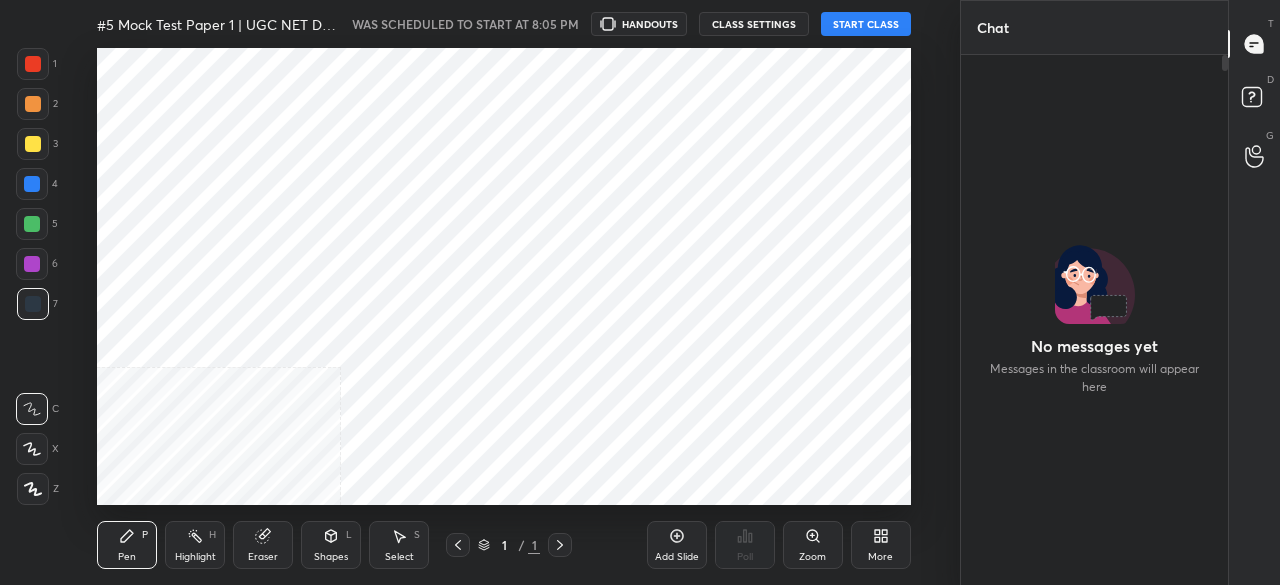 scroll, scrollTop: 0, scrollLeft: 0, axis: both 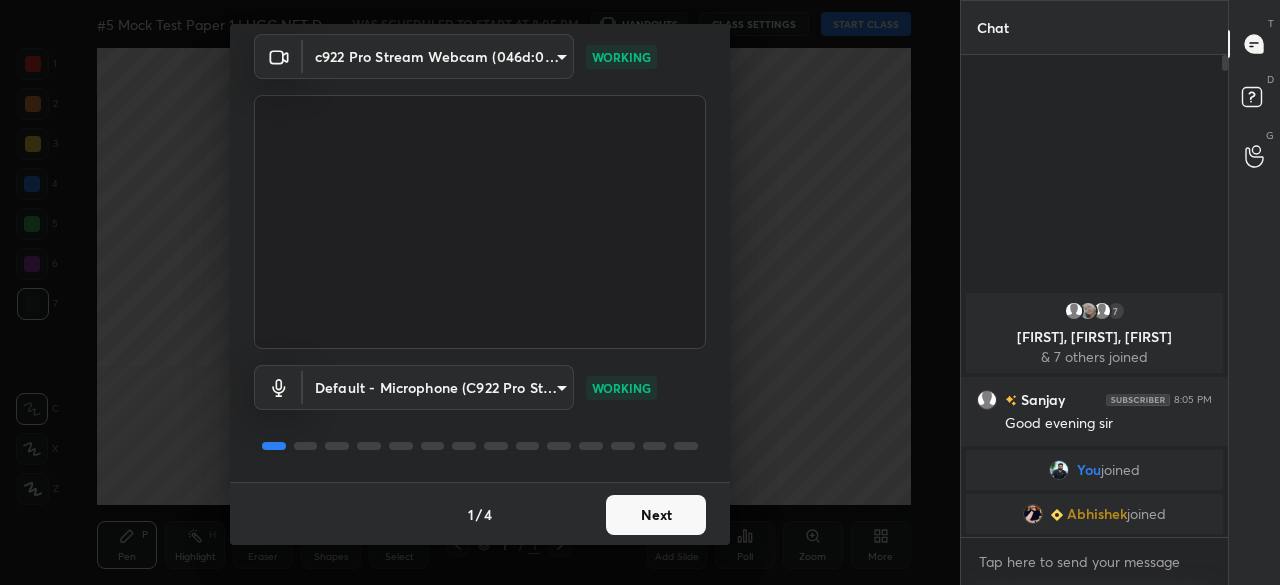 click on "Next" at bounding box center [656, 515] 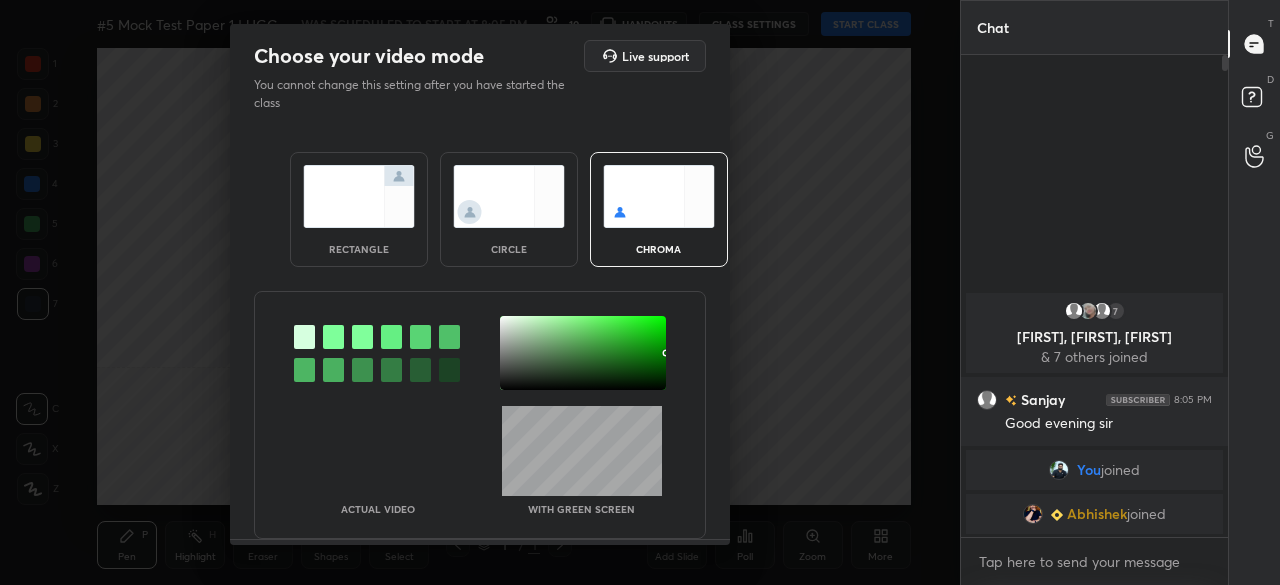 click at bounding box center [583, 353] 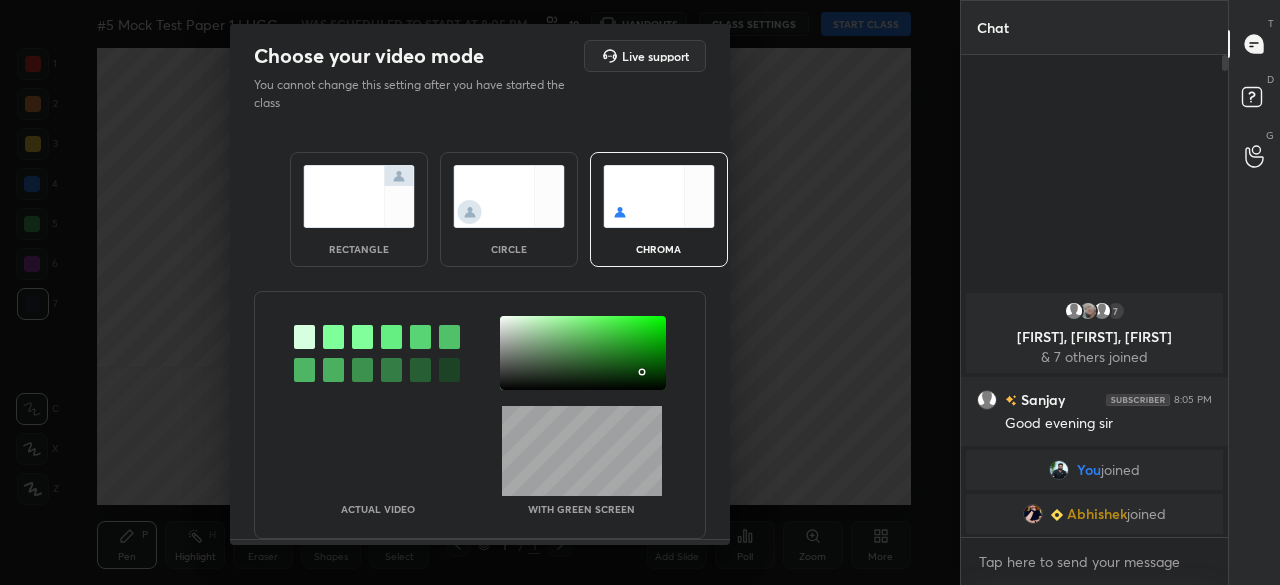 click at bounding box center [644, 374] 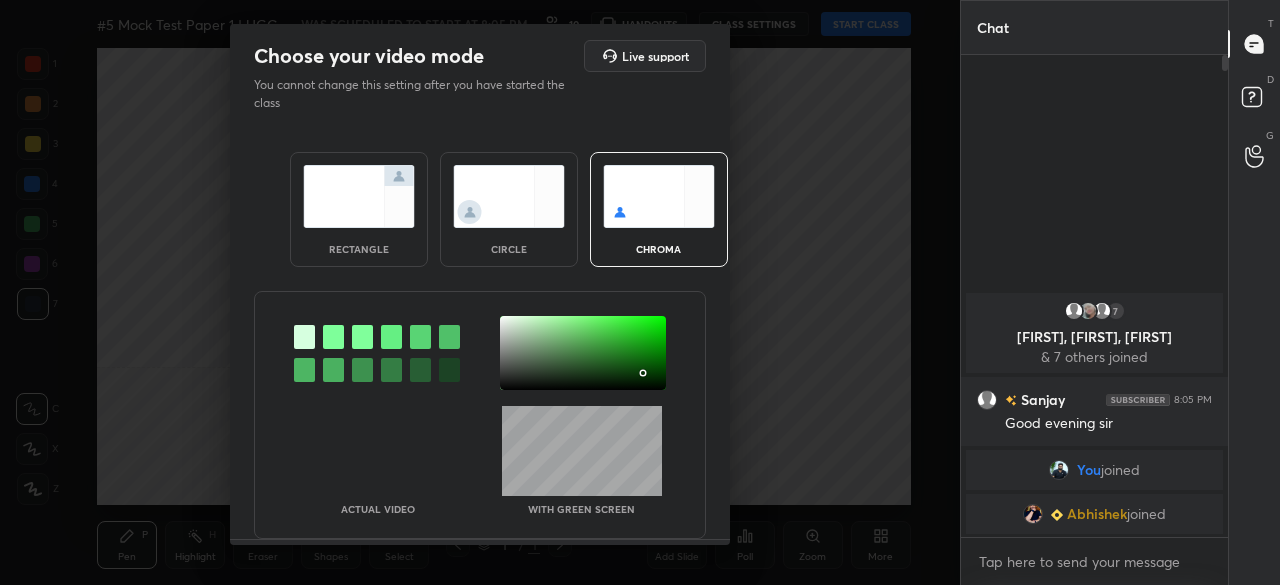 click at bounding box center (643, 373) 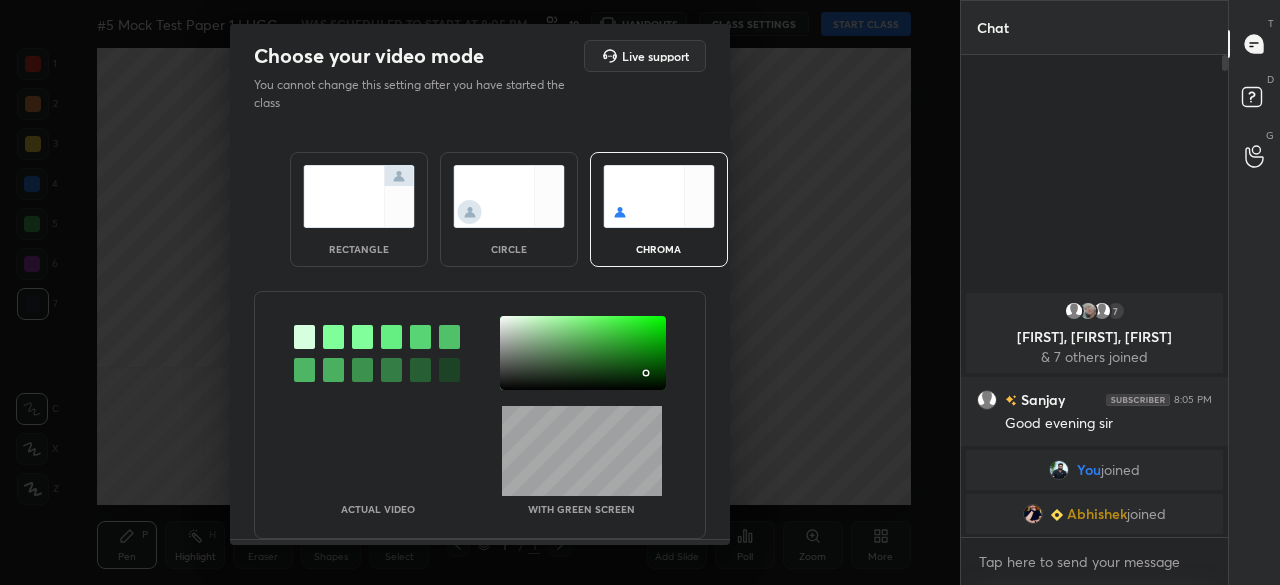 click at bounding box center (646, 373) 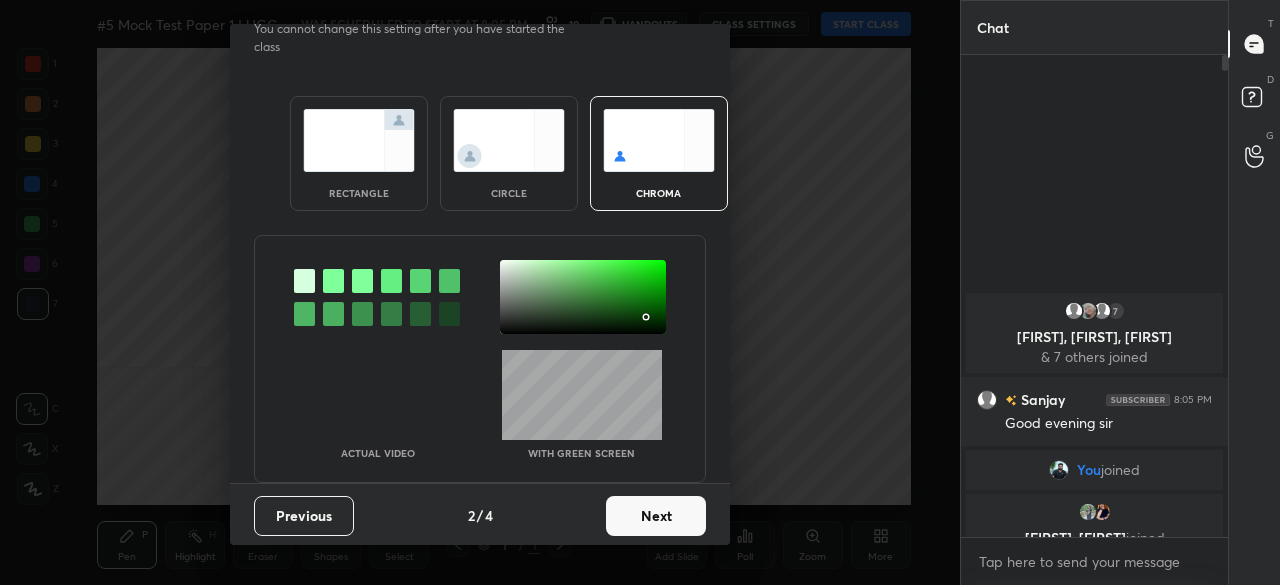 click on "Next" at bounding box center [656, 516] 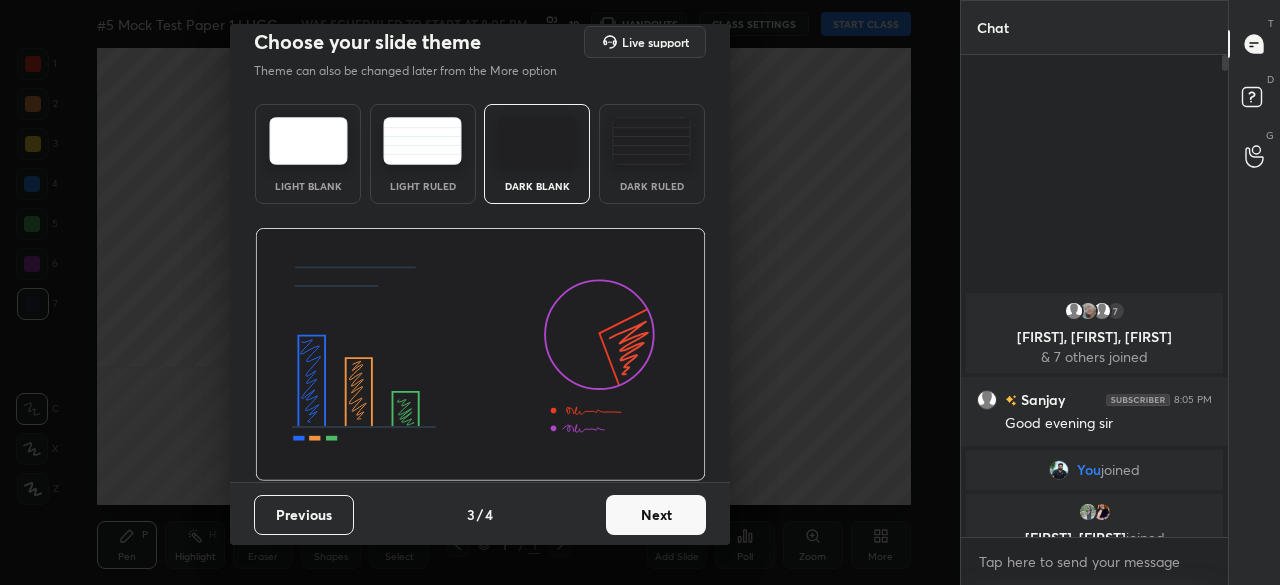 click on "Next" at bounding box center [656, 515] 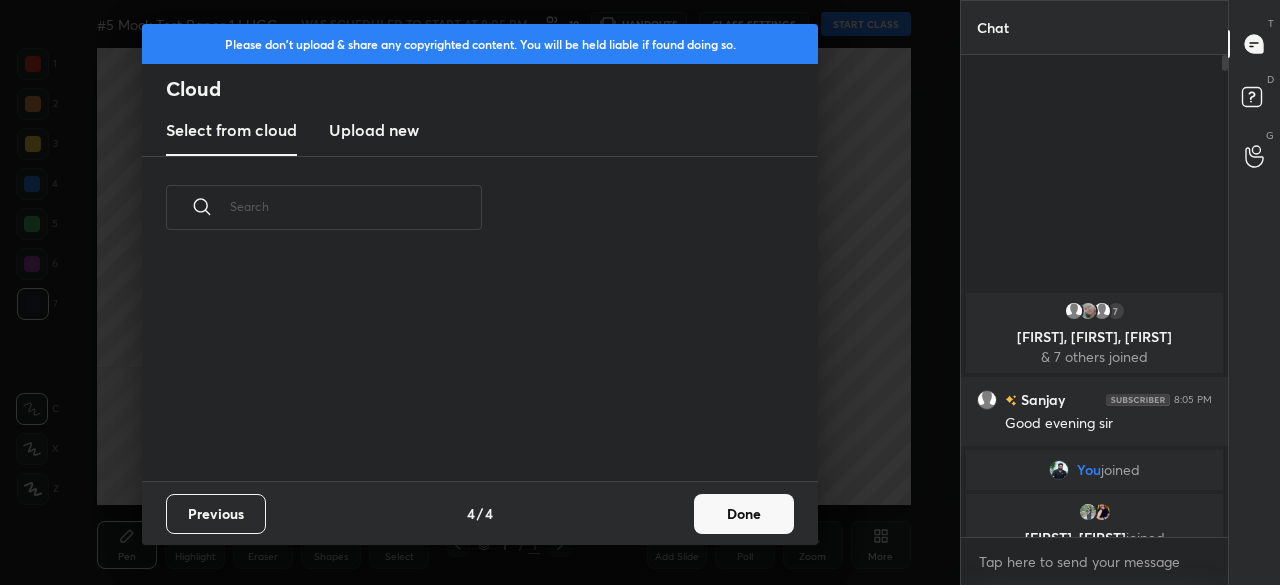 click on "Done" at bounding box center [744, 514] 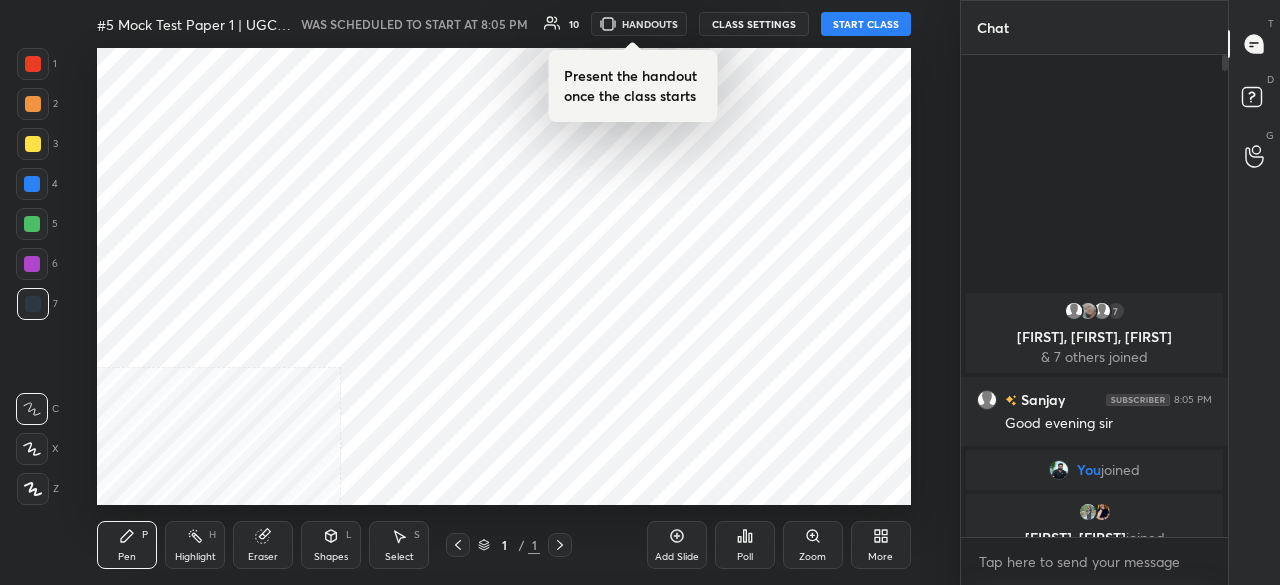 scroll, scrollTop: 0, scrollLeft: 0, axis: both 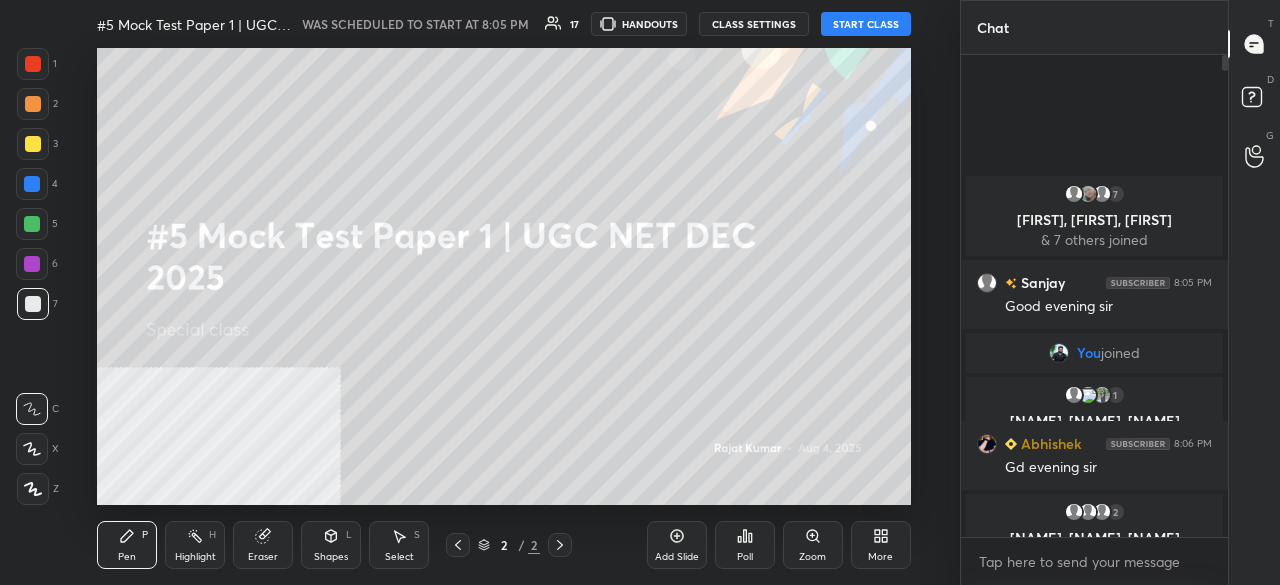 click on "START CLASS" at bounding box center (866, 24) 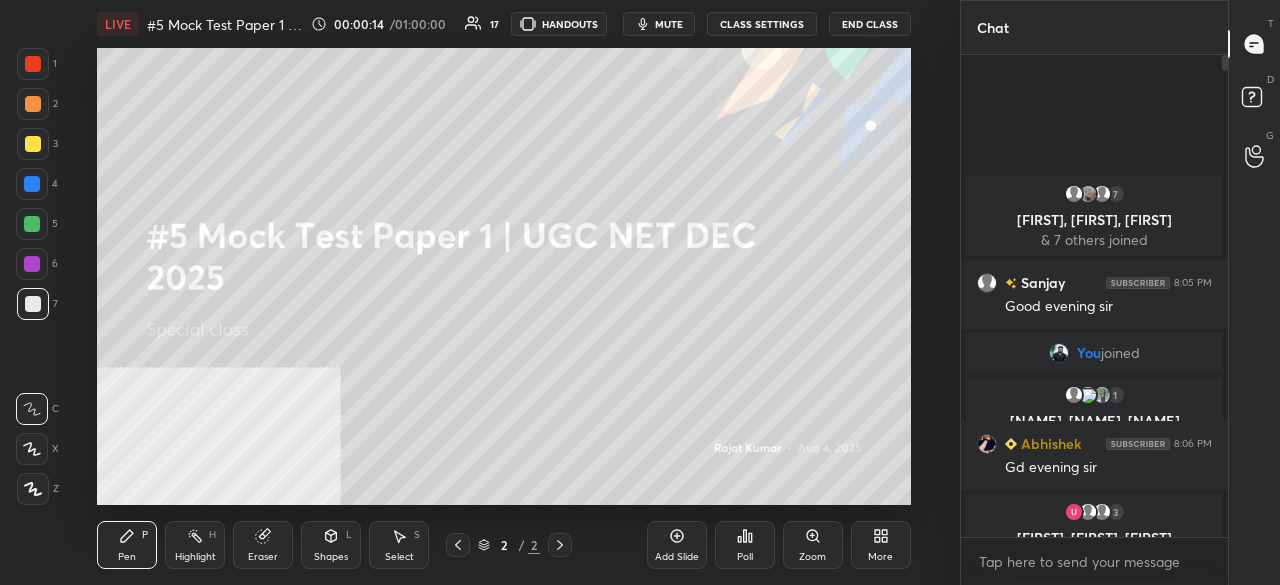 click 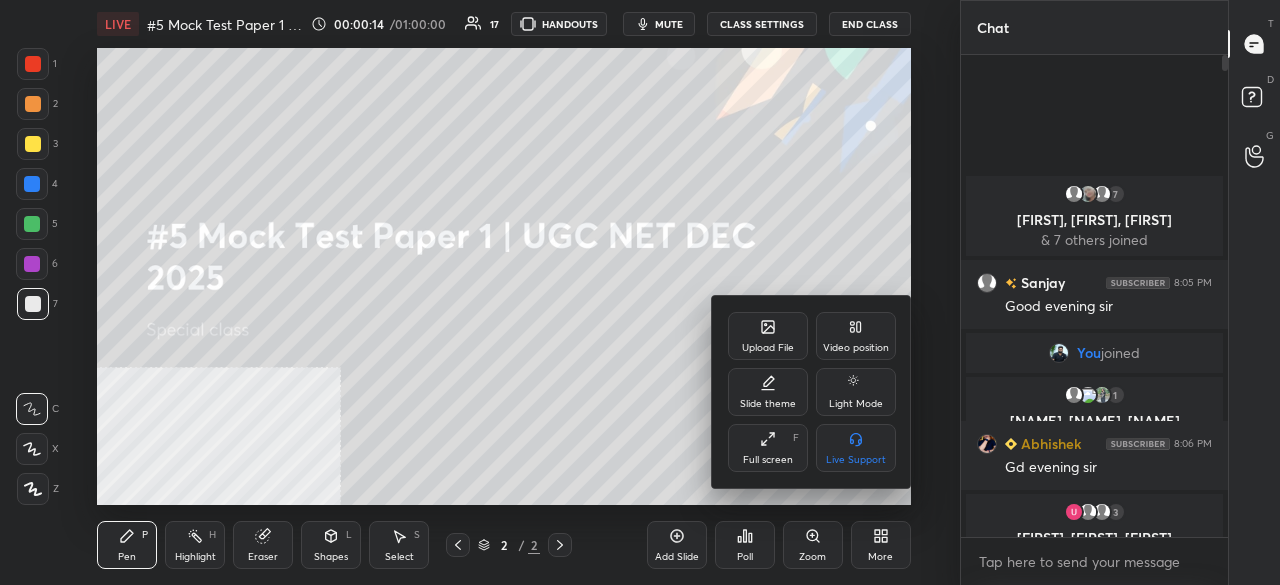 click on "Video position" at bounding box center (856, 336) 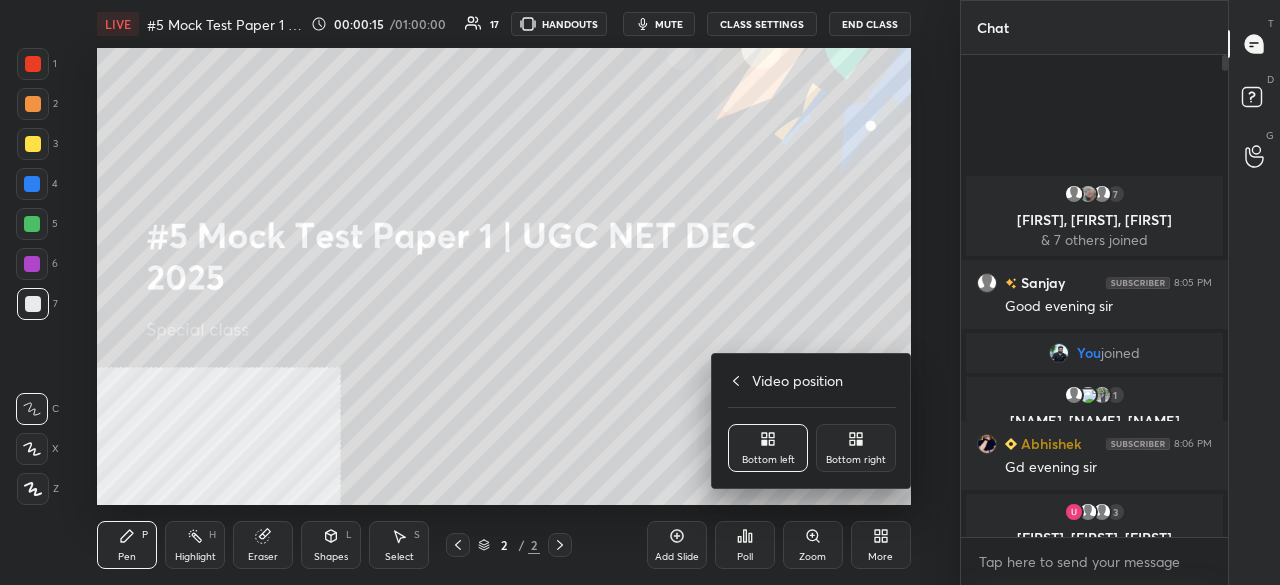 click on "Bottom right" at bounding box center [856, 448] 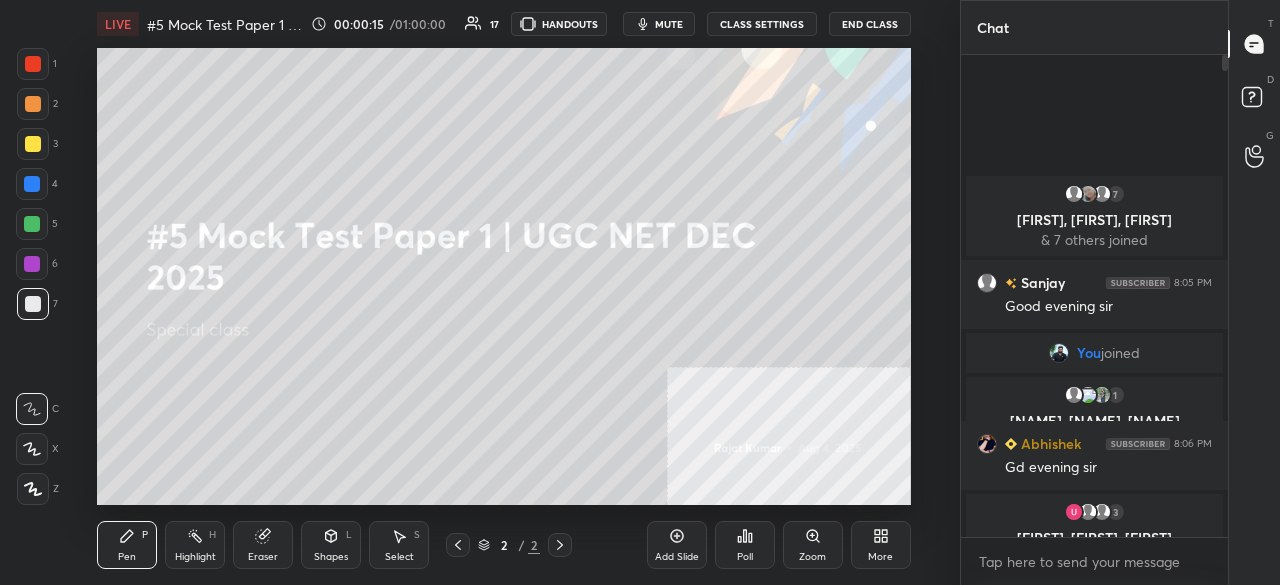 click 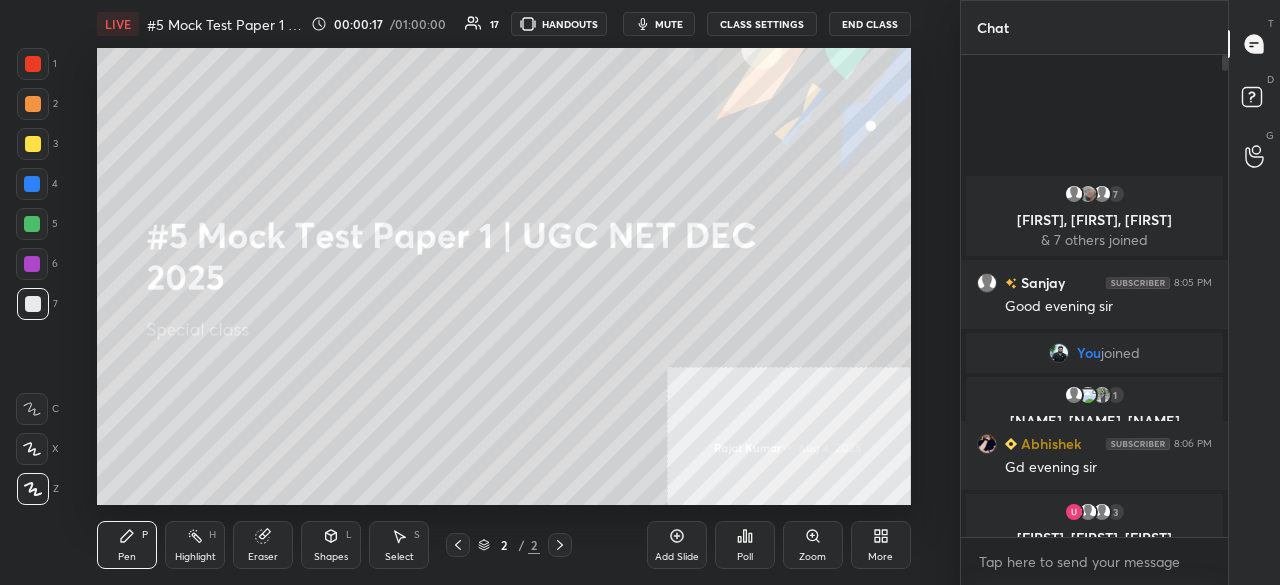 click 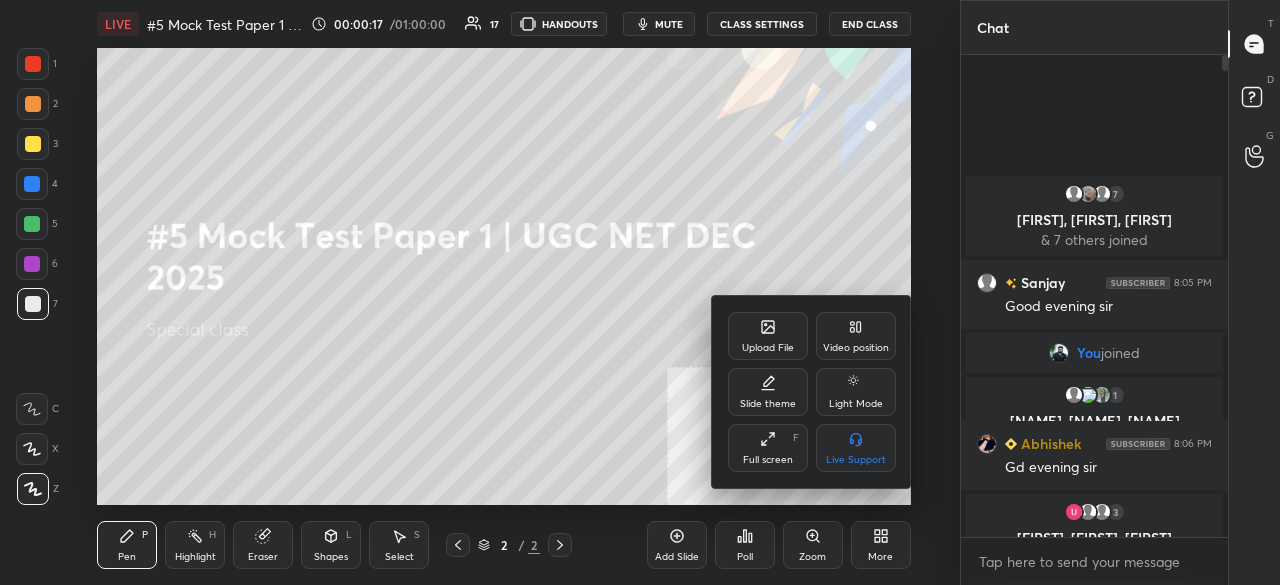 click on "Upload File" at bounding box center [768, 336] 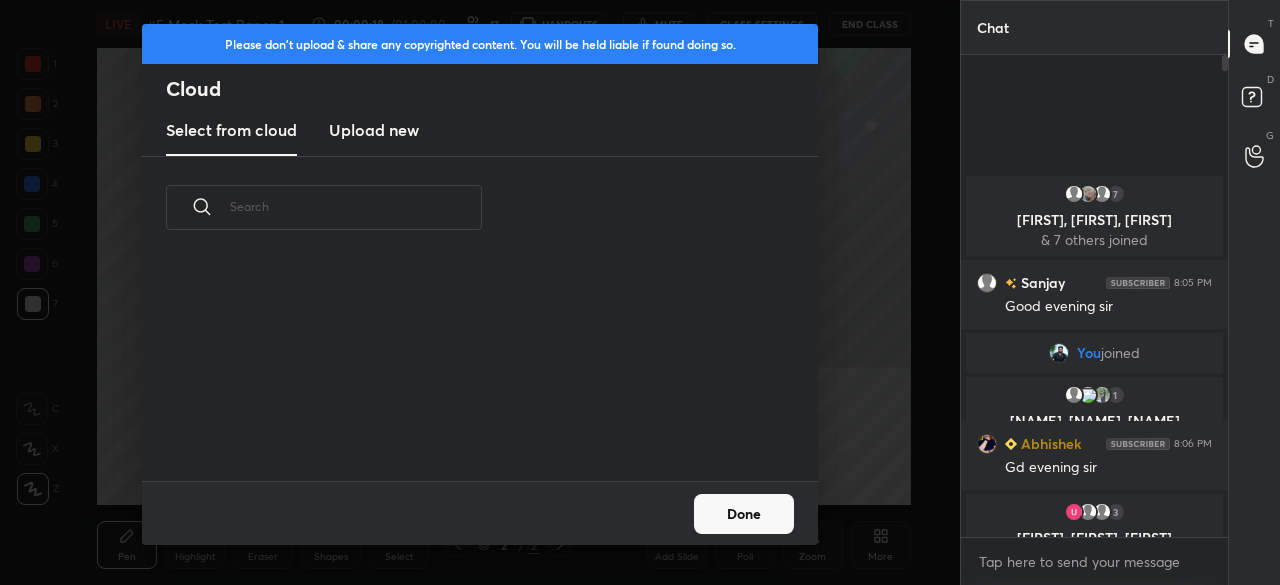 scroll, scrollTop: 6, scrollLeft: 11, axis: both 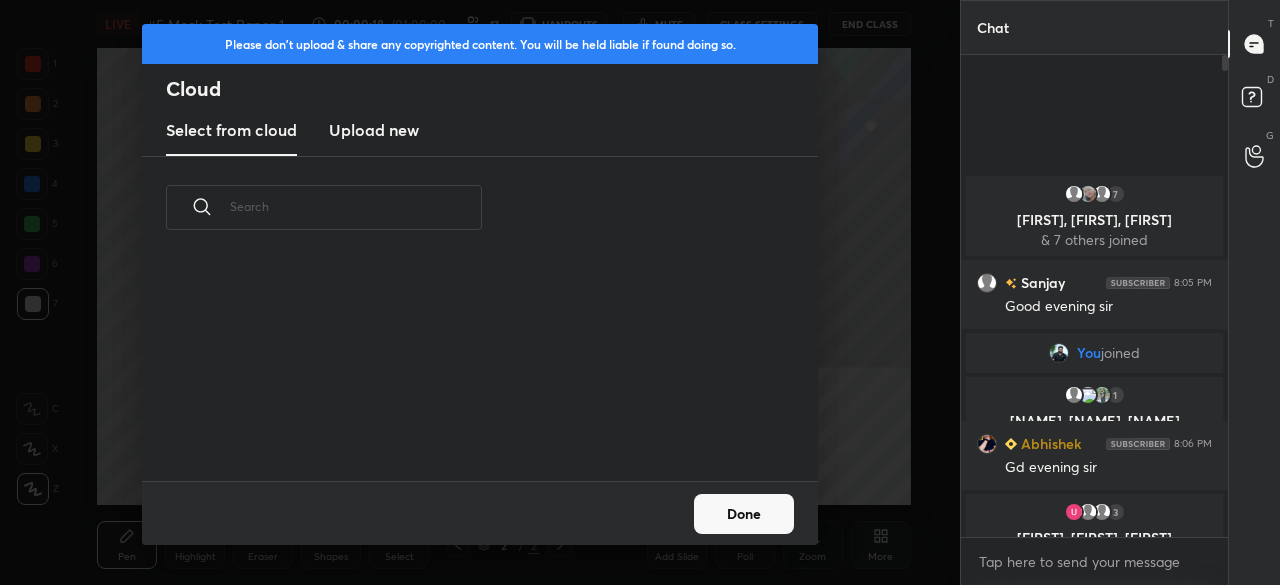 click on "Upload new" at bounding box center [374, 130] 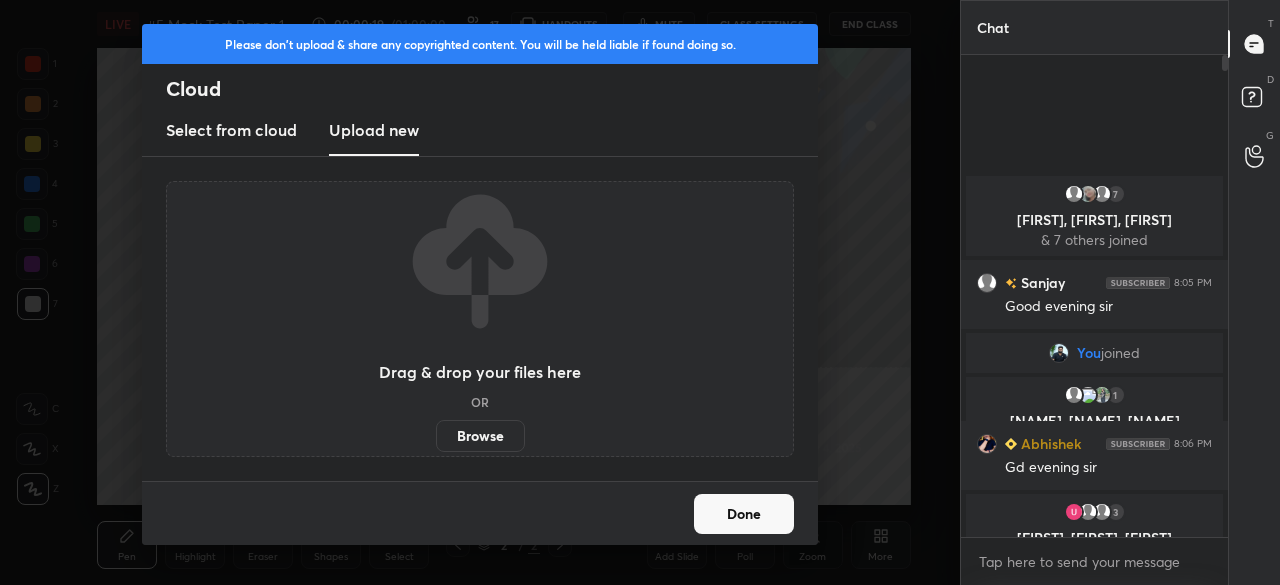 click on "Browse" at bounding box center [480, 436] 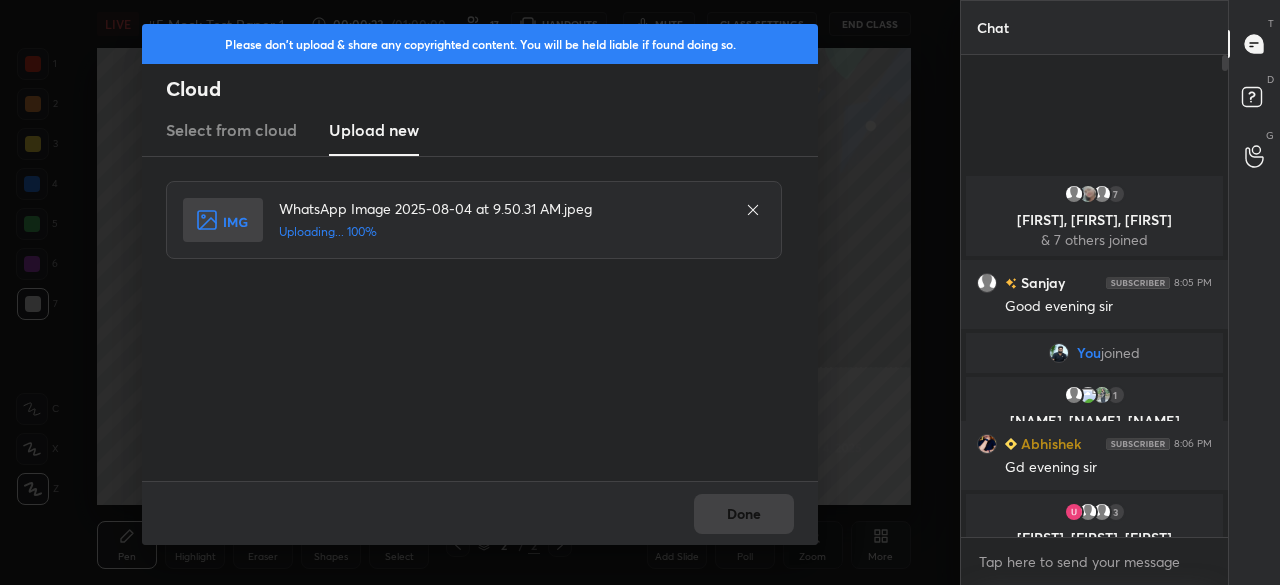 click on "Done" at bounding box center [480, 513] 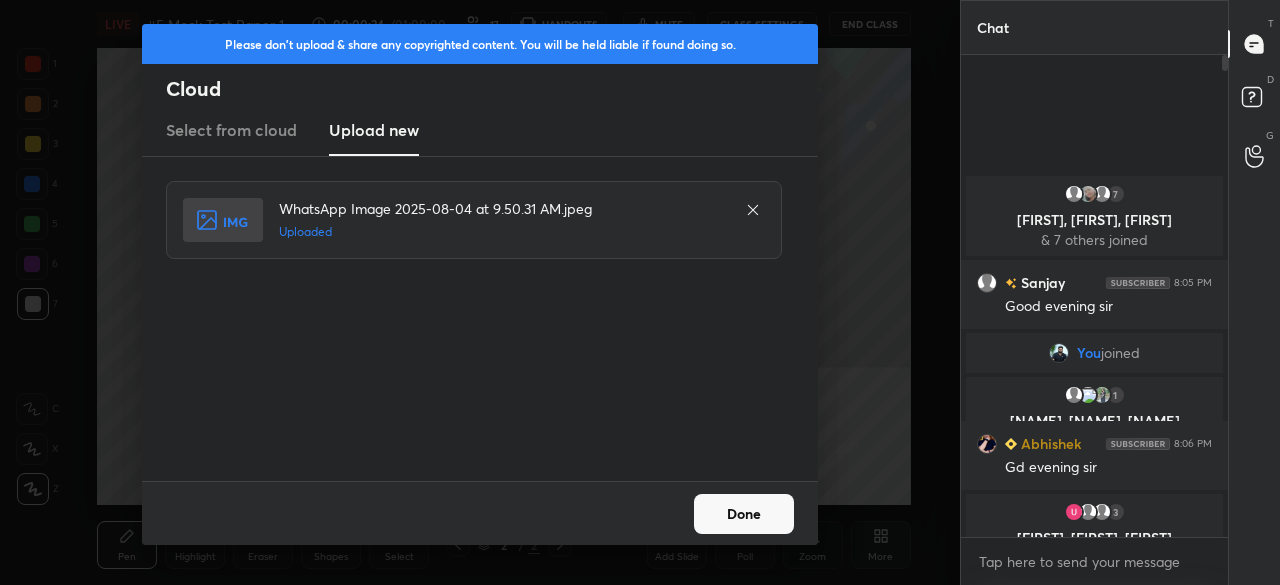 click on "Done" at bounding box center [744, 514] 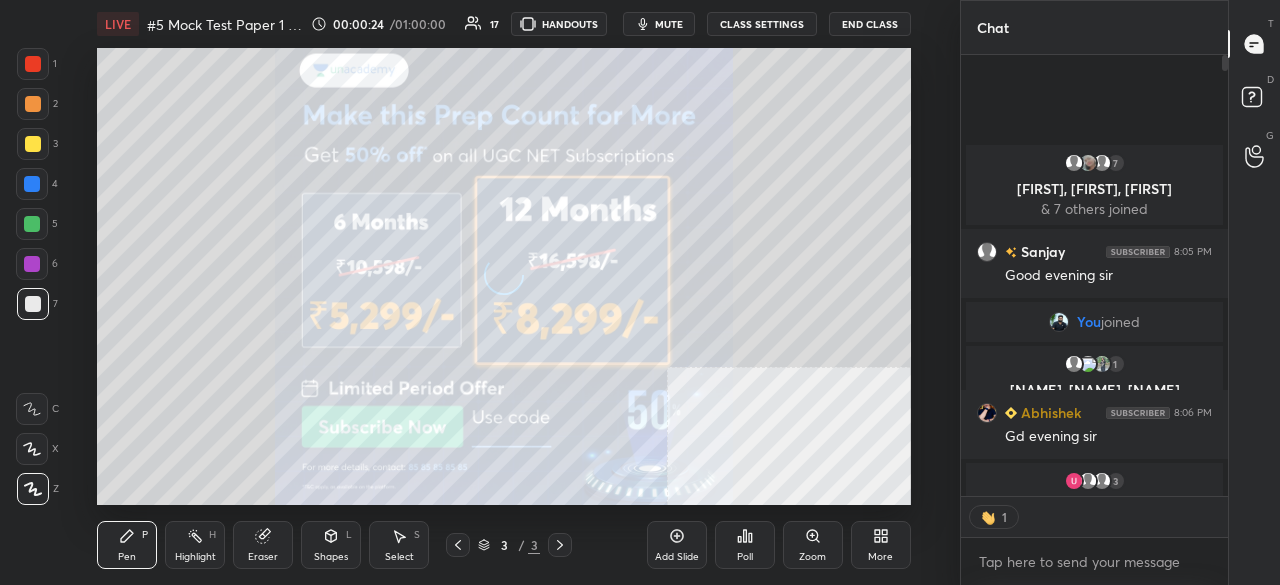 scroll, scrollTop: 435, scrollLeft: 261, axis: both 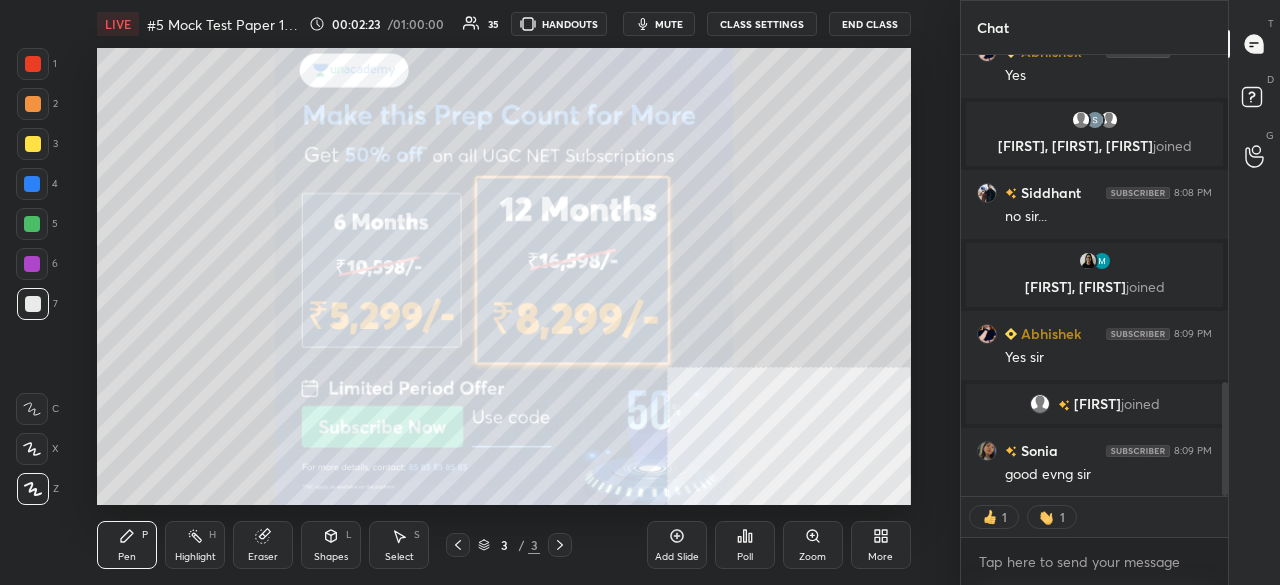 click at bounding box center [32, 184] 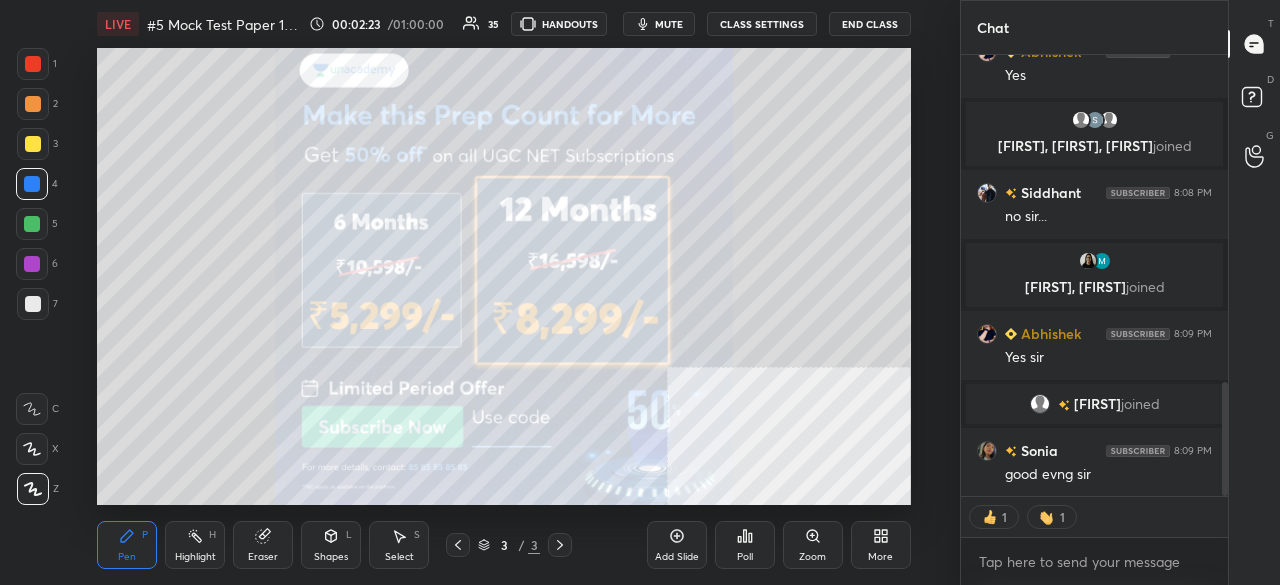 click on "mute" at bounding box center (669, 24) 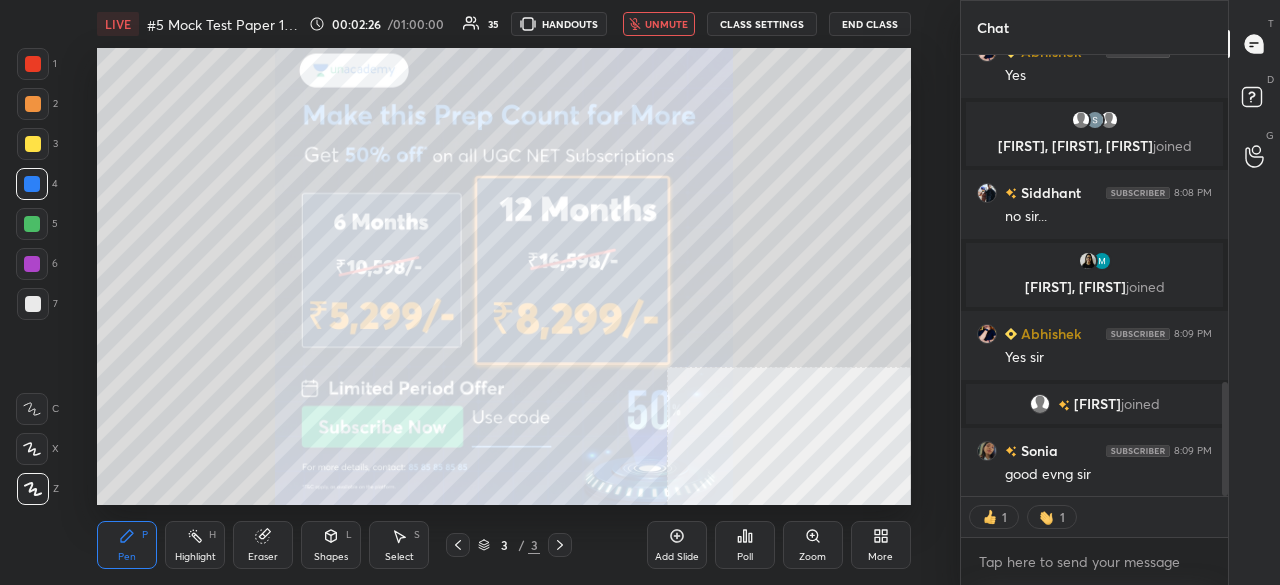 scroll, scrollTop: 7, scrollLeft: 6, axis: both 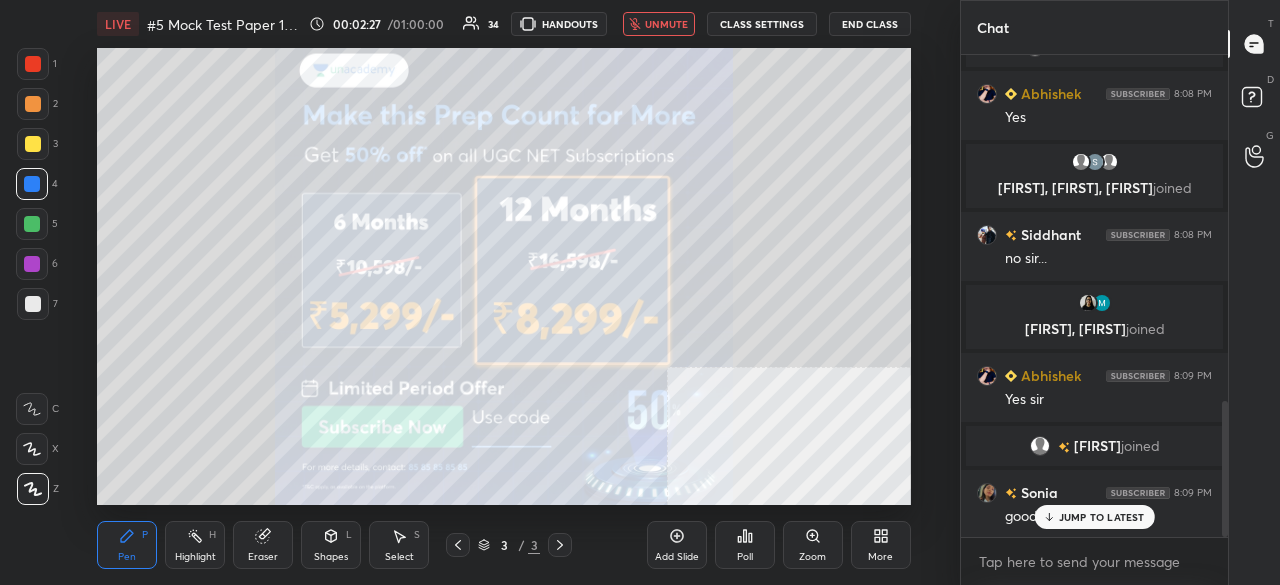 click on "unmute" at bounding box center (666, 24) 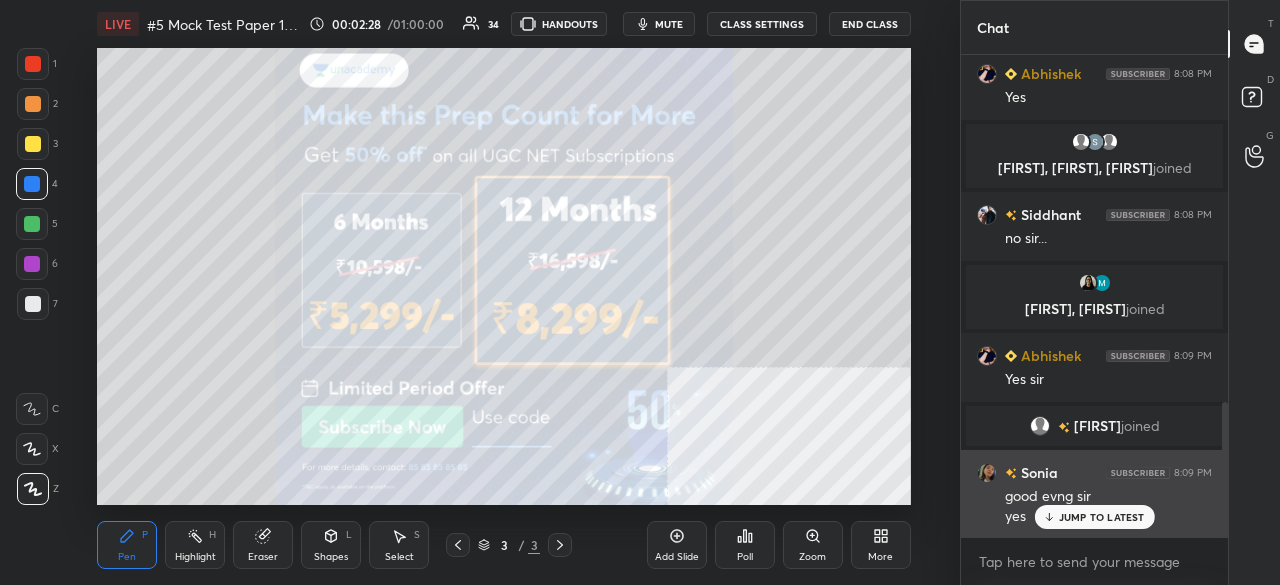 click on "JUMP TO LATEST" at bounding box center [1094, 517] 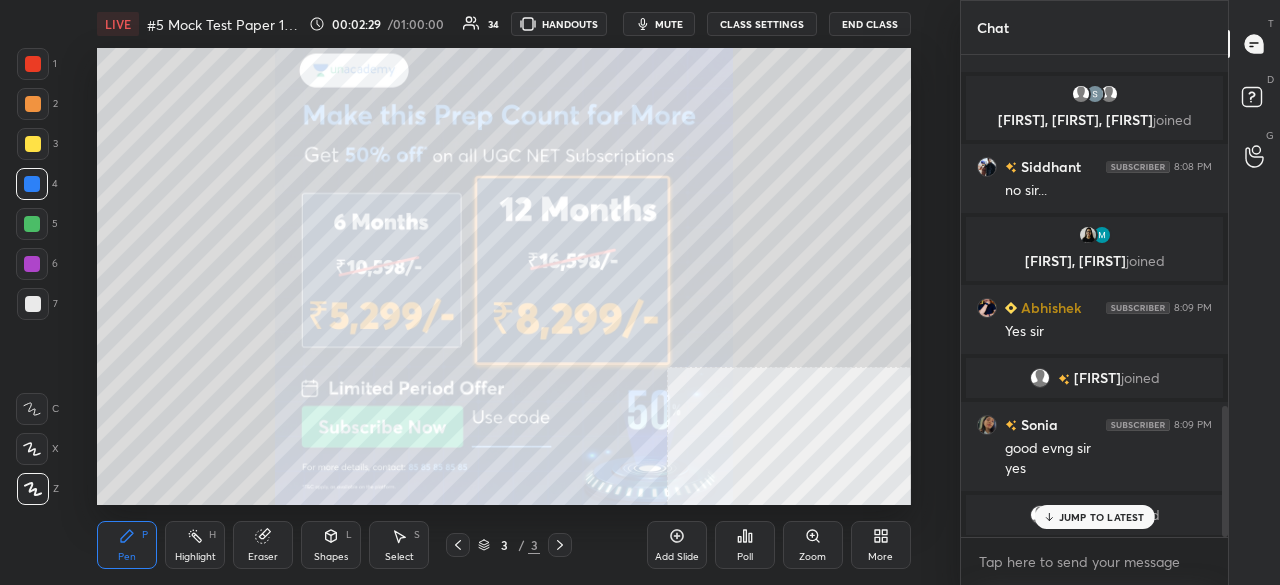 click 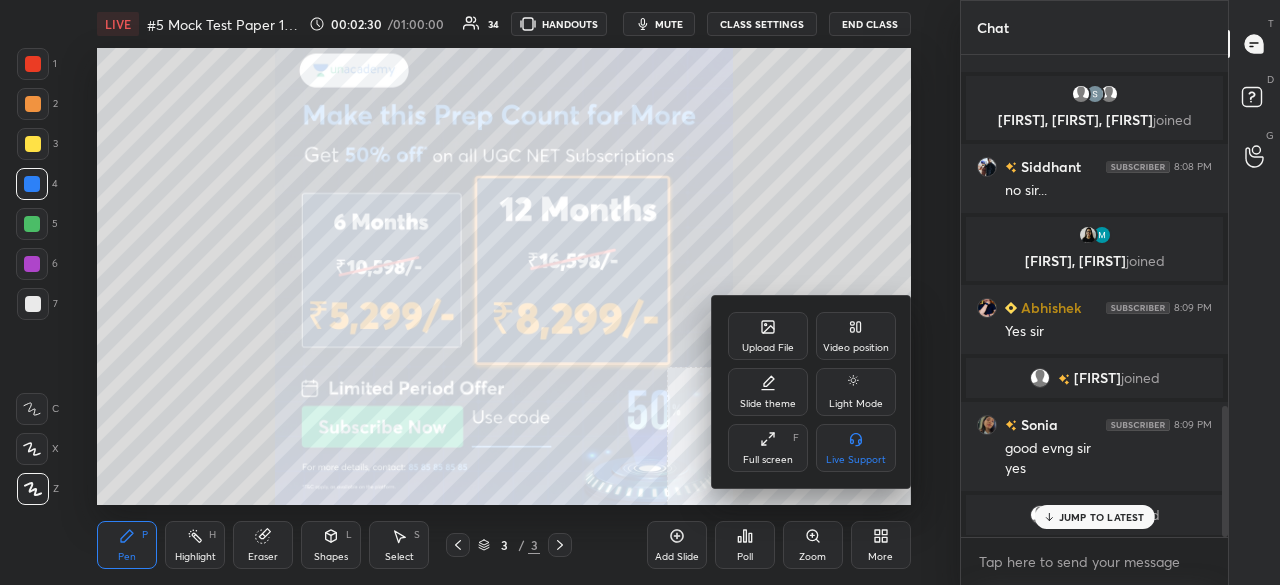 click on "Upload File" at bounding box center (768, 336) 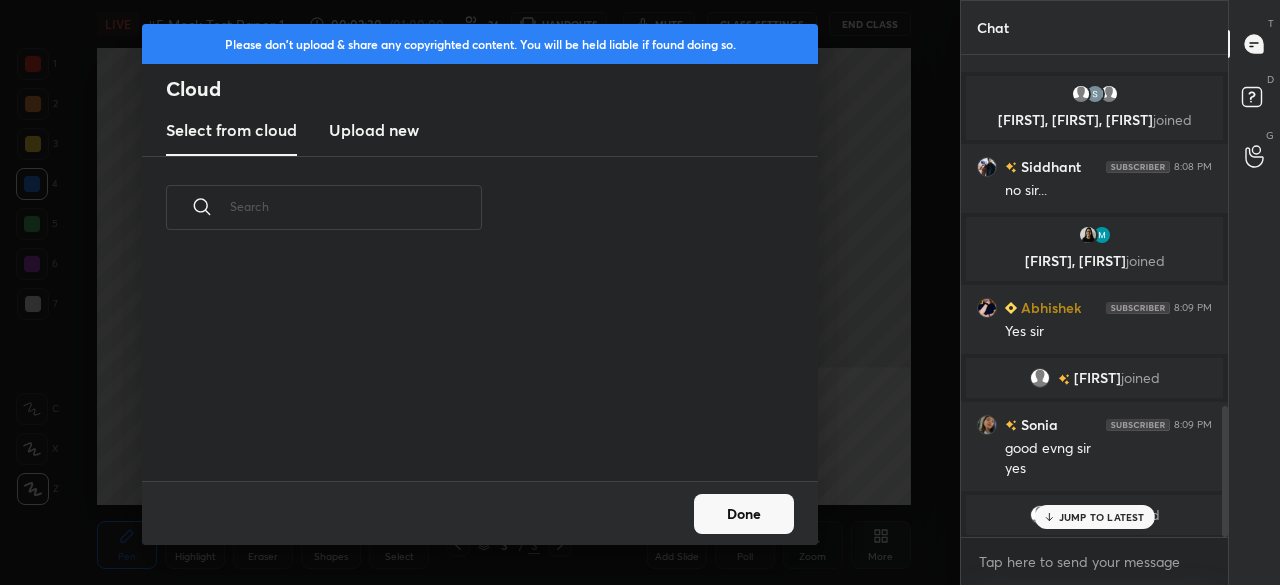 click on "Upload new" at bounding box center (374, 130) 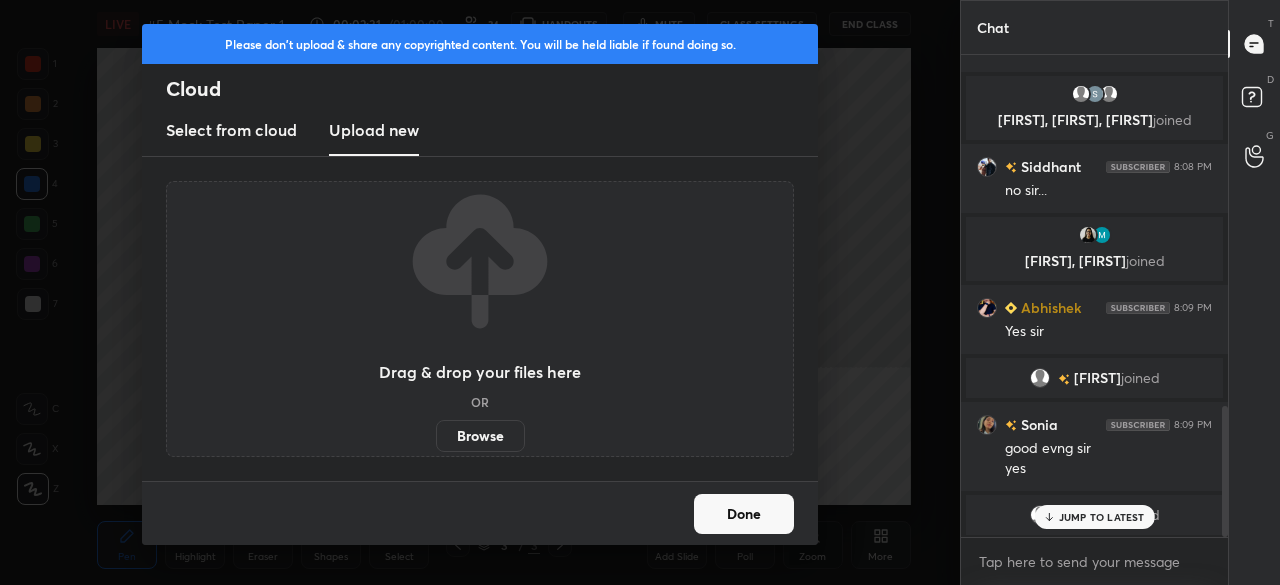 click on "Browse" at bounding box center (480, 436) 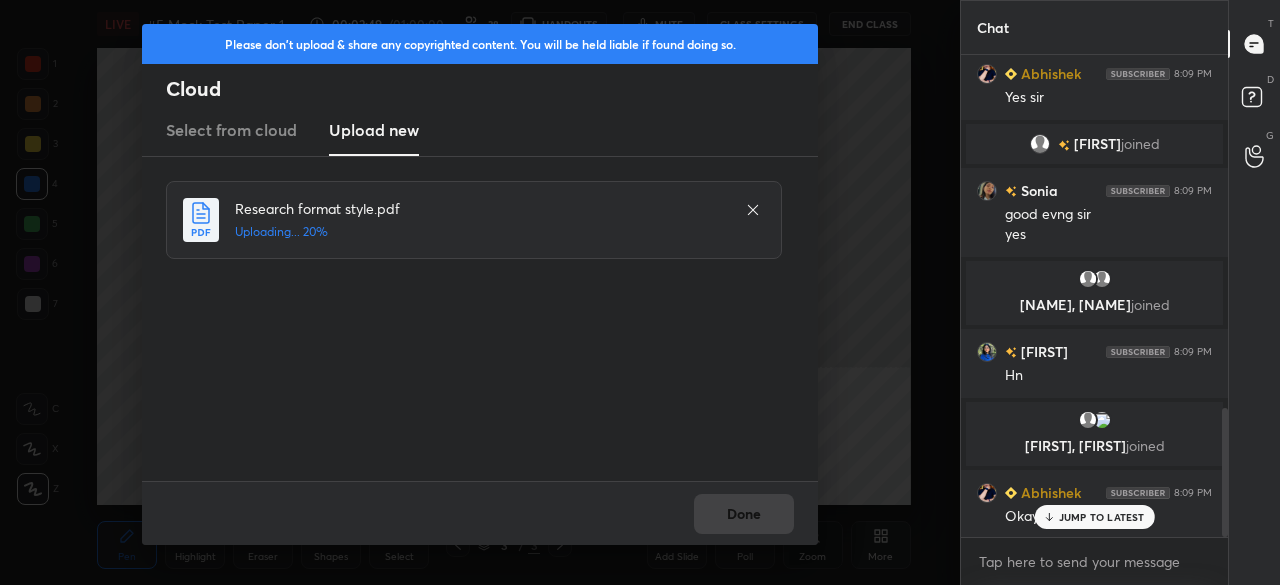 click on "JUMP TO LATEST" at bounding box center (1102, 517) 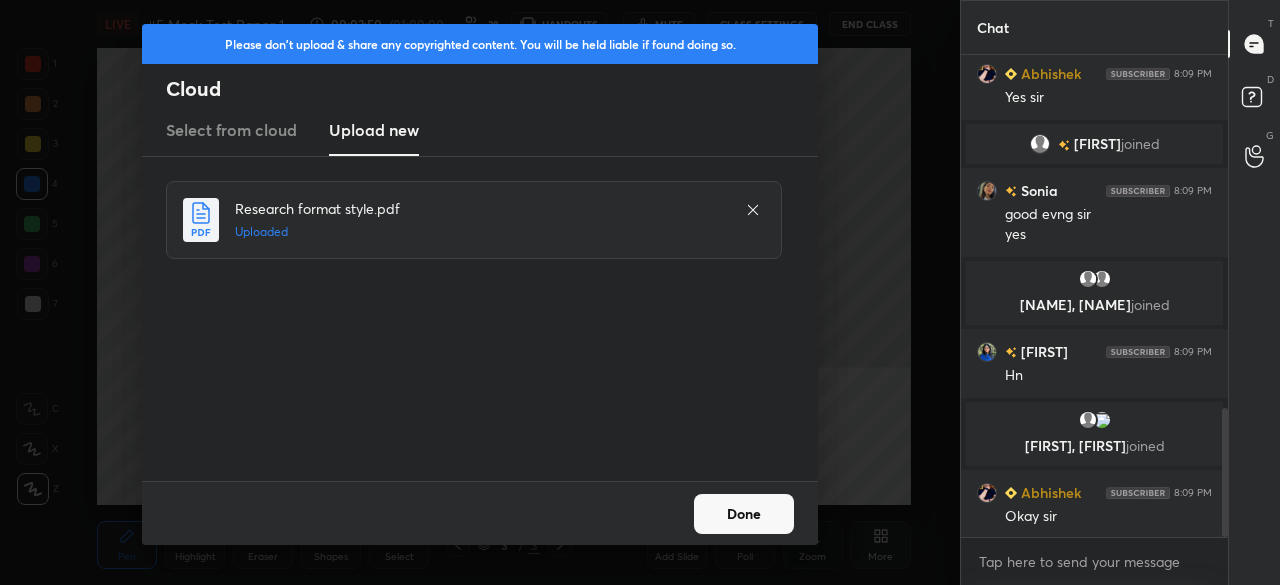 click on "Done" at bounding box center [744, 514] 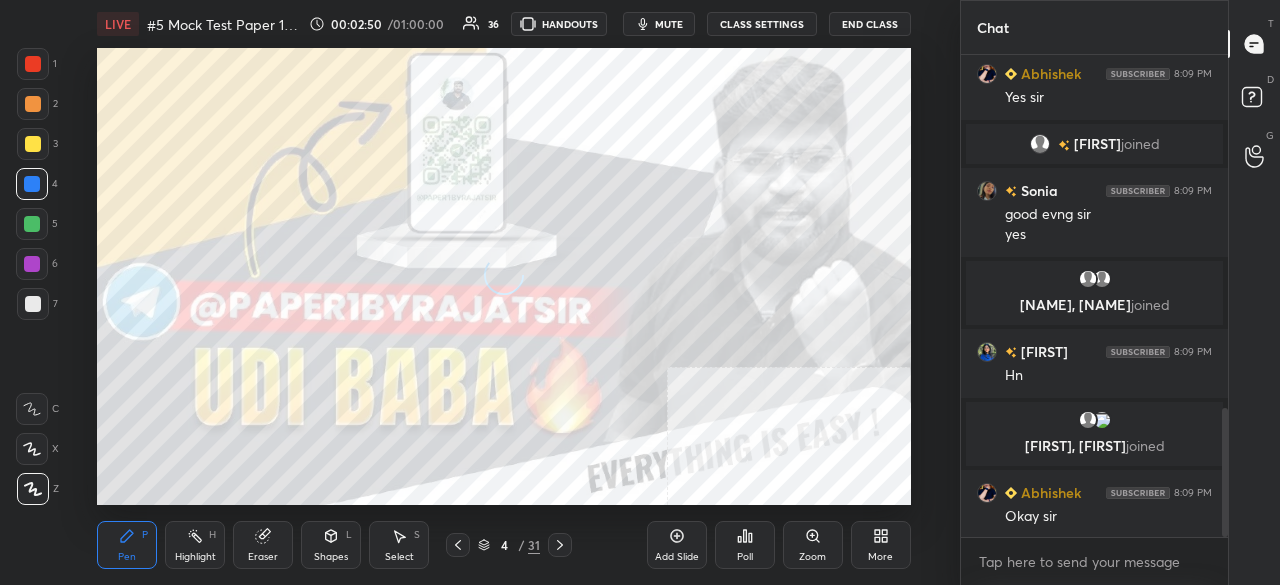 click 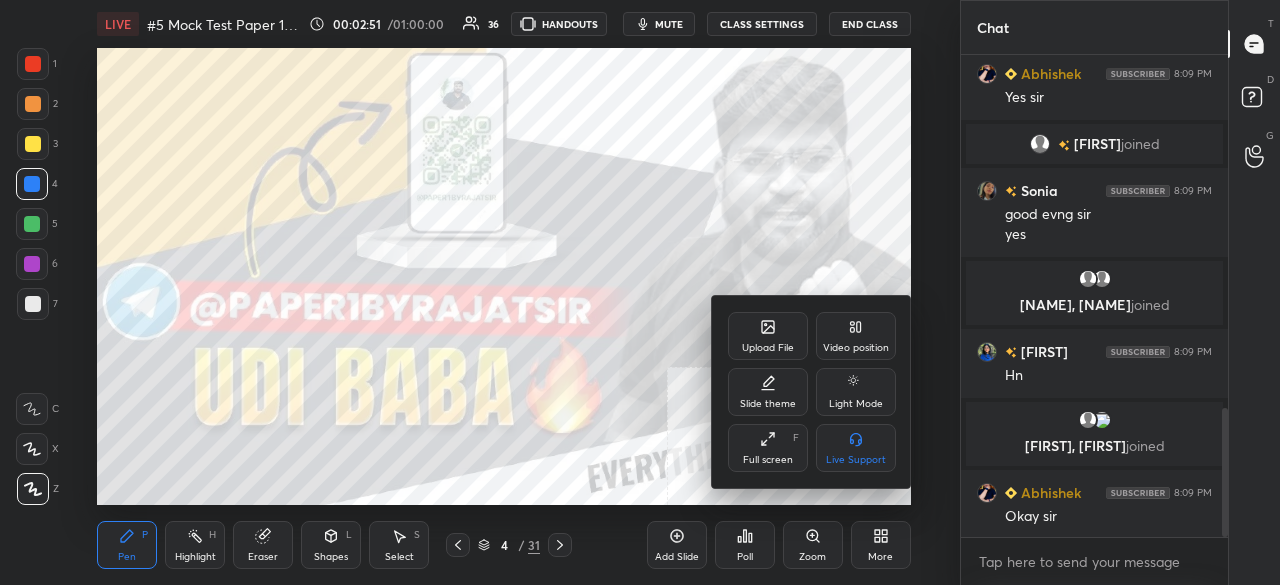 click on "Full screen" at bounding box center [768, 460] 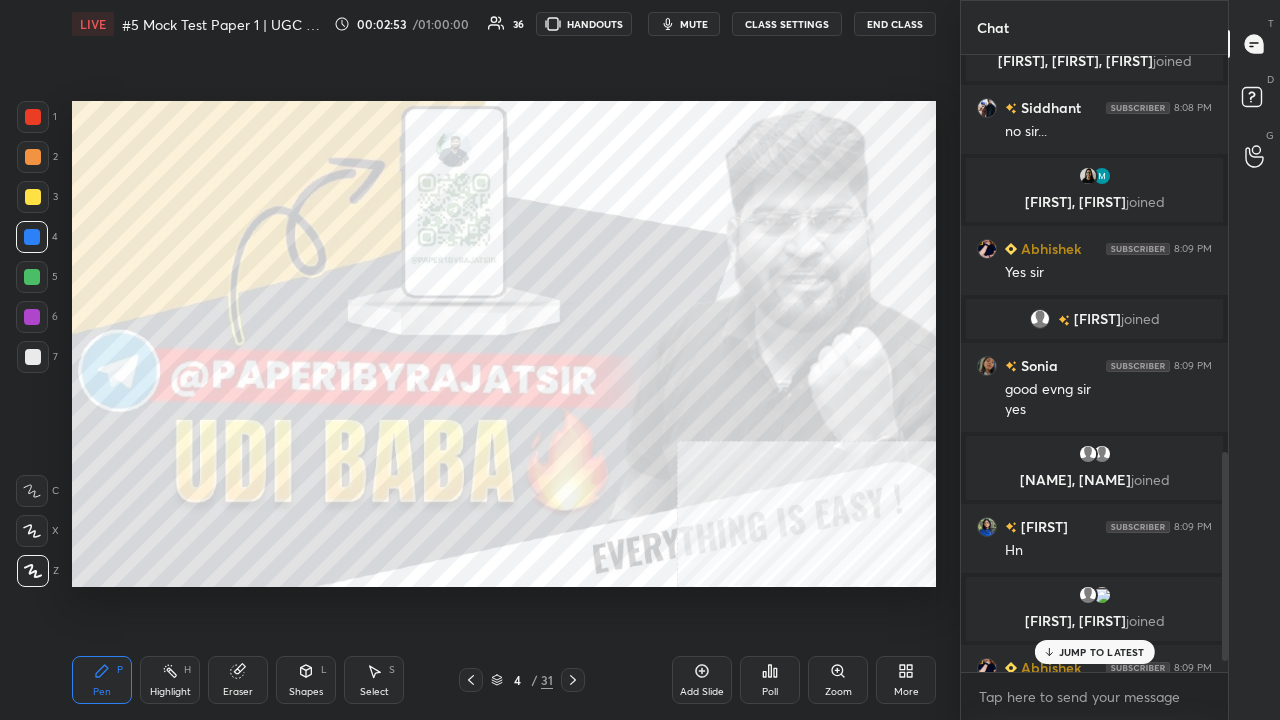 drag, startPoint x: 517, startPoint y: 680, endPoint x: 520, endPoint y: 668, distance: 12.369317 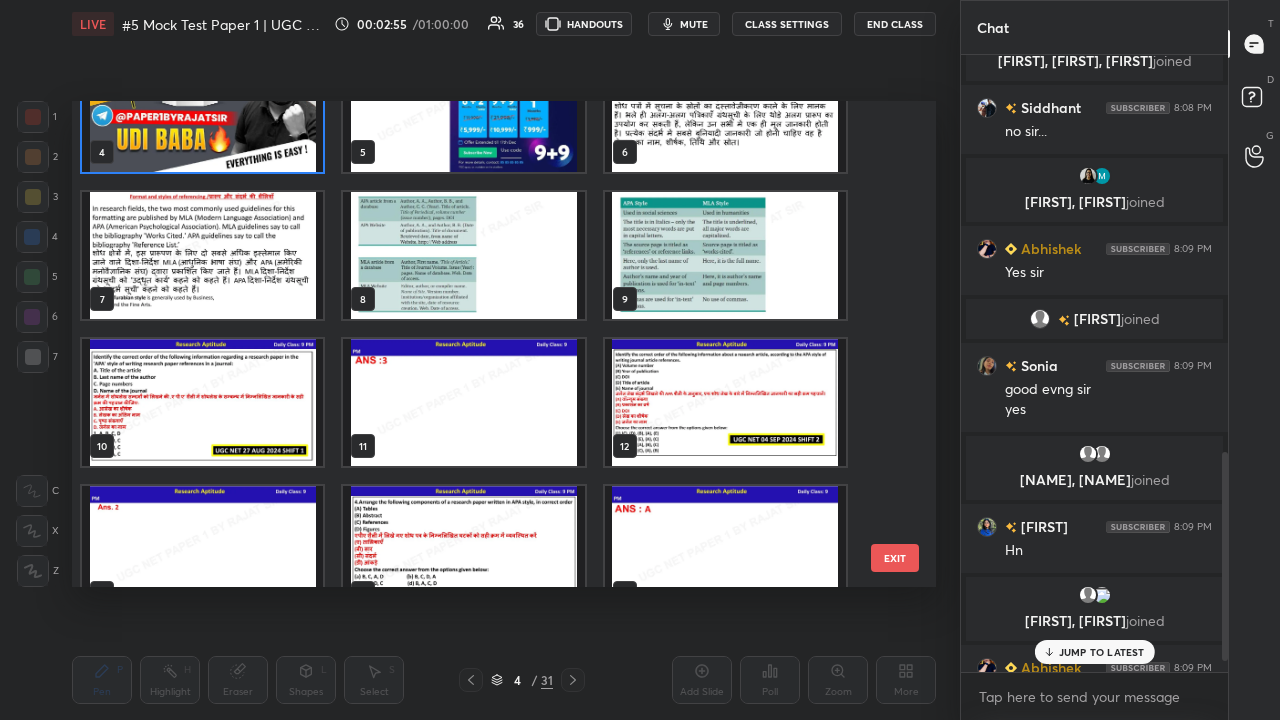 click at bounding box center [202, 402] 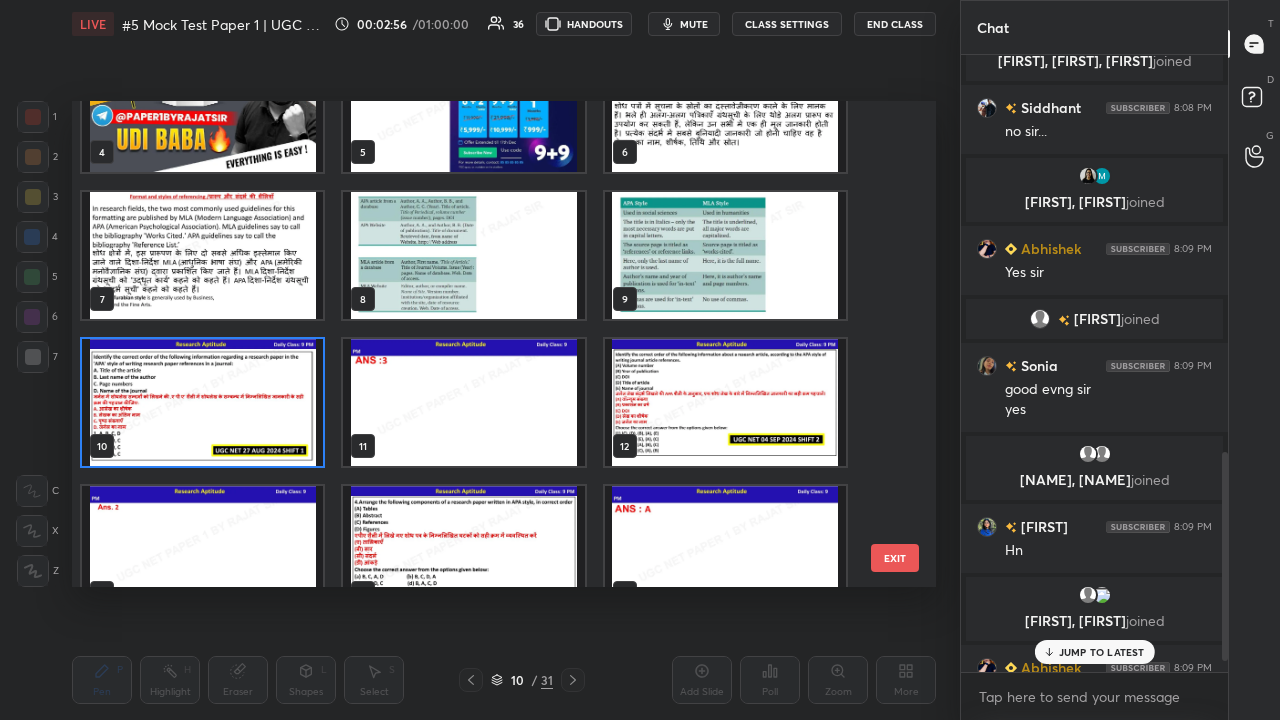 click at bounding box center (202, 402) 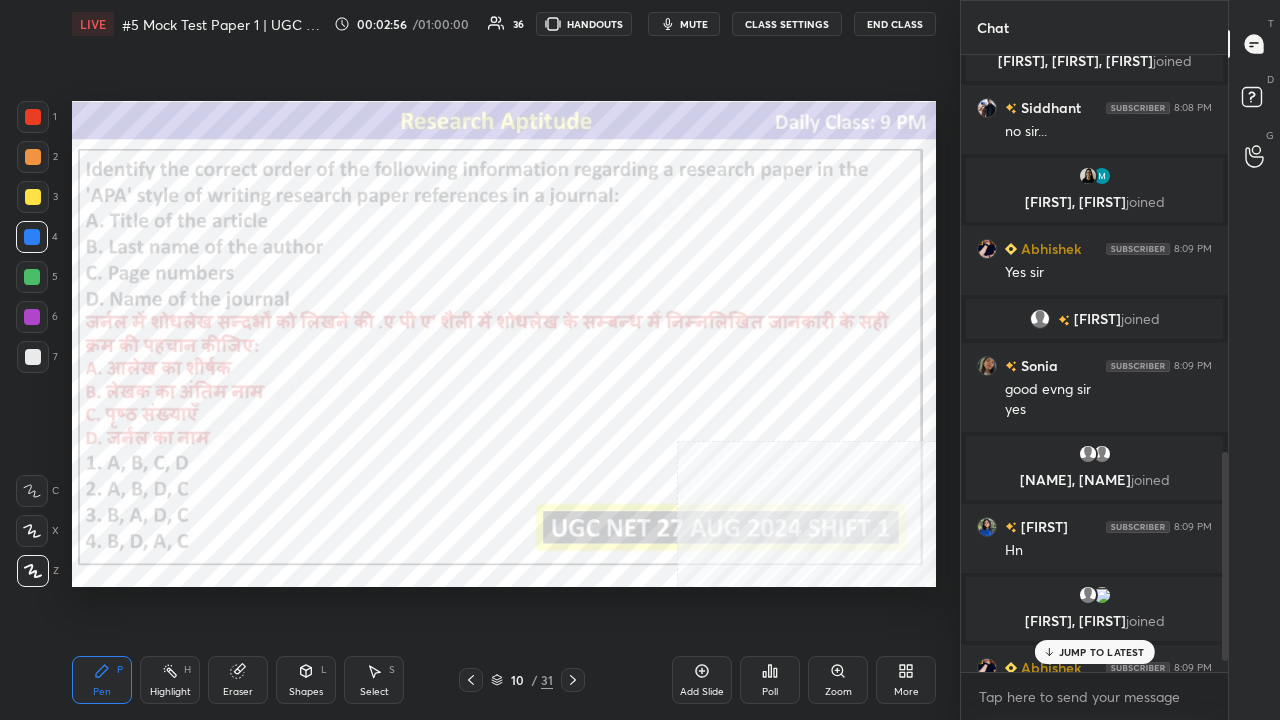 click 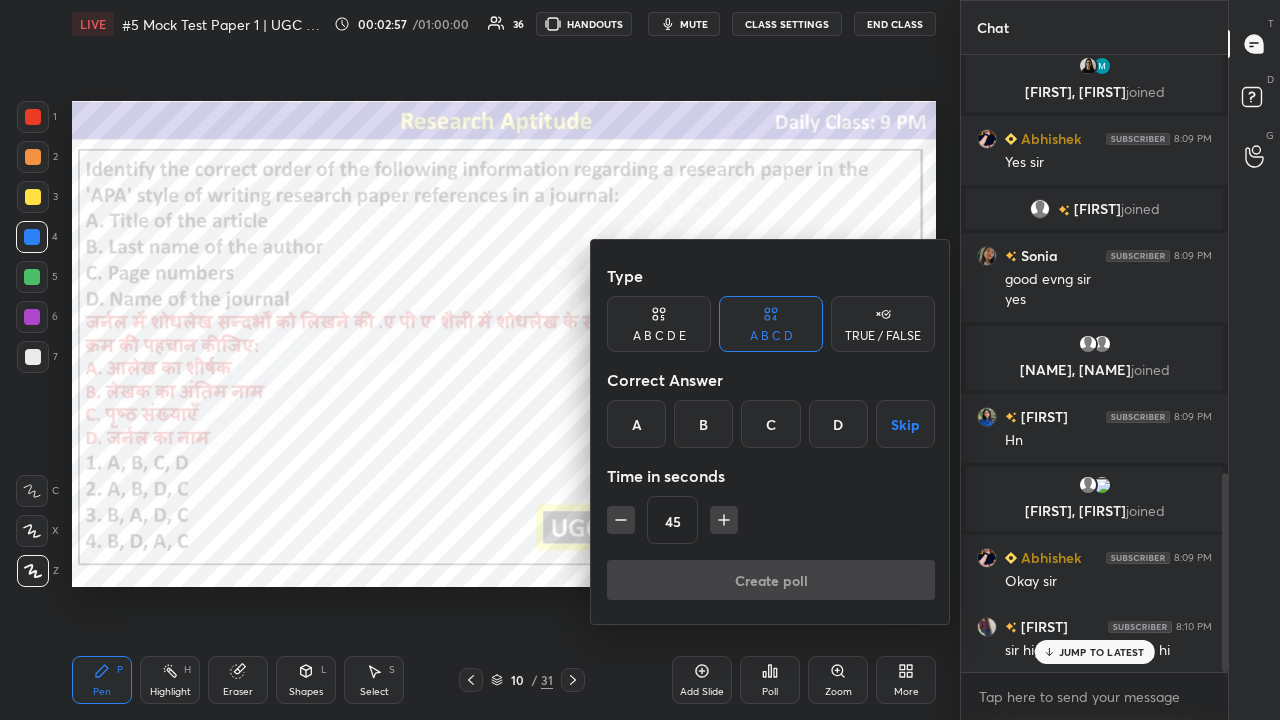drag, startPoint x: 776, startPoint y: 414, endPoint x: 728, endPoint y: 494, distance: 93.29523 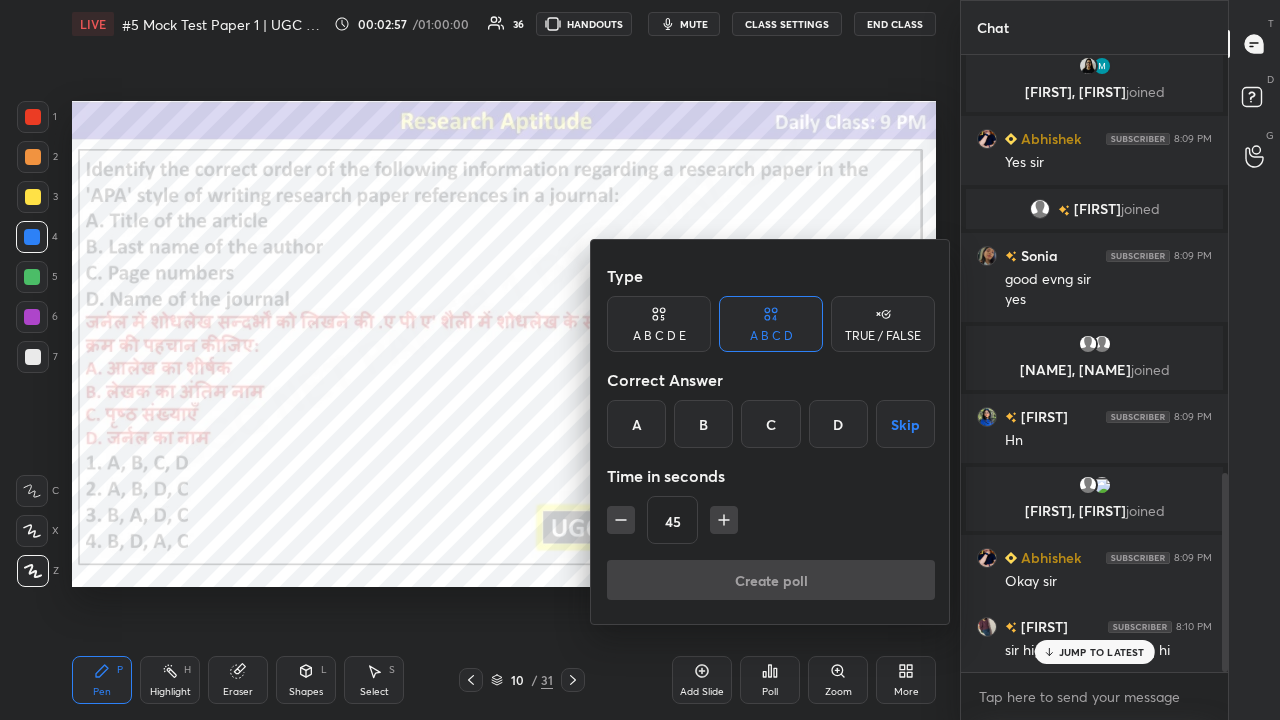 click on "C" at bounding box center (770, 424) 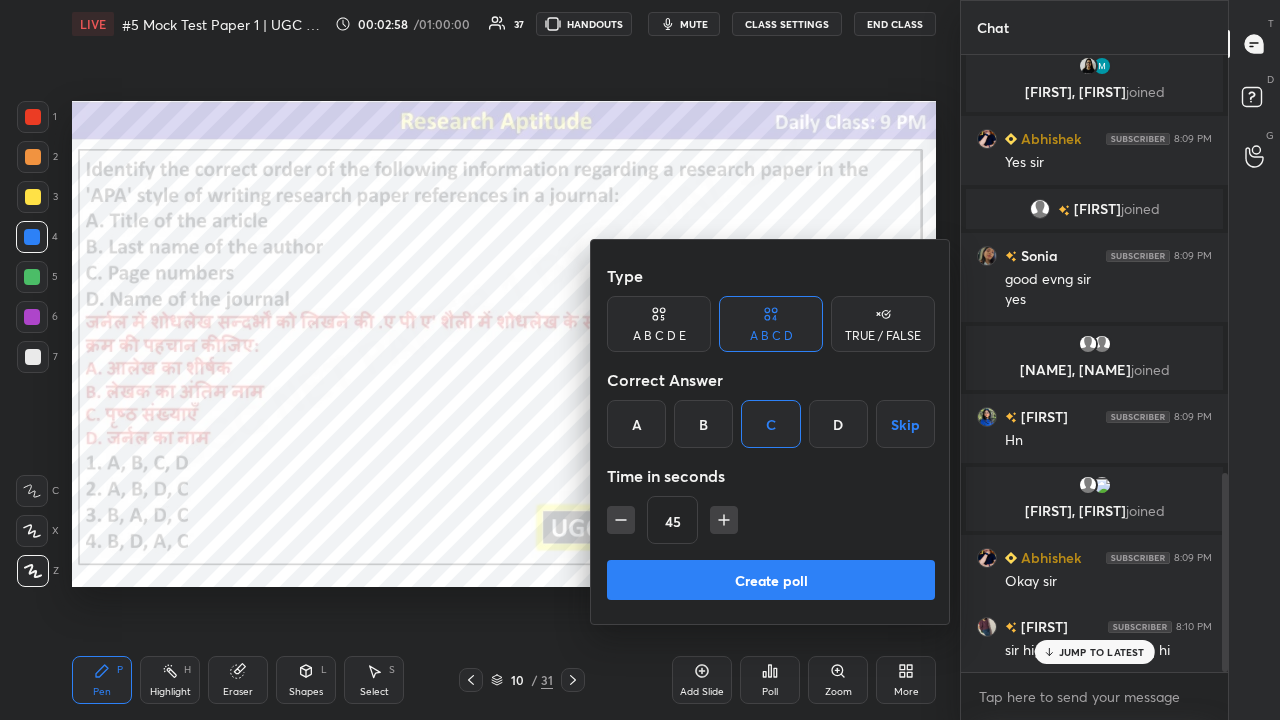 click on "Create poll" at bounding box center (771, 580) 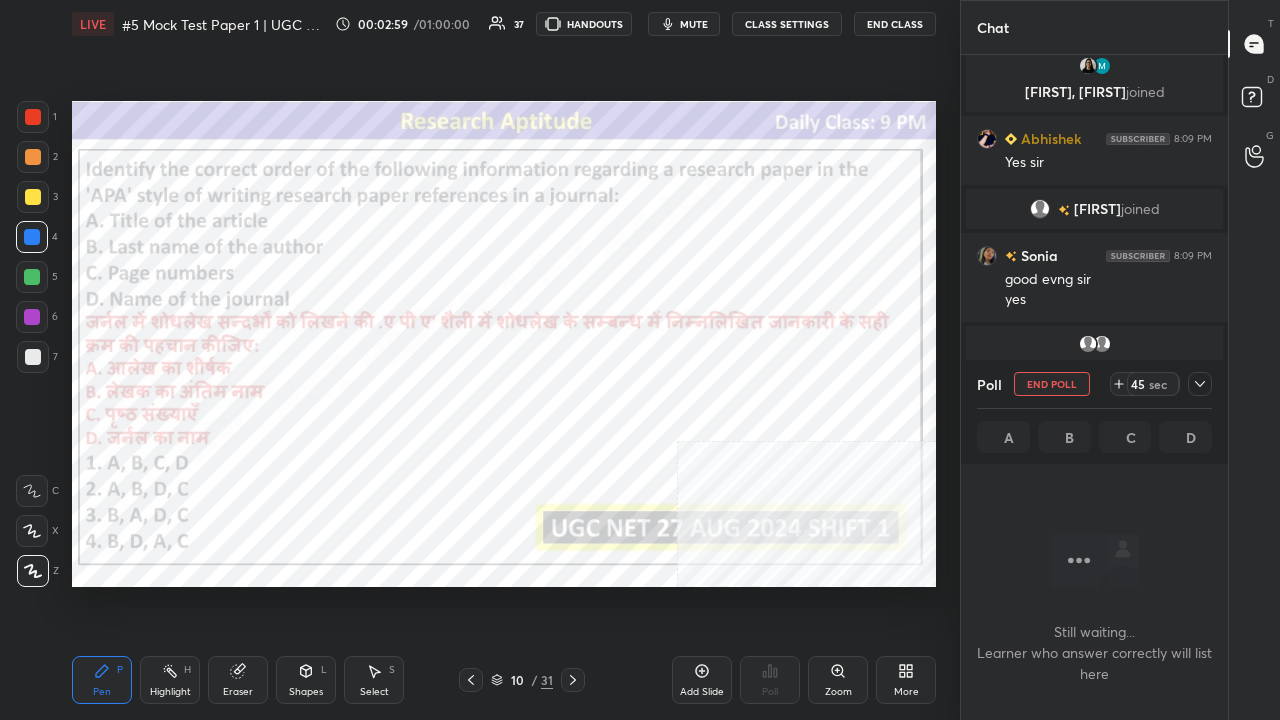 click 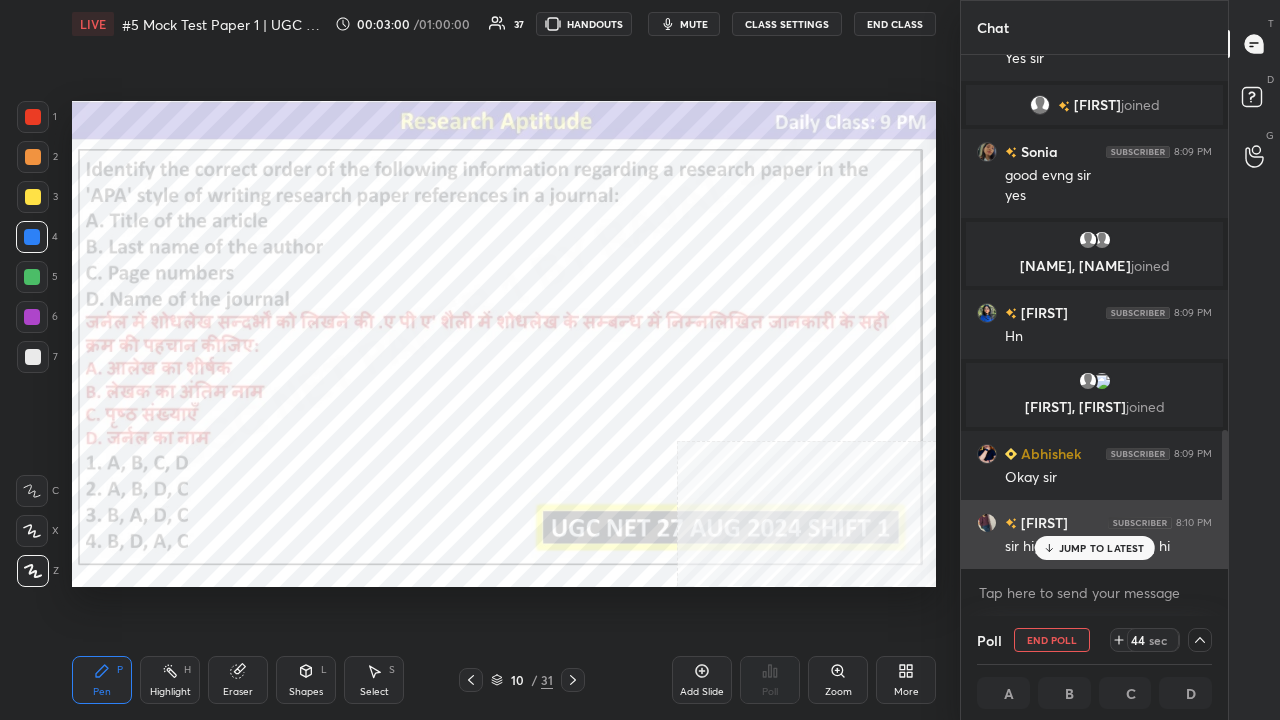 click on "JUMP TO LATEST" at bounding box center [1102, 548] 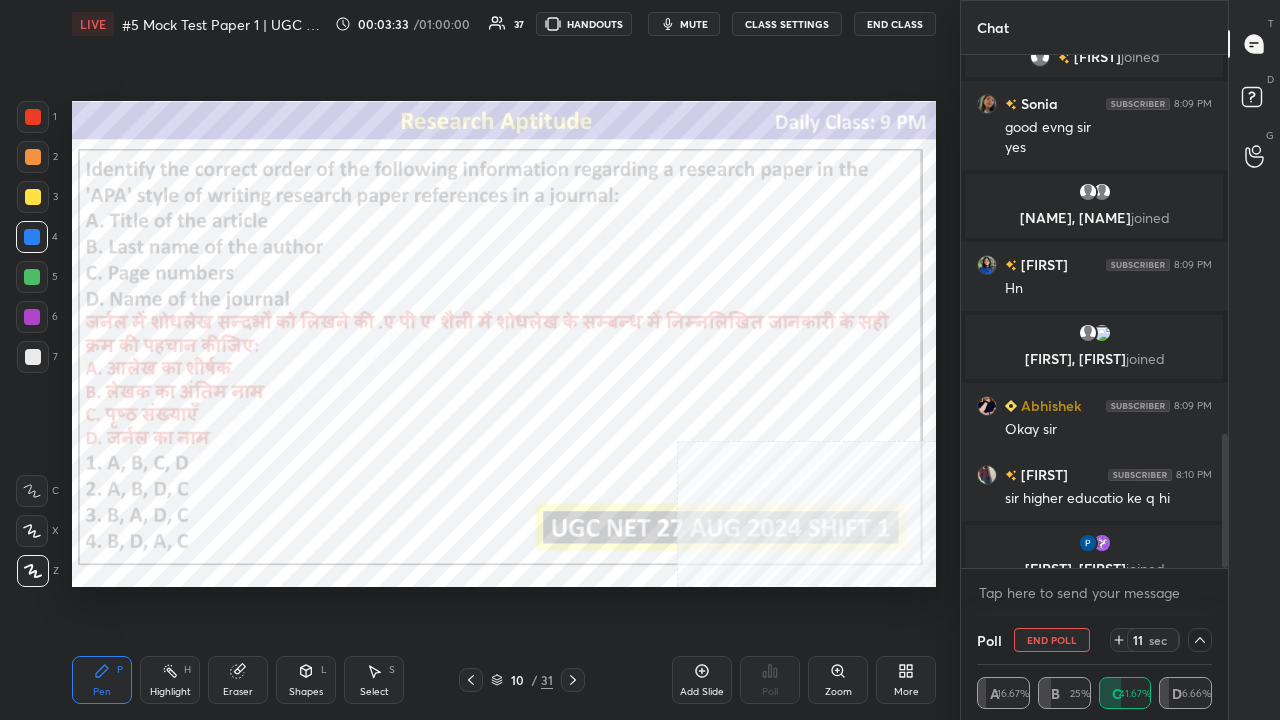 click on "11" at bounding box center [1138, 640] 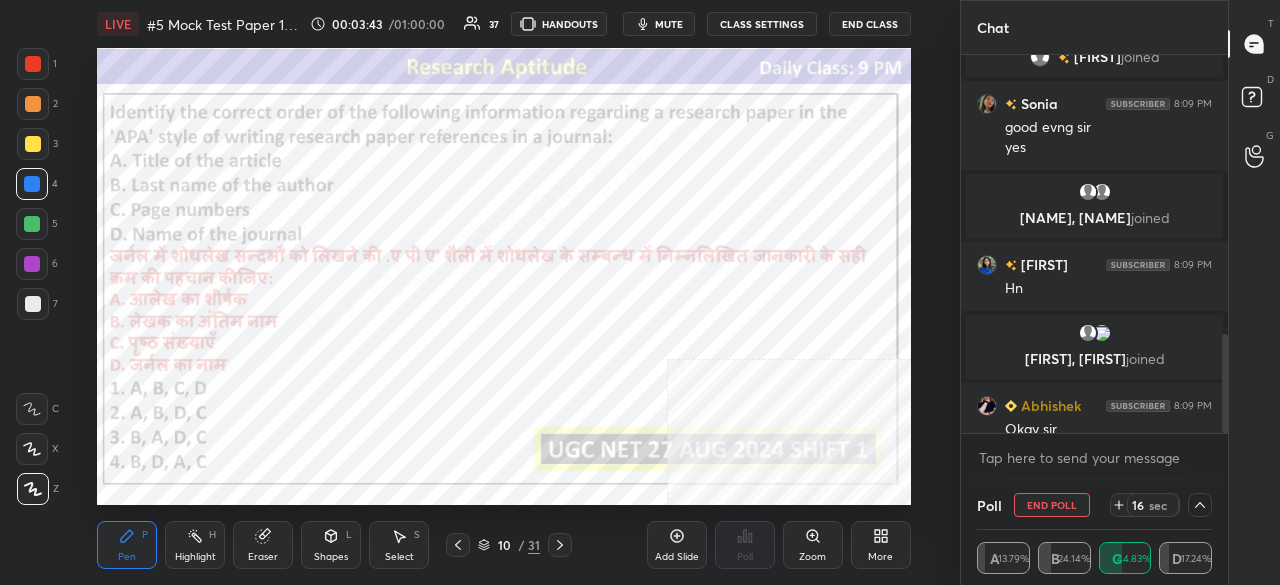 scroll, scrollTop: 457, scrollLeft: 880, axis: both 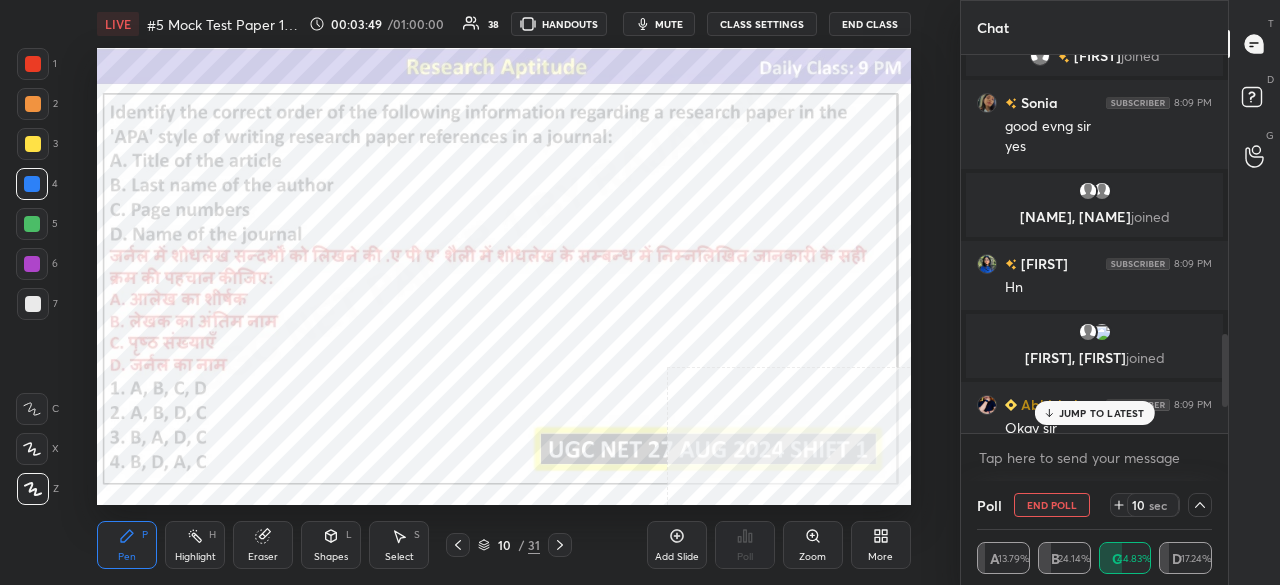 click on "JUMP TO LATEST" at bounding box center [1102, 413] 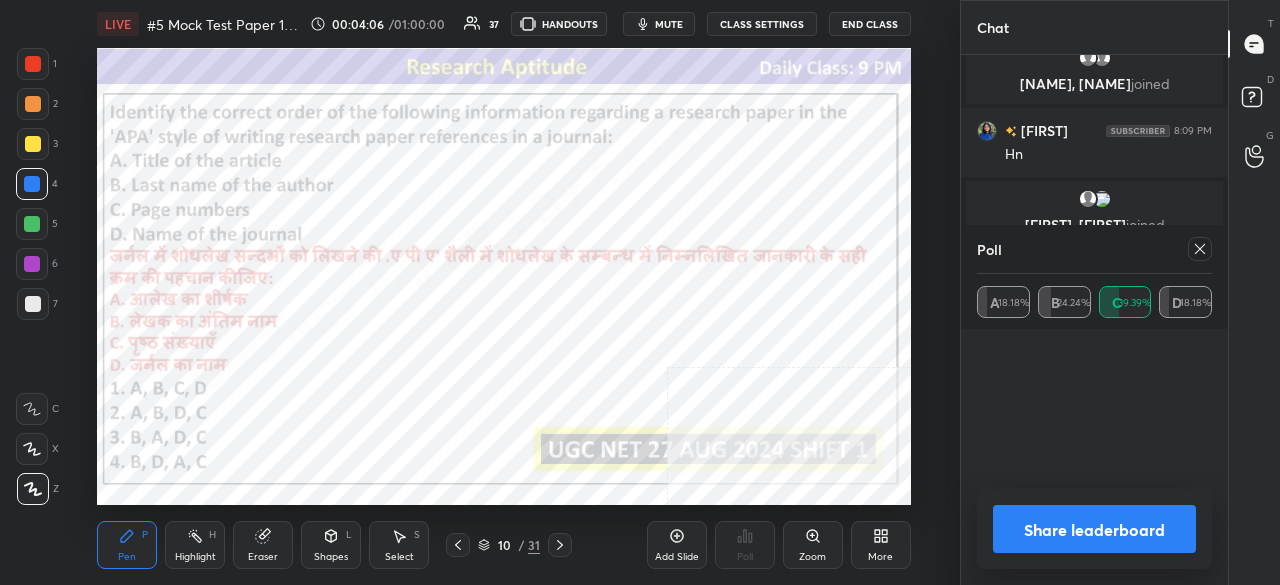 scroll, scrollTop: 7, scrollLeft: 6, axis: both 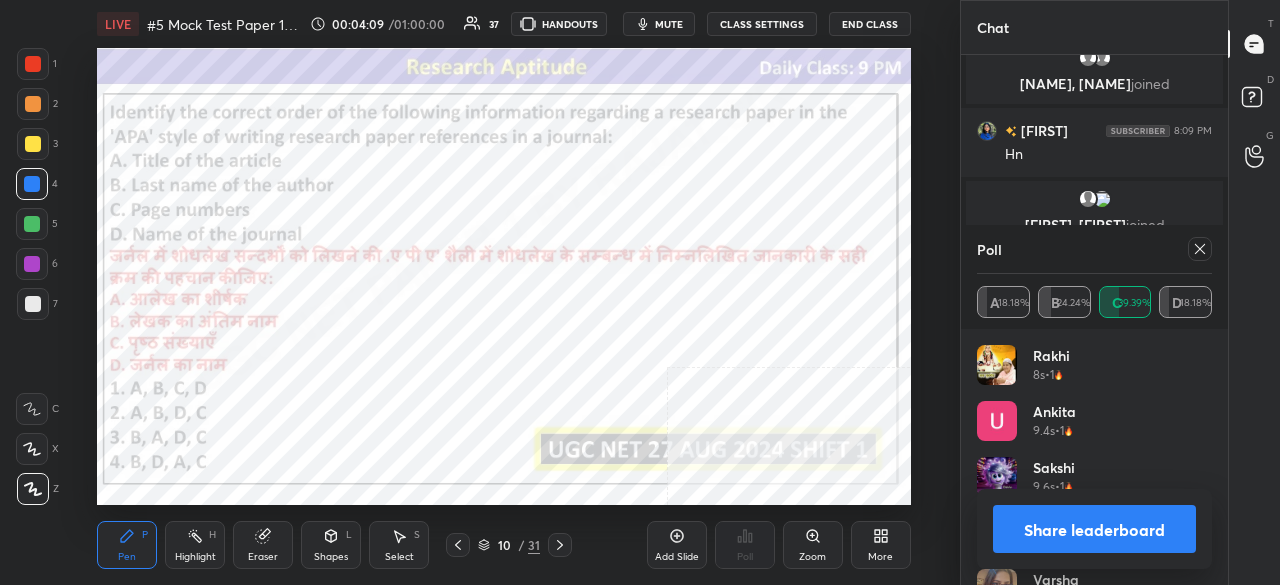 click 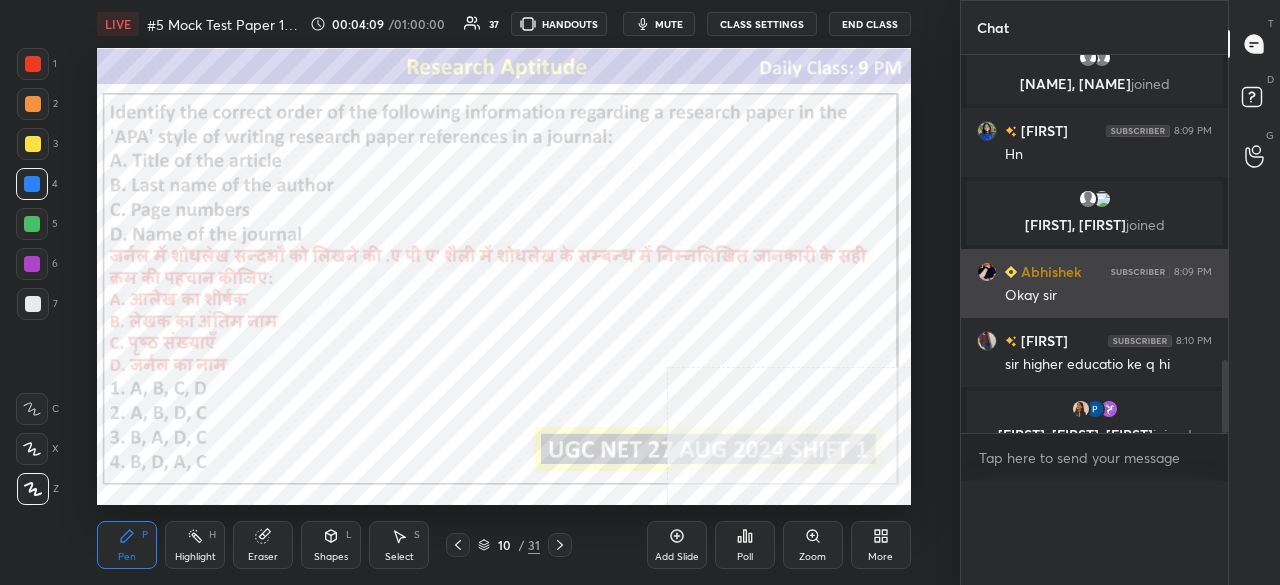 scroll, scrollTop: 88, scrollLeft: 229, axis: both 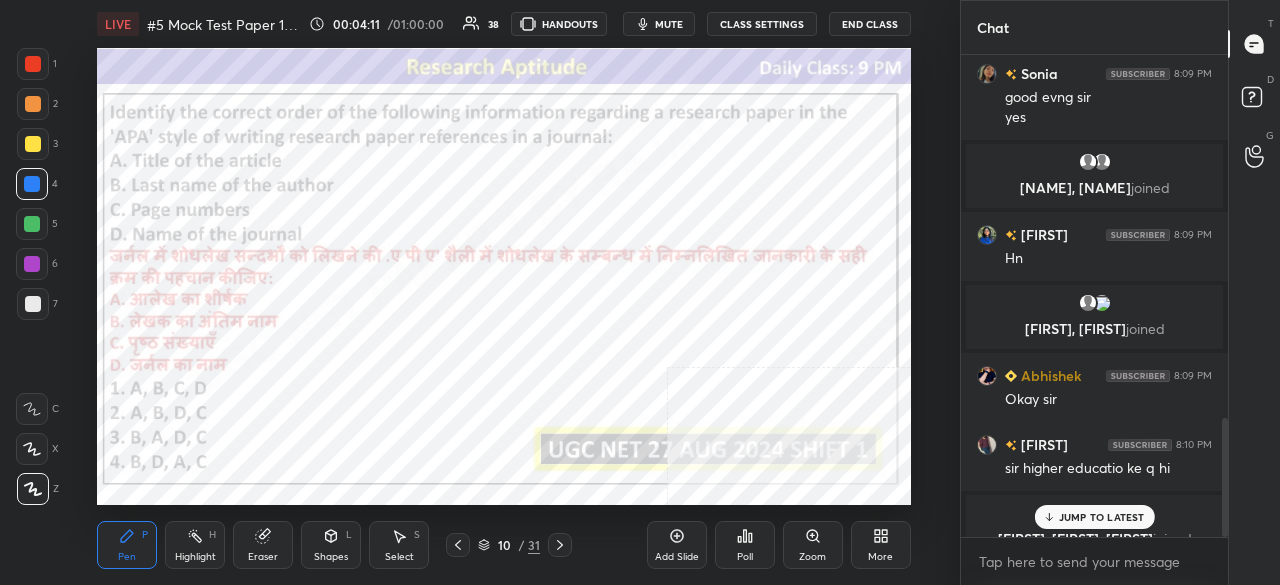 click 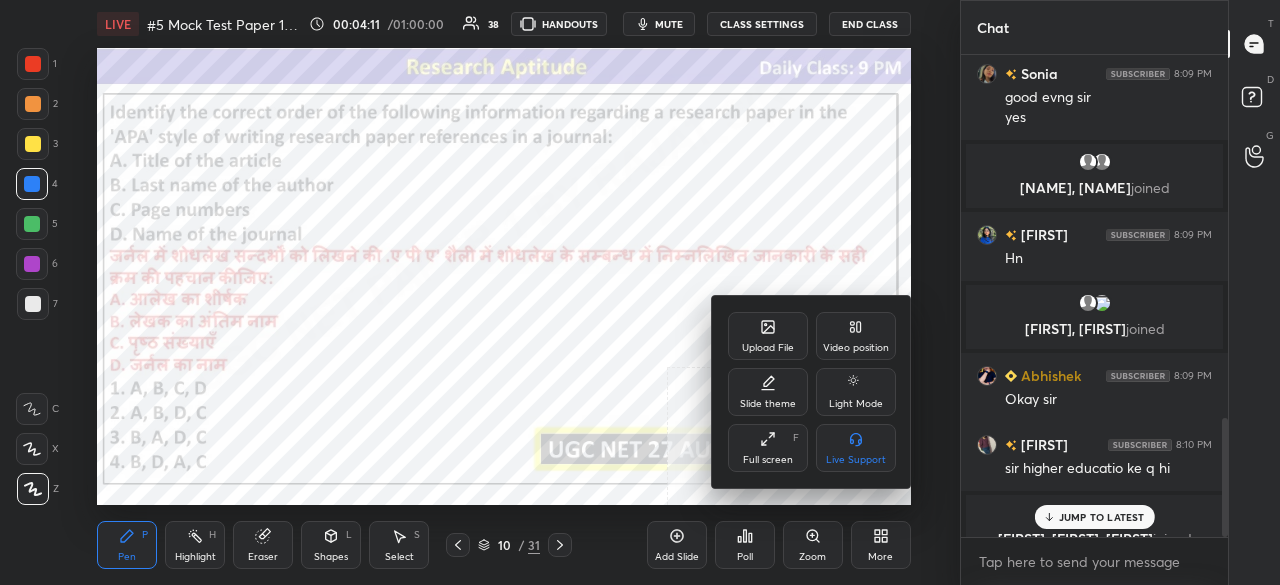 click on "Full screen F" at bounding box center [768, 448] 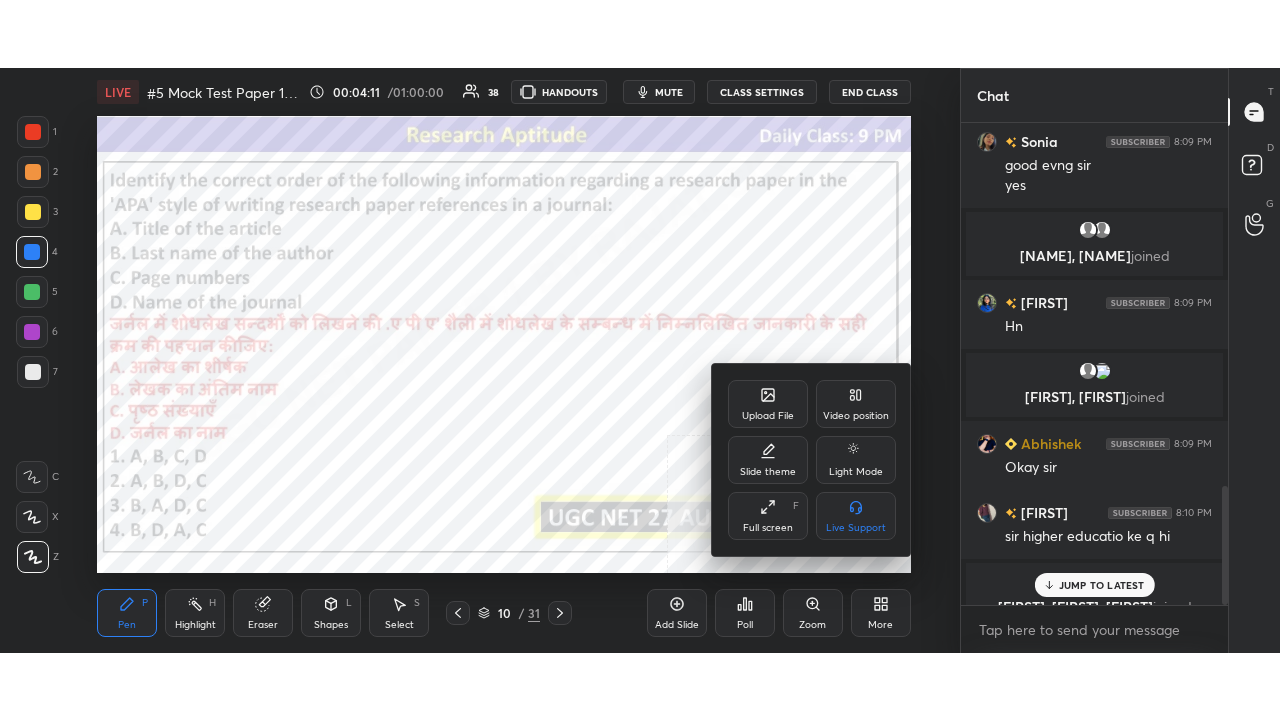 scroll, scrollTop: 99408, scrollLeft: 99120, axis: both 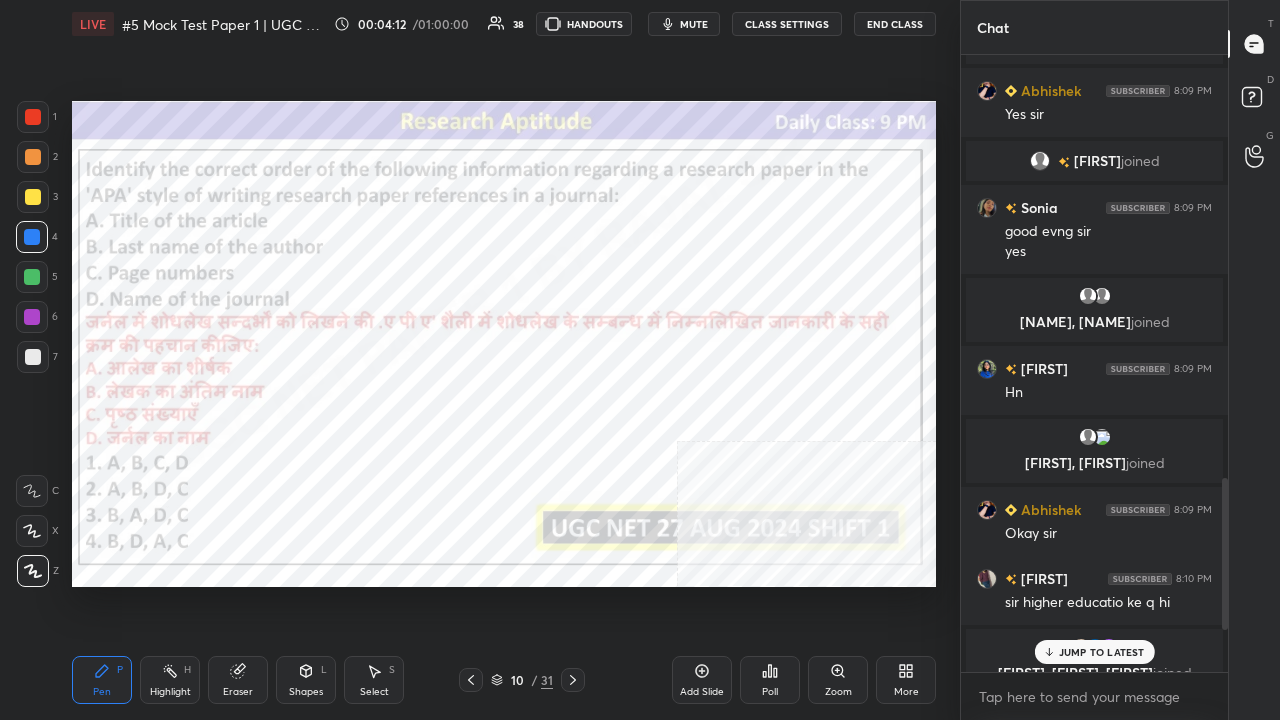 click on "JUMP TO LATEST" at bounding box center (1102, 652) 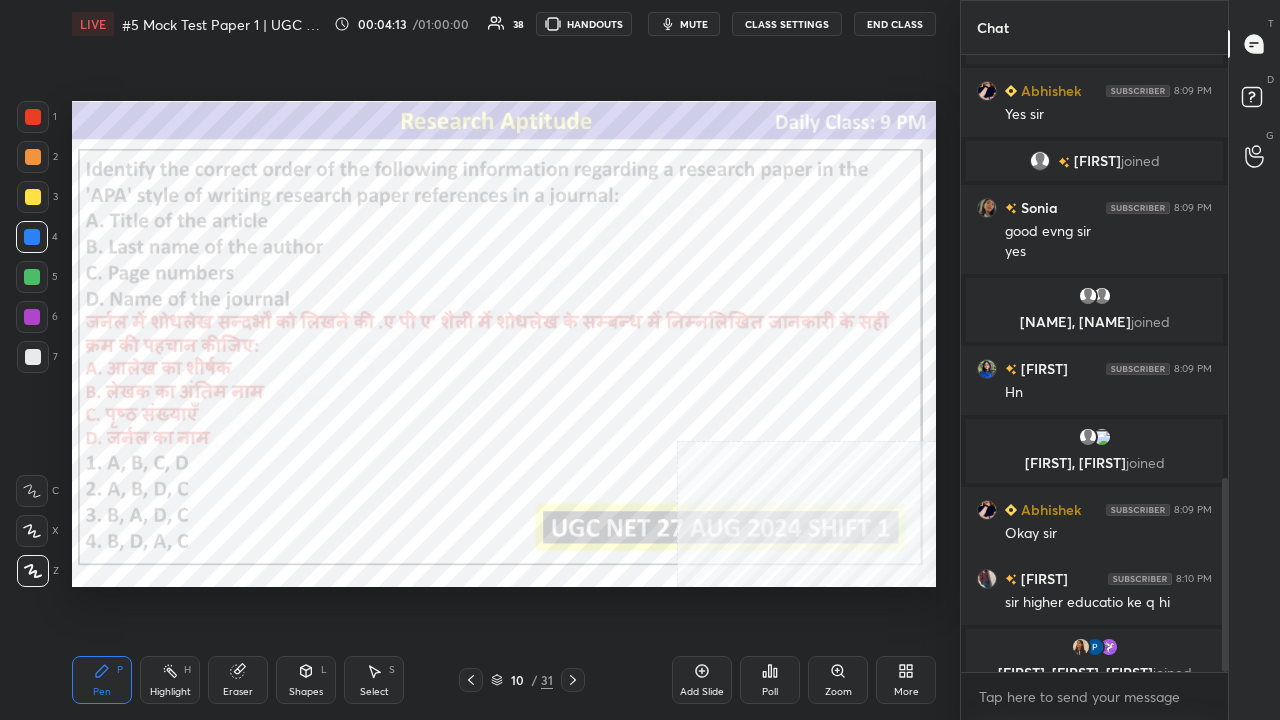 click at bounding box center (33, 117) 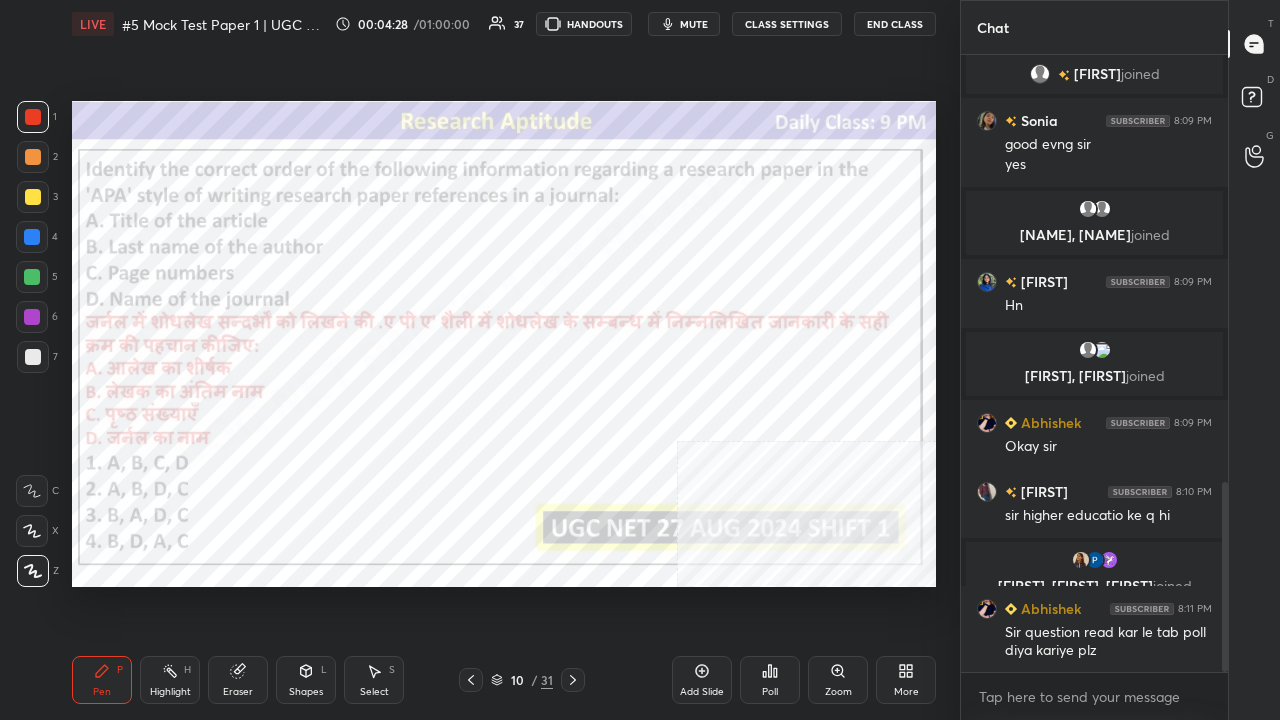click at bounding box center [32, 317] 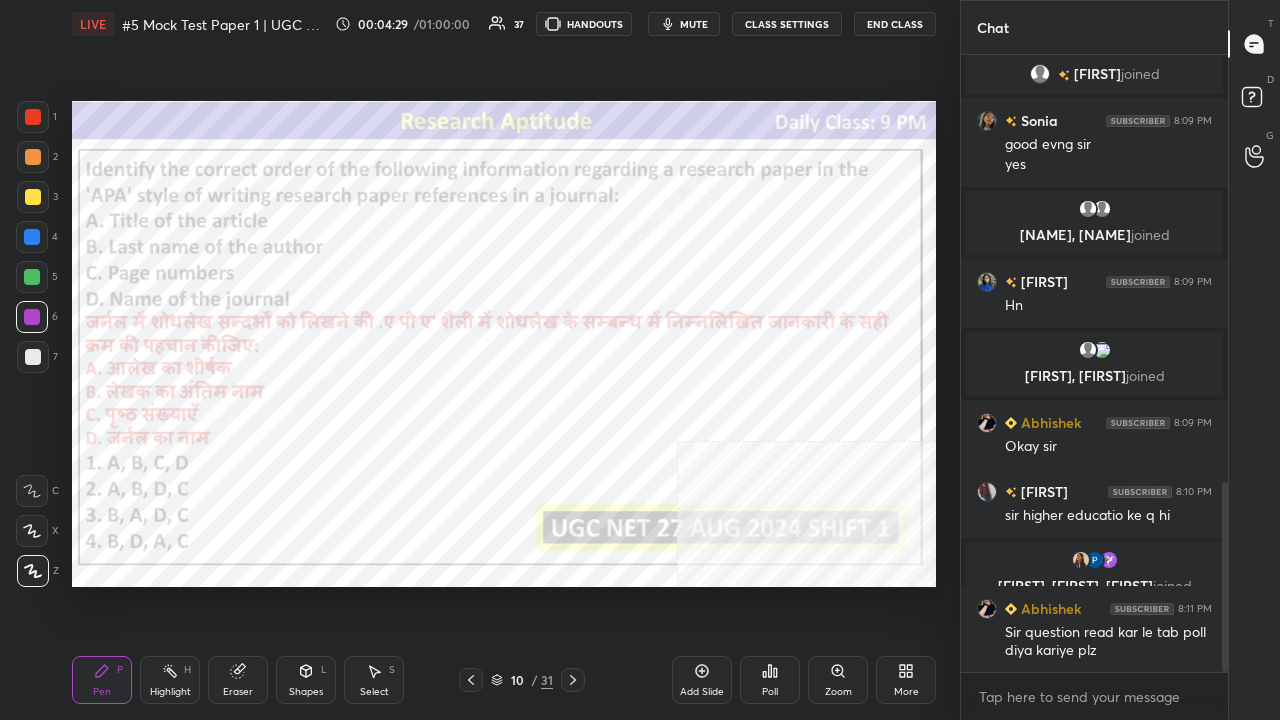 click at bounding box center [32, 317] 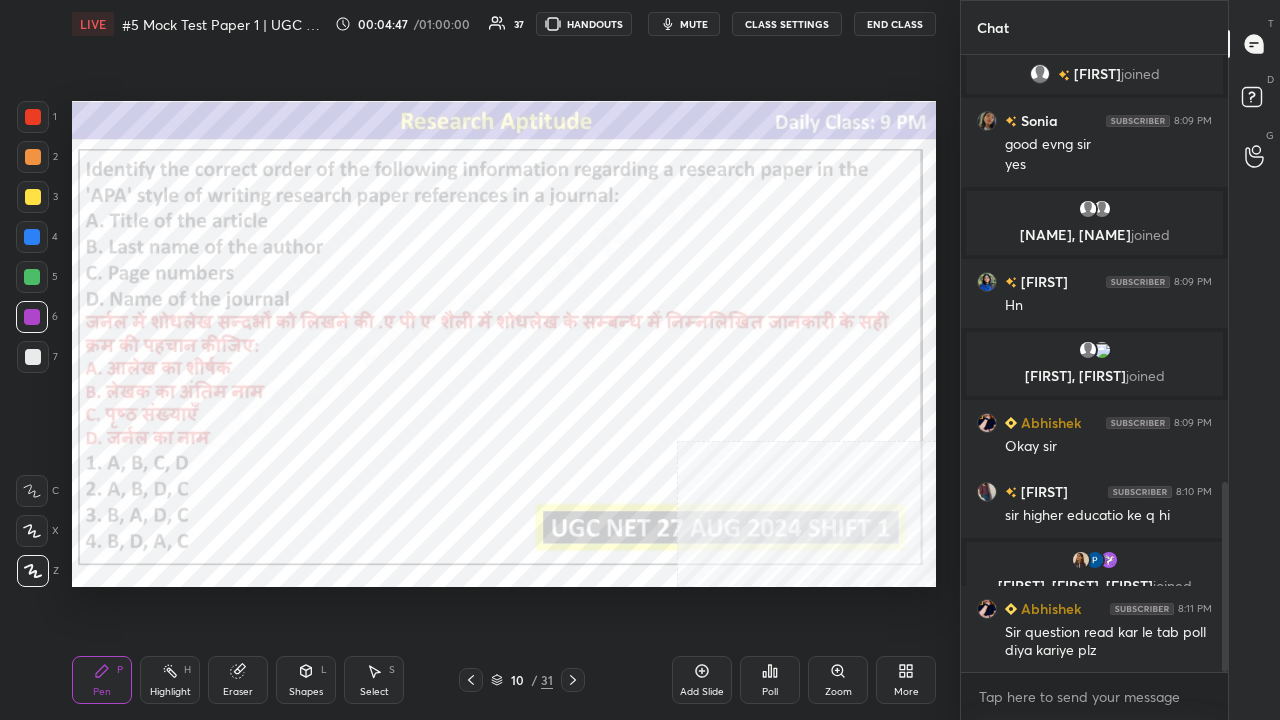 scroll, scrollTop: 1462, scrollLeft: 0, axis: vertical 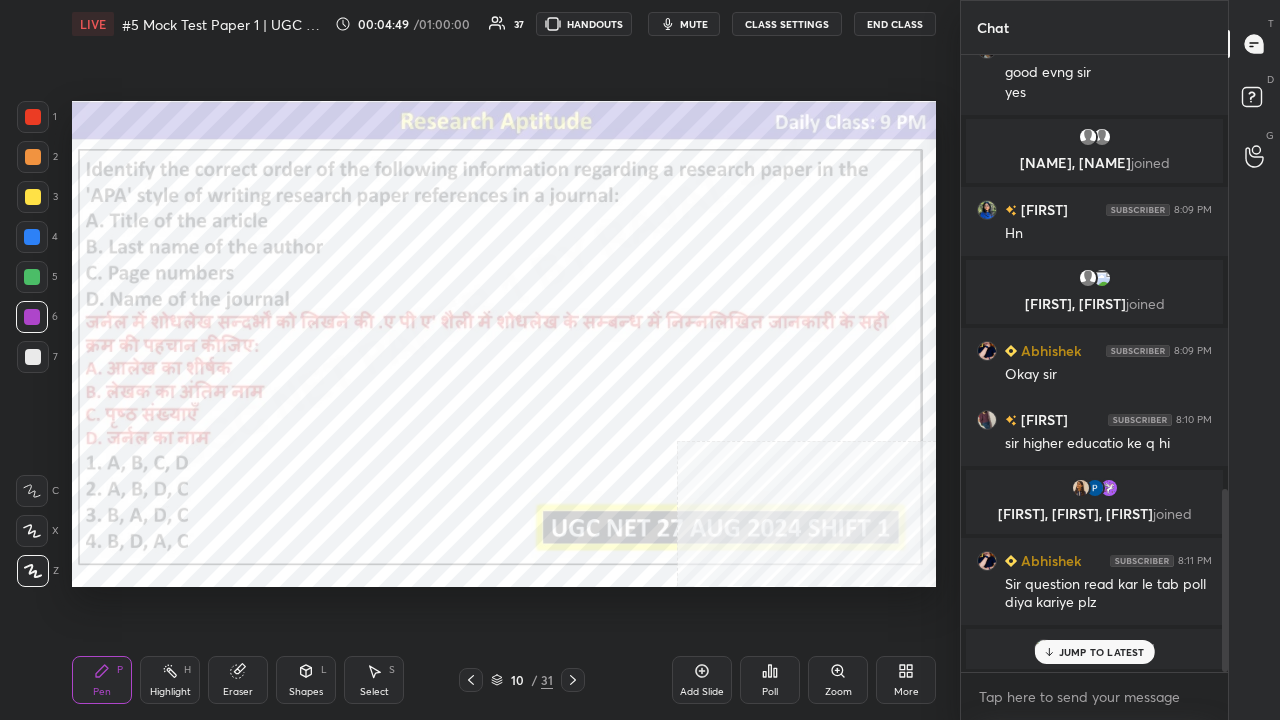 click on "10" at bounding box center (517, 680) 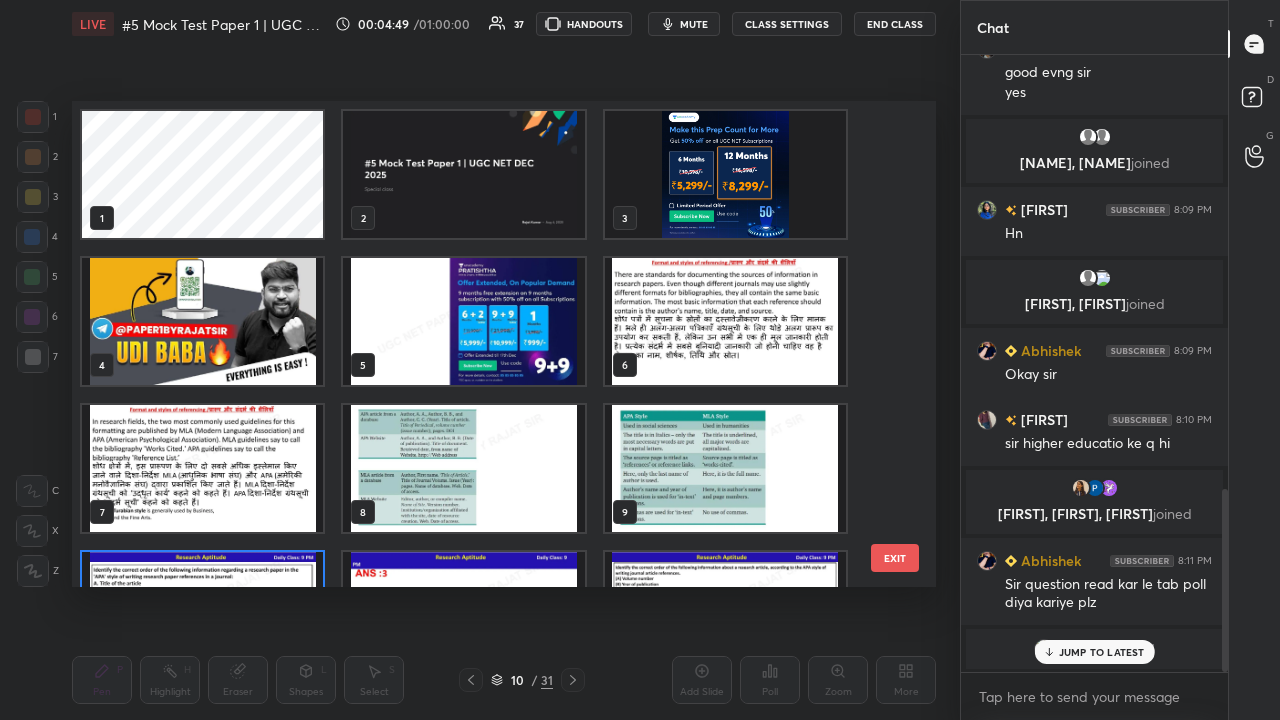 scroll, scrollTop: 102, scrollLeft: 0, axis: vertical 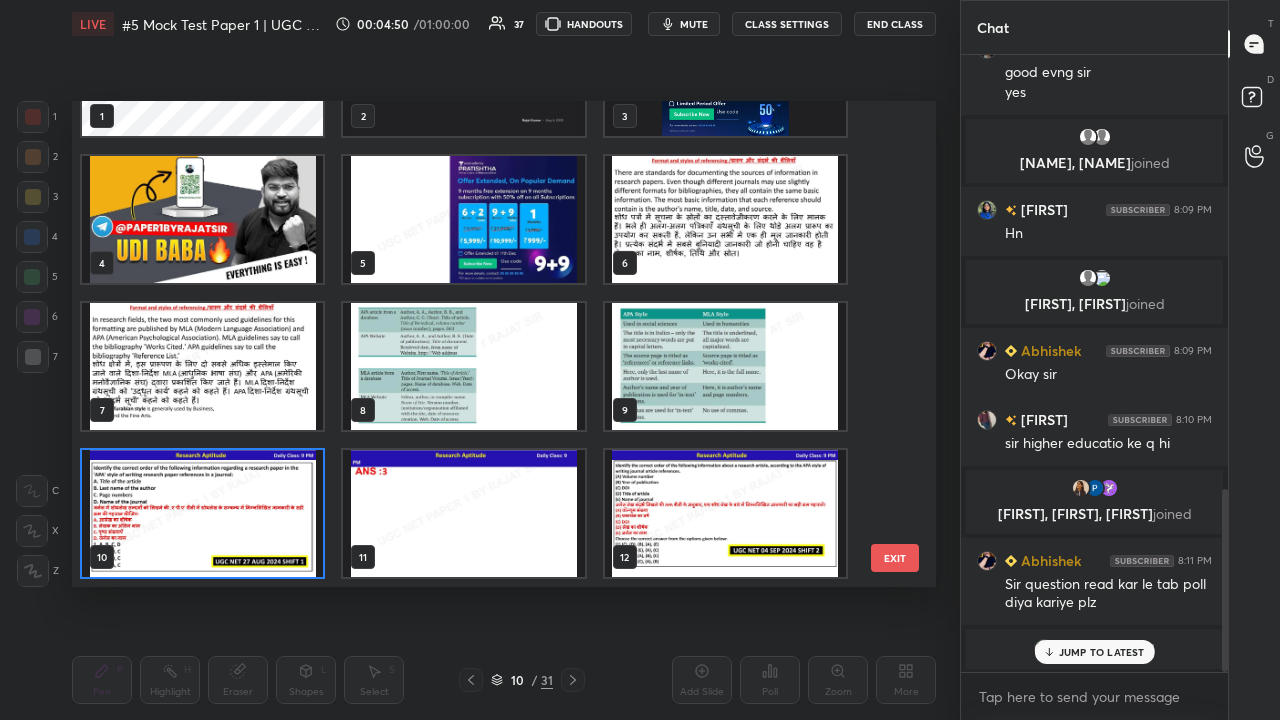click at bounding box center (202, 513) 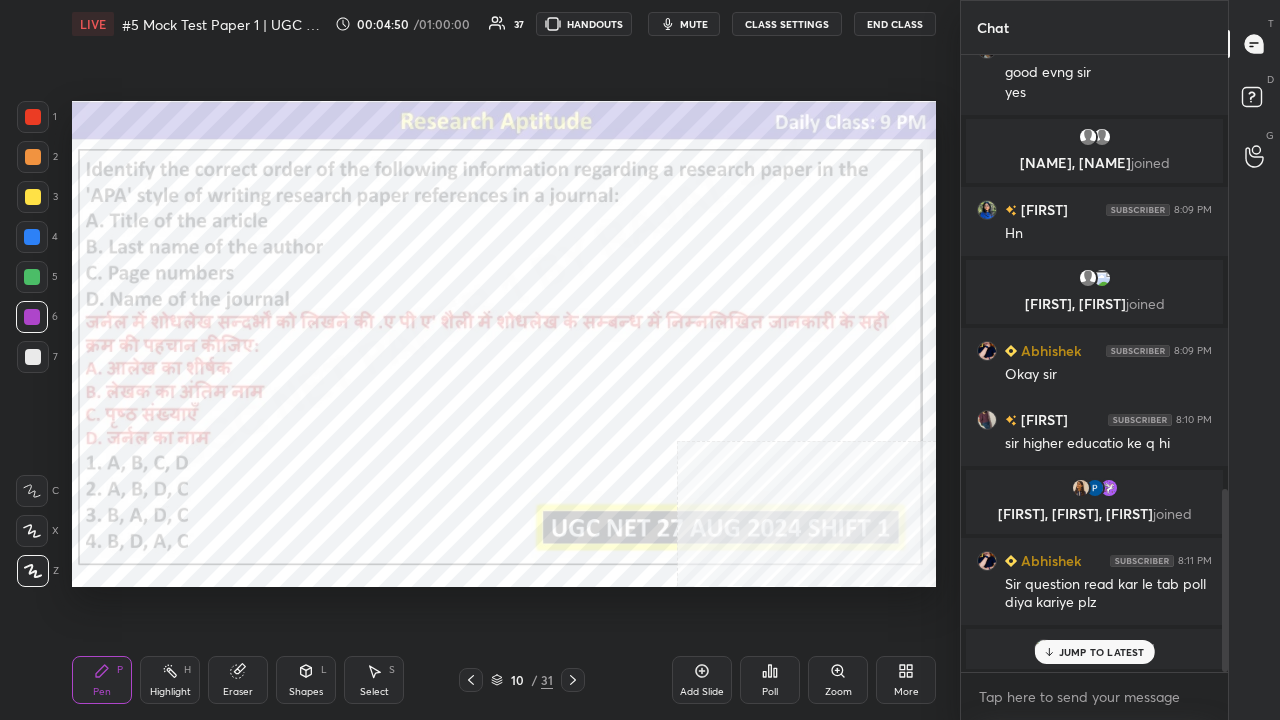 click at bounding box center (202, 513) 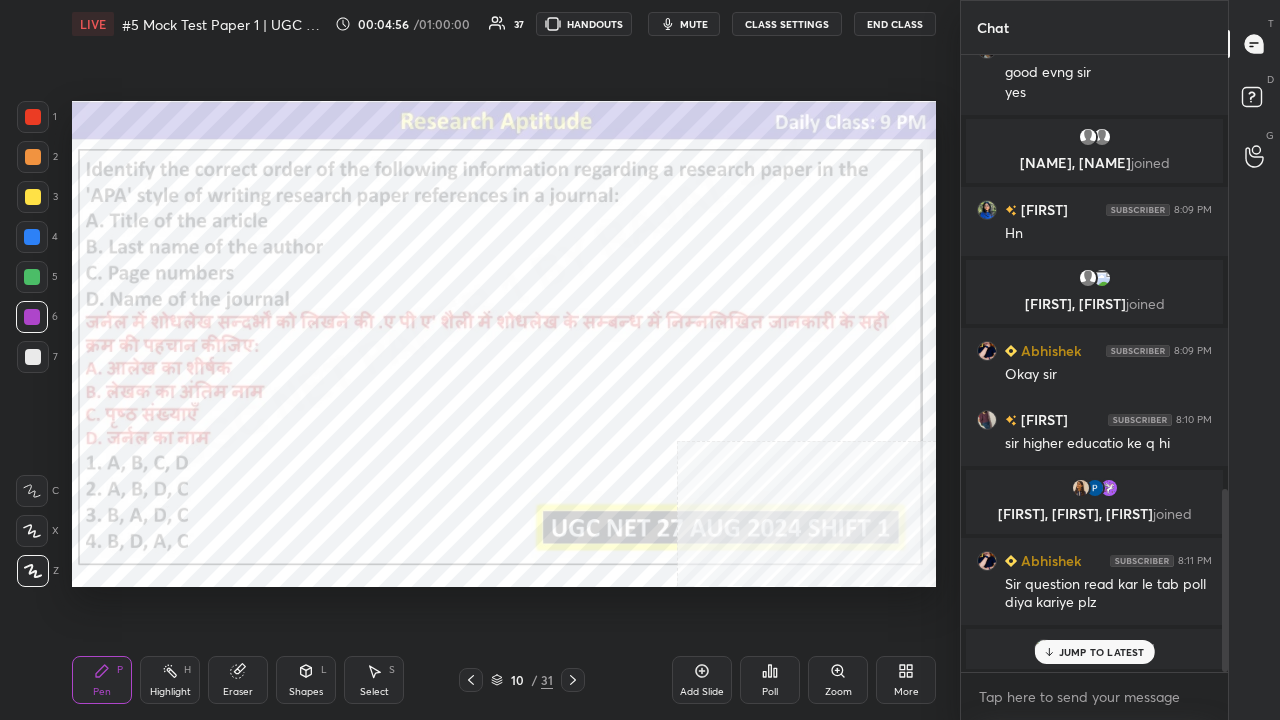 click on "10" at bounding box center [517, 680] 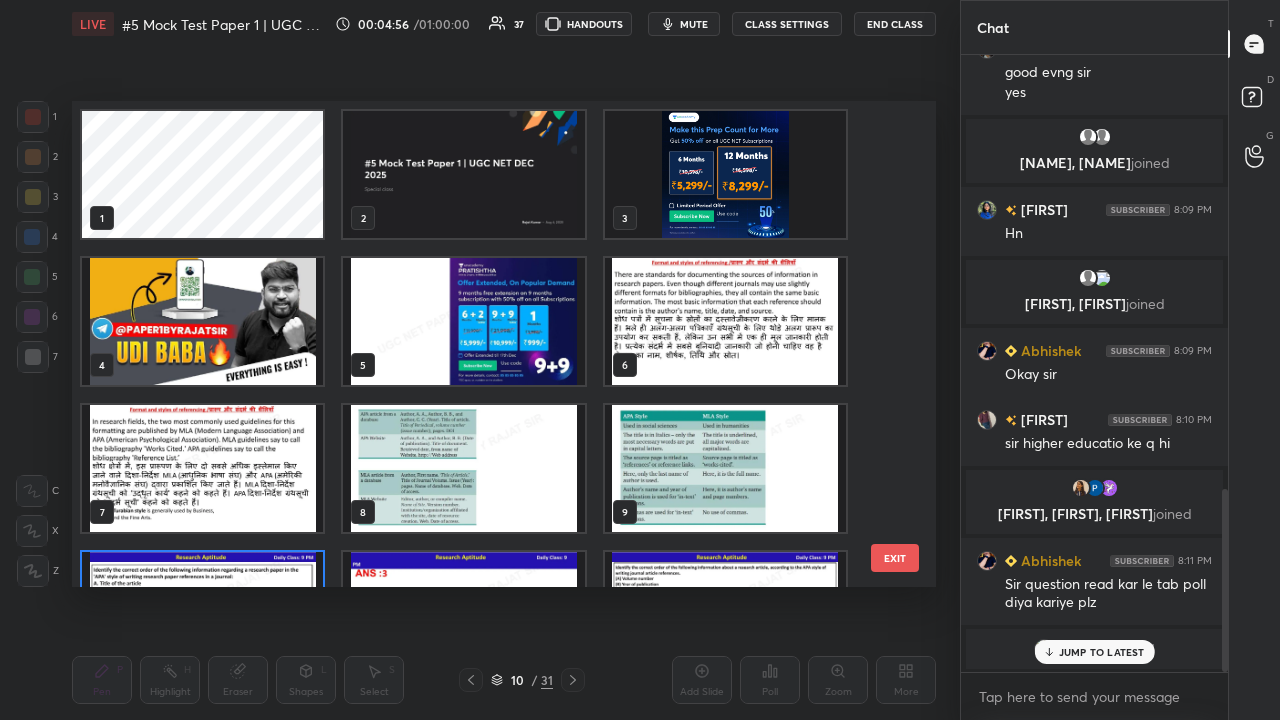 scroll, scrollTop: 102, scrollLeft: 0, axis: vertical 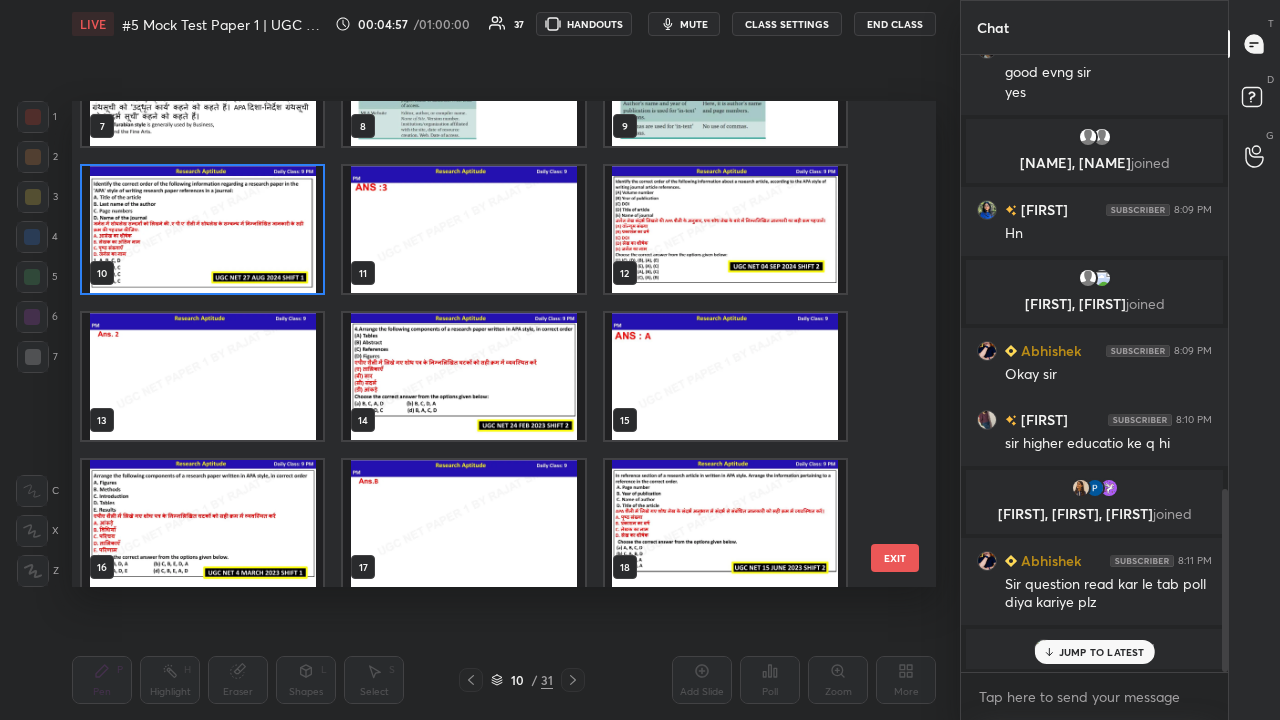 click at bounding box center (725, 229) 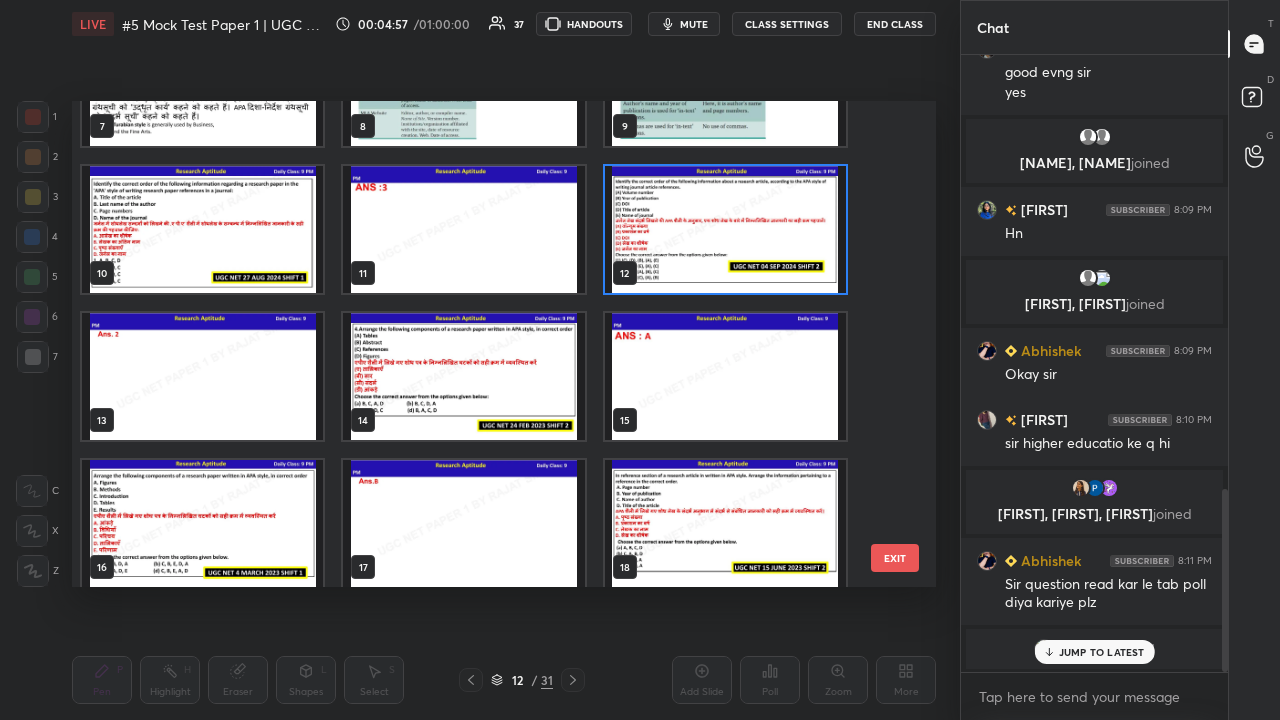 click at bounding box center (725, 229) 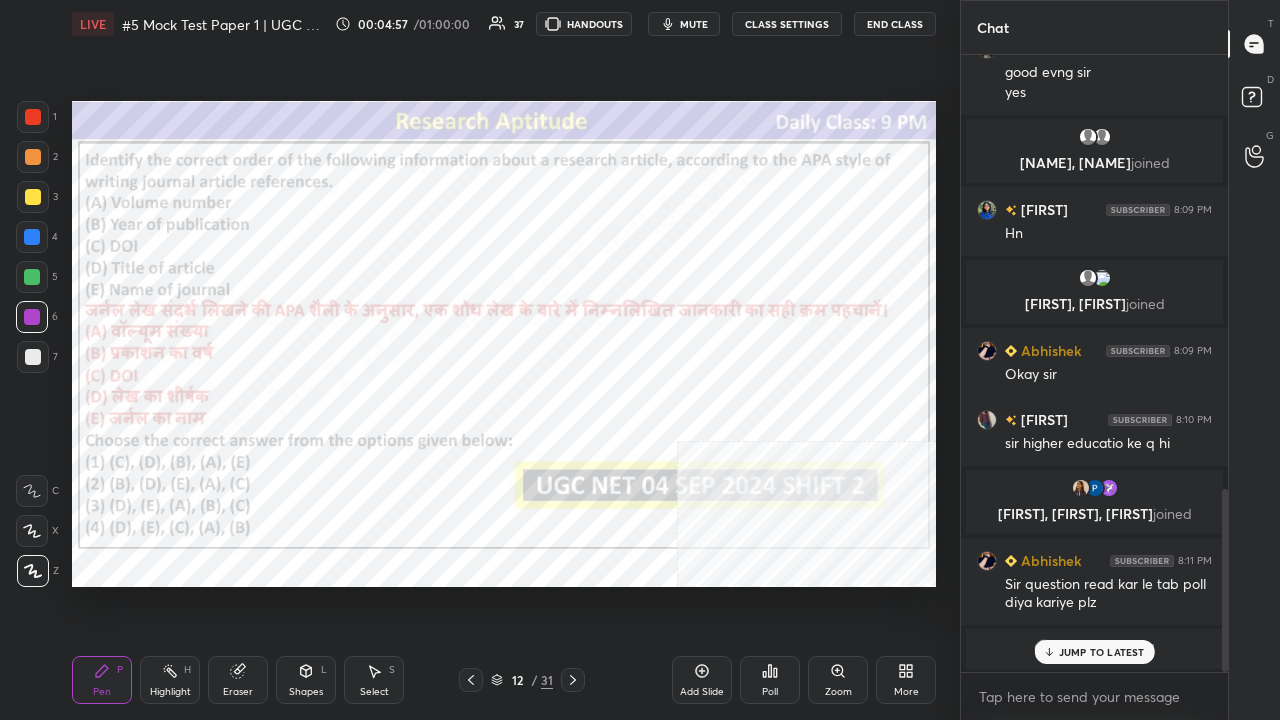 click at bounding box center (725, 229) 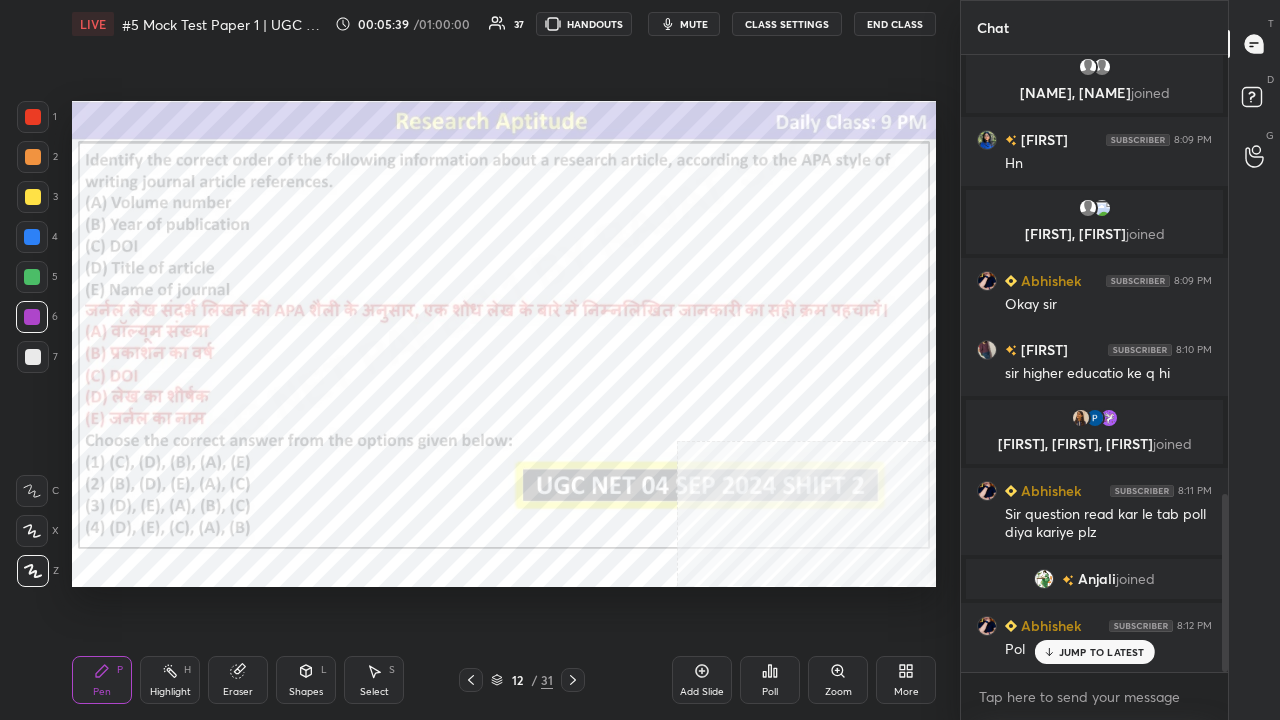 scroll, scrollTop: 1524, scrollLeft: 0, axis: vertical 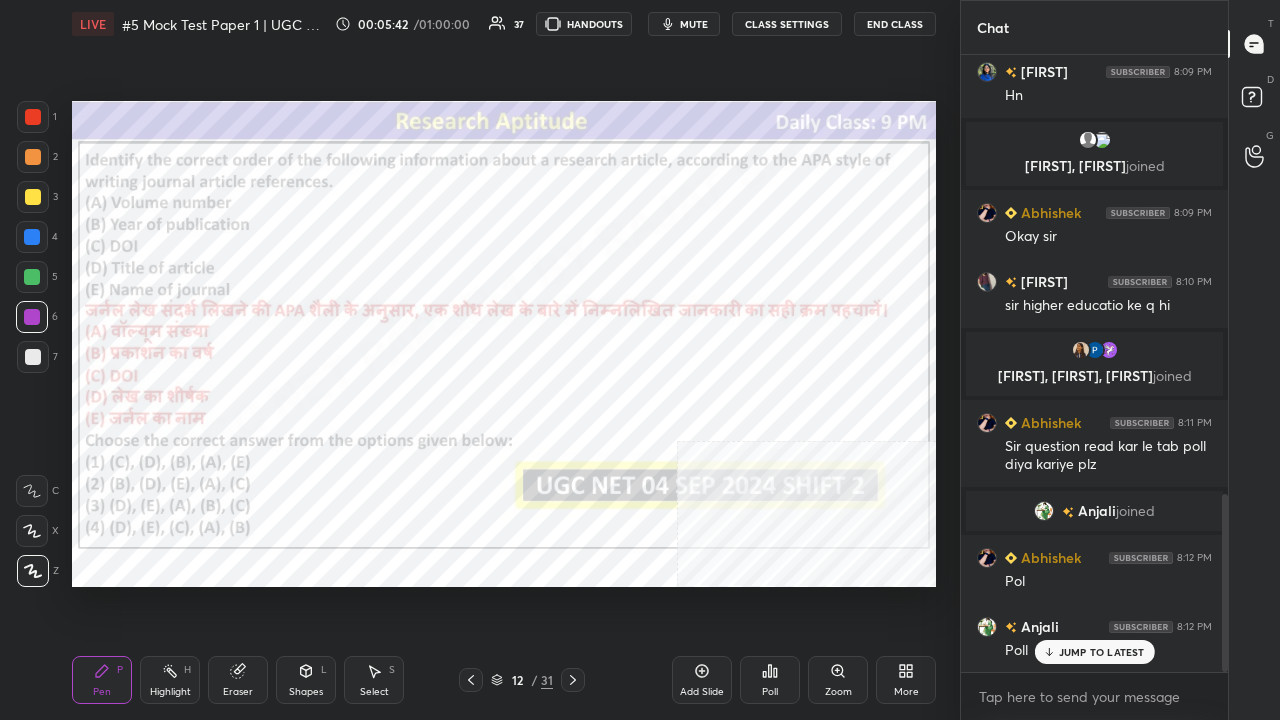 click on "12 / 31" at bounding box center (522, 680) 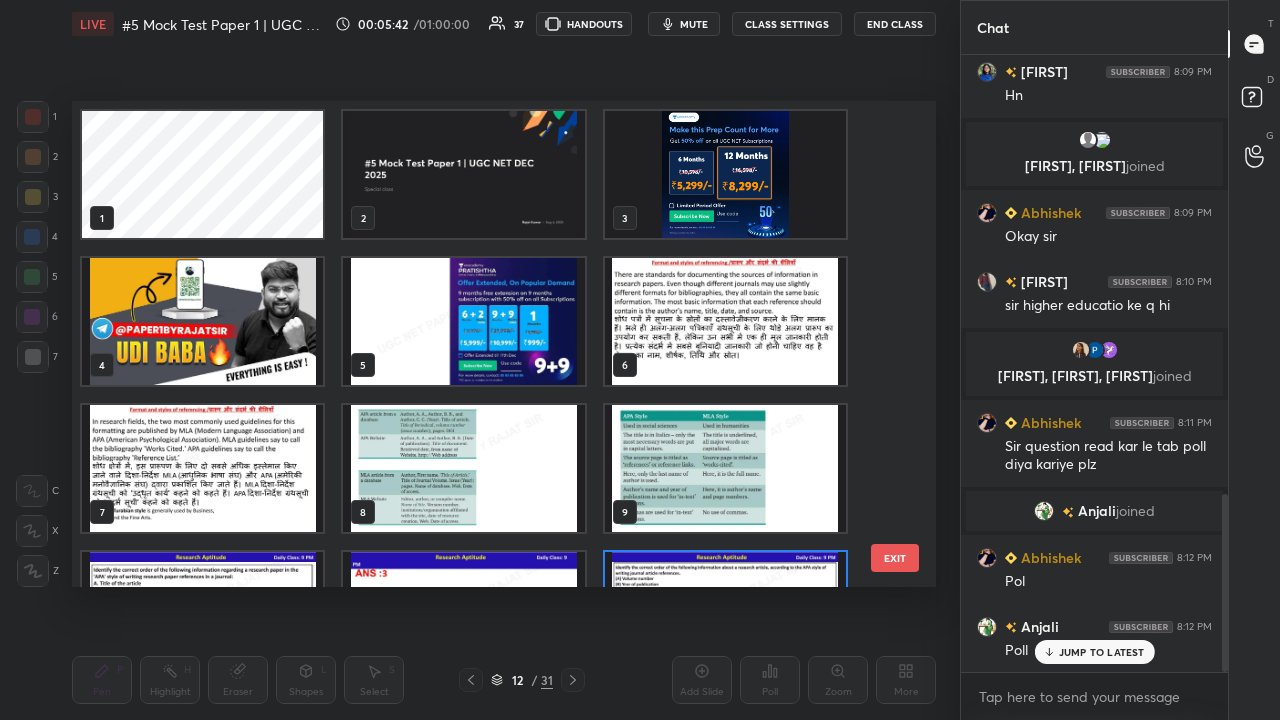 scroll, scrollTop: 102, scrollLeft: 0, axis: vertical 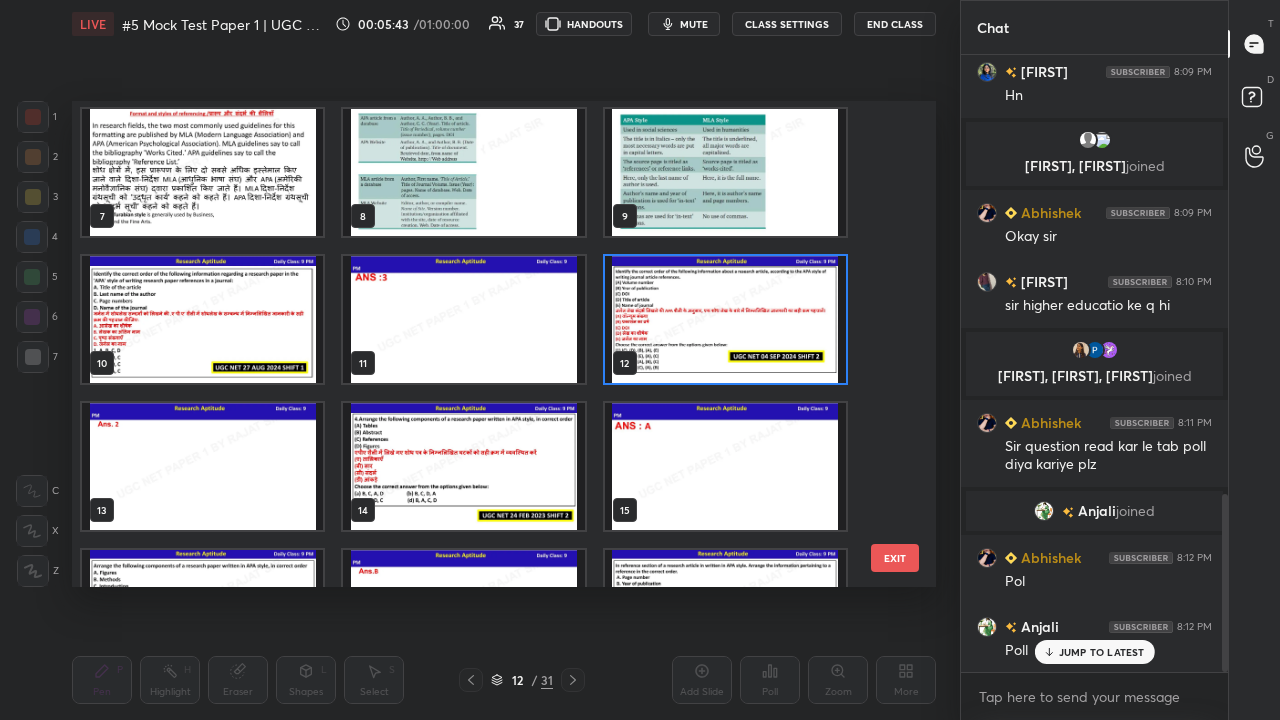 click at bounding box center [725, 319] 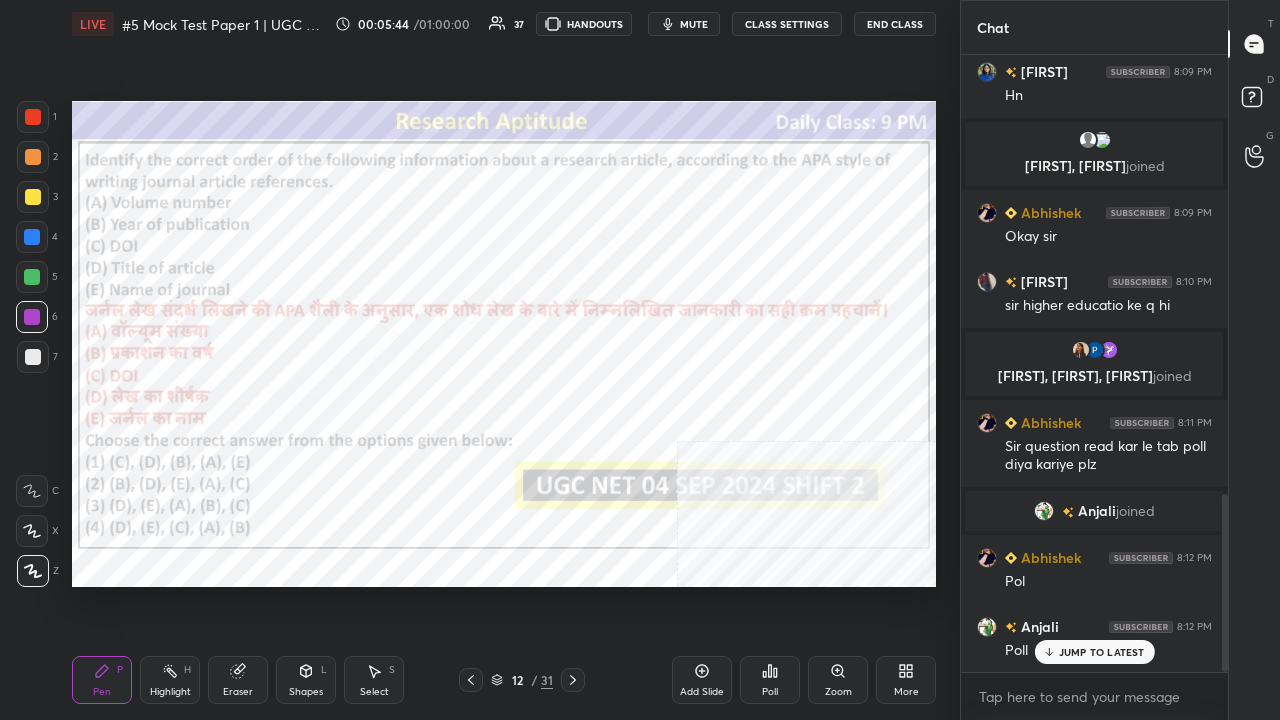 scroll, scrollTop: 1594, scrollLeft: 0, axis: vertical 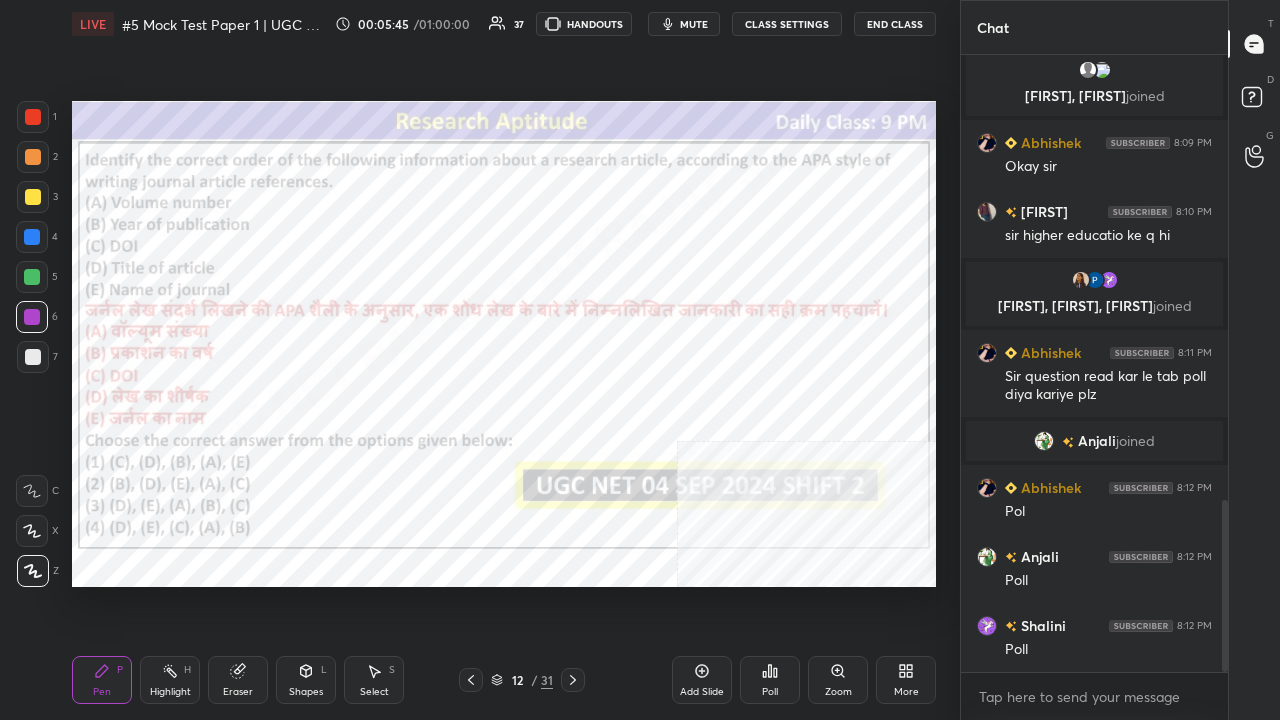 click 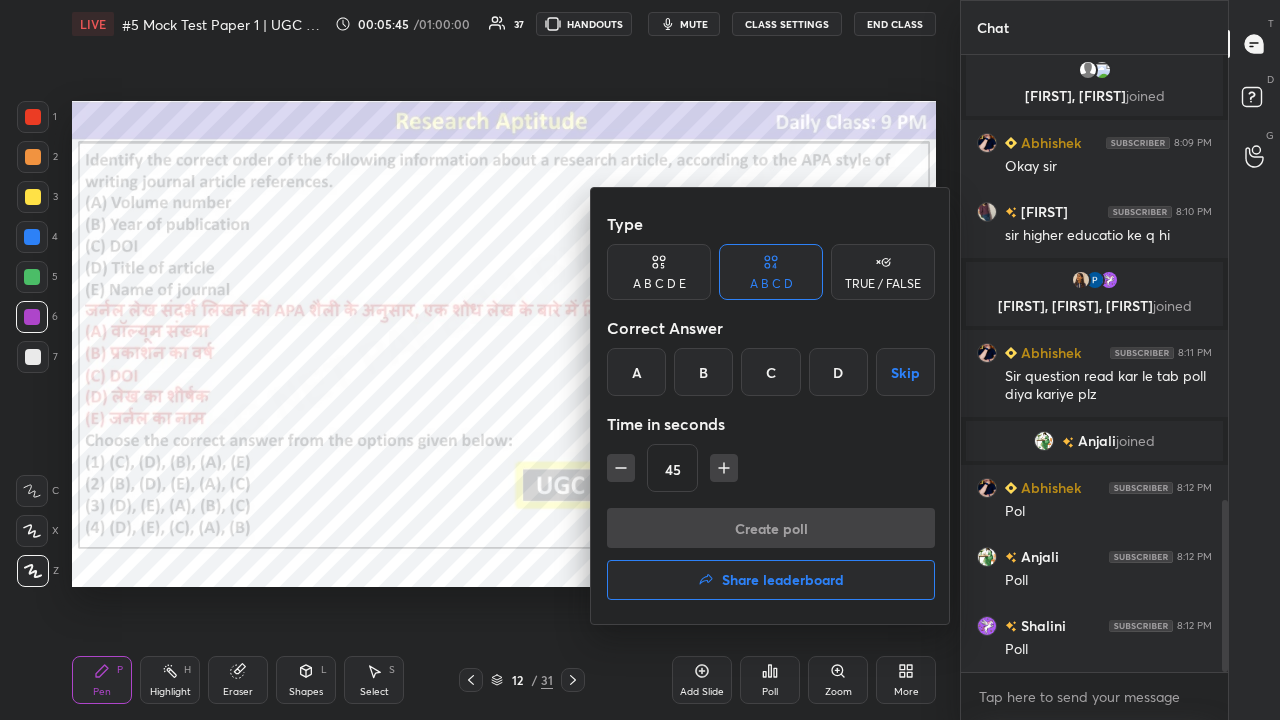 click on "B" at bounding box center [703, 372] 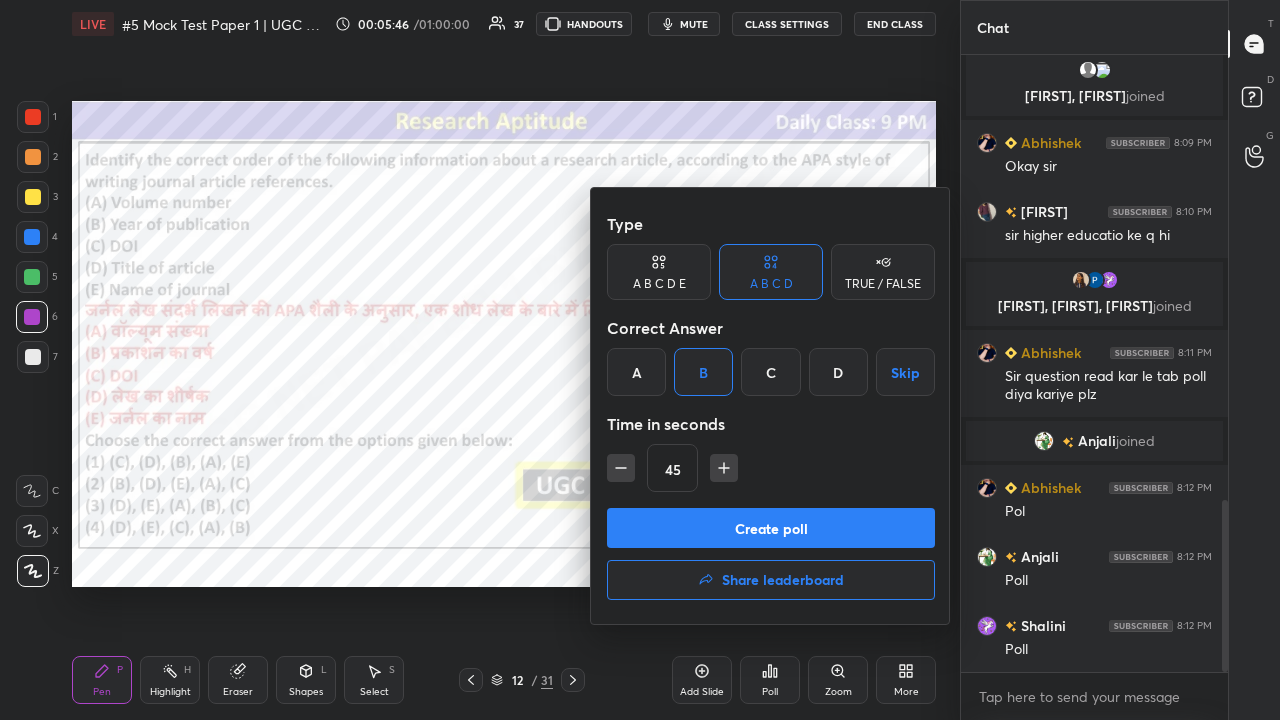 click on "Create poll" at bounding box center [771, 528] 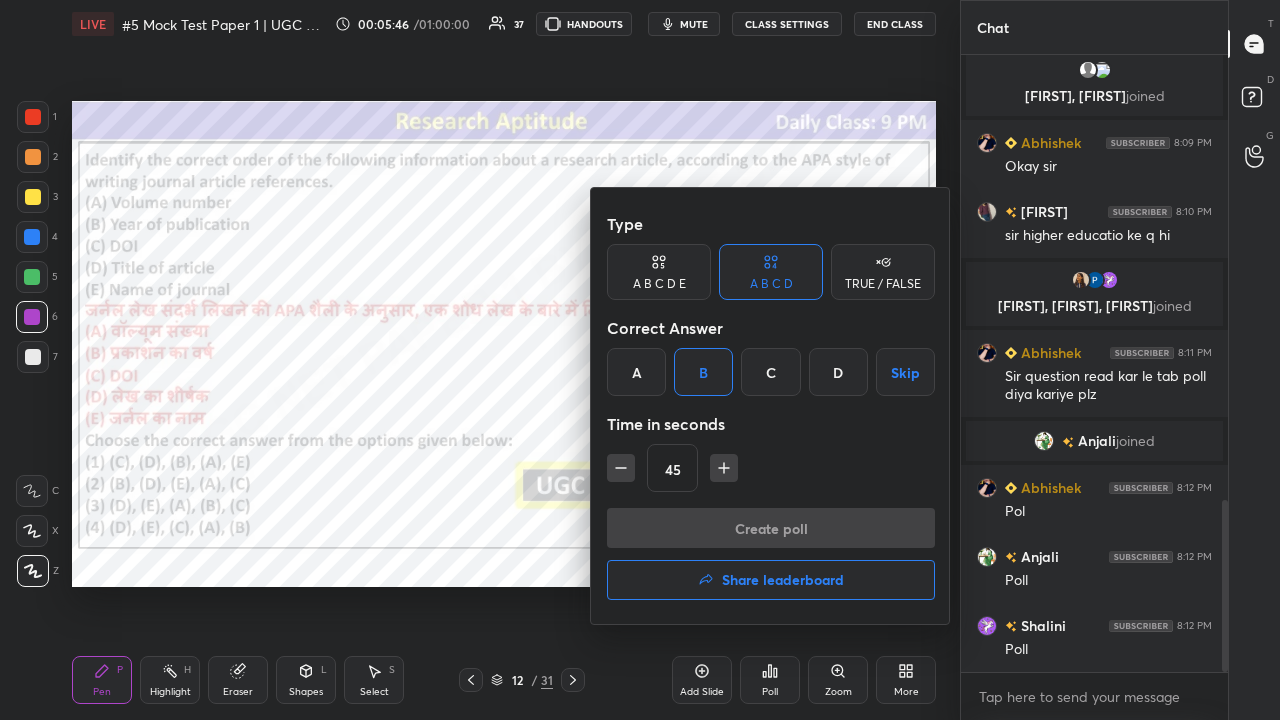scroll, scrollTop: 569, scrollLeft: 261, axis: both 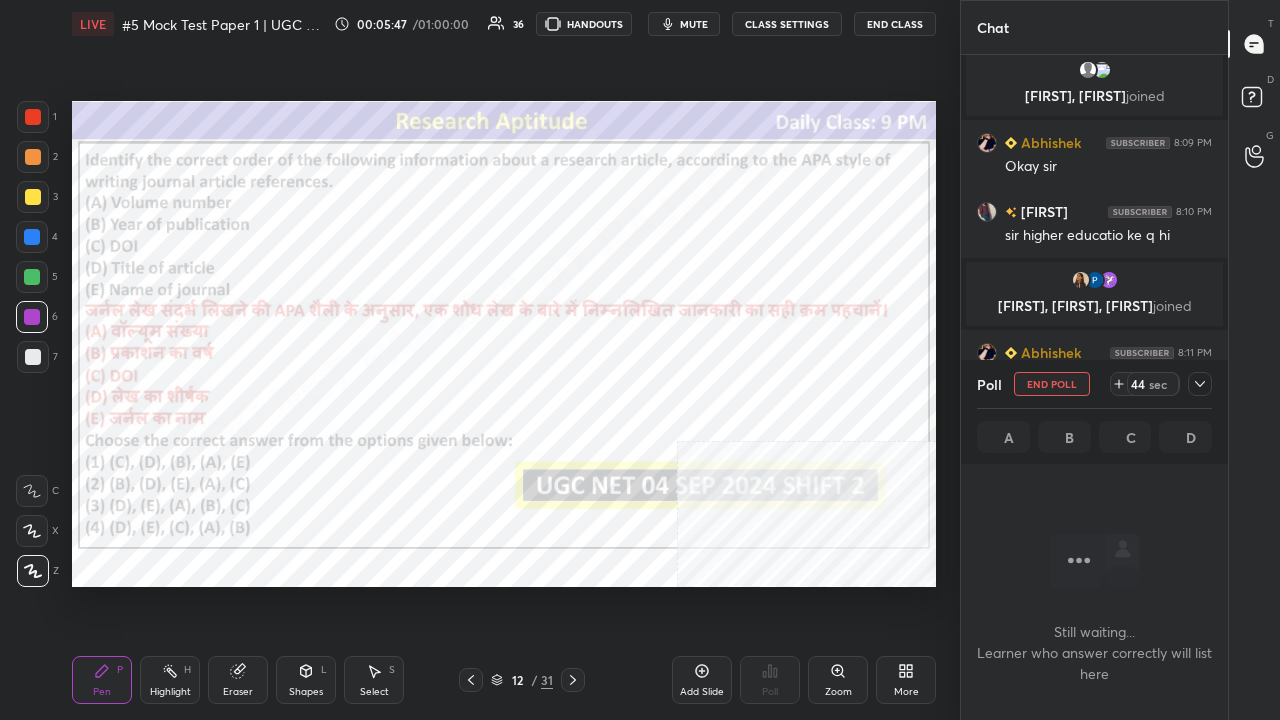 click on "mute" at bounding box center (694, 24) 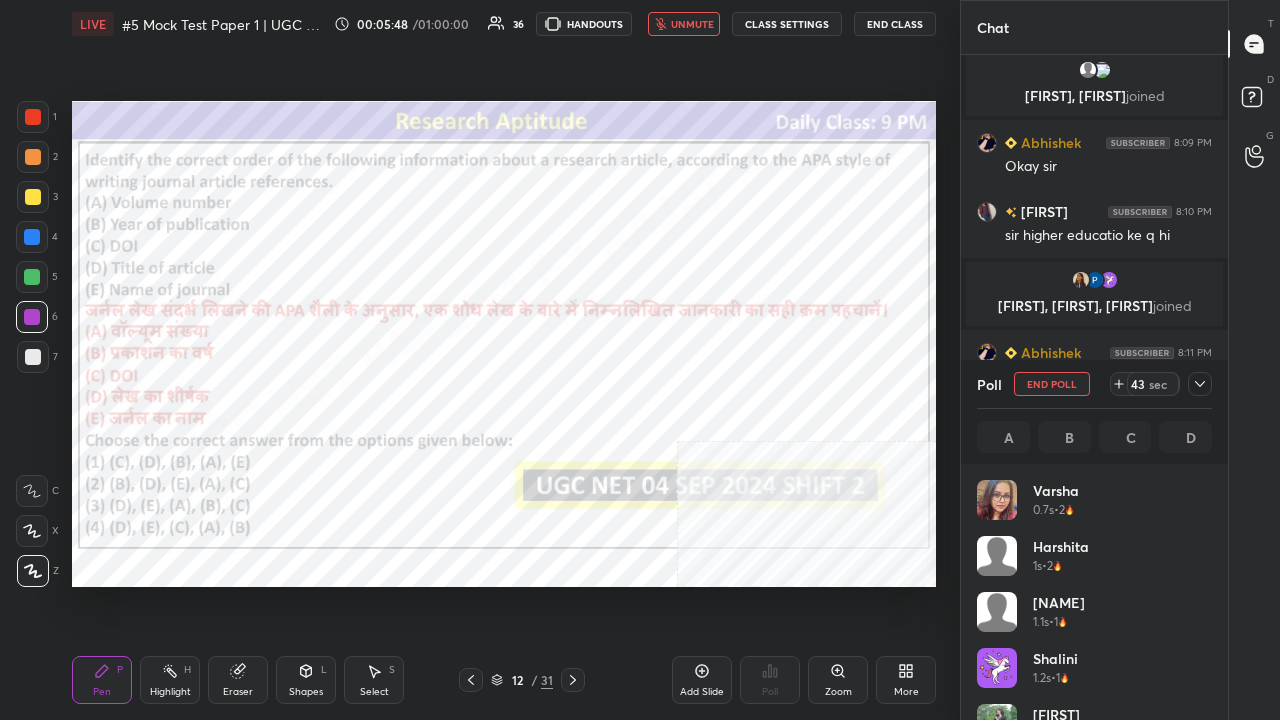 scroll, scrollTop: 7, scrollLeft: 6, axis: both 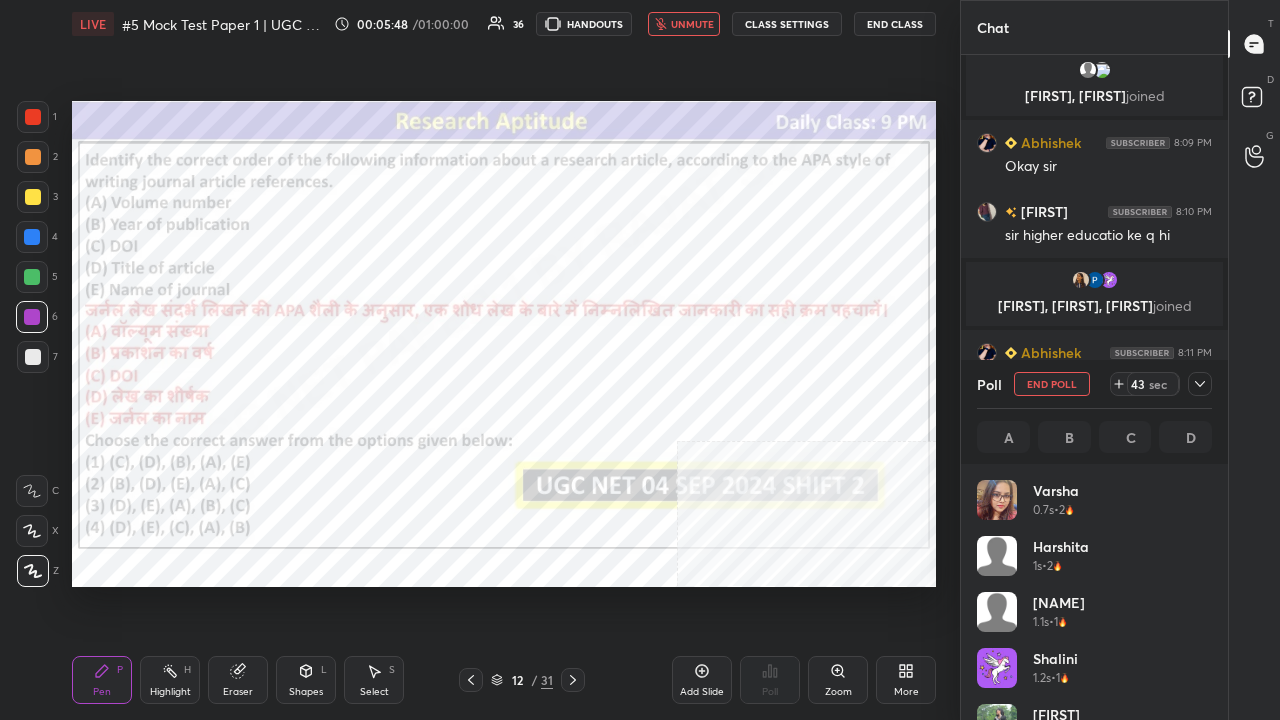 drag, startPoint x: 692, startPoint y: 28, endPoint x: 713, endPoint y: 39, distance: 23.70654 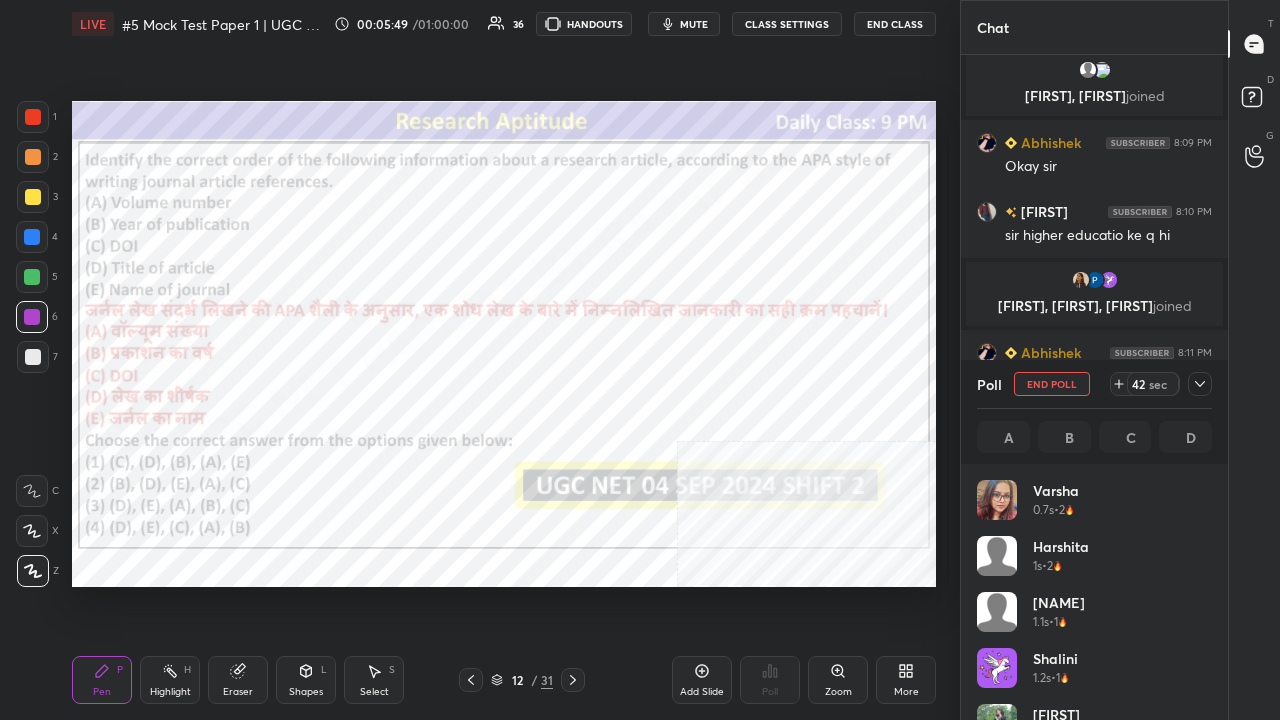 drag, startPoint x: 1204, startPoint y: 383, endPoint x: 1189, endPoint y: 392, distance: 17.492855 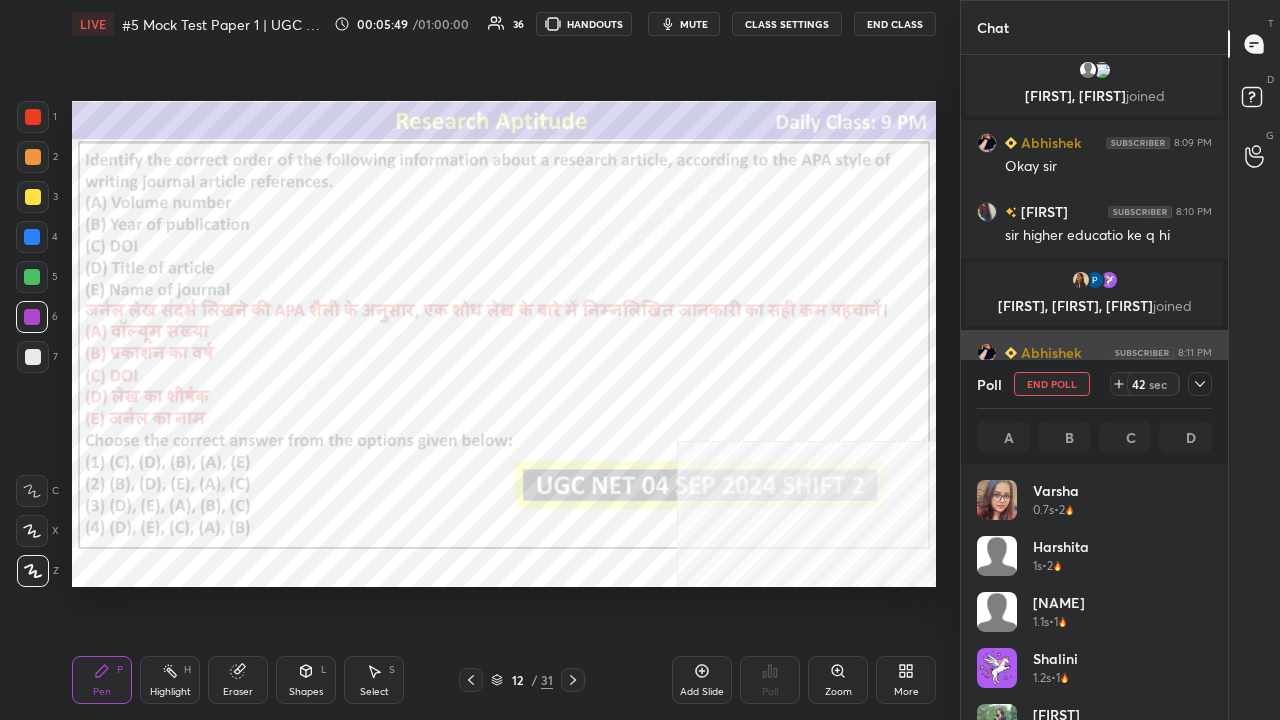 scroll, scrollTop: 130, scrollLeft: 229, axis: both 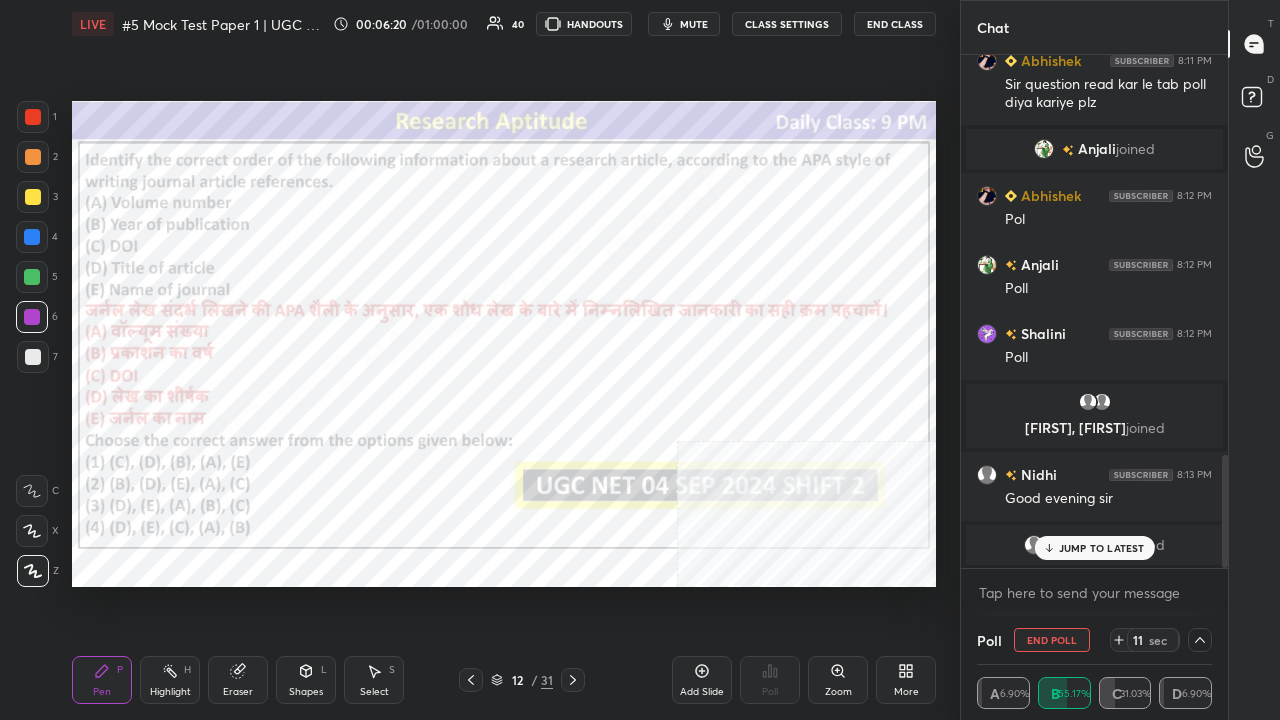 drag, startPoint x: 1090, startPoint y: 552, endPoint x: 1015, endPoint y: 523, distance: 80.411446 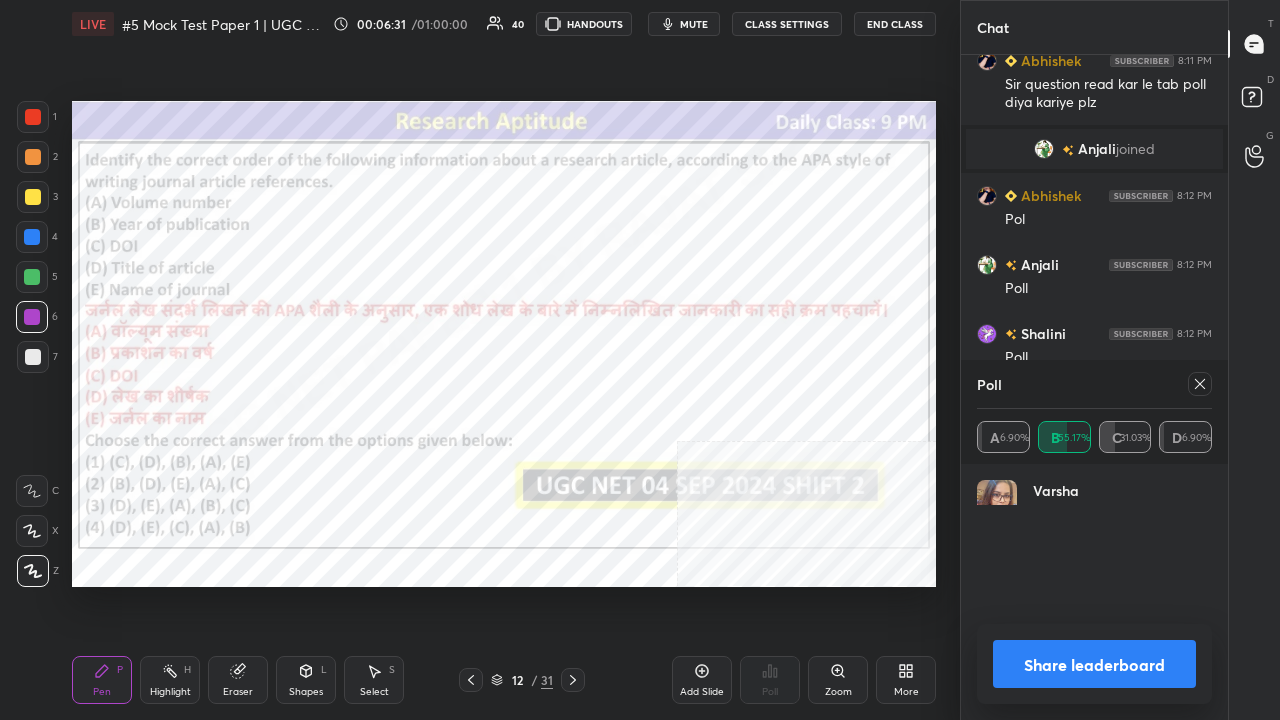 scroll, scrollTop: 7, scrollLeft: 6, axis: both 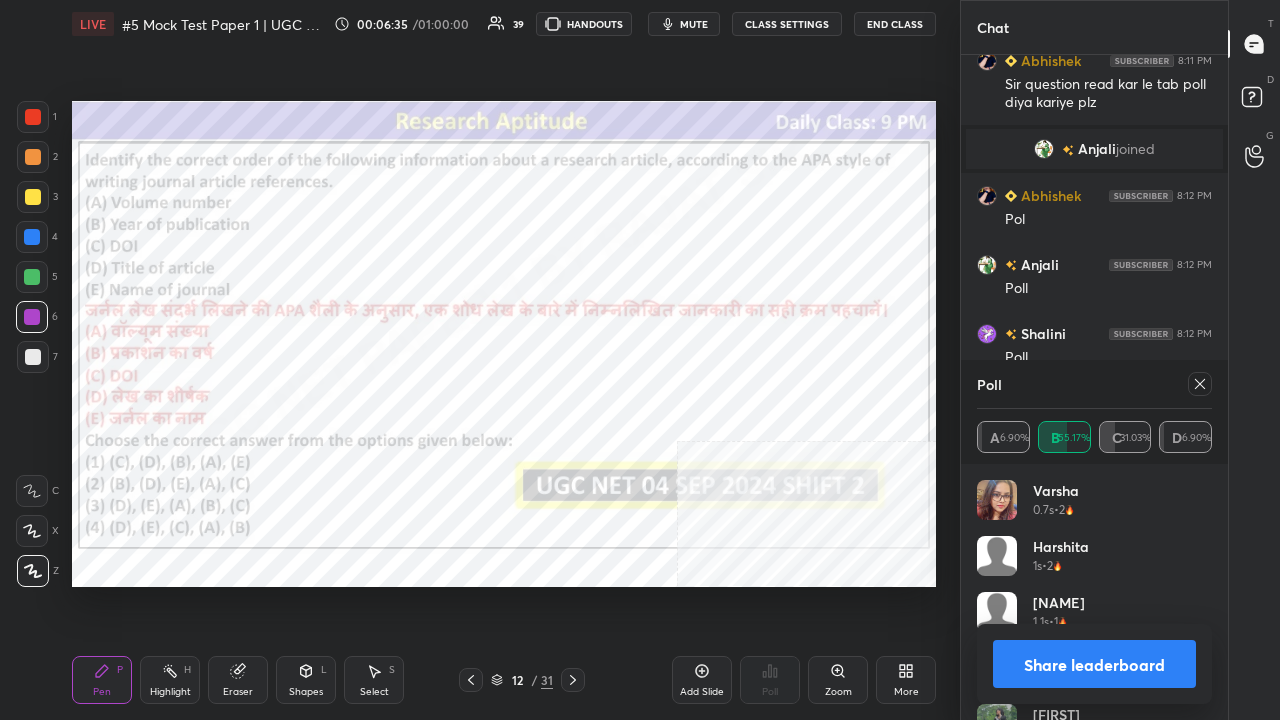 click on "Poll A 6.90% B 55.17% C 31.03% D 6.90%" at bounding box center (1094, 412) 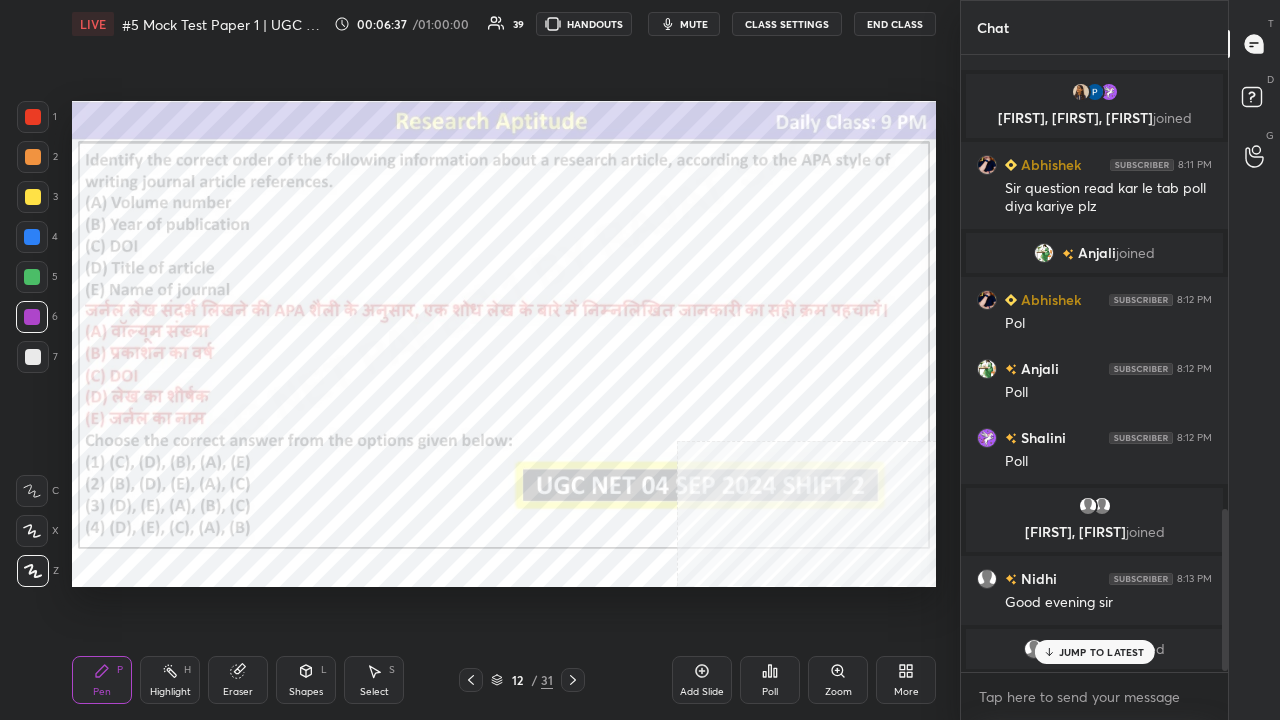 click at bounding box center [33, 117] 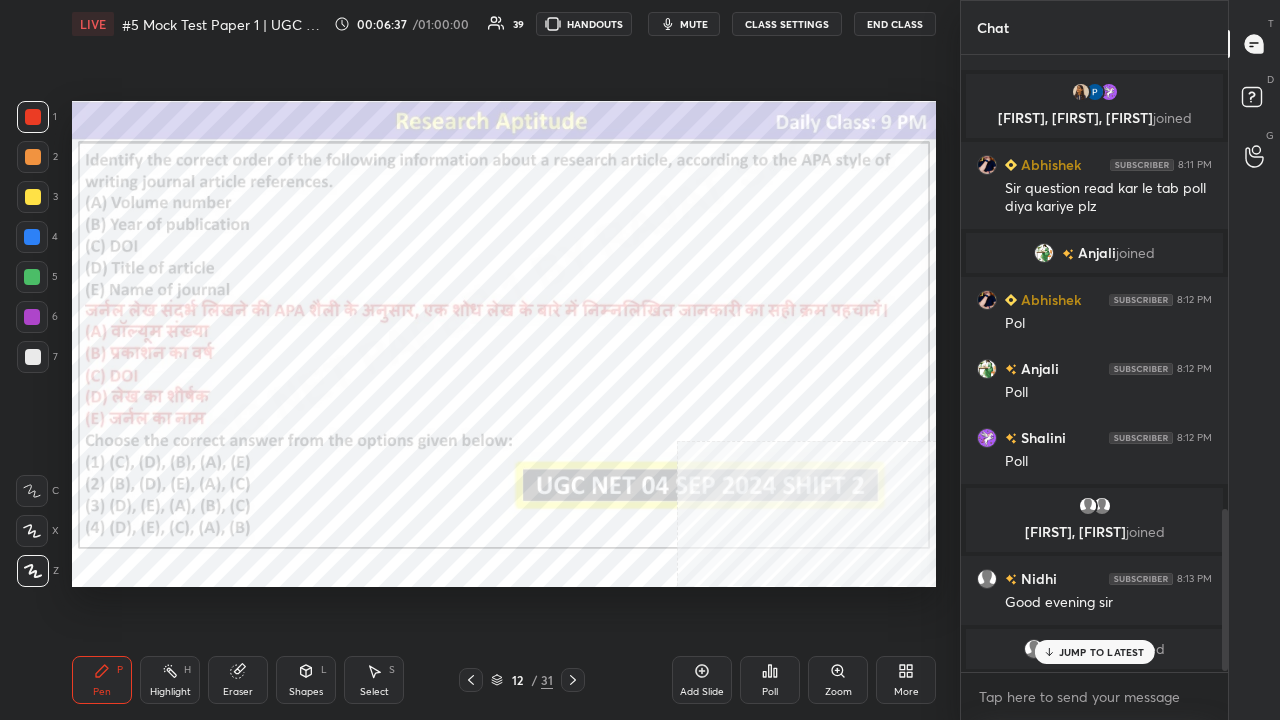 click at bounding box center (33, 117) 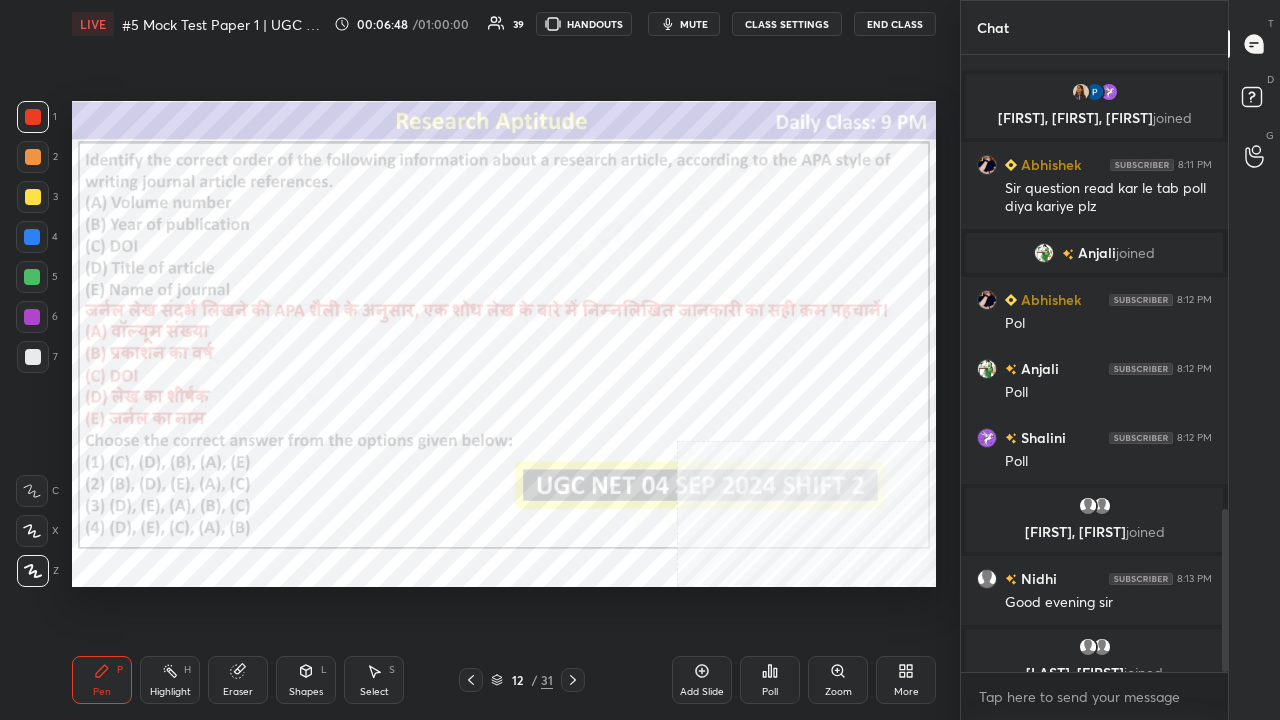 click on "mute" at bounding box center [694, 24] 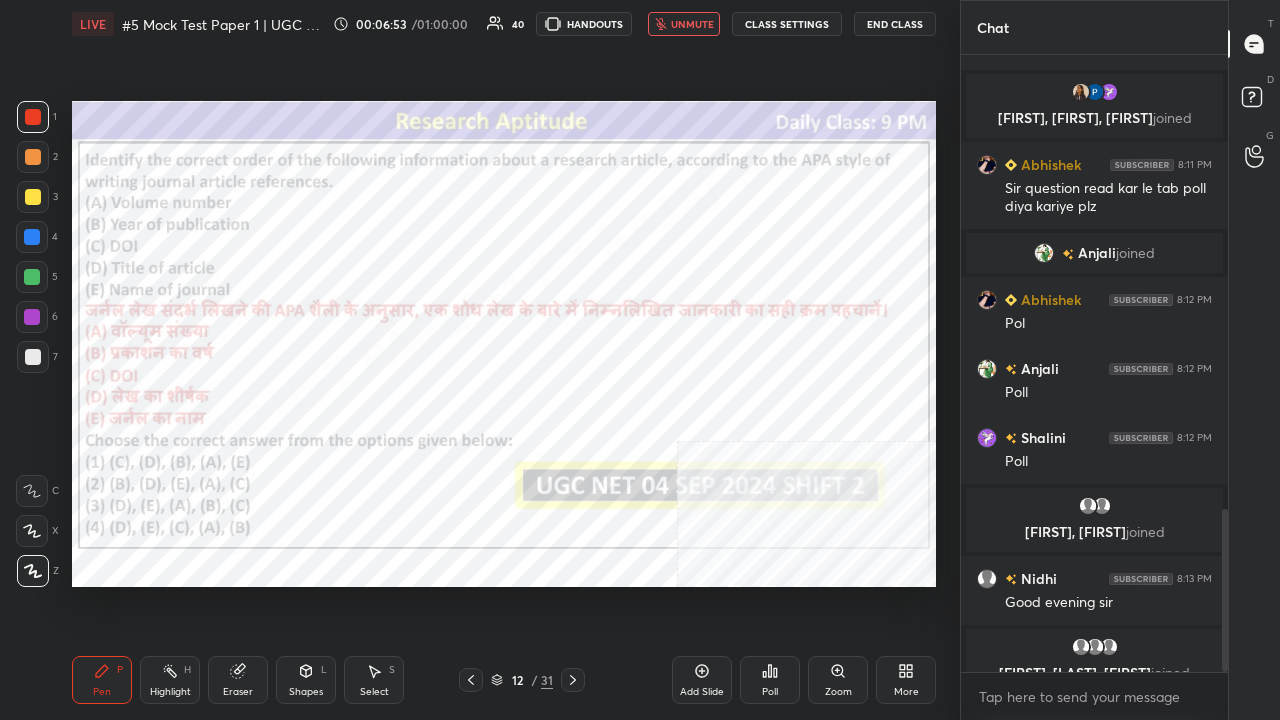 drag, startPoint x: 687, startPoint y: 24, endPoint x: 672, endPoint y: 85, distance: 62.817196 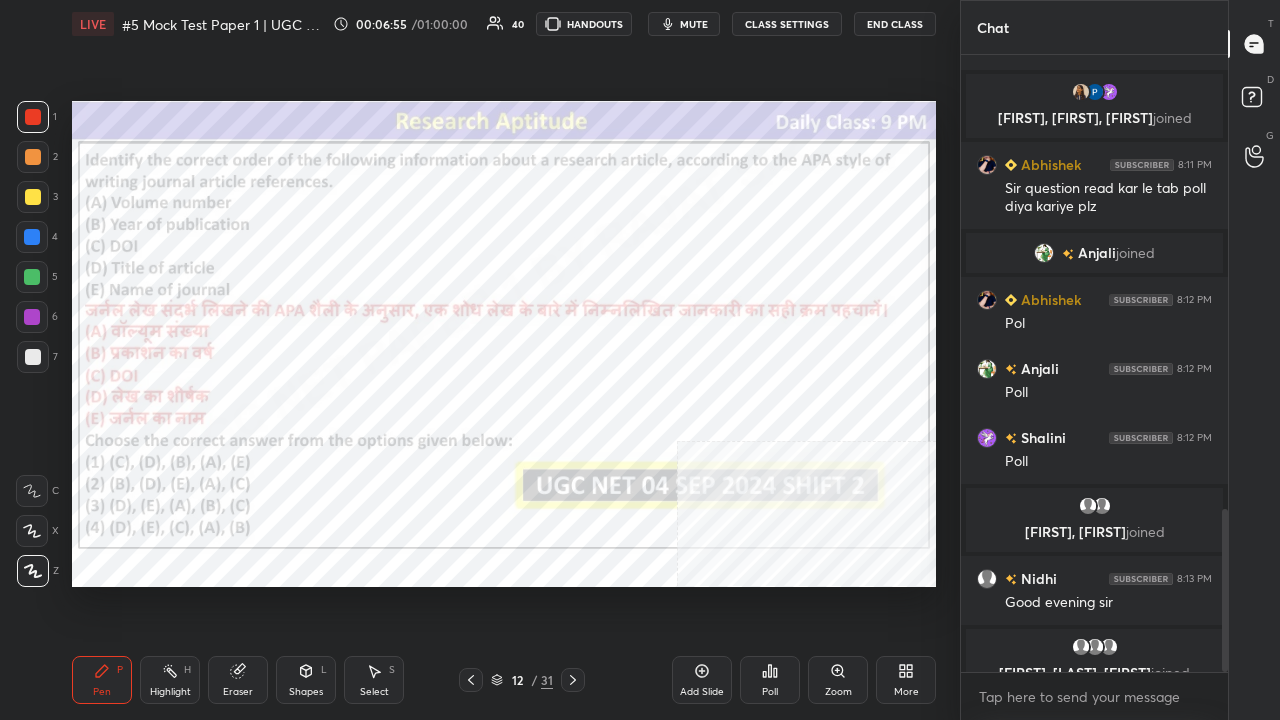 click at bounding box center [32, 317] 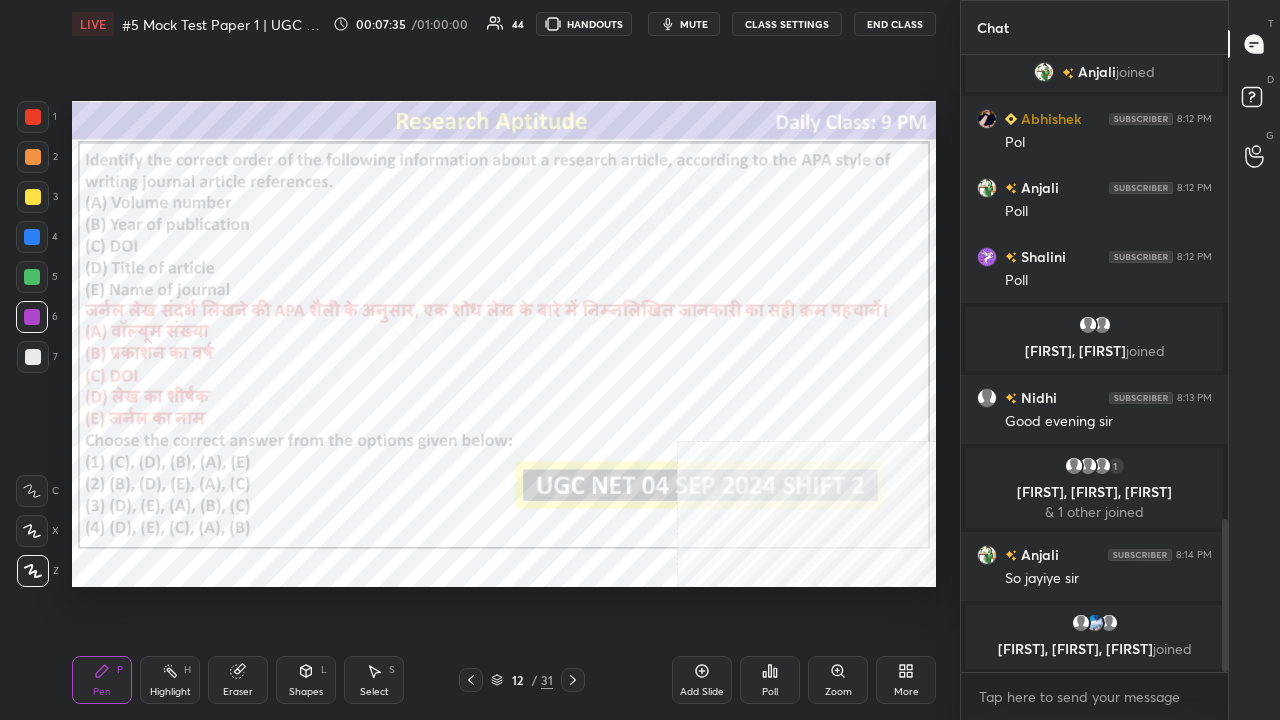 scroll, scrollTop: 1880, scrollLeft: 0, axis: vertical 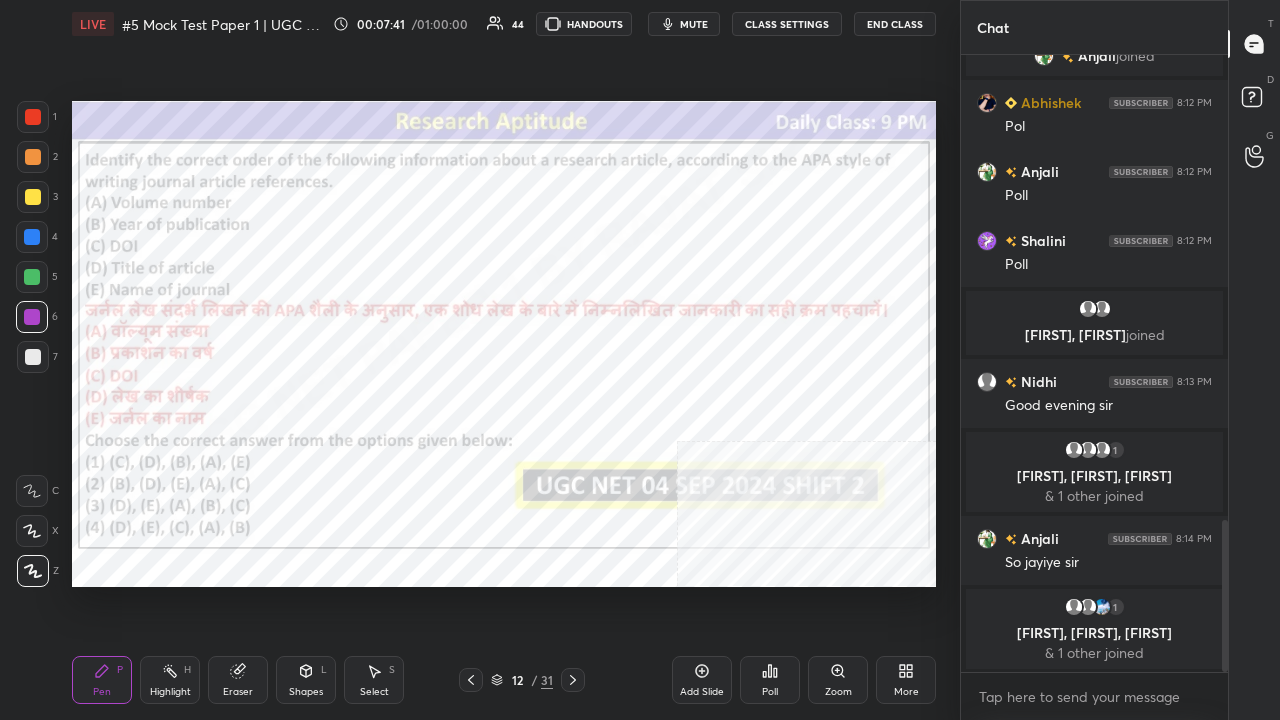 click on "12 / 31" at bounding box center (522, 680) 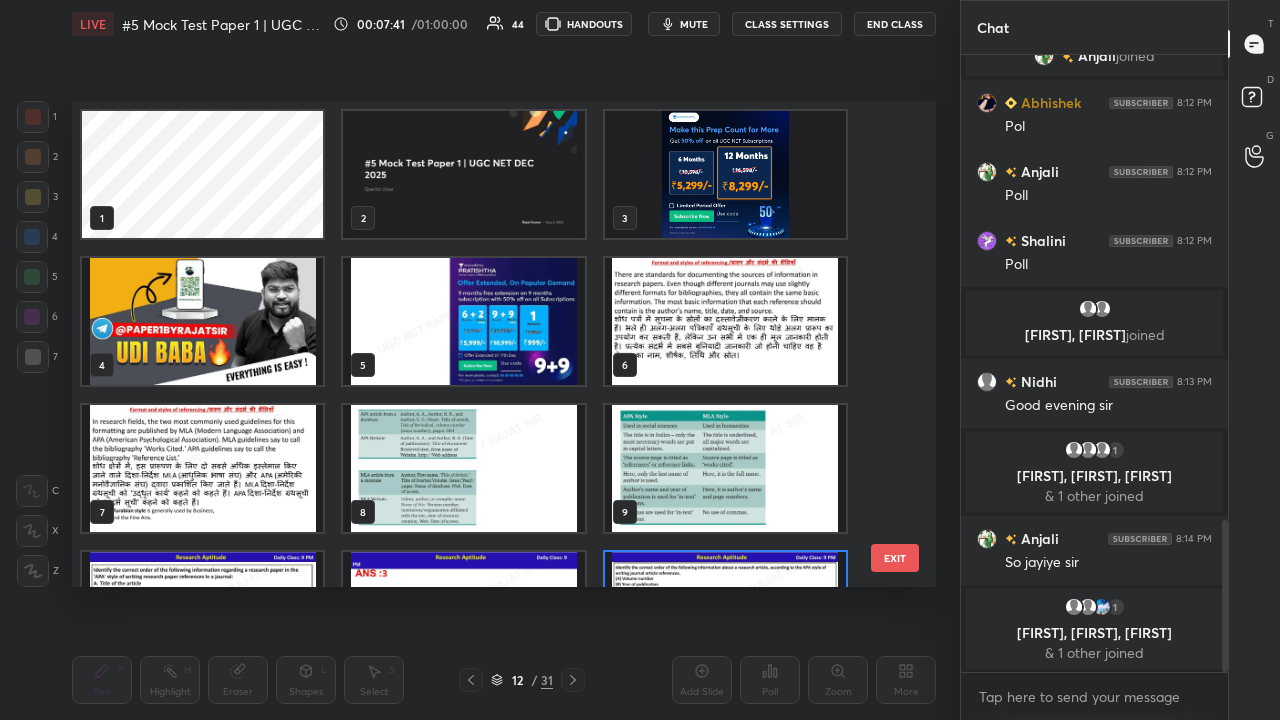 scroll, scrollTop: 102, scrollLeft: 0, axis: vertical 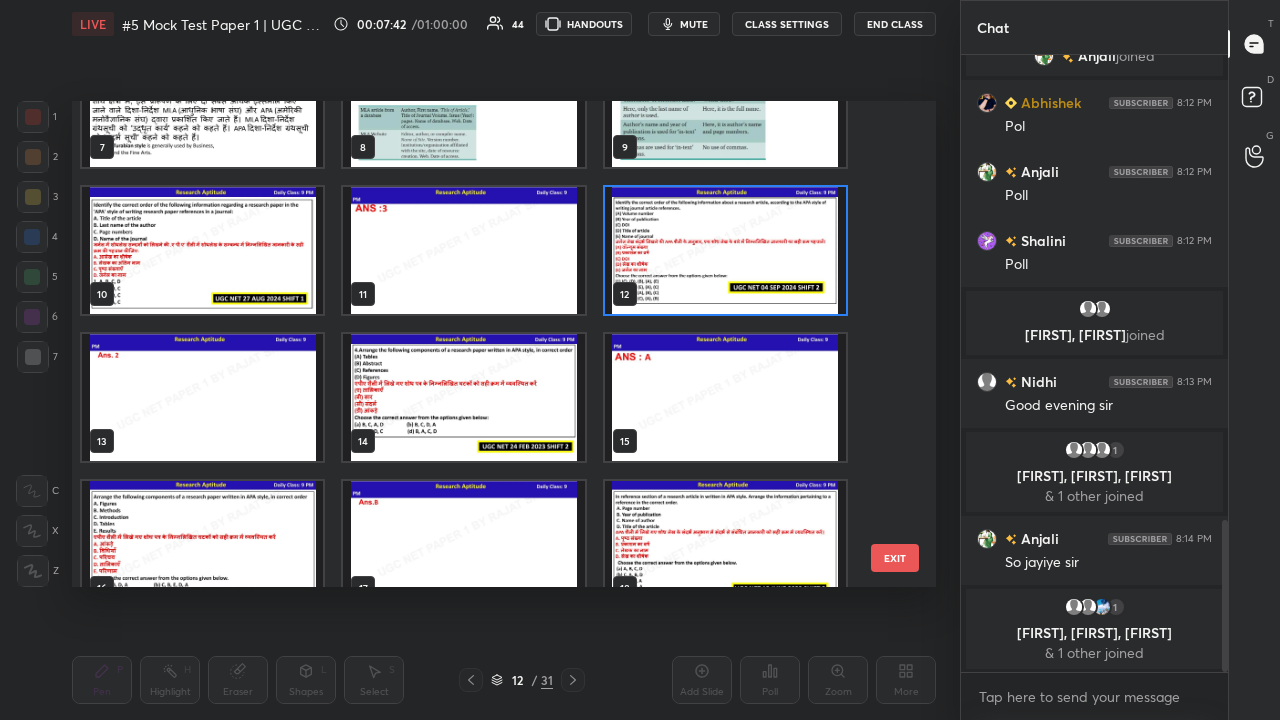 click at bounding box center (463, 397) 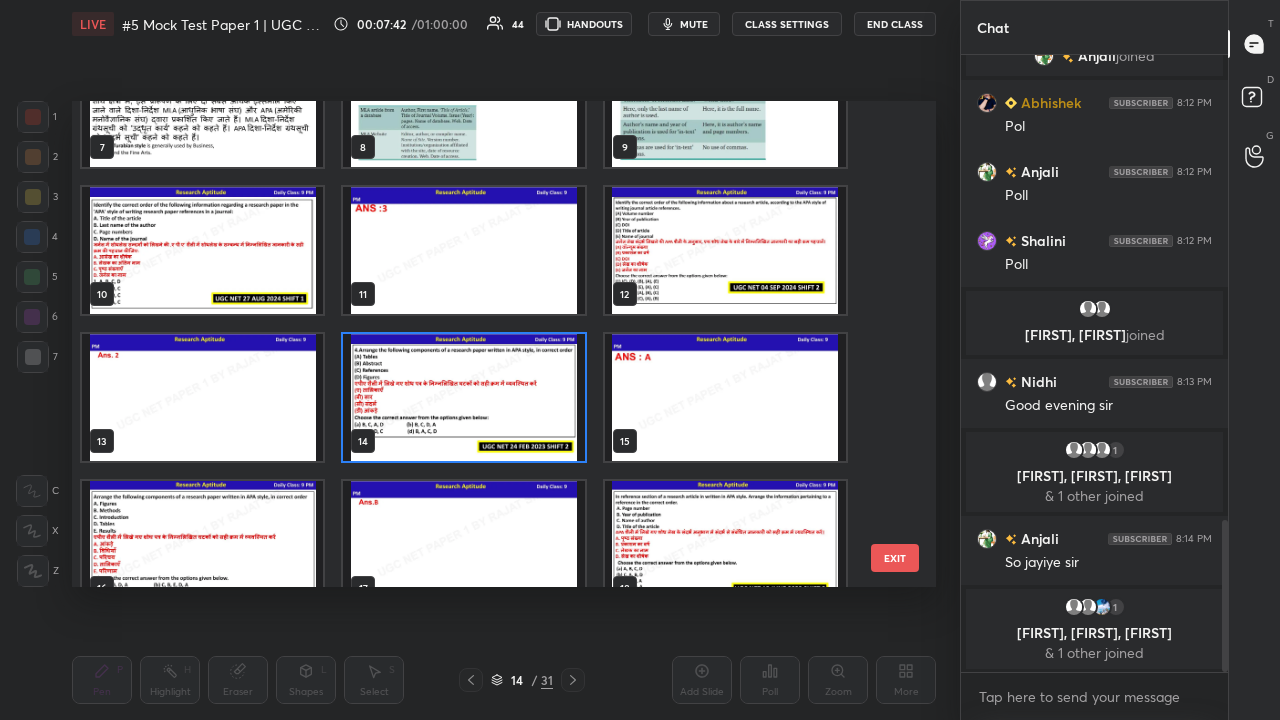 click at bounding box center (463, 397) 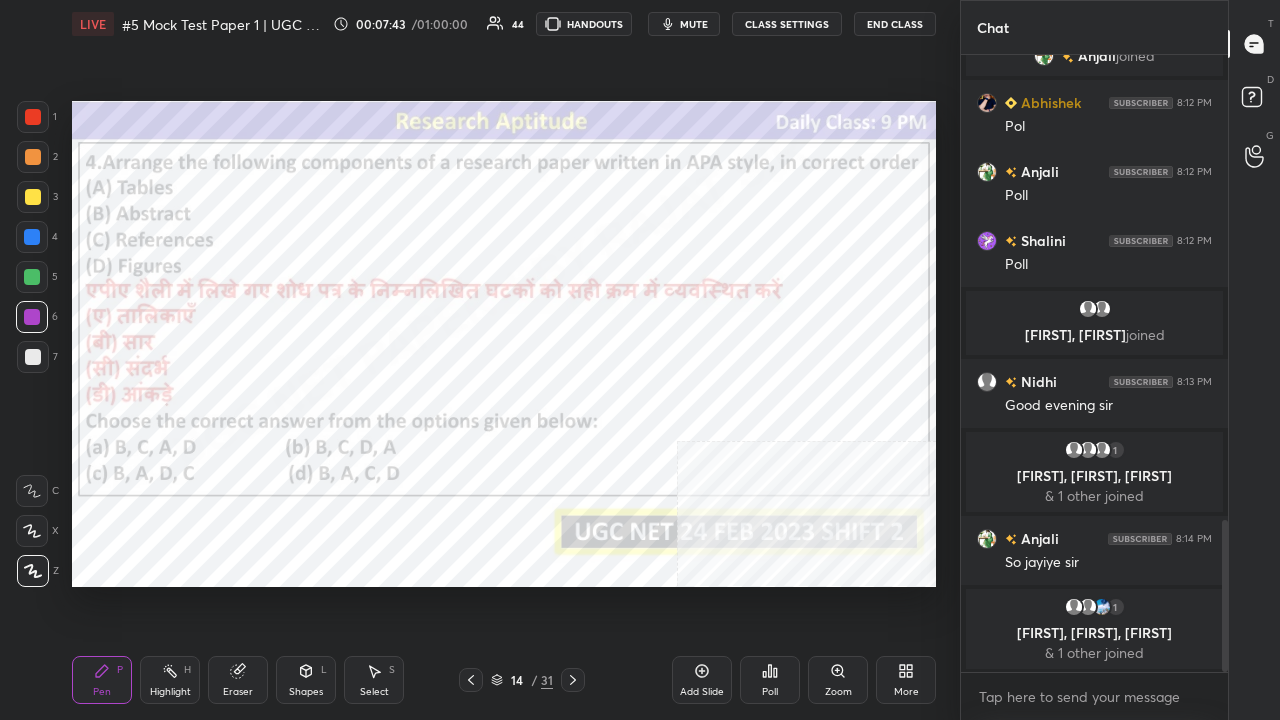 click on "Poll" at bounding box center [770, 680] 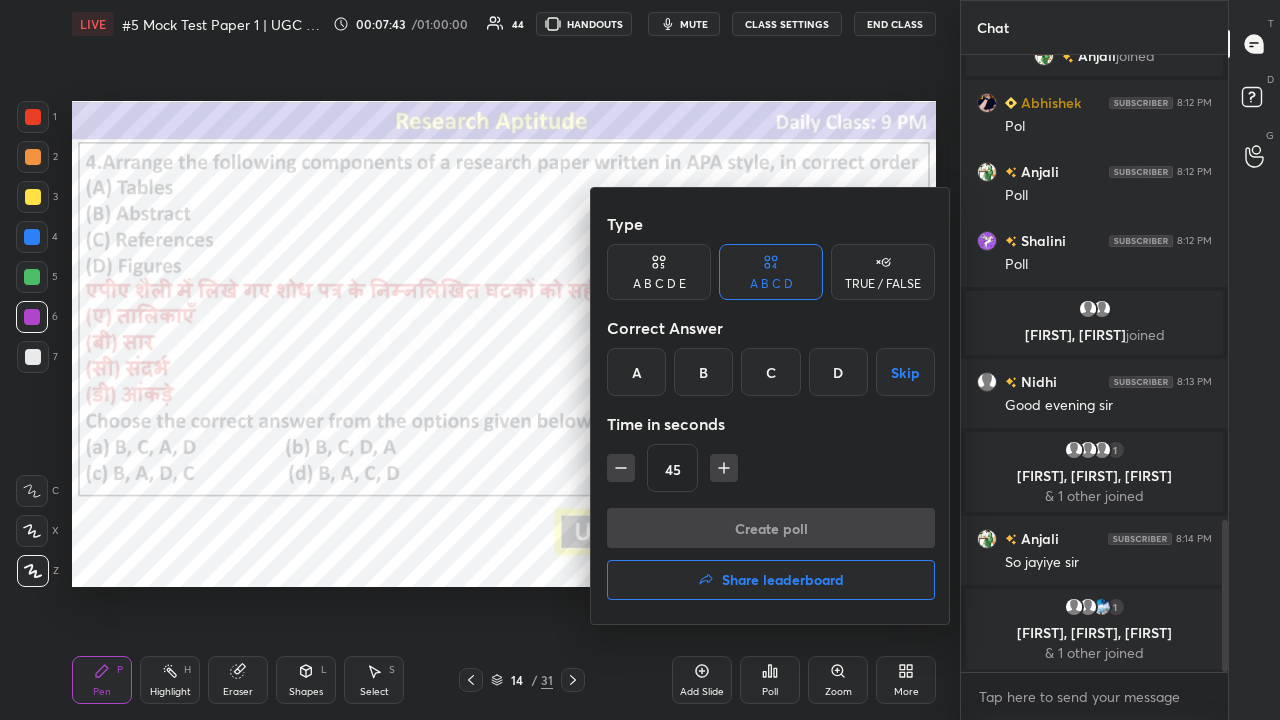click on "A" at bounding box center [636, 372] 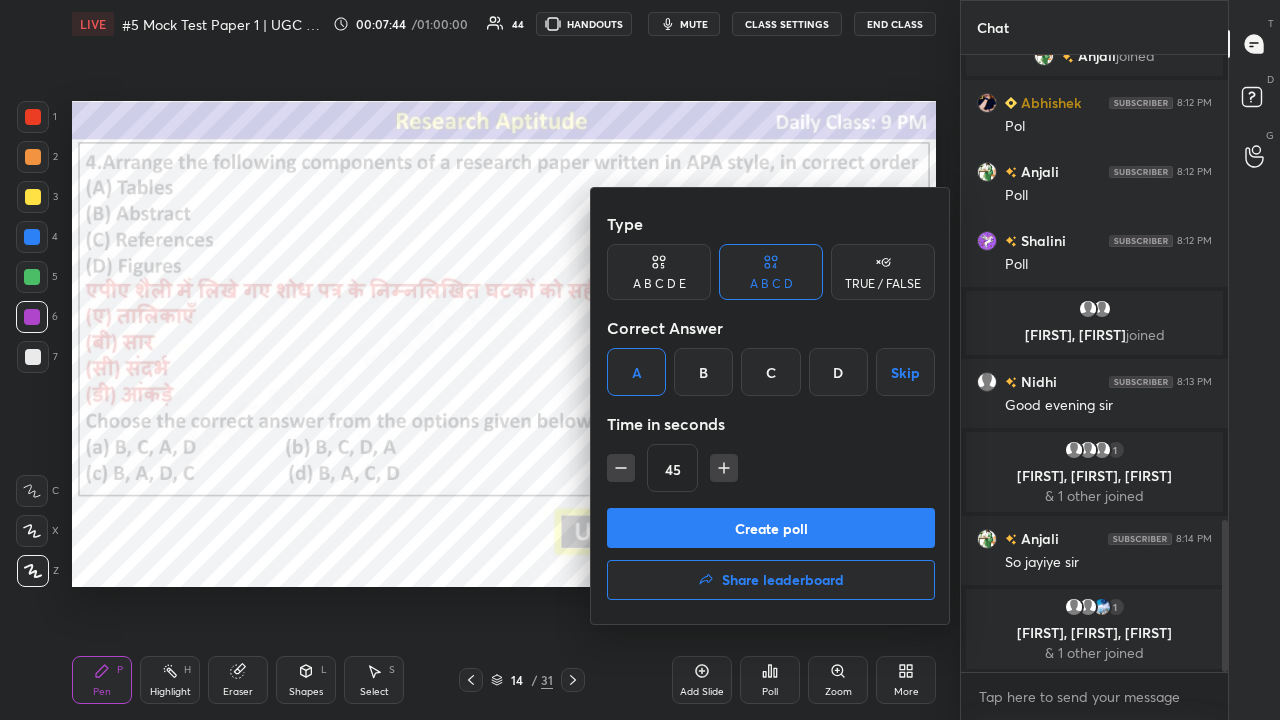 click at bounding box center (640, 360) 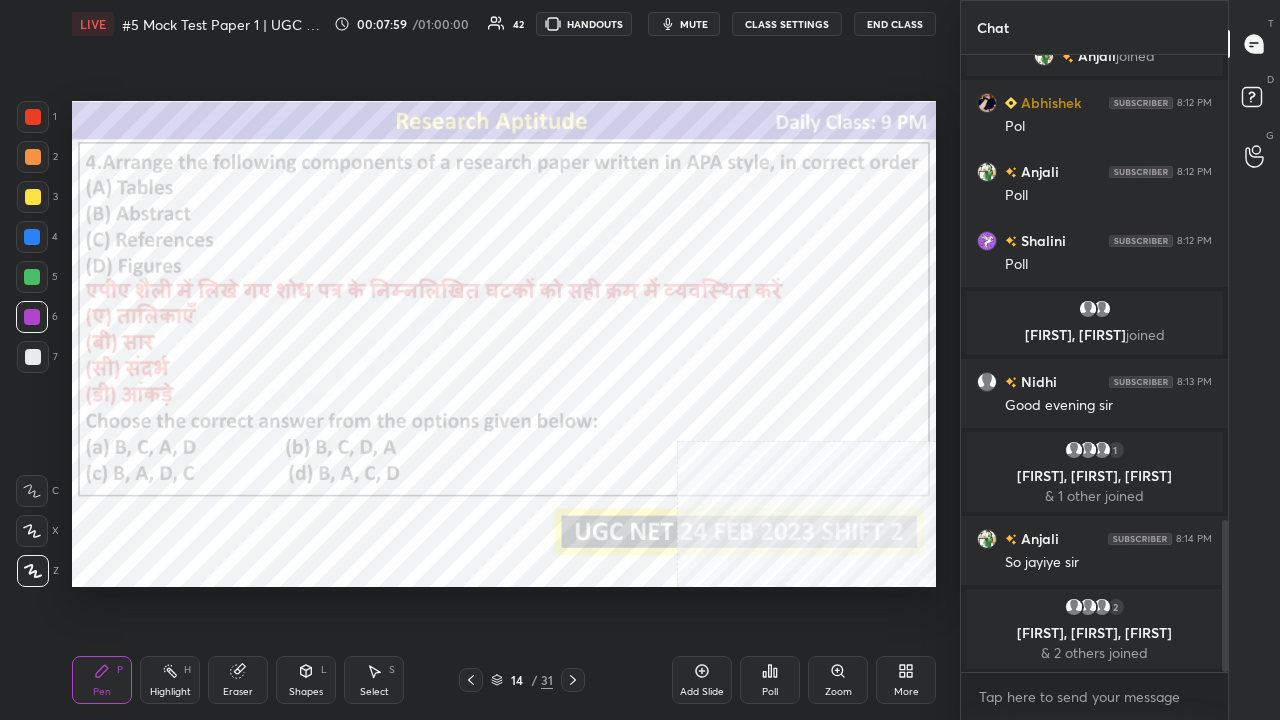 click on "mute" at bounding box center [694, 24] 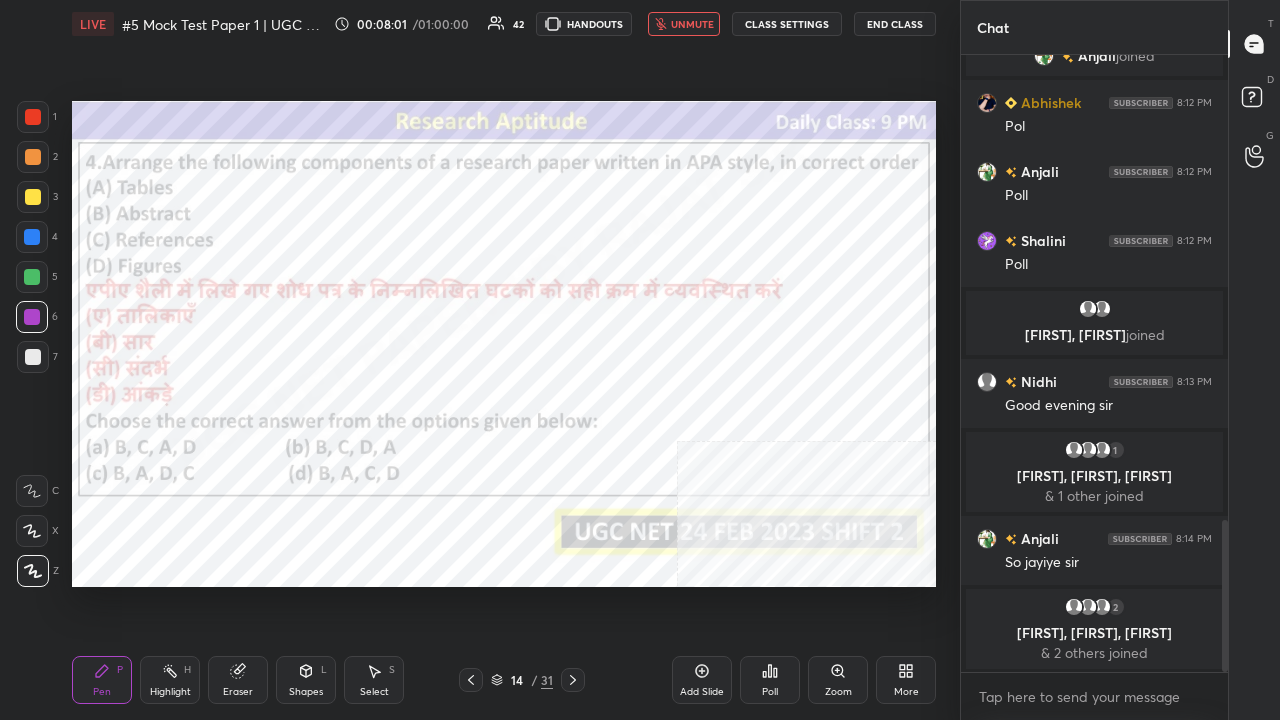 click on "unmute" at bounding box center [692, 24] 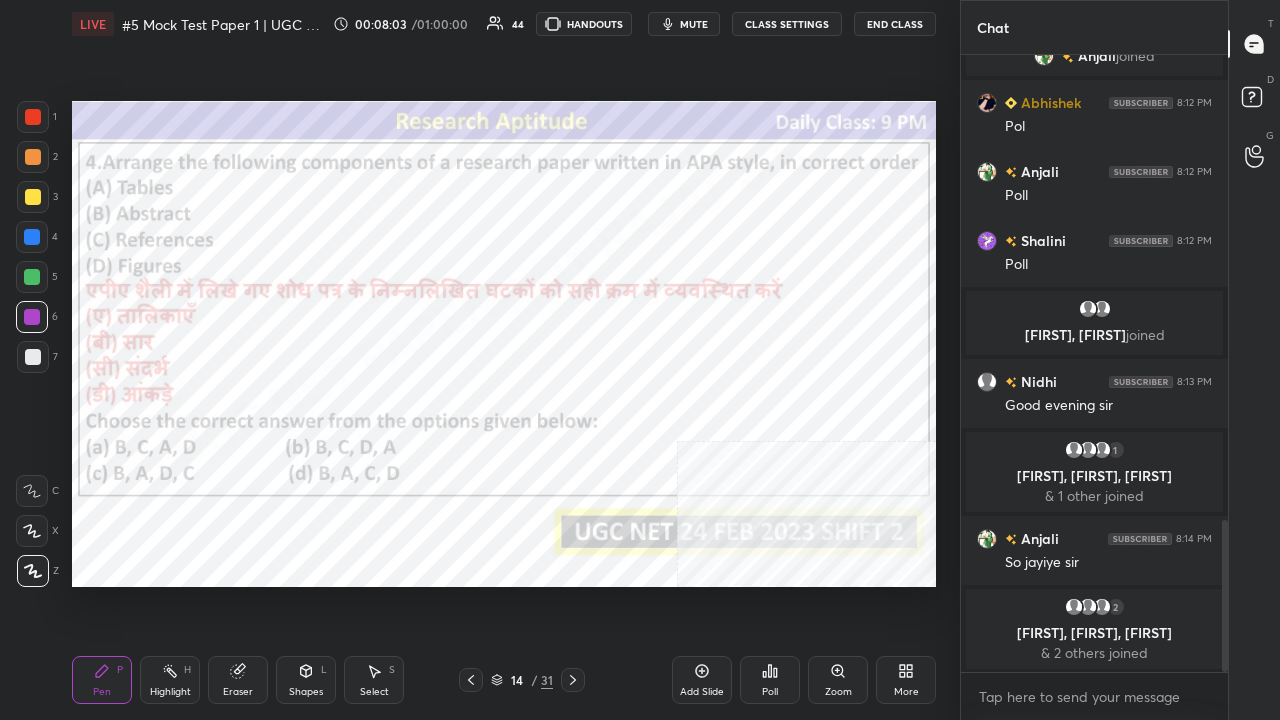 click at bounding box center (33, 117) 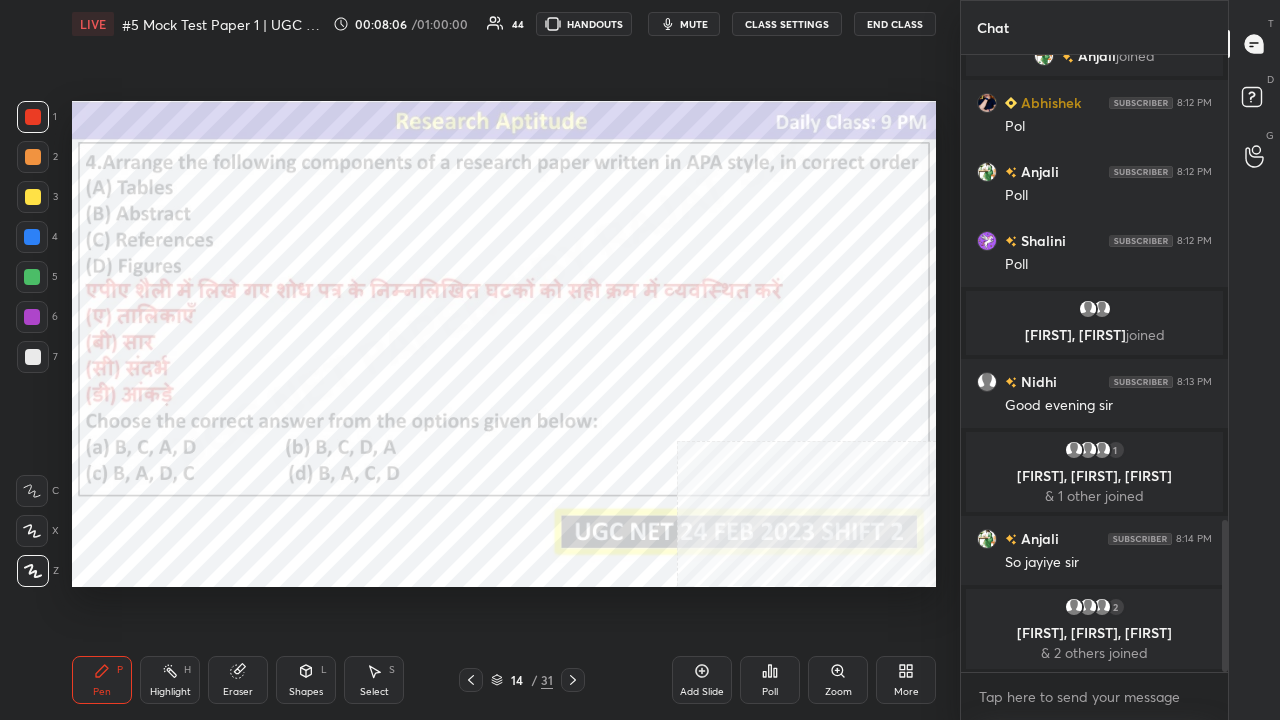 click on "/" at bounding box center (534, 680) 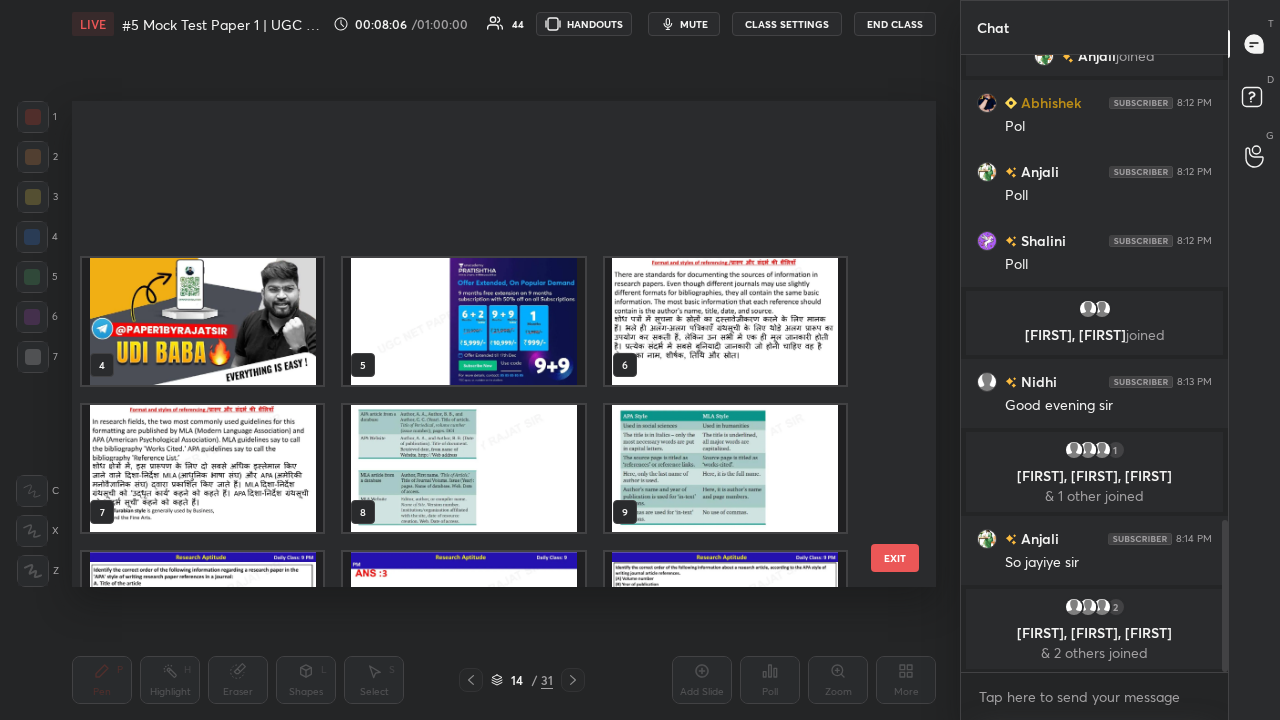 scroll, scrollTop: 249, scrollLeft: 0, axis: vertical 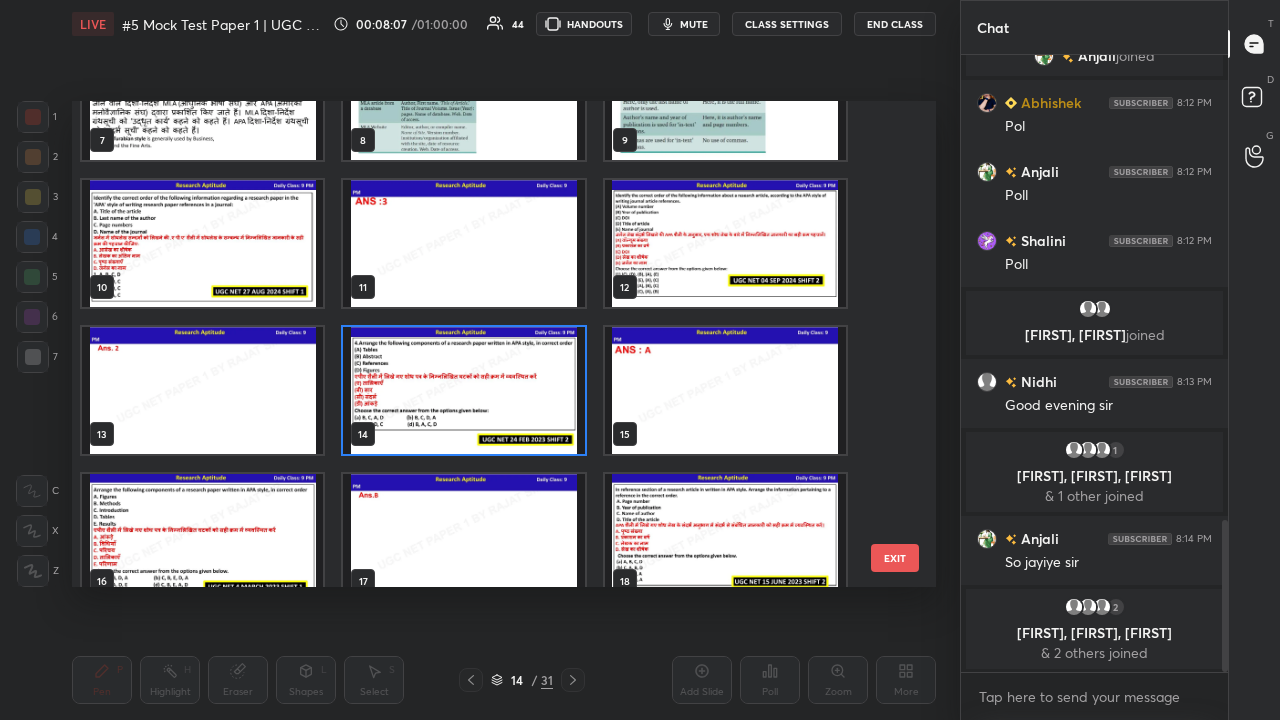 click at bounding box center [463, 390] 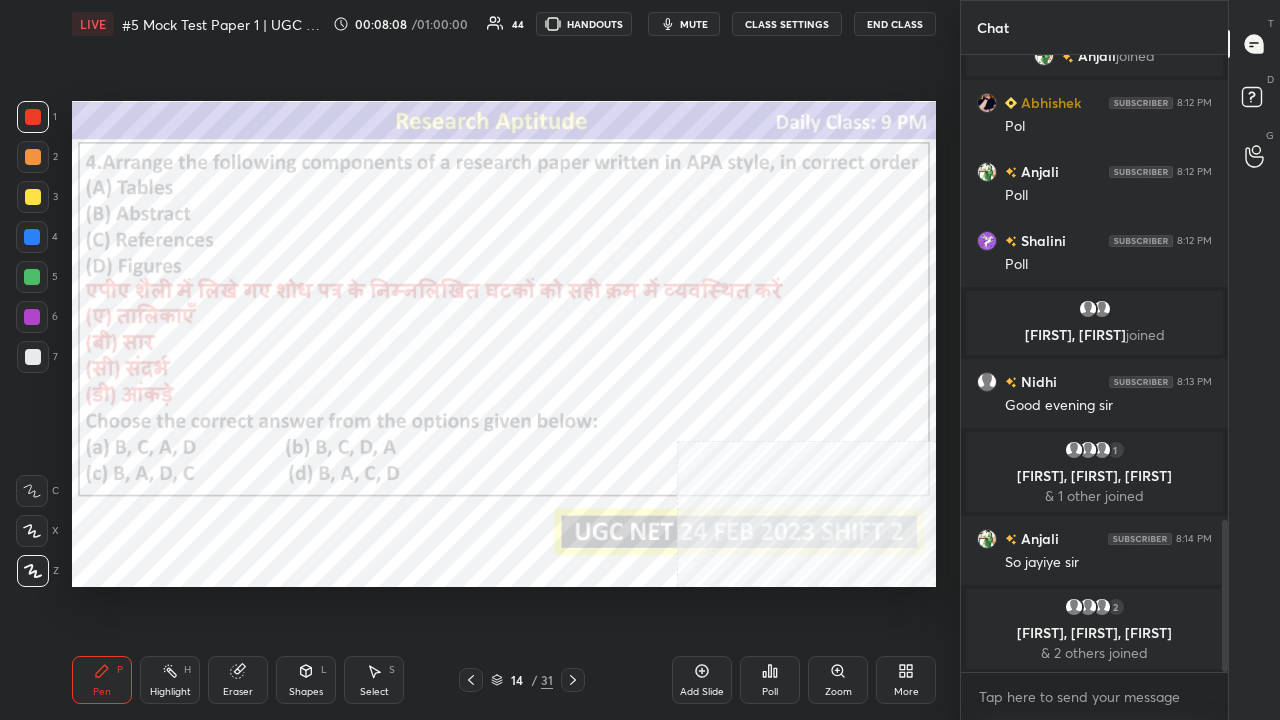 click 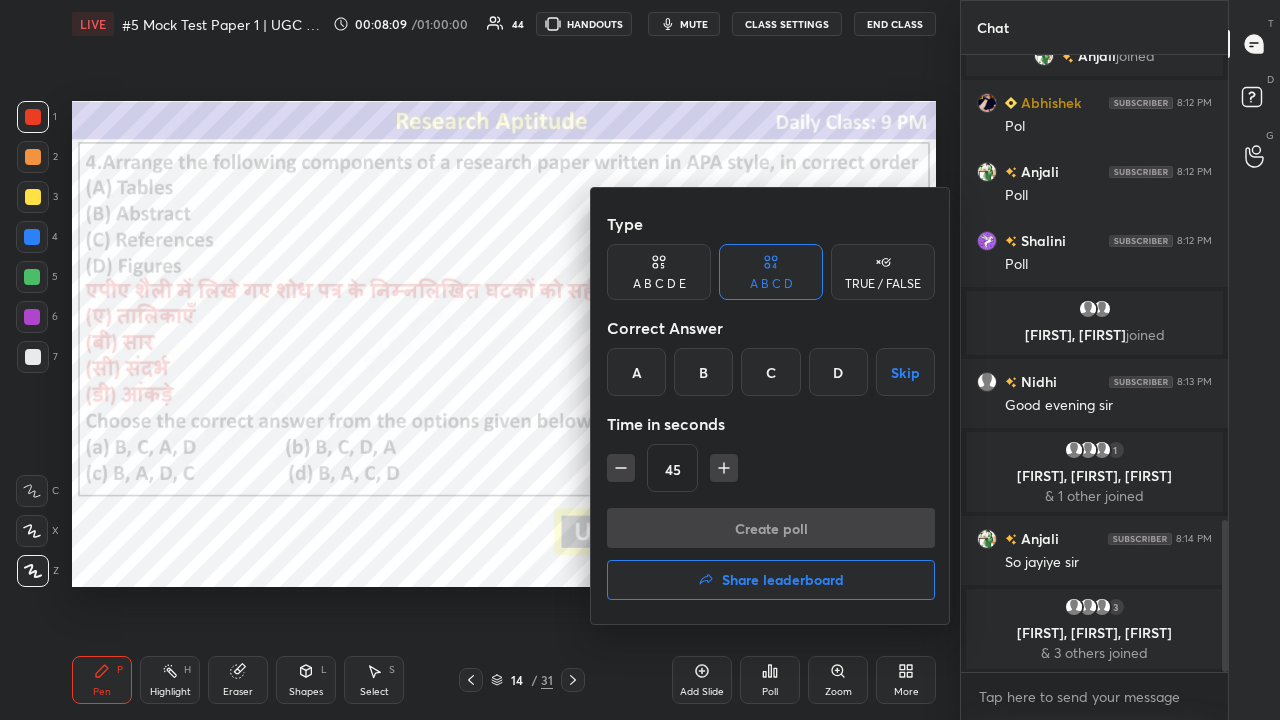 drag, startPoint x: 647, startPoint y: 375, endPoint x: 647, endPoint y: 386, distance: 11 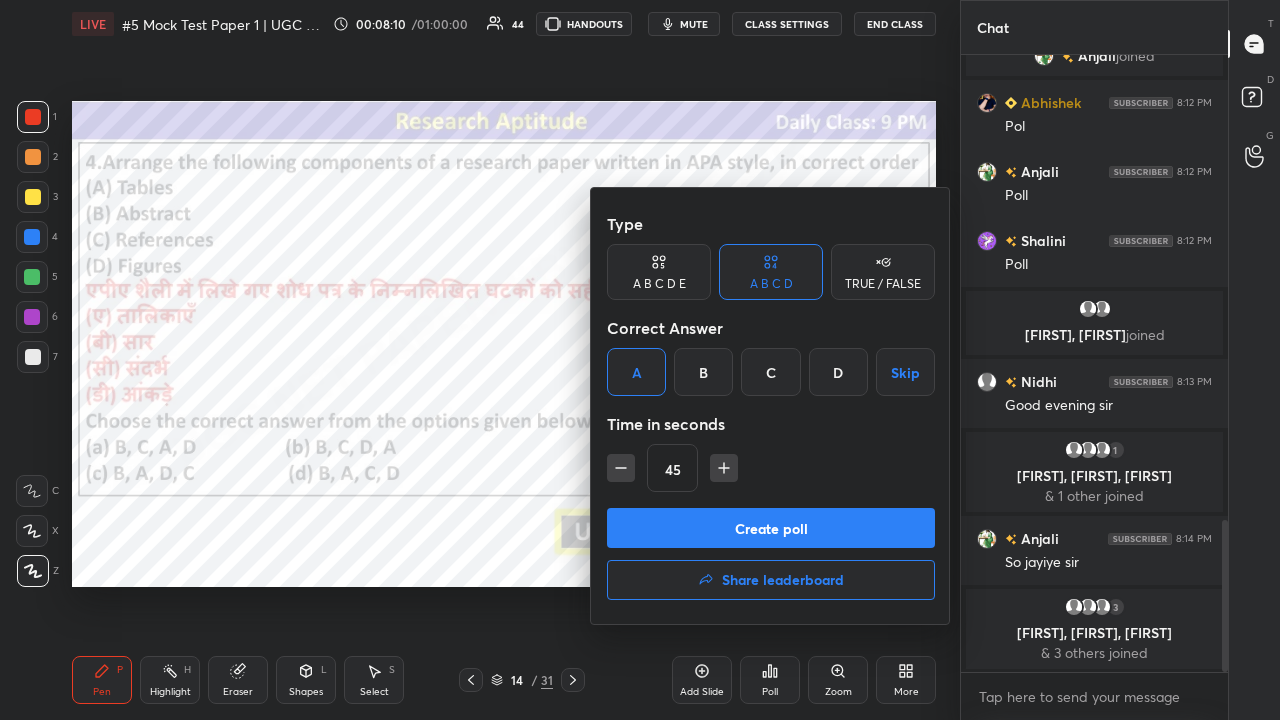 drag, startPoint x: 704, startPoint y: 525, endPoint x: 712, endPoint y: 511, distance: 16.124516 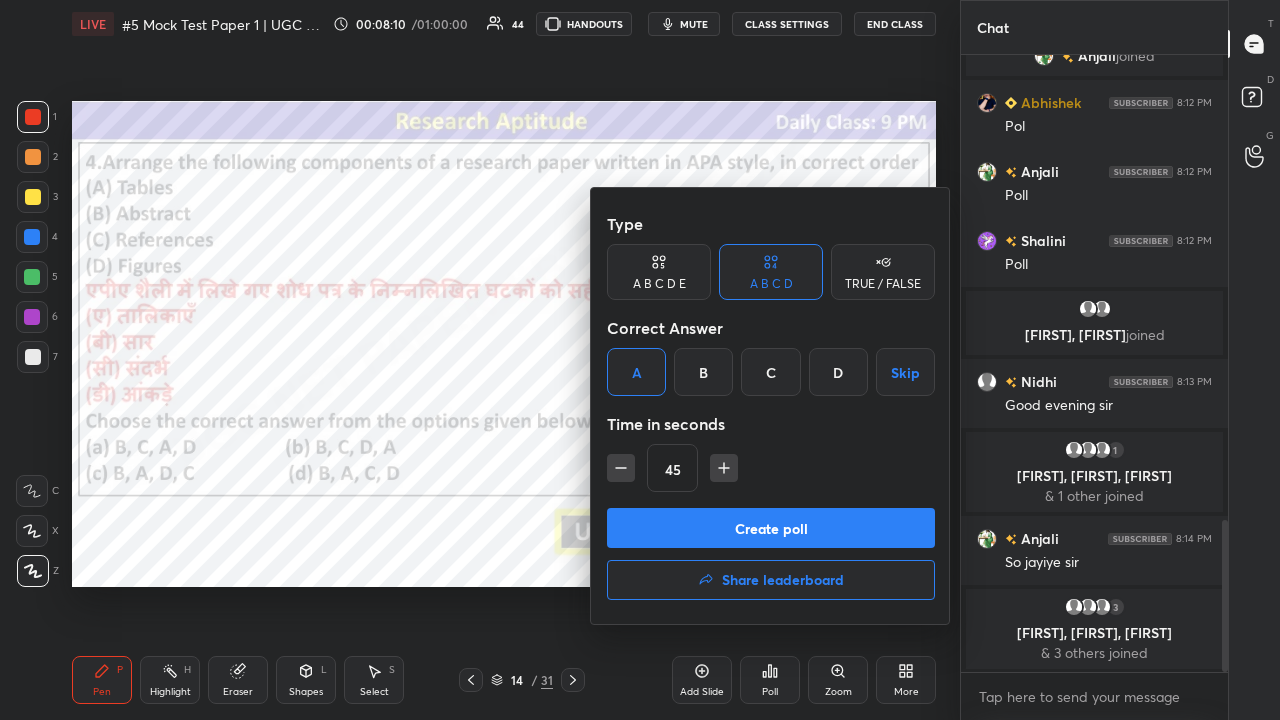 click on "Create poll" at bounding box center (771, 528) 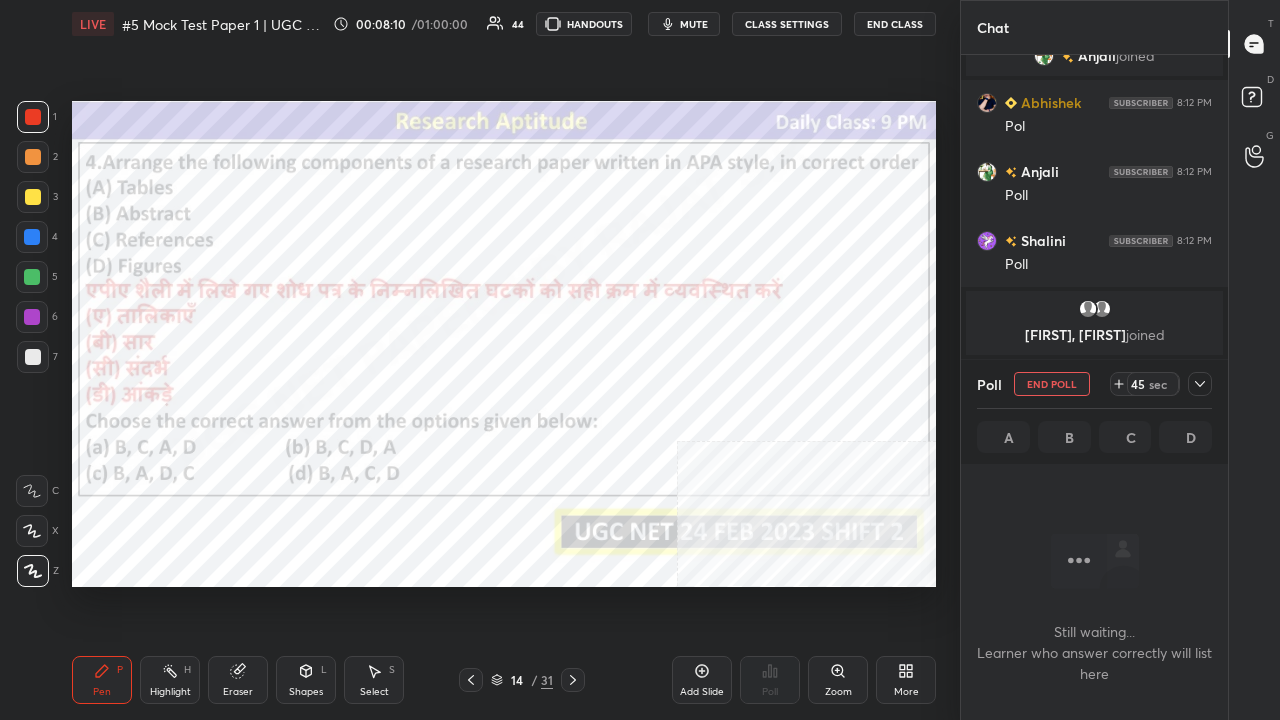 scroll, scrollTop: 512, scrollLeft: 261, axis: both 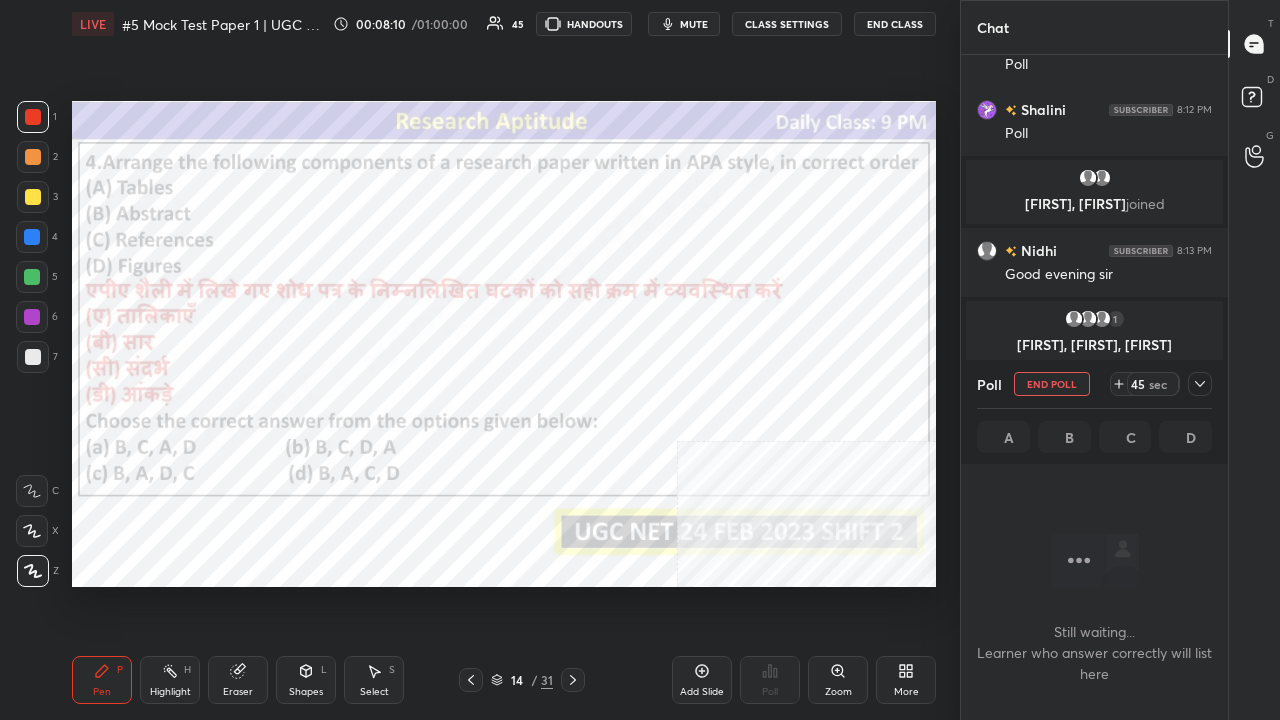 click 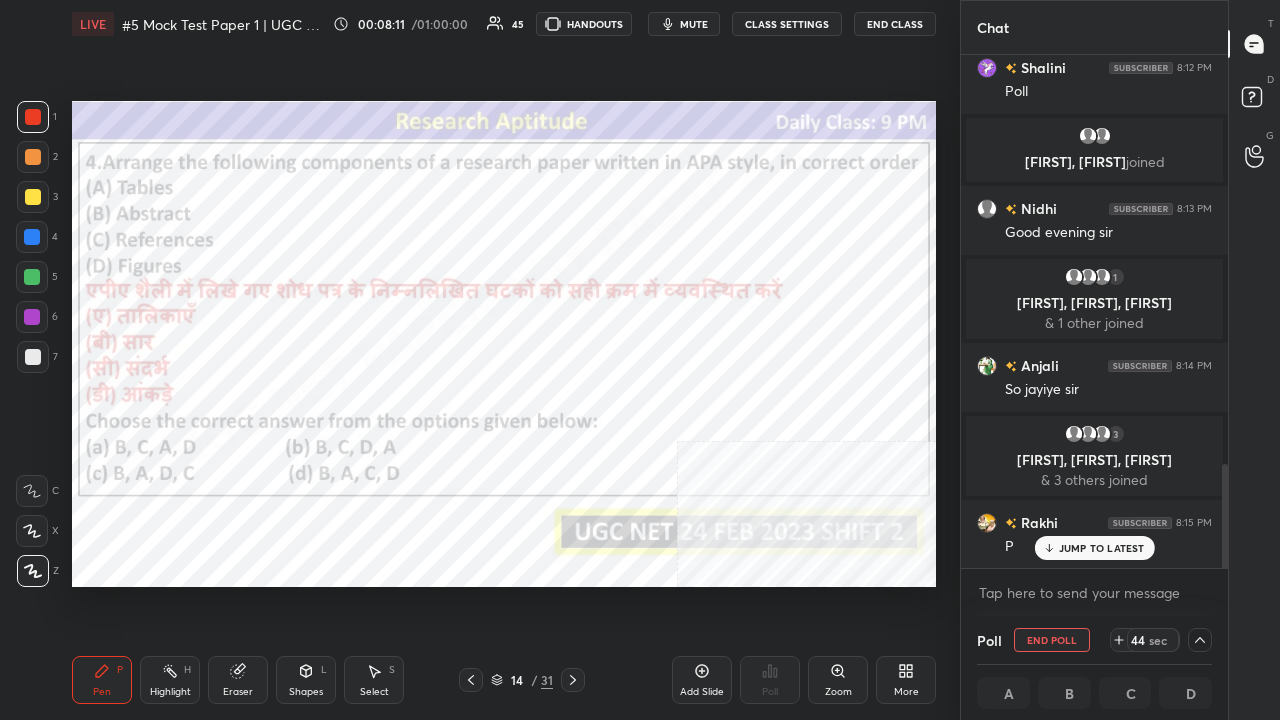 click on "[FIRST] 8:12 PM Poll [FIRST] 8:12 PM Poll [FIRST], [FIRST]  joined [FIRST] 8:13 PM Good evening sir 1 [FIRST], [FIRST], [FIRST] &  1 other  joined [FIRST] 8:14 PM So jayiye sir 3 [FIRST], [FIRST], [FIRST] &  3 others  joined [FIRST] 8:15 PM P JUMP TO LATEST" at bounding box center (1094, 311) 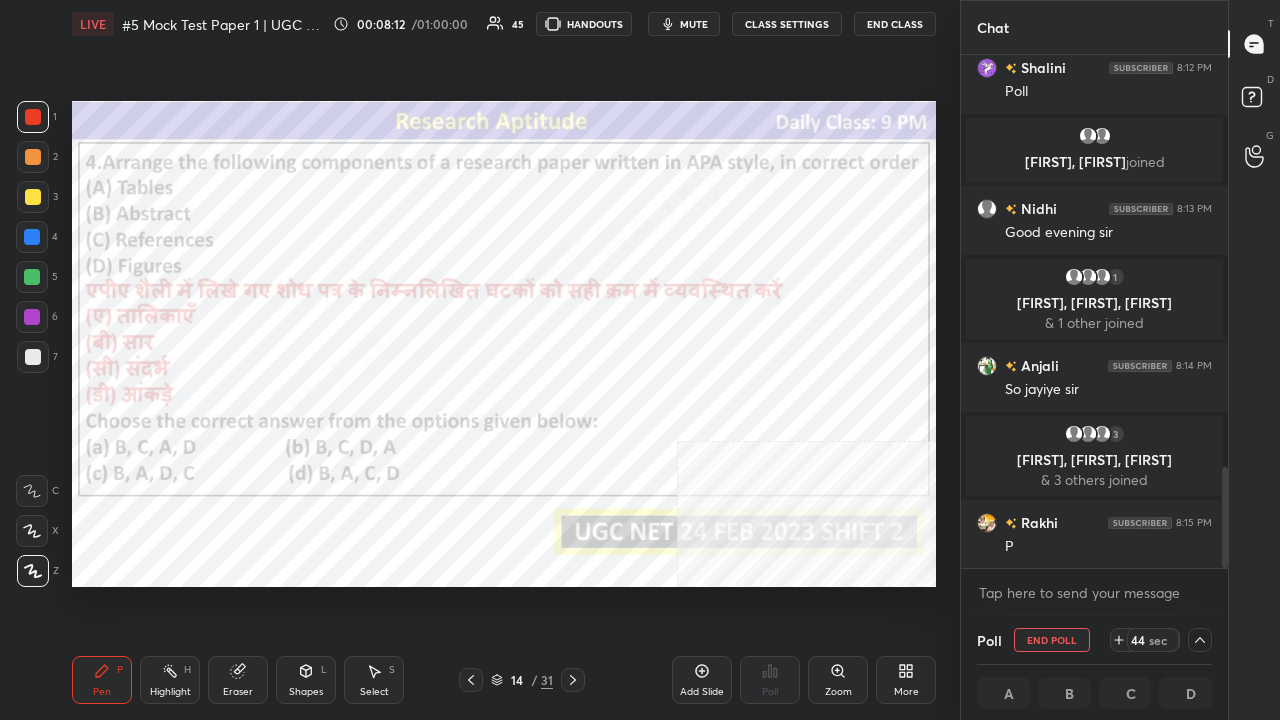 scroll, scrollTop: 2082, scrollLeft: 0, axis: vertical 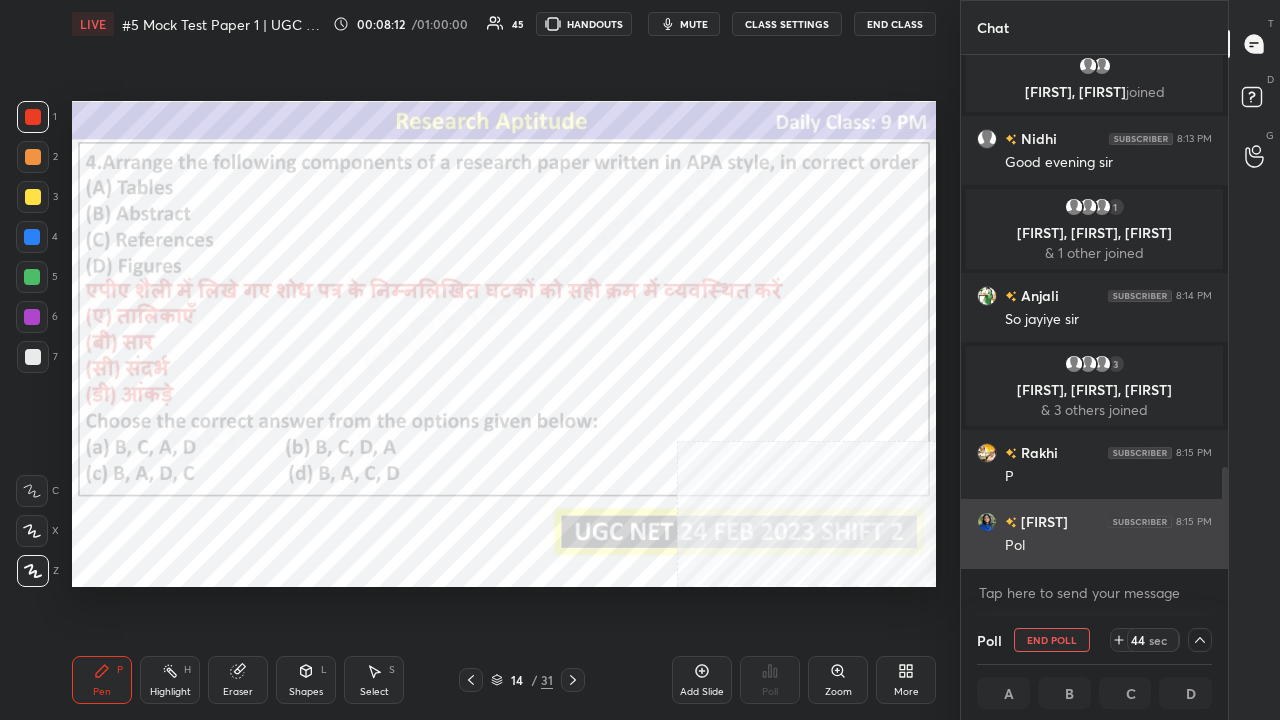 click on "Pol" at bounding box center (1108, 546) 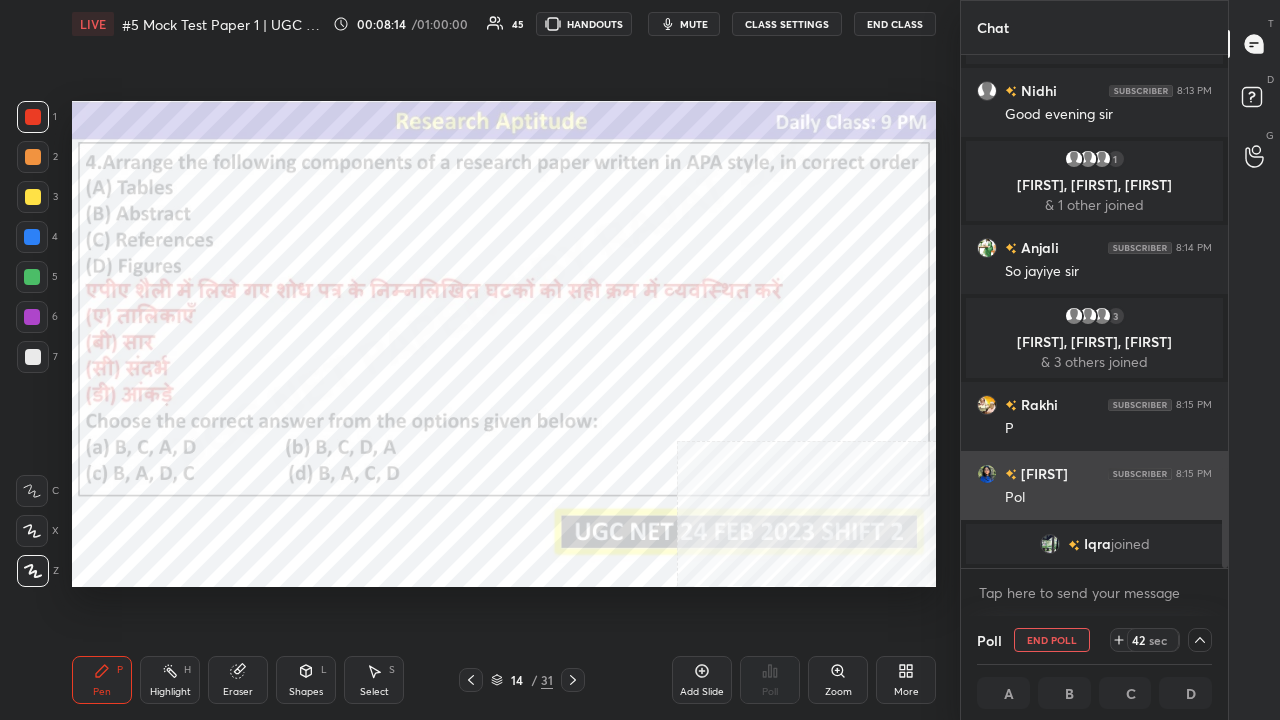 click on "[FIRST] 8:15 PM Pol" at bounding box center (1094, 485) 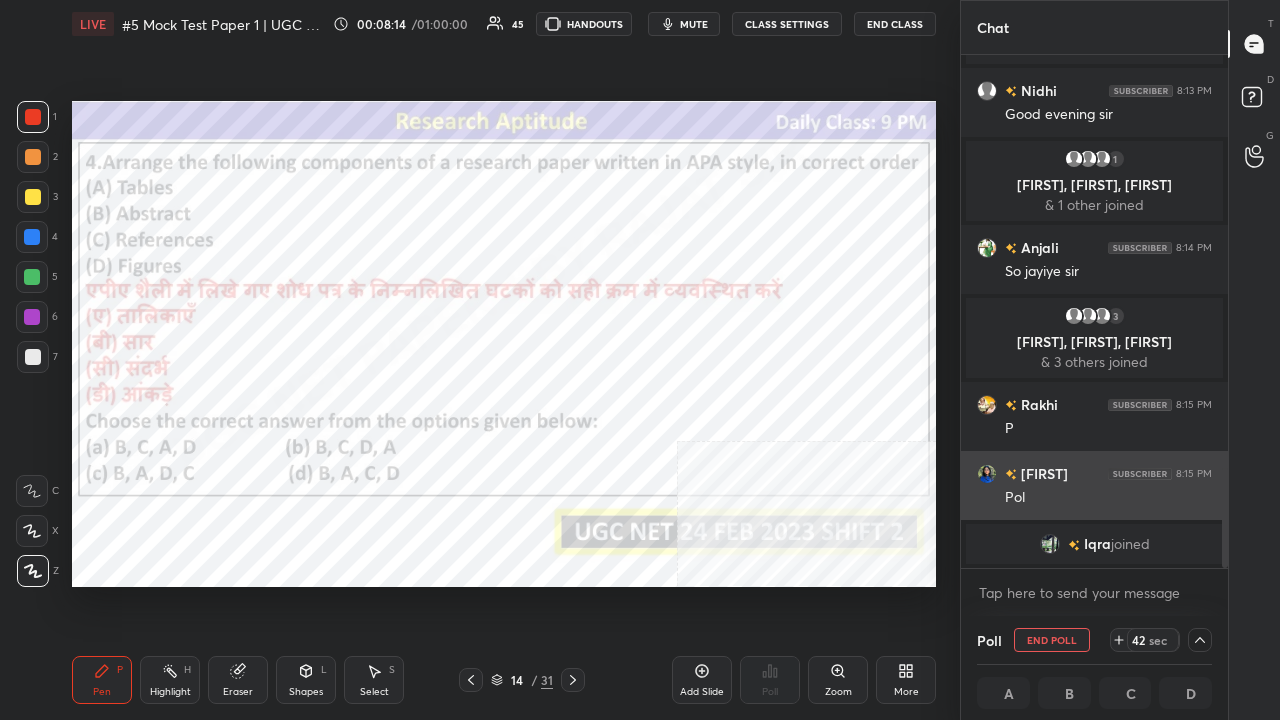 scroll, scrollTop: 2160, scrollLeft: 0, axis: vertical 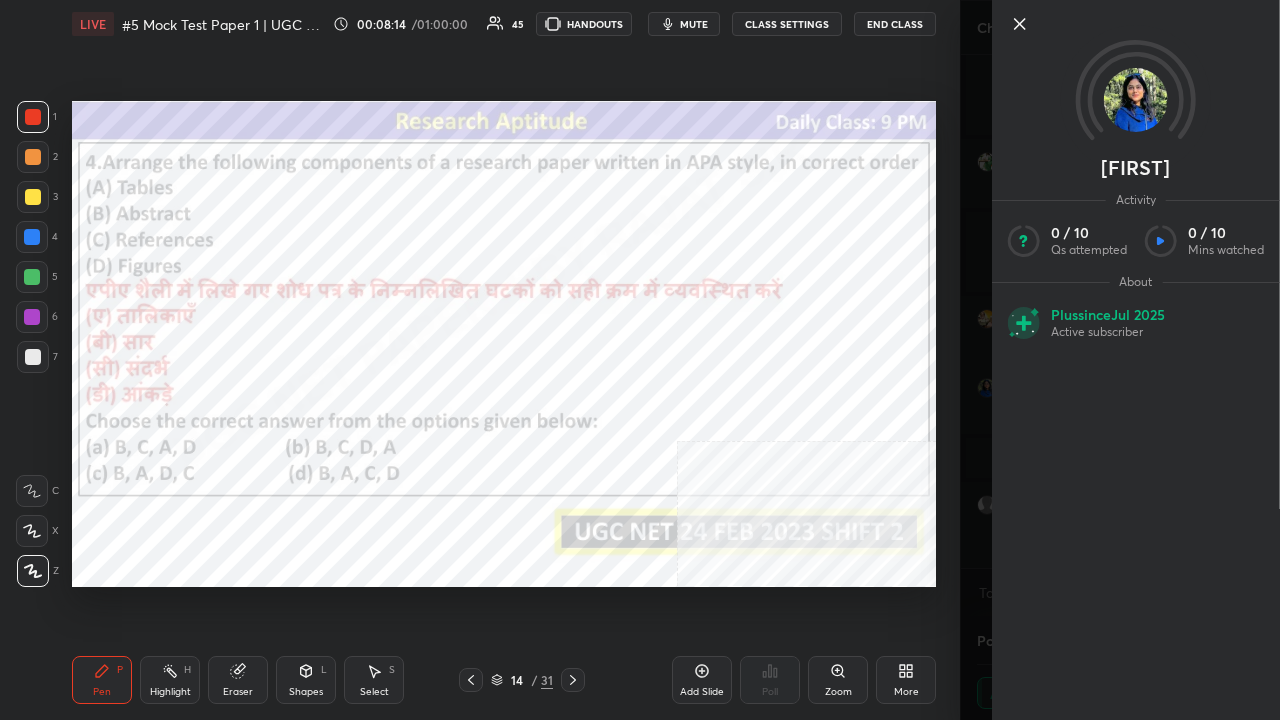 click on "[FIRST] [LAST] C X Z C X Z E E Erase all   H H LIVE #5 Mock Test Paper 1 | UGC NET DEC 2025 00:08:14 /  01:00:00 45 HANDOUTS mute CLASS SETTINGS End Class Setting up your live class Poll for   secs No correct answer Start poll Back #5 Mock Test Paper 1 | UGC NET DEC 2025 [FIRST] [LAST] Pen P Highlight H Eraser Shapes L Select S 14 / 31 Add Slide Poll Zoom More" at bounding box center [480, 360] 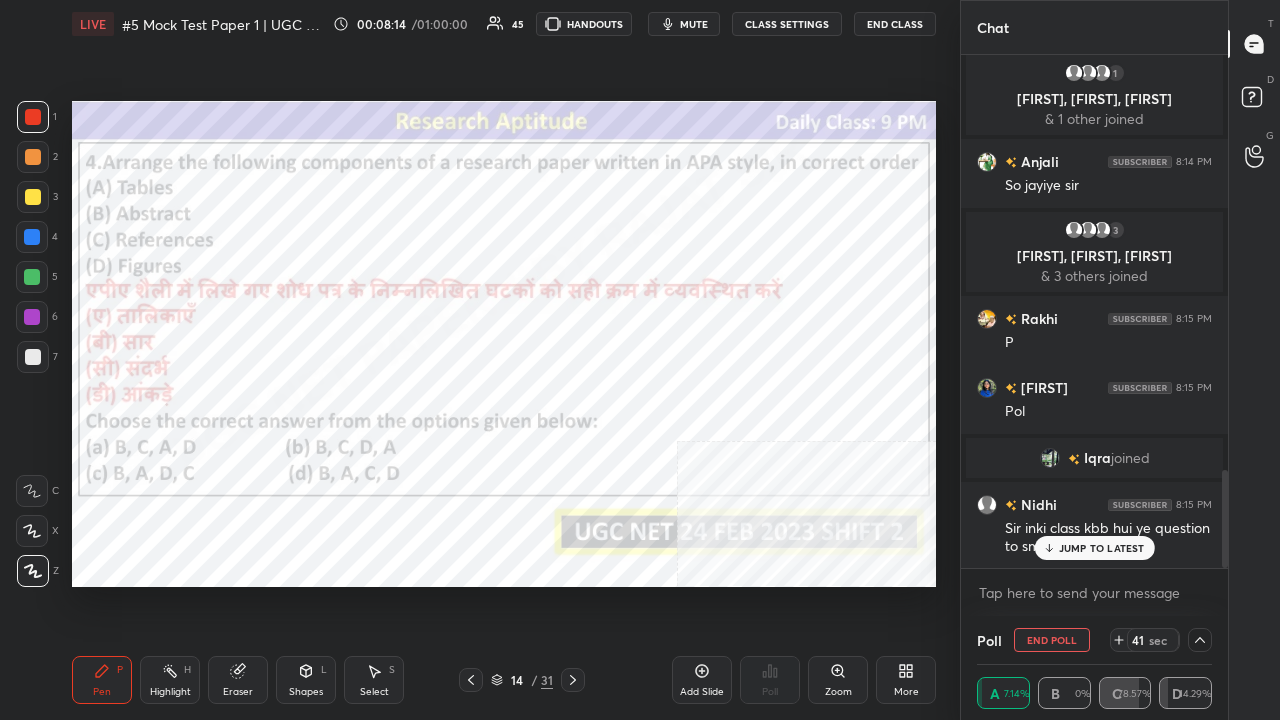 scroll, scrollTop: 1, scrollLeft: 6, axis: both 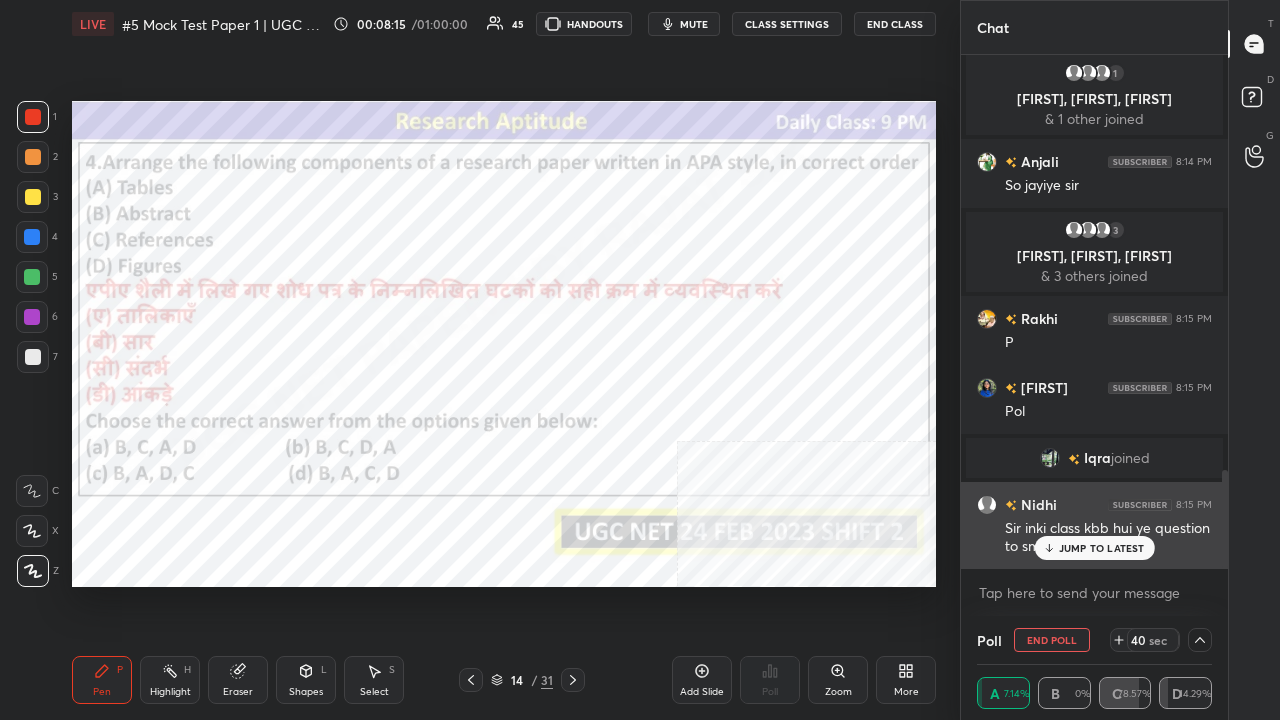 click on "JUMP TO LATEST" at bounding box center (1102, 548) 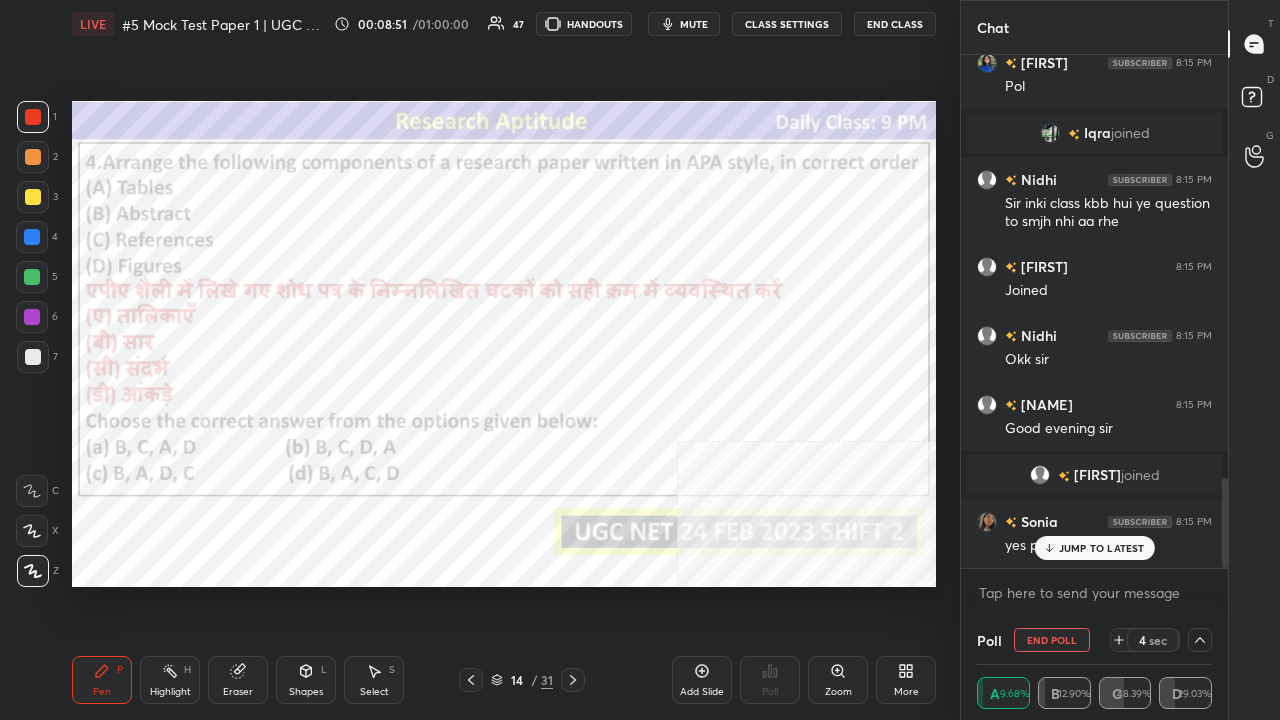 scroll, scrollTop: 2402, scrollLeft: 0, axis: vertical 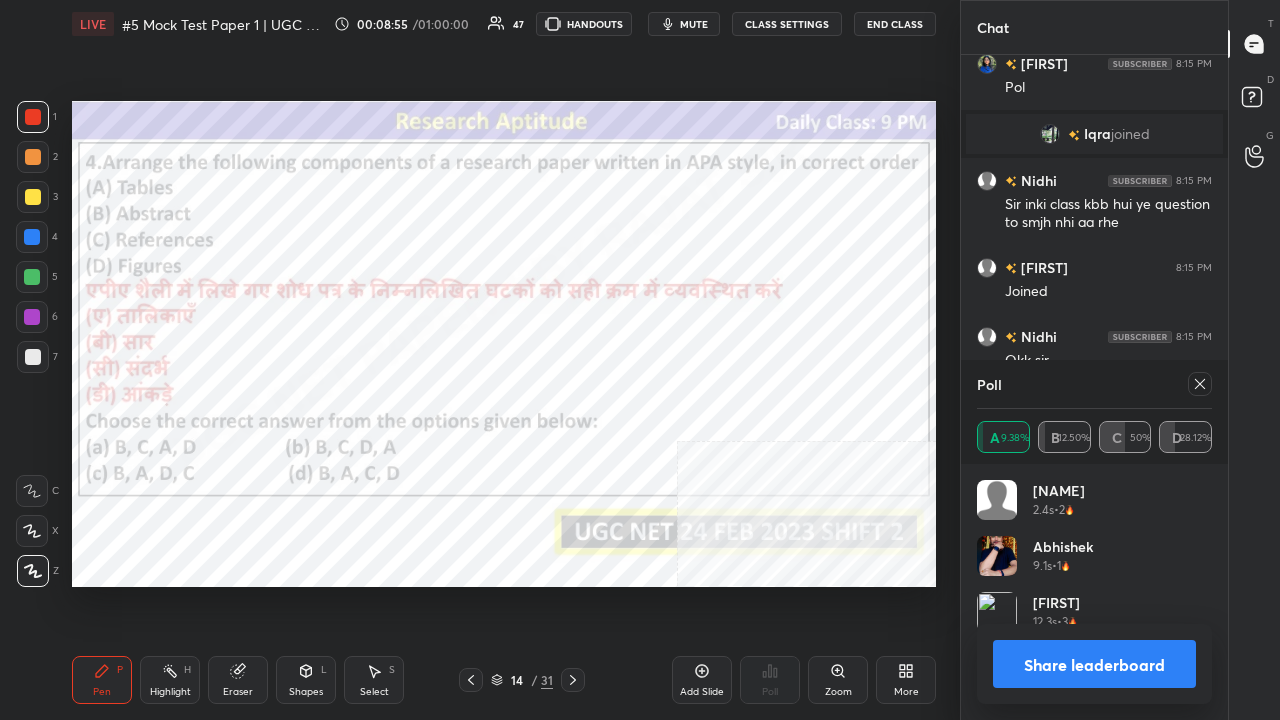 click on "[FIRST] [NUMBER]s  •  [NUMBER] [FIRST] [NUMBER]s  •  [NUMBER] [FIRST] [NUMBER]s  •  [NUMBER]" at bounding box center [1094, 564] 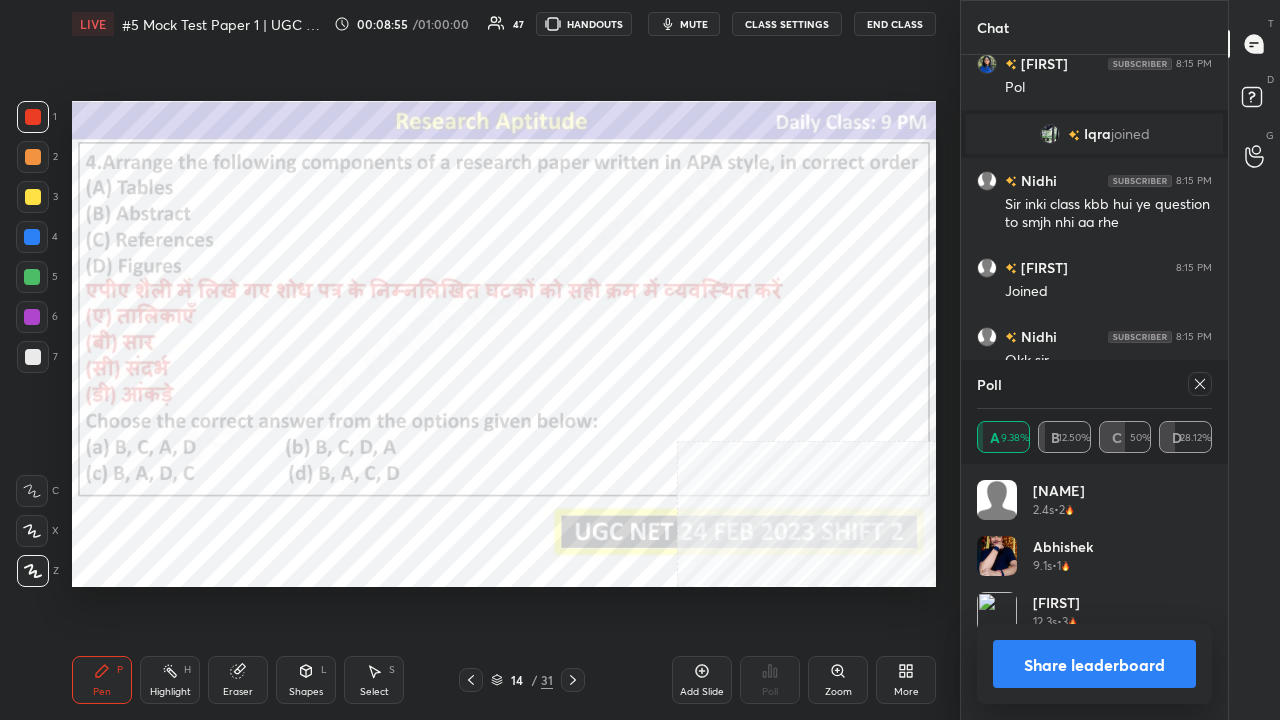 scroll, scrollTop: 7, scrollLeft: 6, axis: both 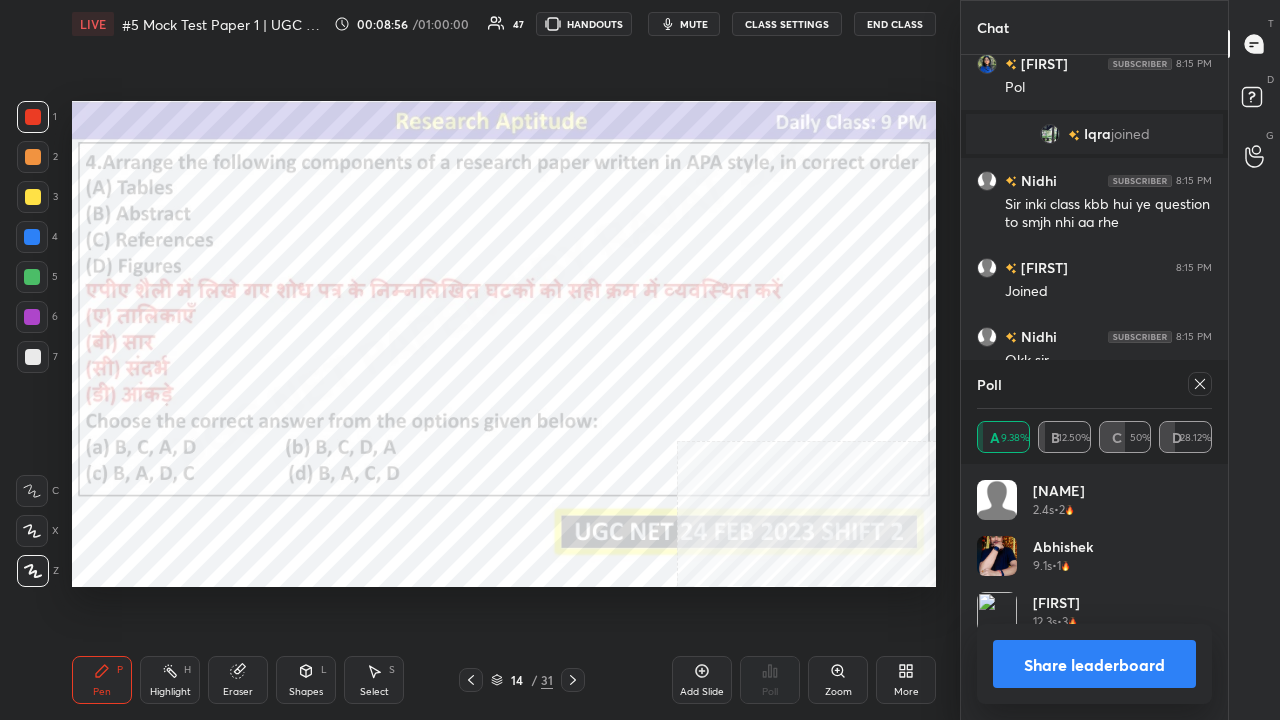 click 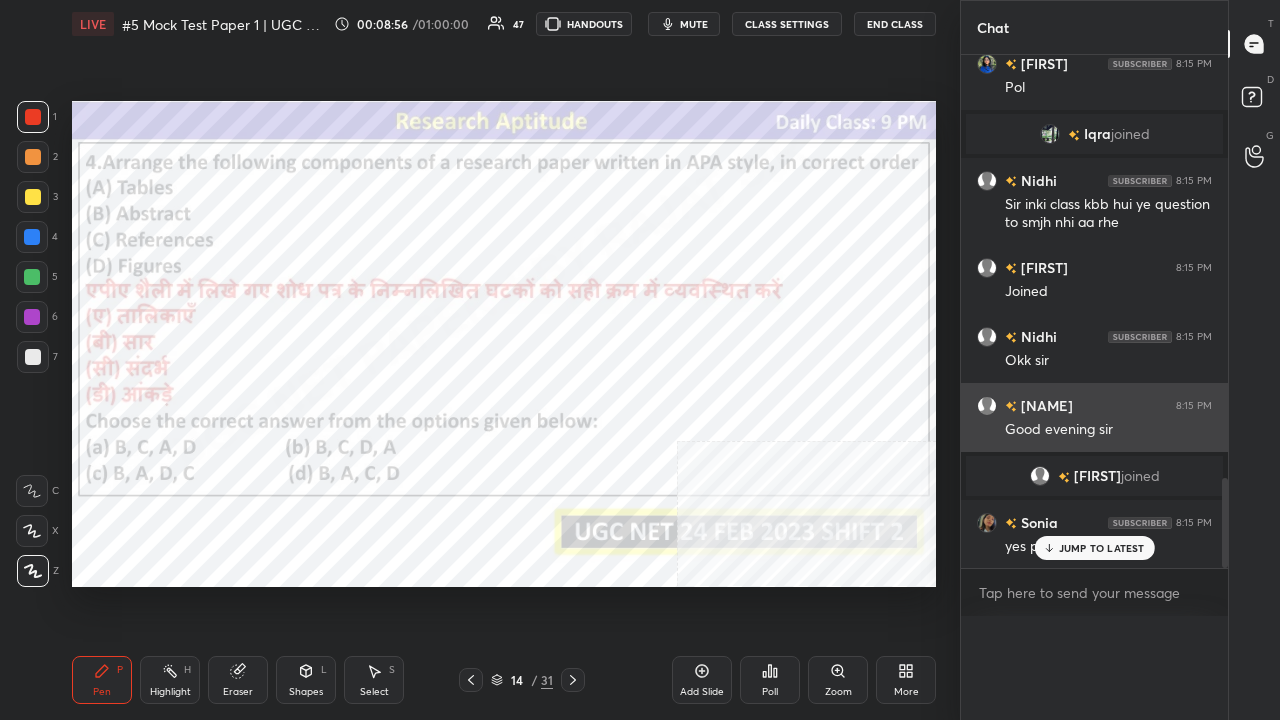 scroll, scrollTop: 88, scrollLeft: 229, axis: both 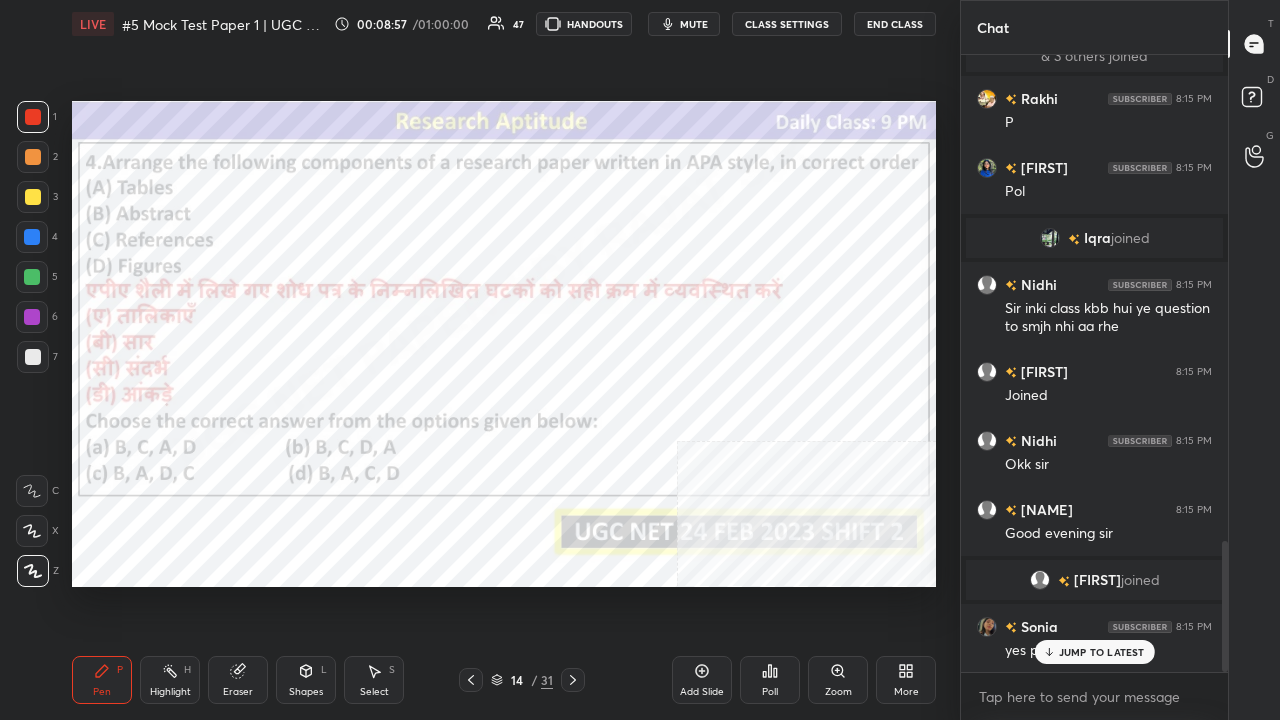 click on "JUMP TO LATEST" at bounding box center (1102, 652) 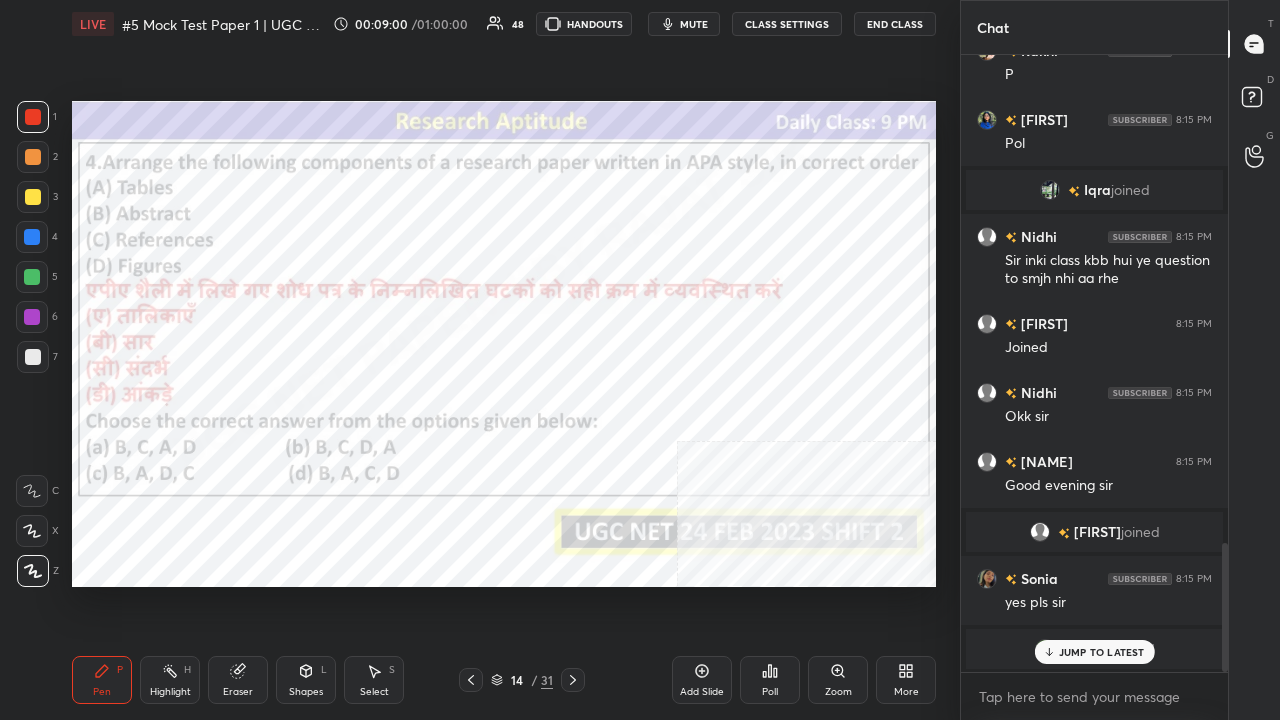 click on "14 / 31" at bounding box center (522, 680) 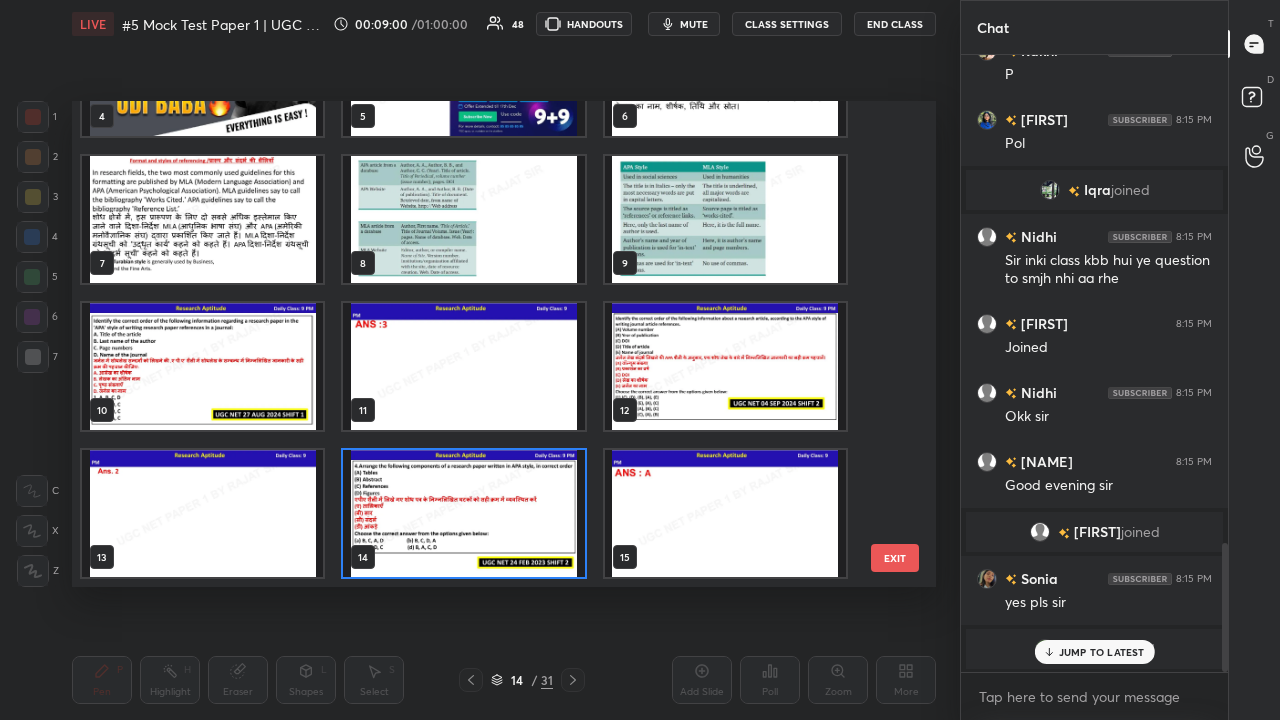 click at bounding box center (463, 513) 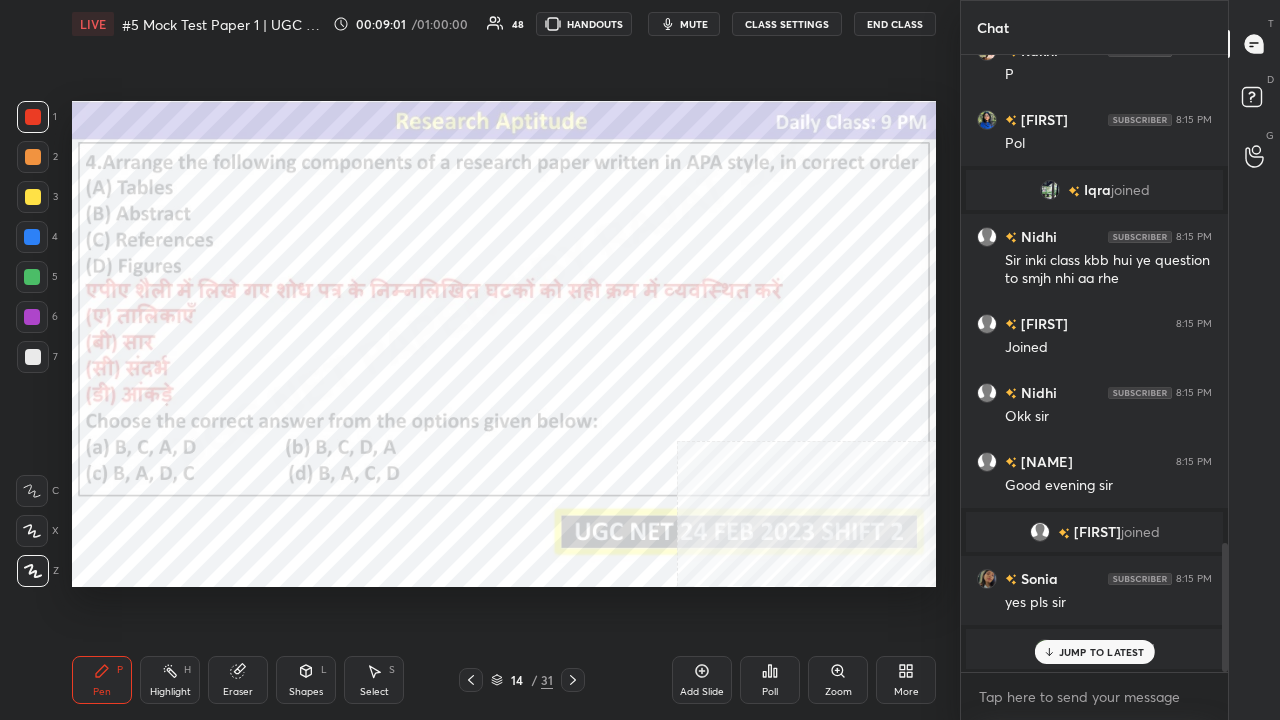 click at bounding box center [463, 513] 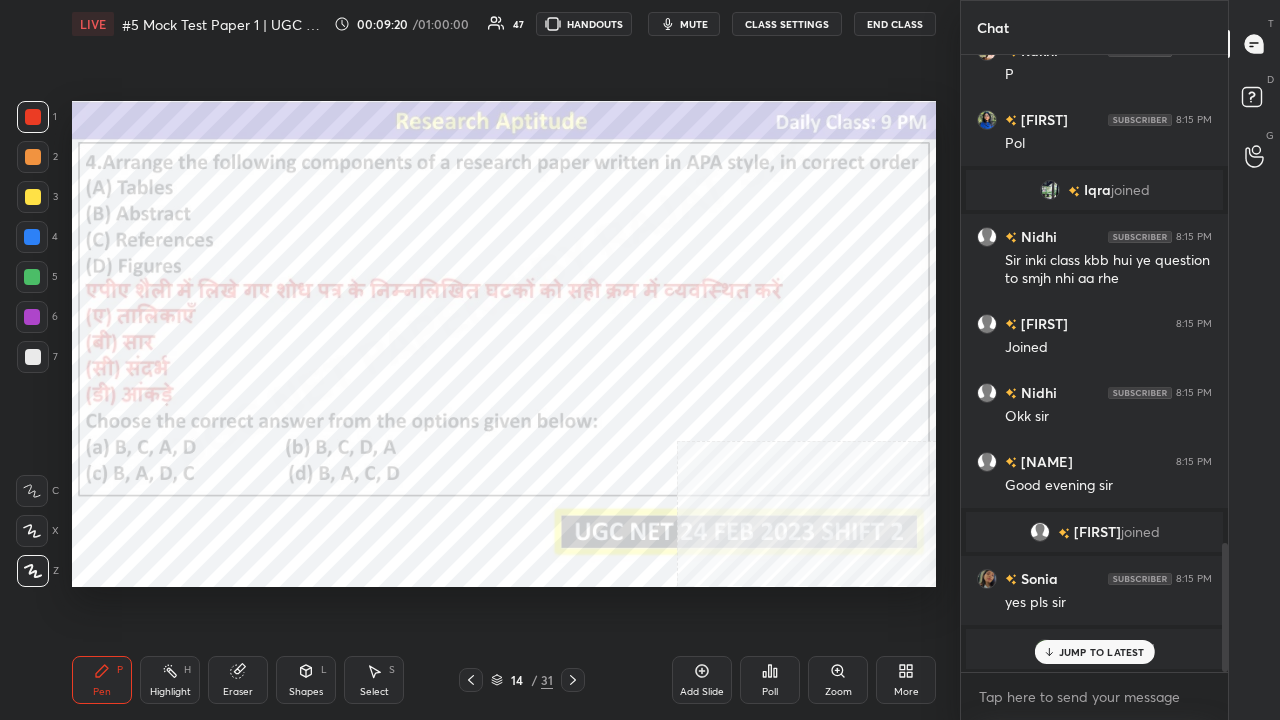 click on "More" at bounding box center [906, 680] 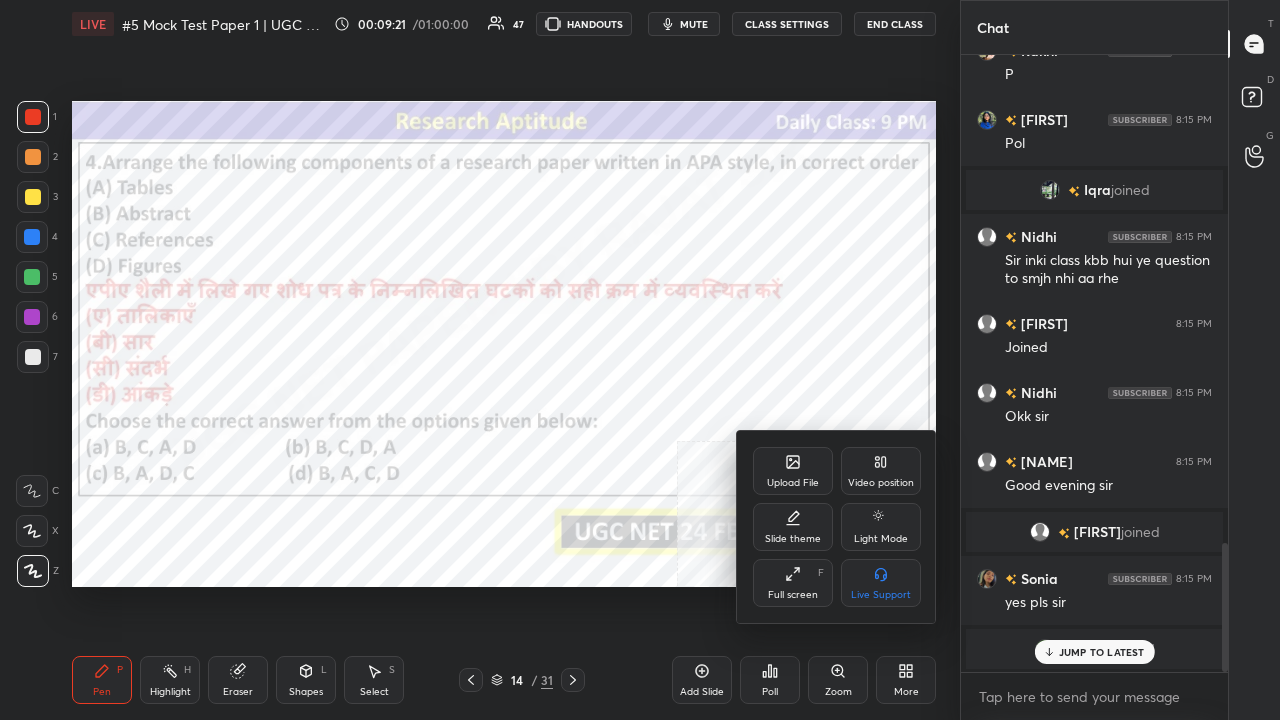 click on "Upload File" at bounding box center (793, 471) 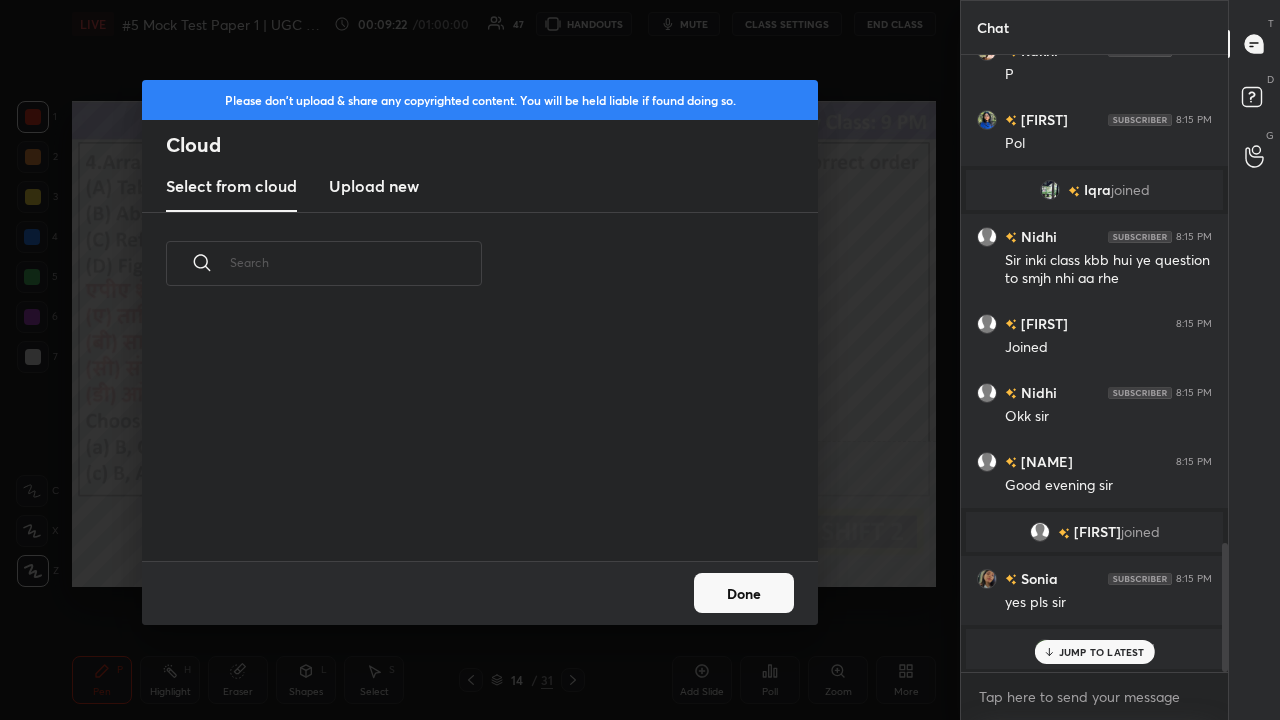 drag, startPoint x: 408, startPoint y: 183, endPoint x: 424, endPoint y: 200, distance: 23.345236 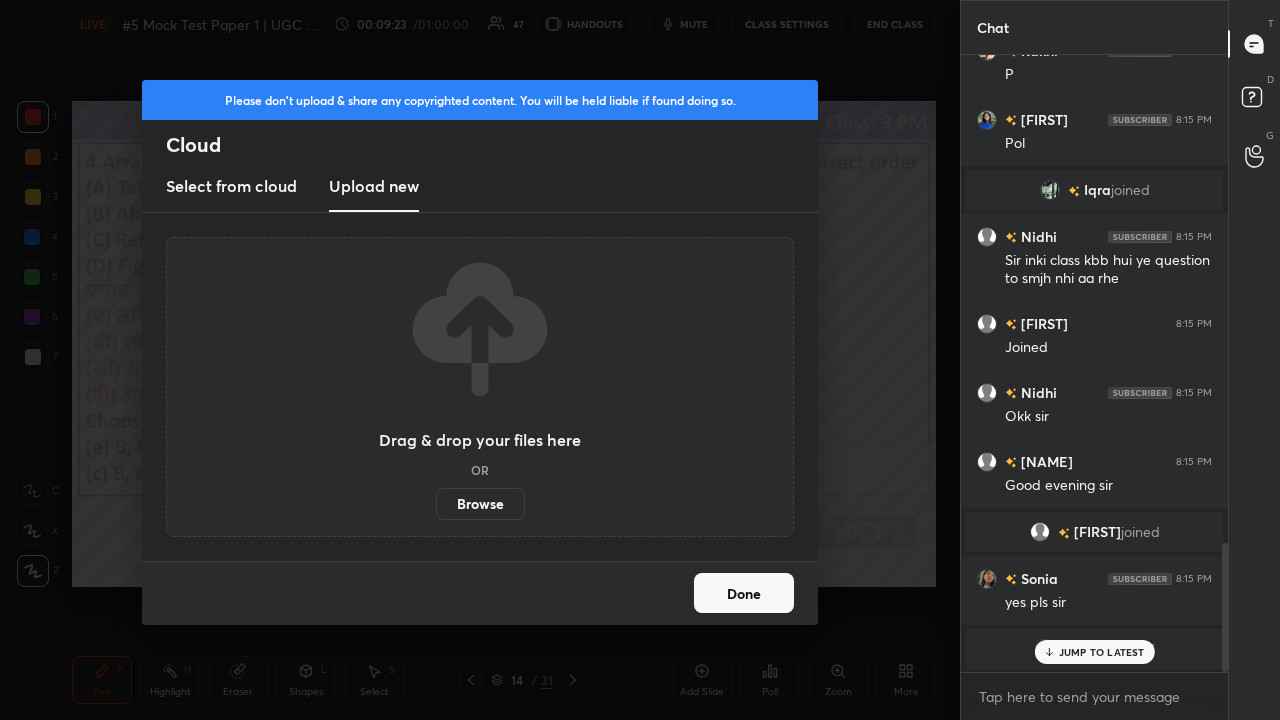 click on "Browse" at bounding box center (480, 504) 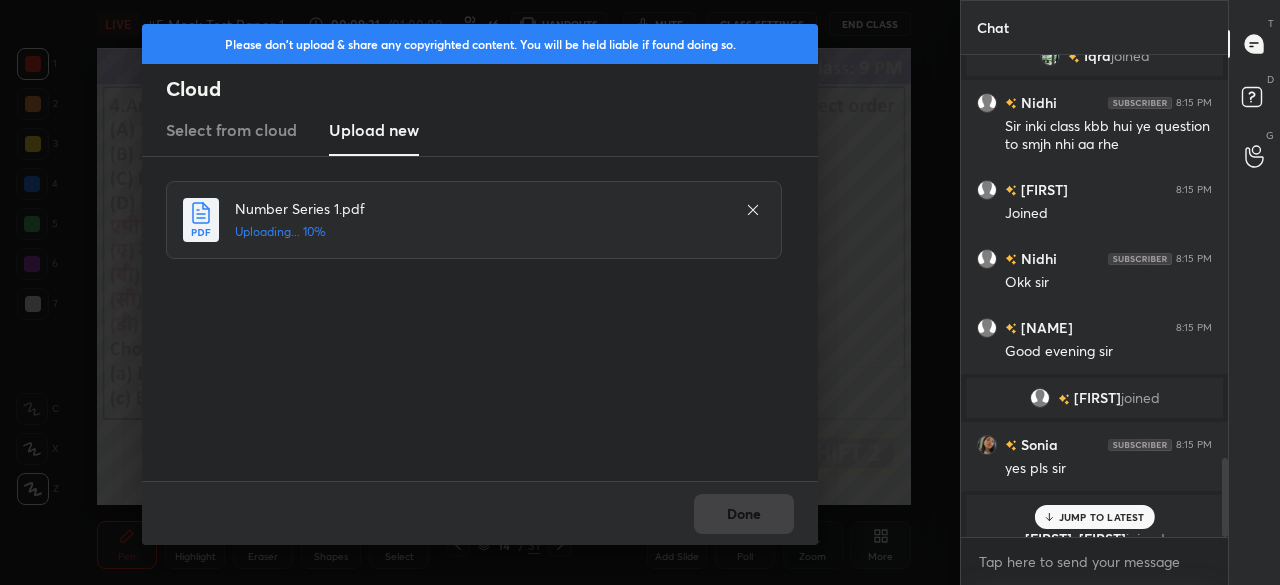 click on "JUMP TO LATEST" at bounding box center [1102, 517] 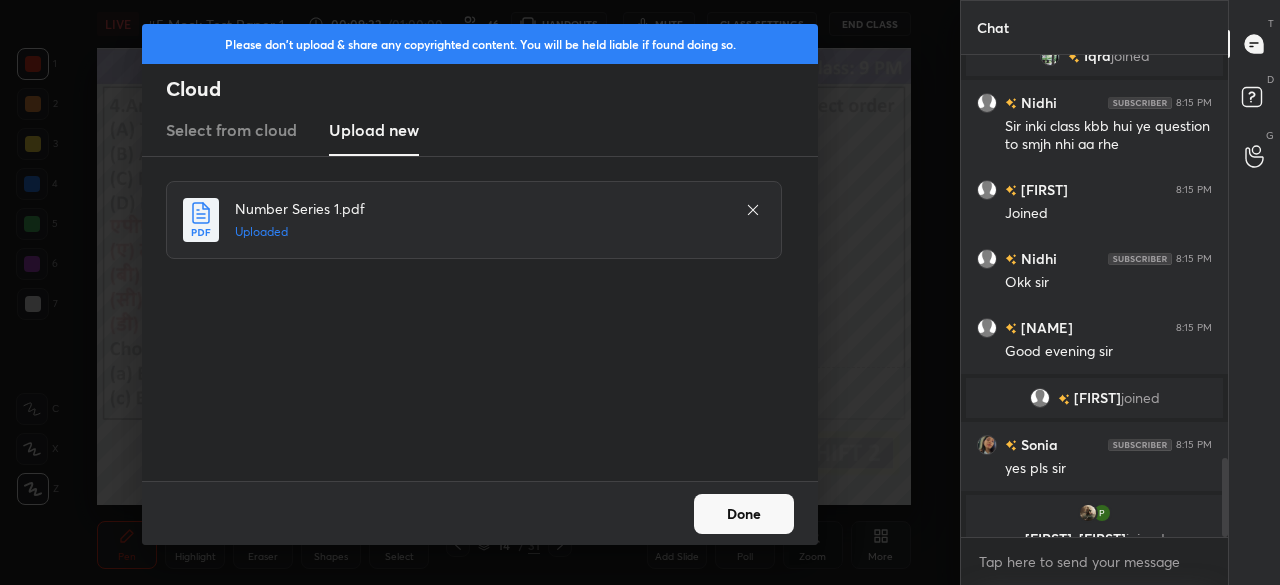 click on "Done" at bounding box center [744, 514] 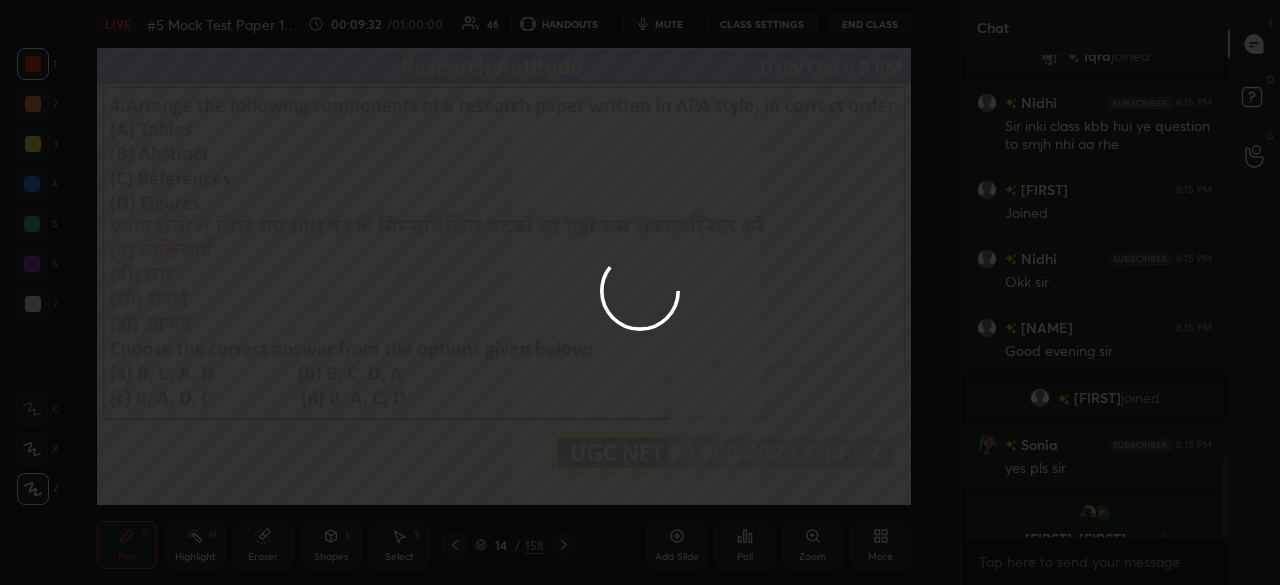 click at bounding box center [455, 545] 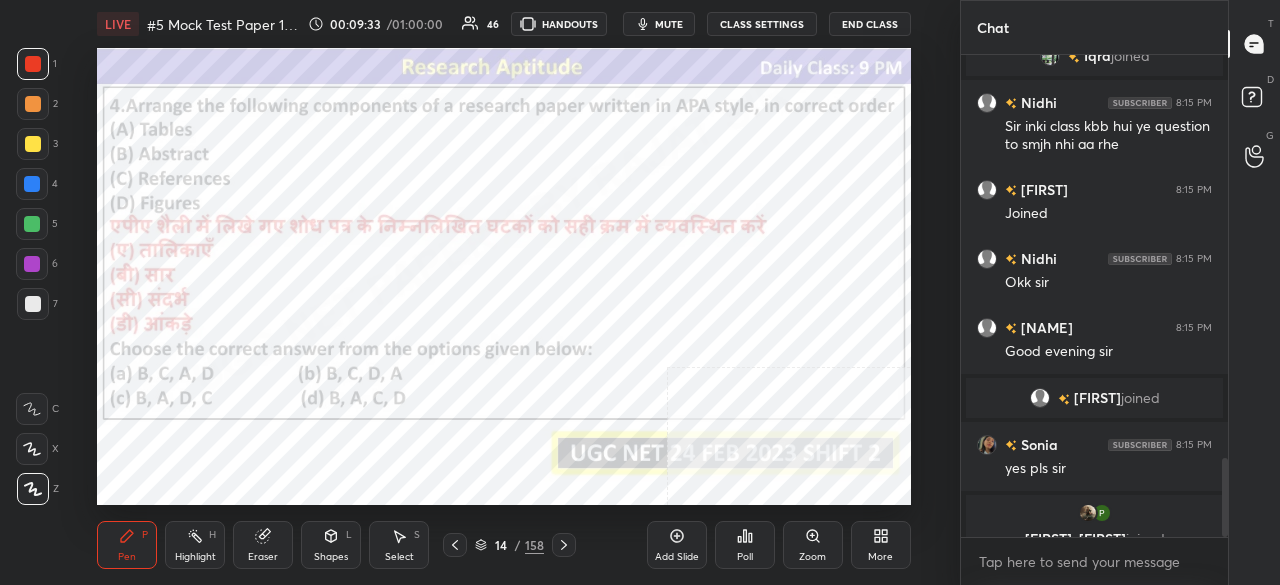 click on "14 / 158" at bounding box center (509, 545) 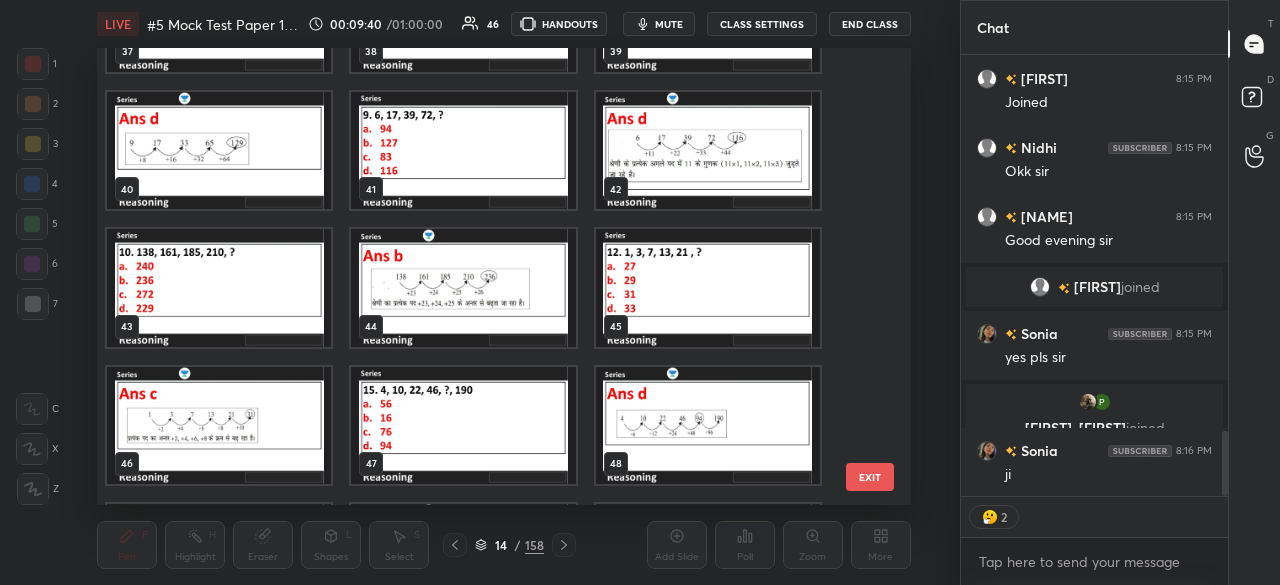 type on "x" 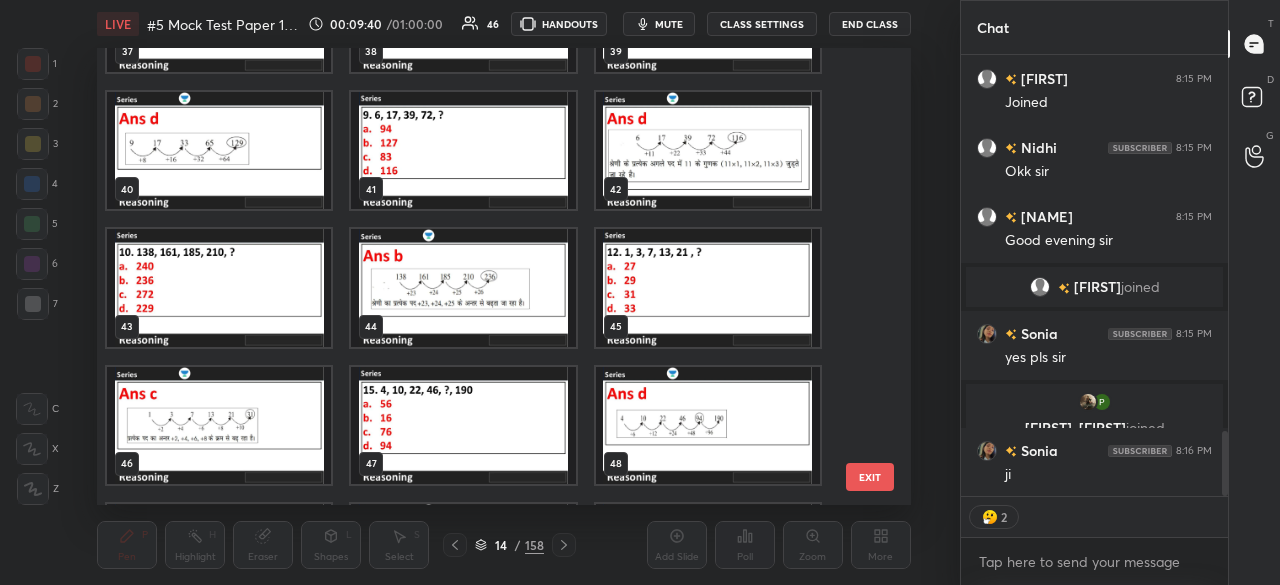 click at bounding box center [464, 150] 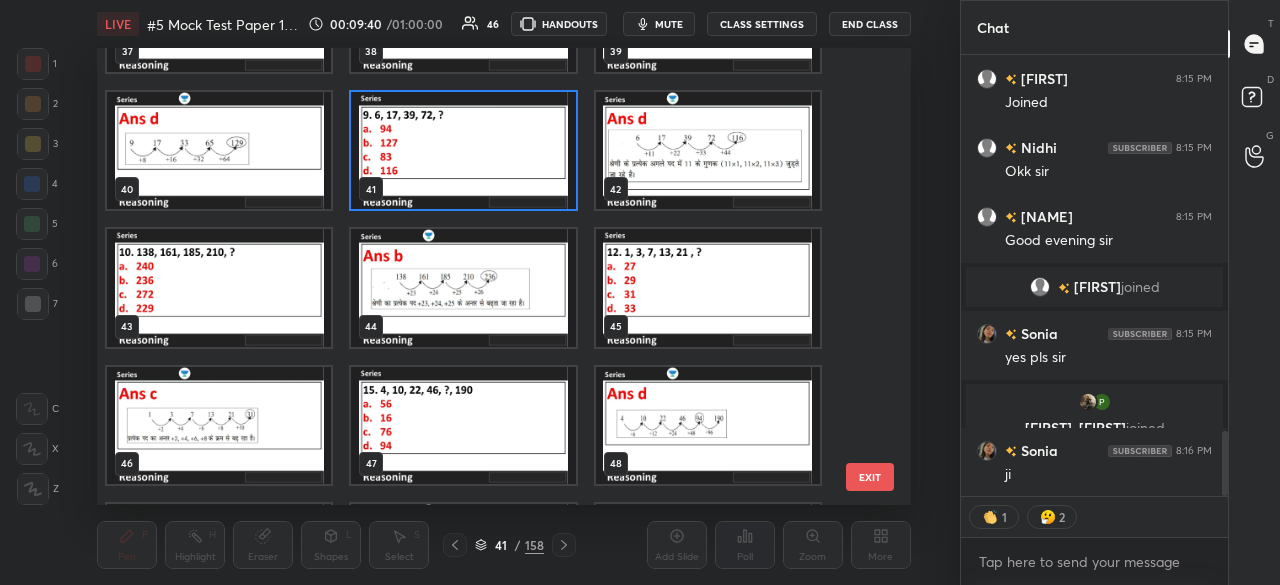click at bounding box center (464, 150) 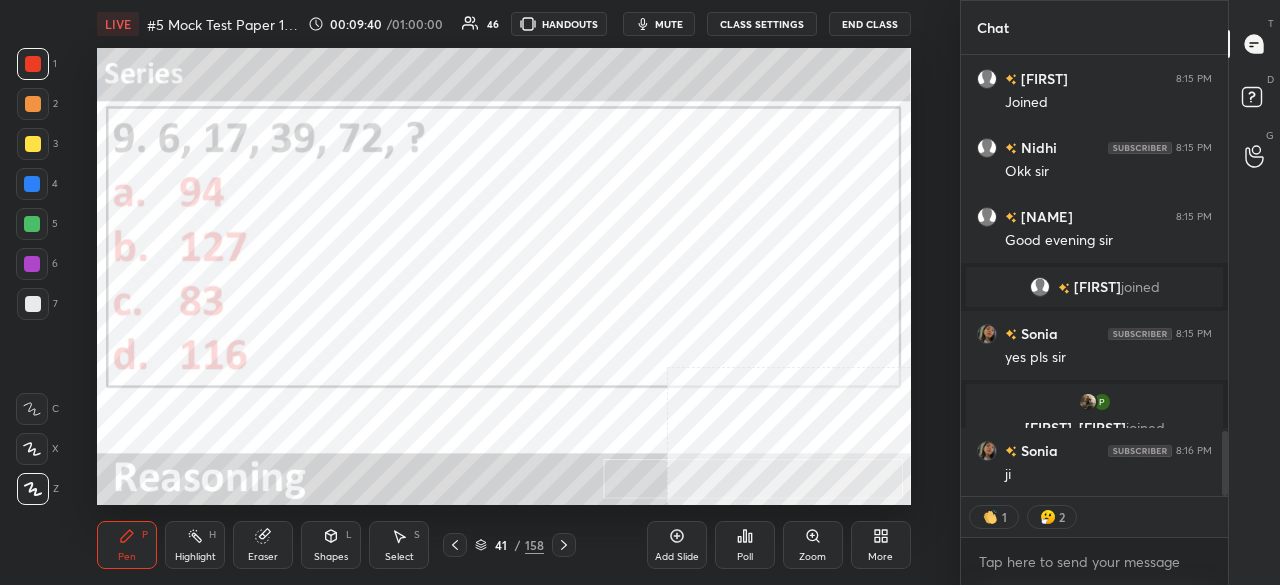 click at bounding box center (464, 150) 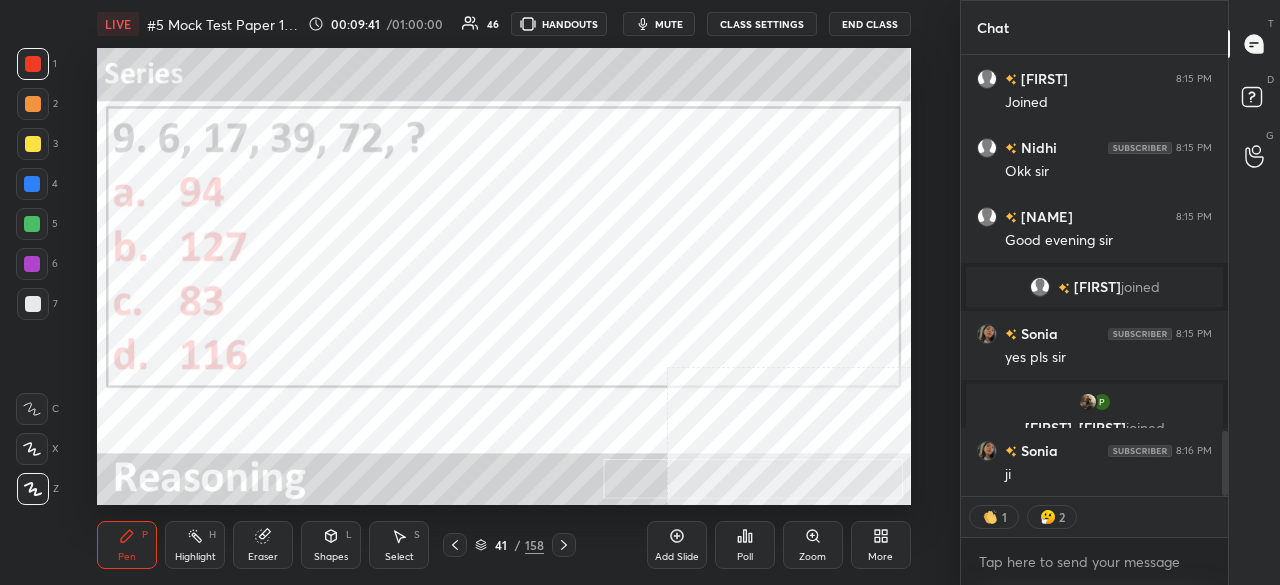 click 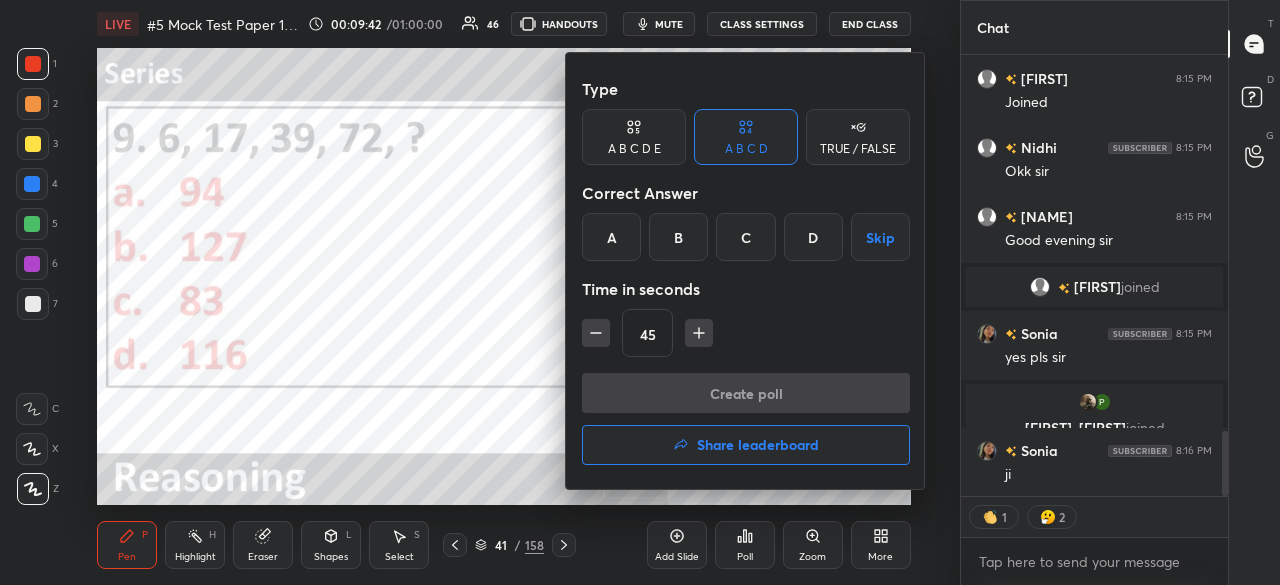 drag, startPoint x: 804, startPoint y: 229, endPoint x: 794, endPoint y: 245, distance: 18.867962 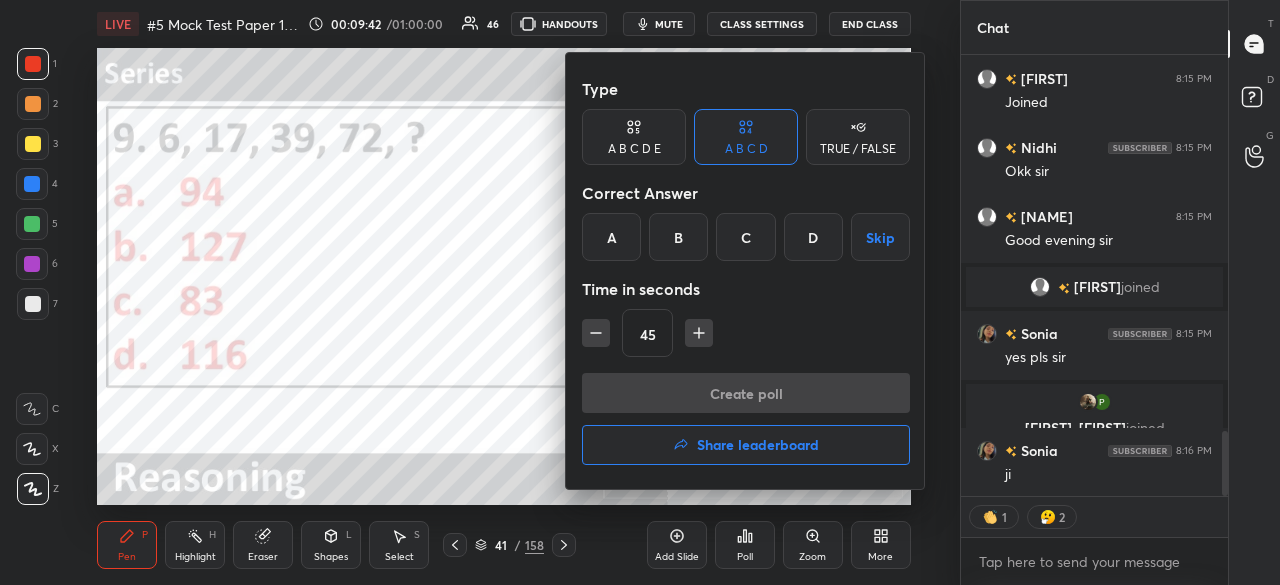 click on "D" at bounding box center (813, 237) 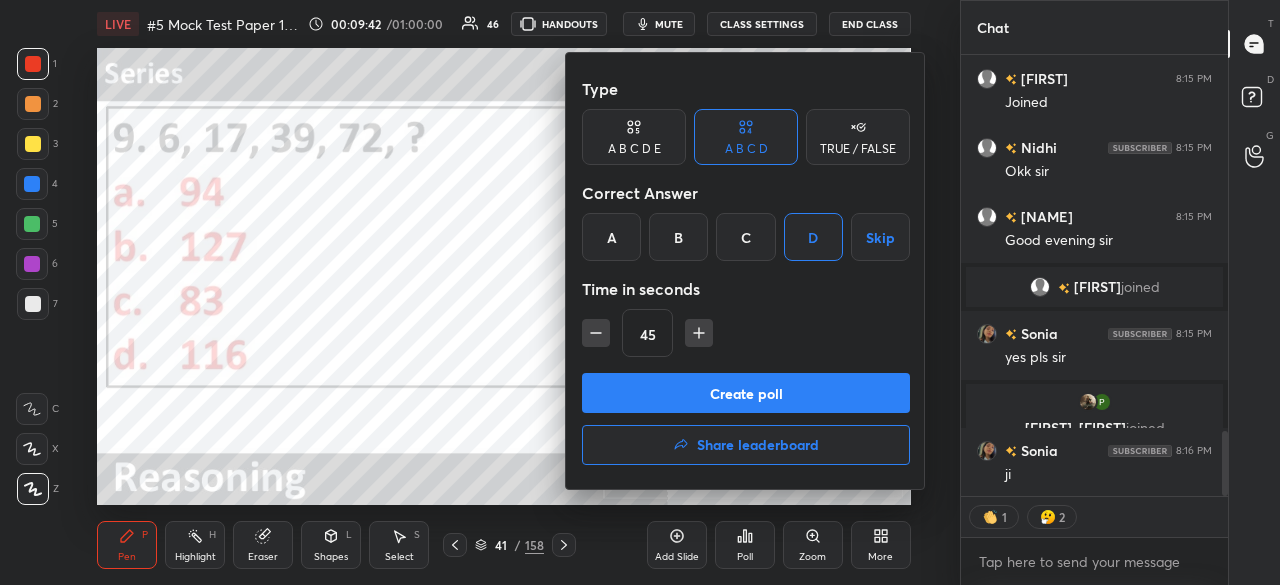 click 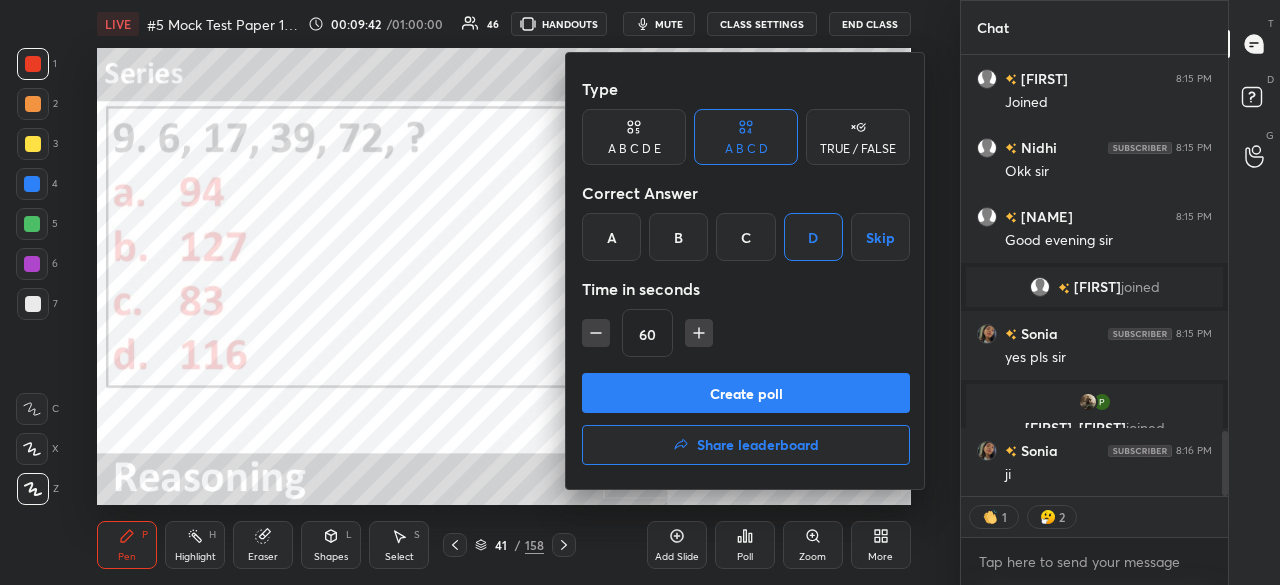 click 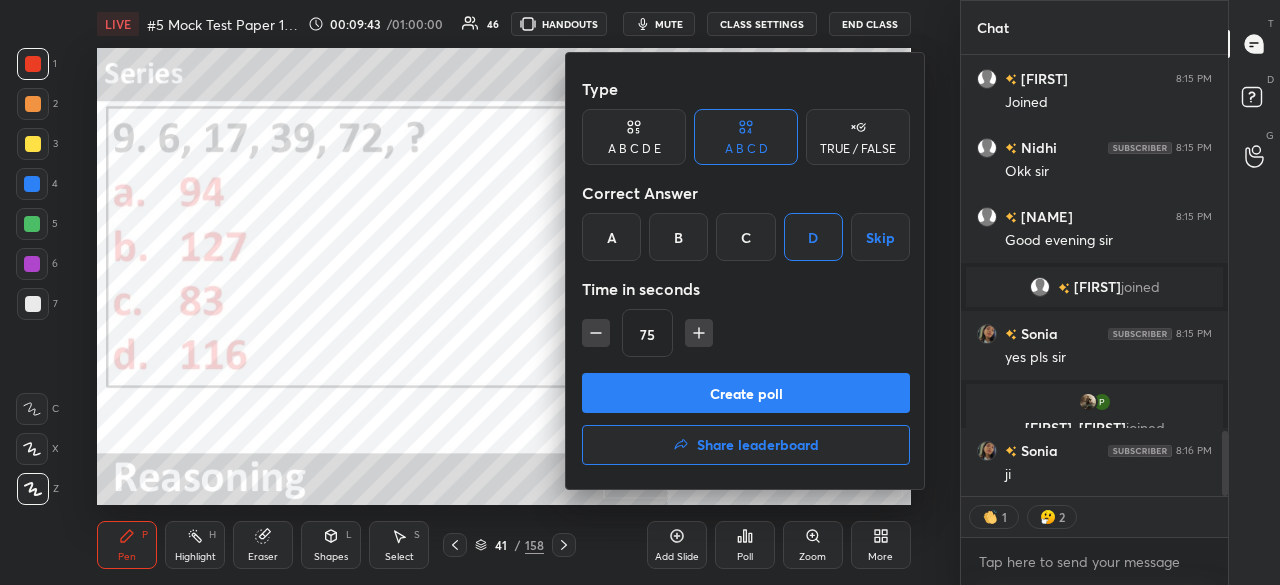 click on "Create poll" at bounding box center (746, 393) 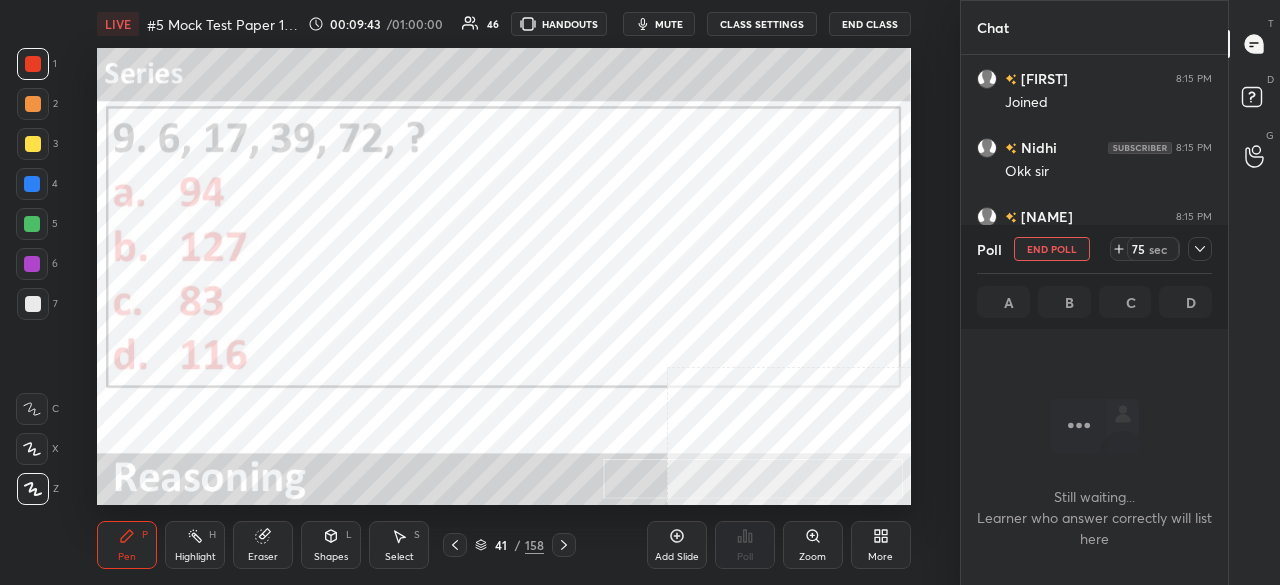click on "More" at bounding box center [881, 545] 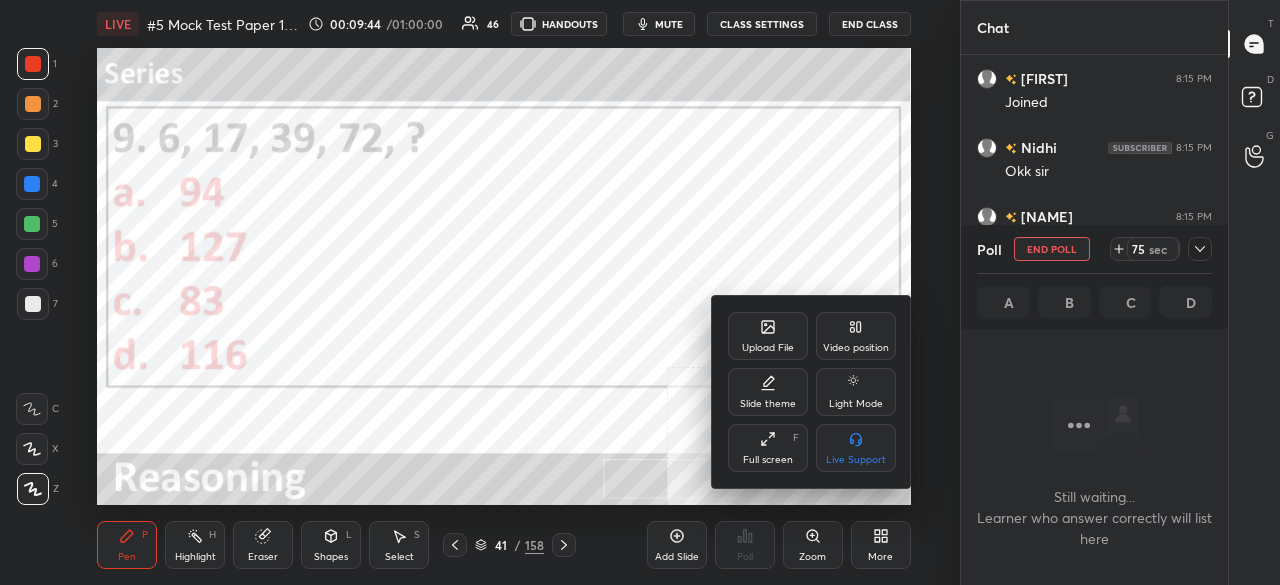 click on "Full screen F" at bounding box center [768, 448] 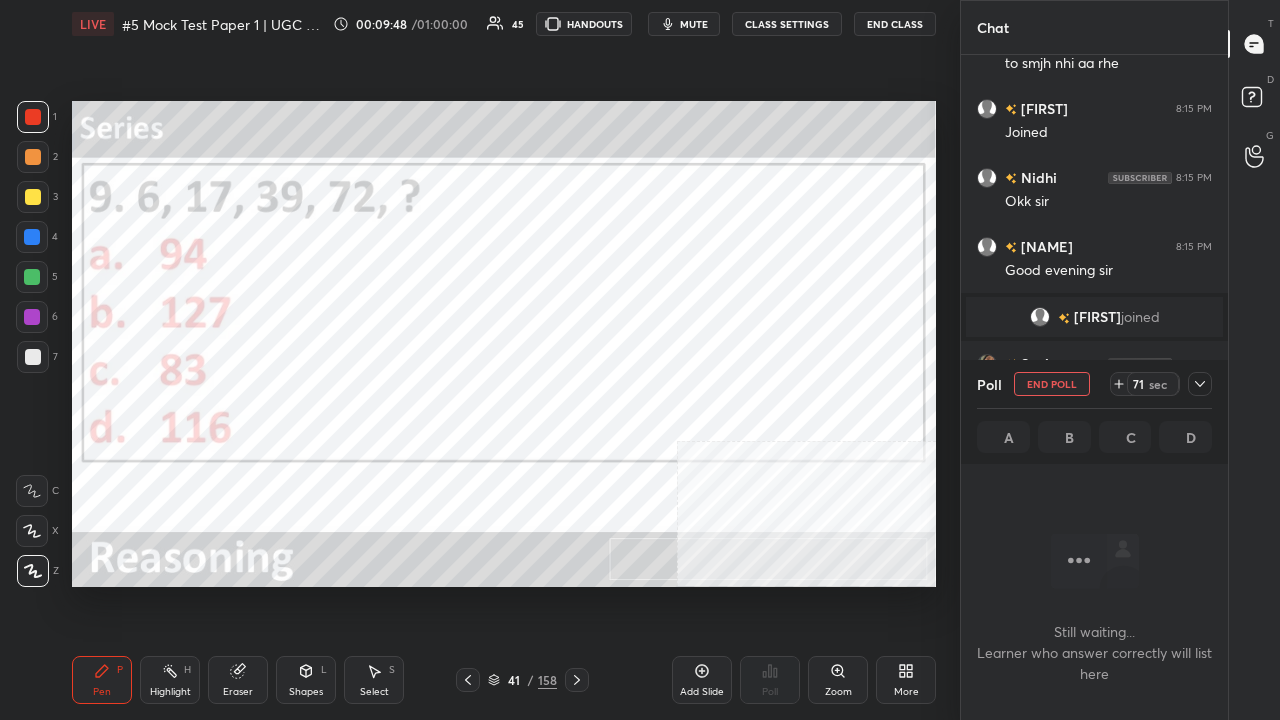 click 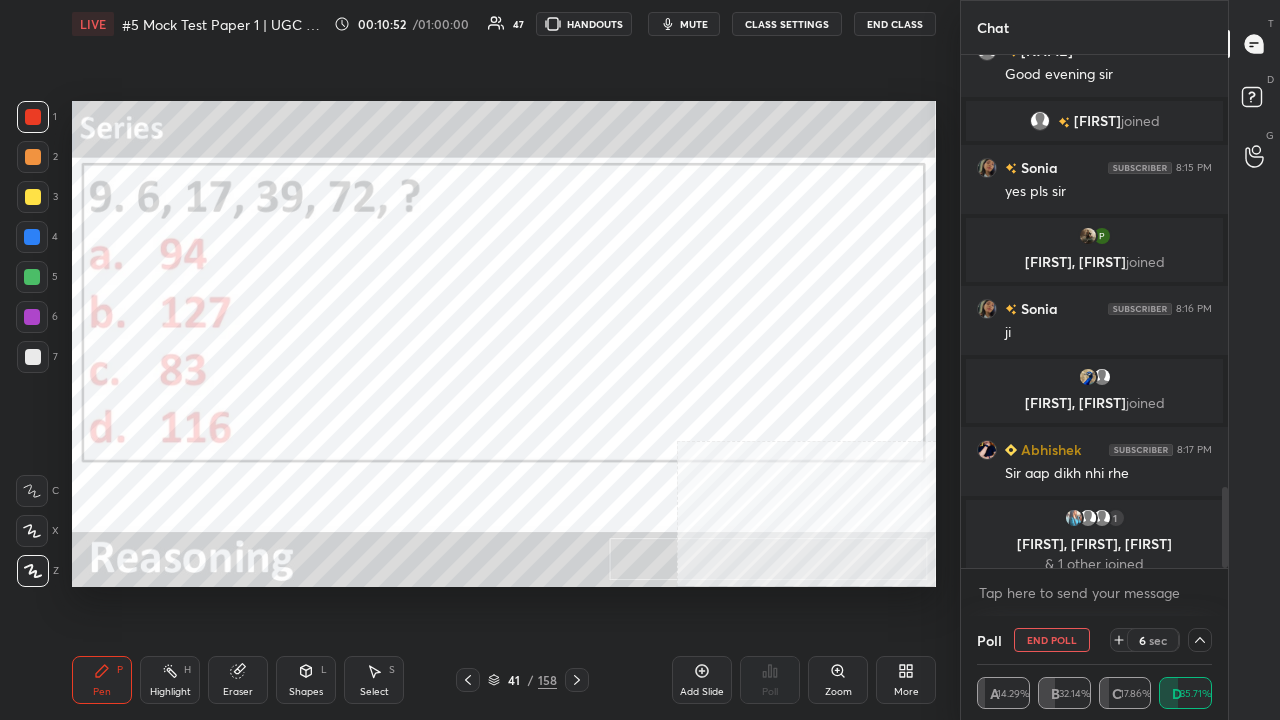 scroll, scrollTop: 2732, scrollLeft: 0, axis: vertical 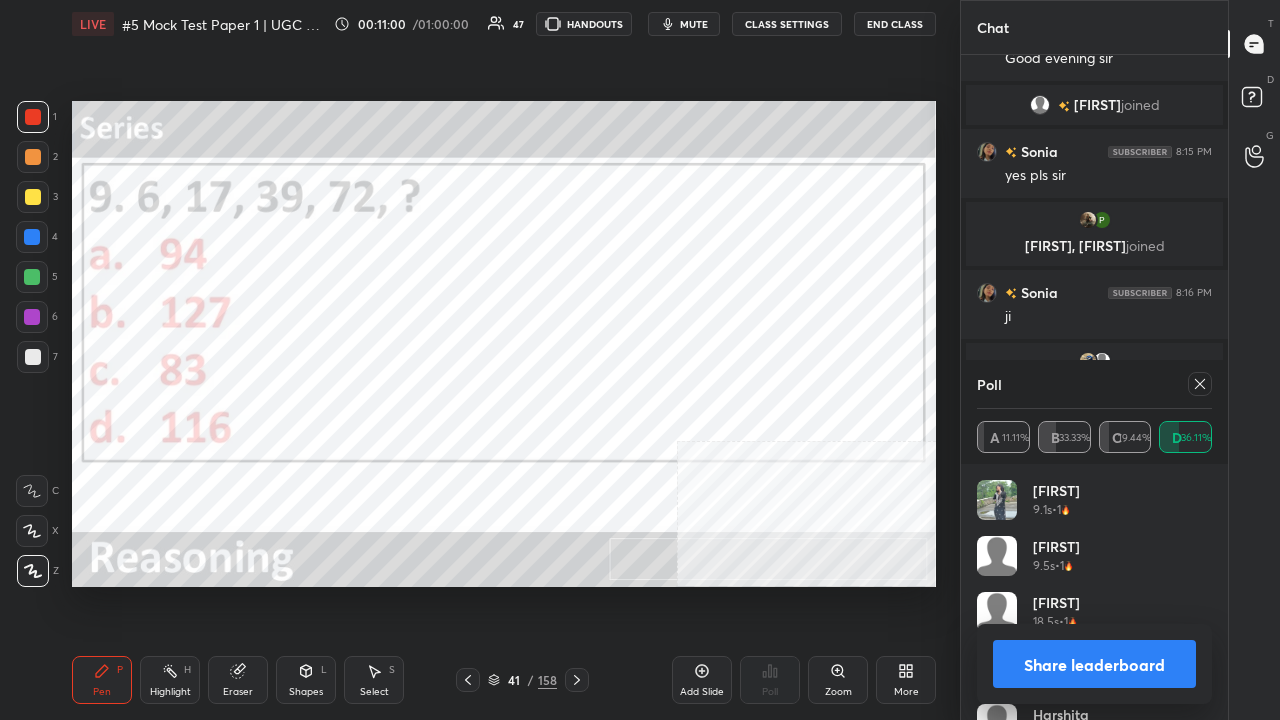 click 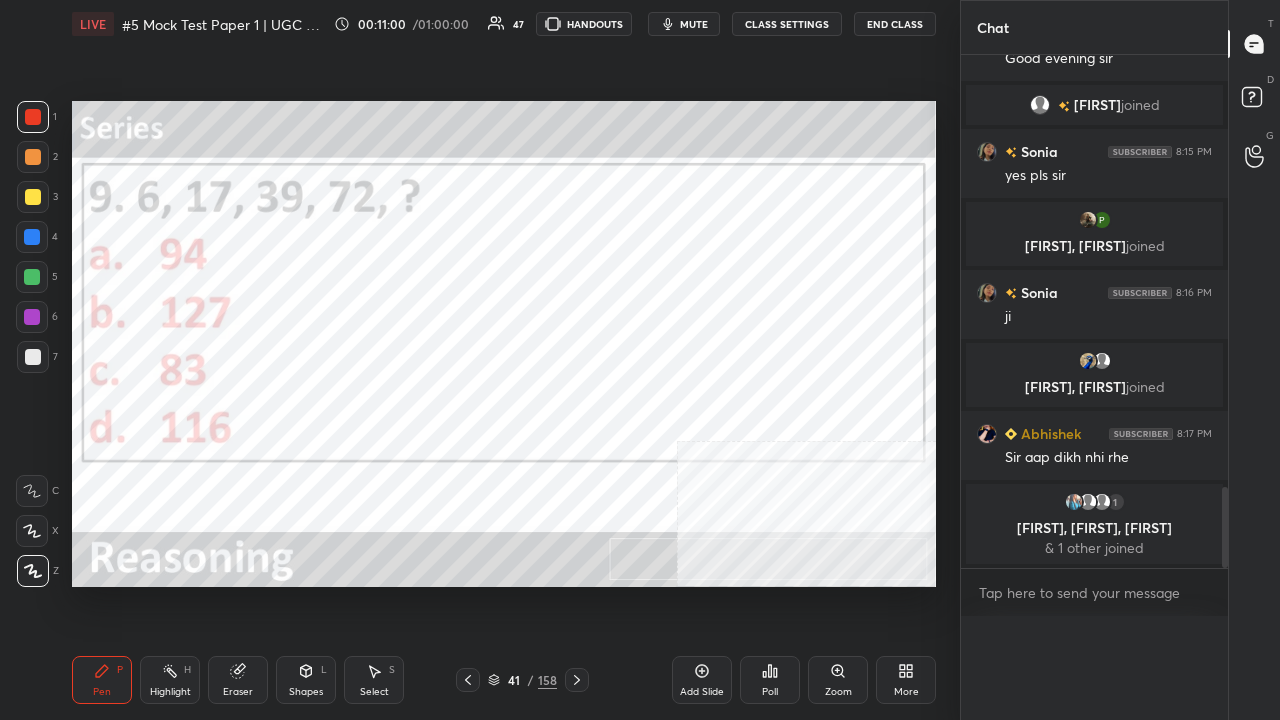 scroll, scrollTop: 88, scrollLeft: 229, axis: both 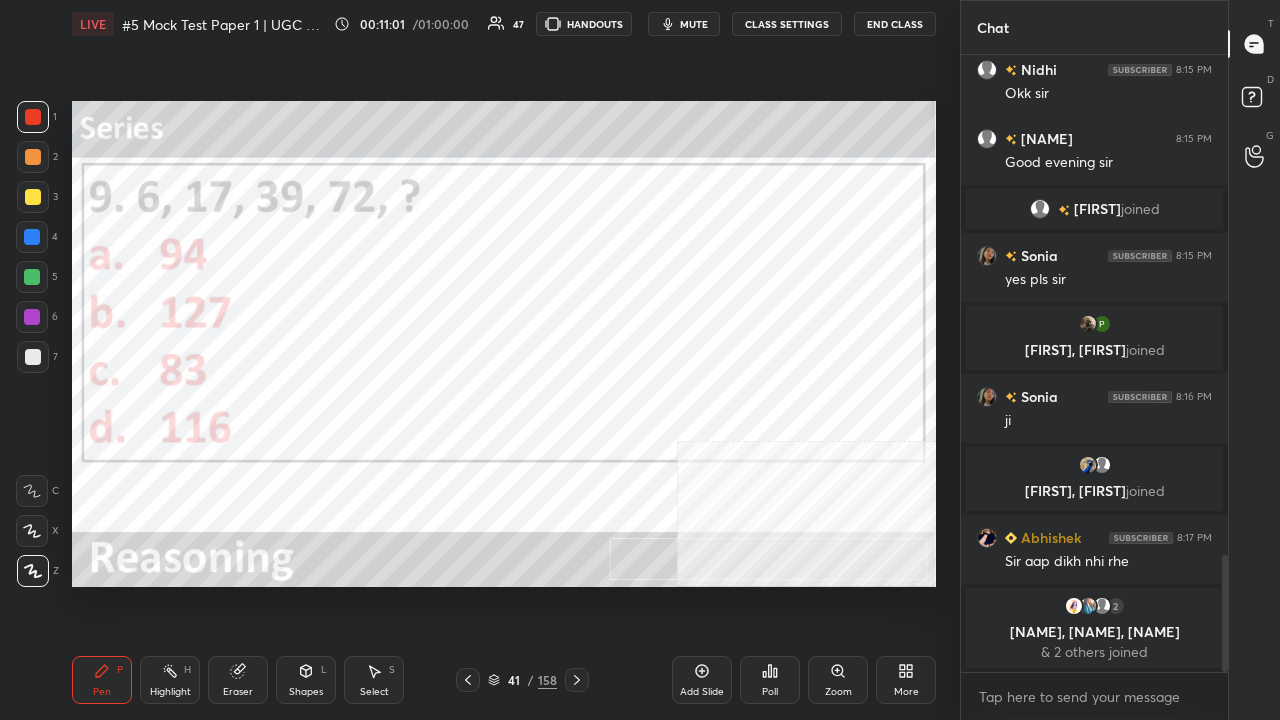 click at bounding box center [32, 317] 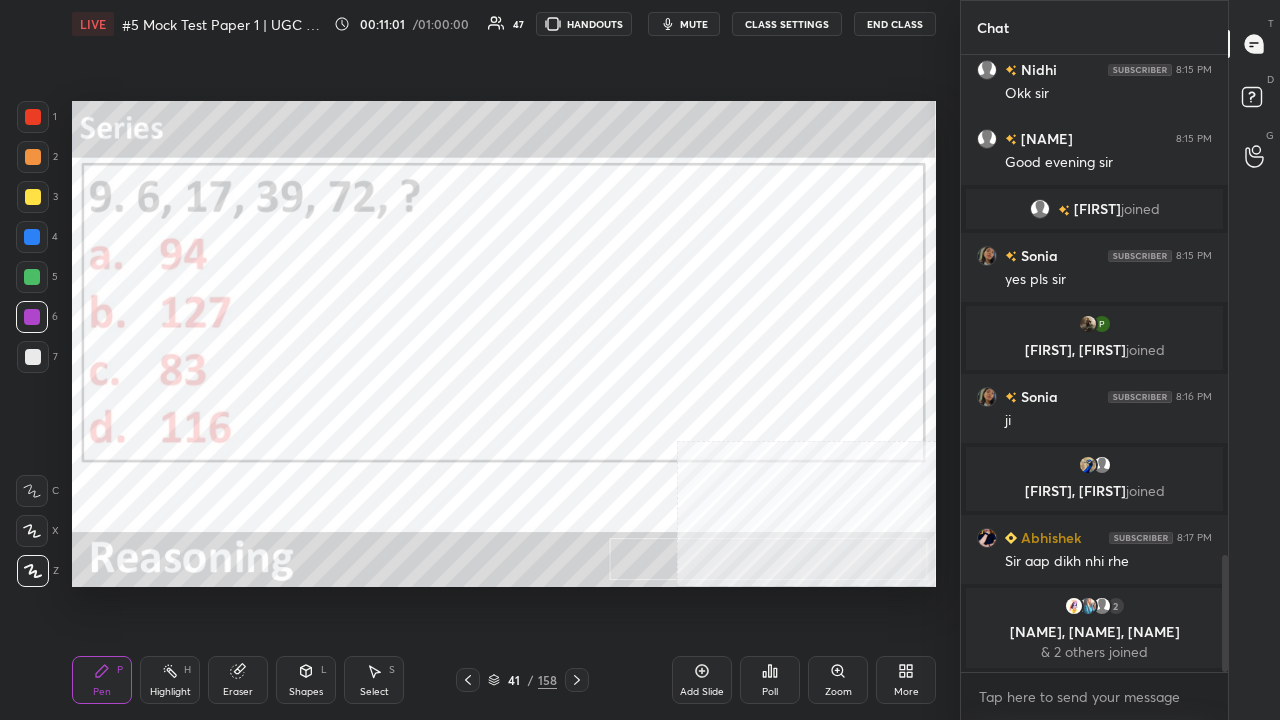 drag, startPoint x: 29, startPoint y: 317, endPoint x: 62, endPoint y: 300, distance: 37.12142 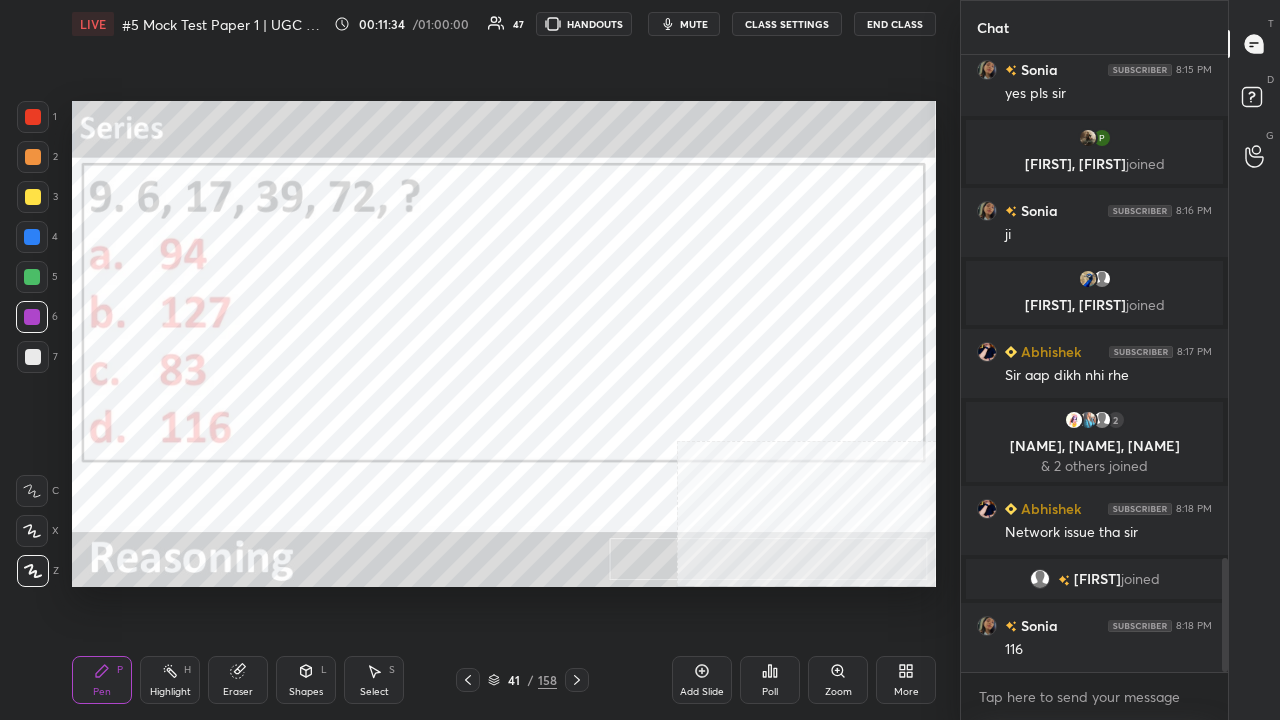 scroll, scrollTop: 2790, scrollLeft: 0, axis: vertical 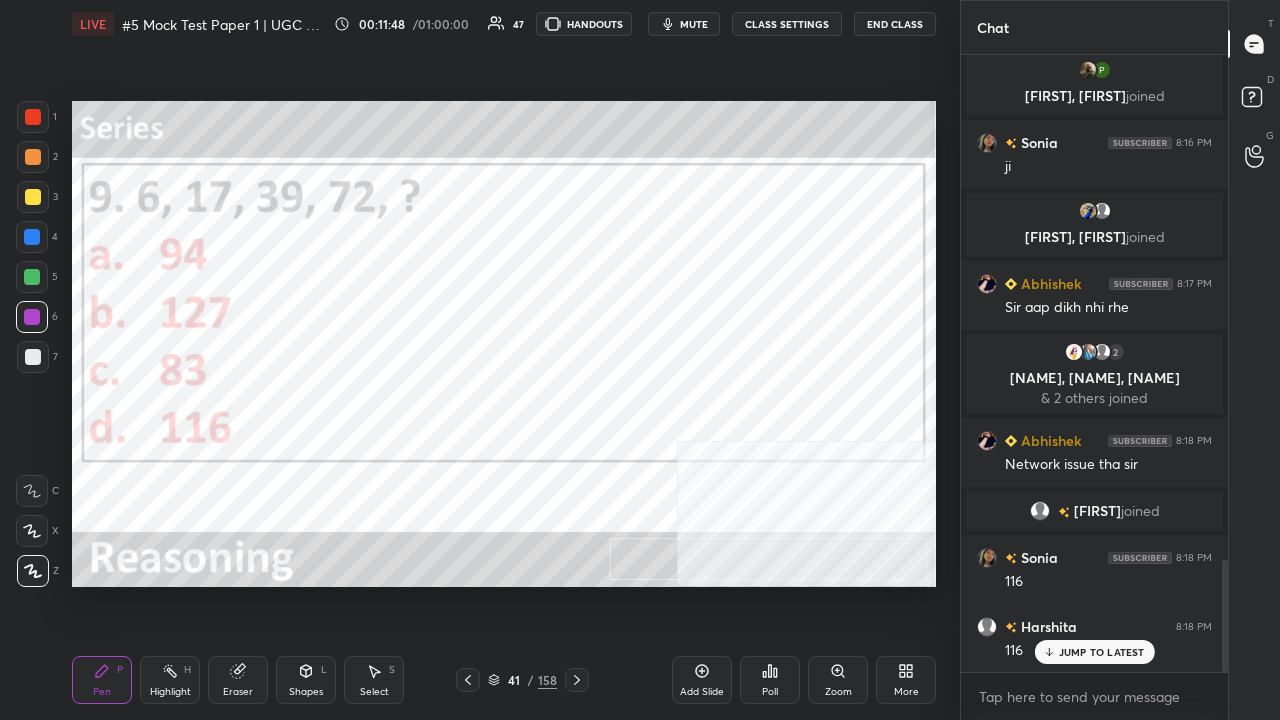 drag, startPoint x: 516, startPoint y: 682, endPoint x: 526, endPoint y: 674, distance: 12.806249 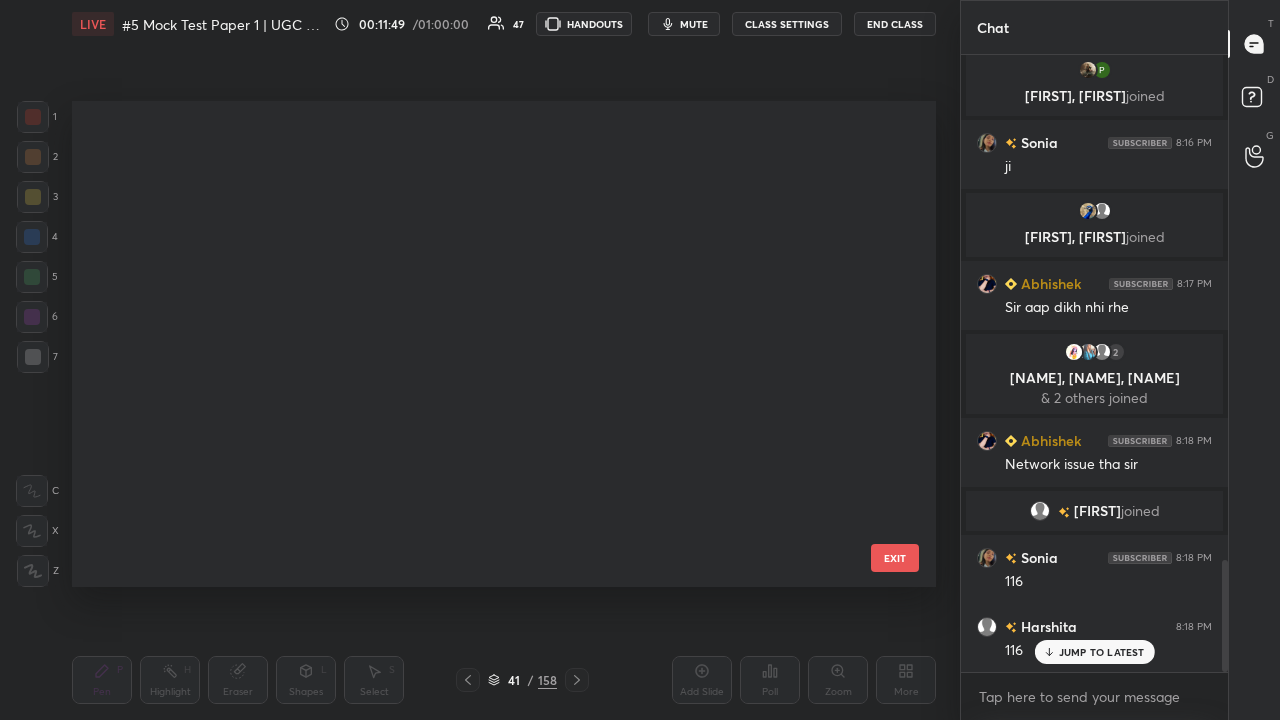 scroll, scrollTop: 1572, scrollLeft: 0, axis: vertical 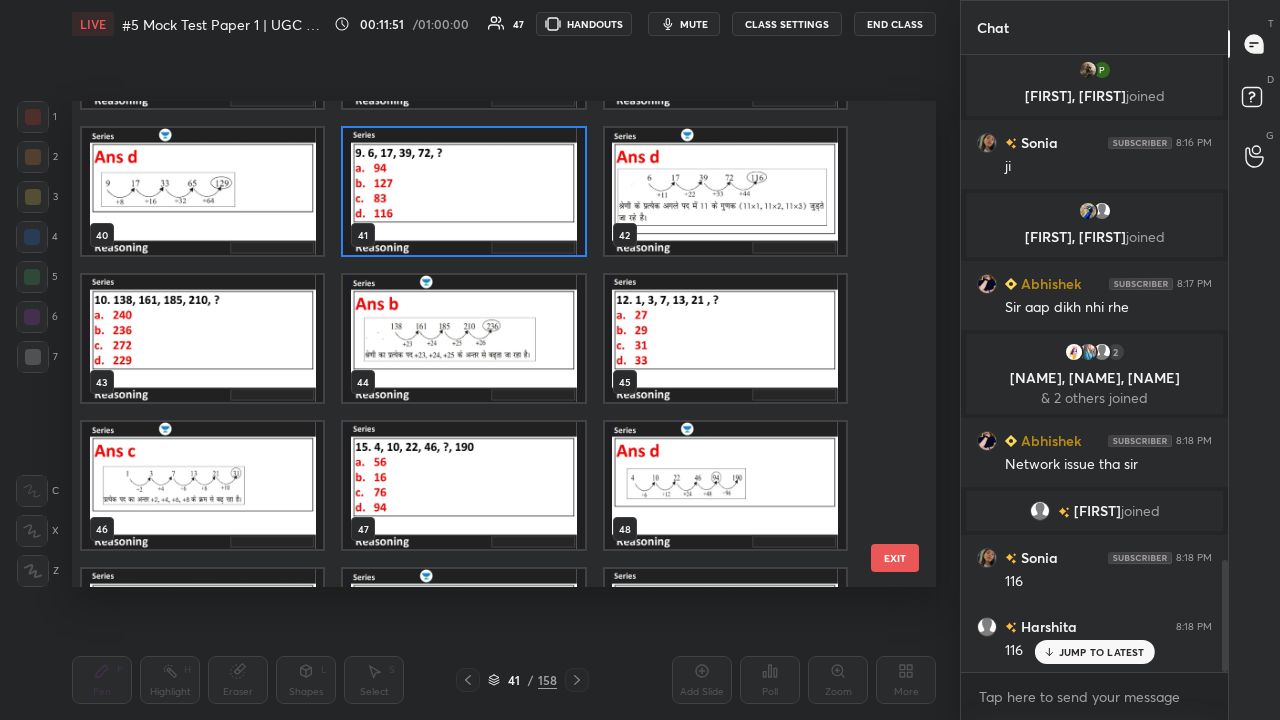 click at bounding box center [202, 338] 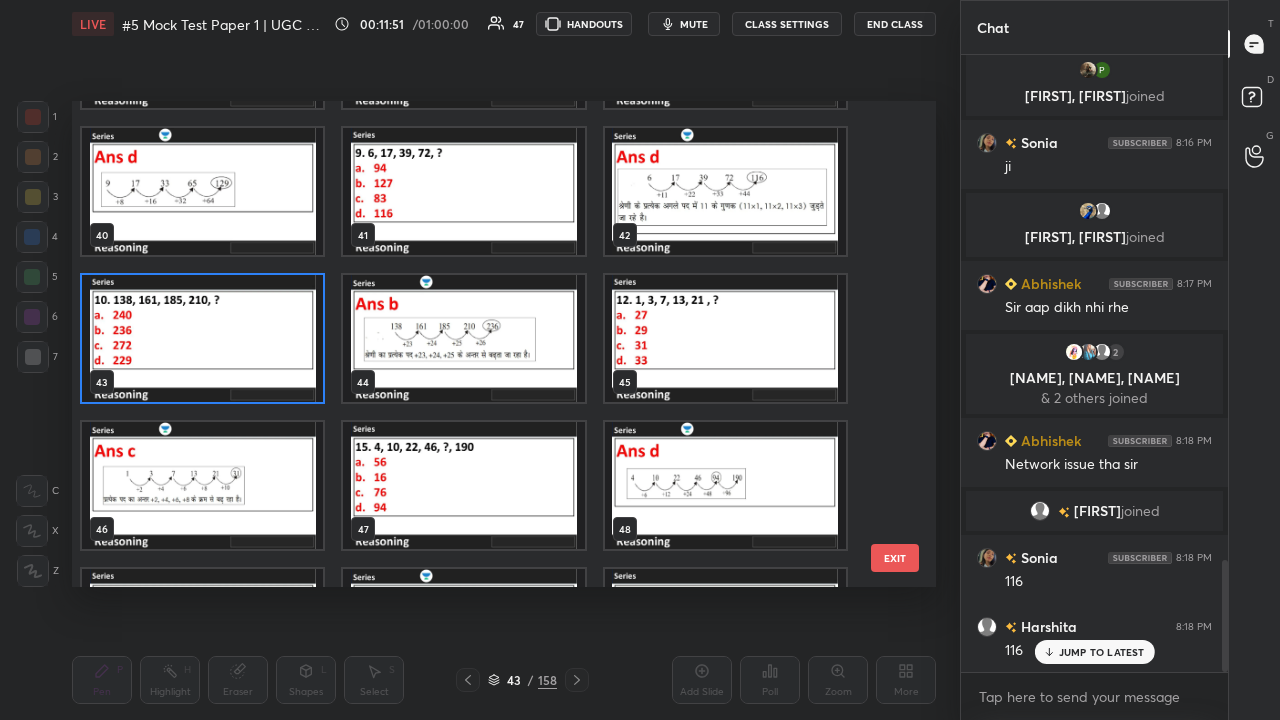 click at bounding box center [202, 338] 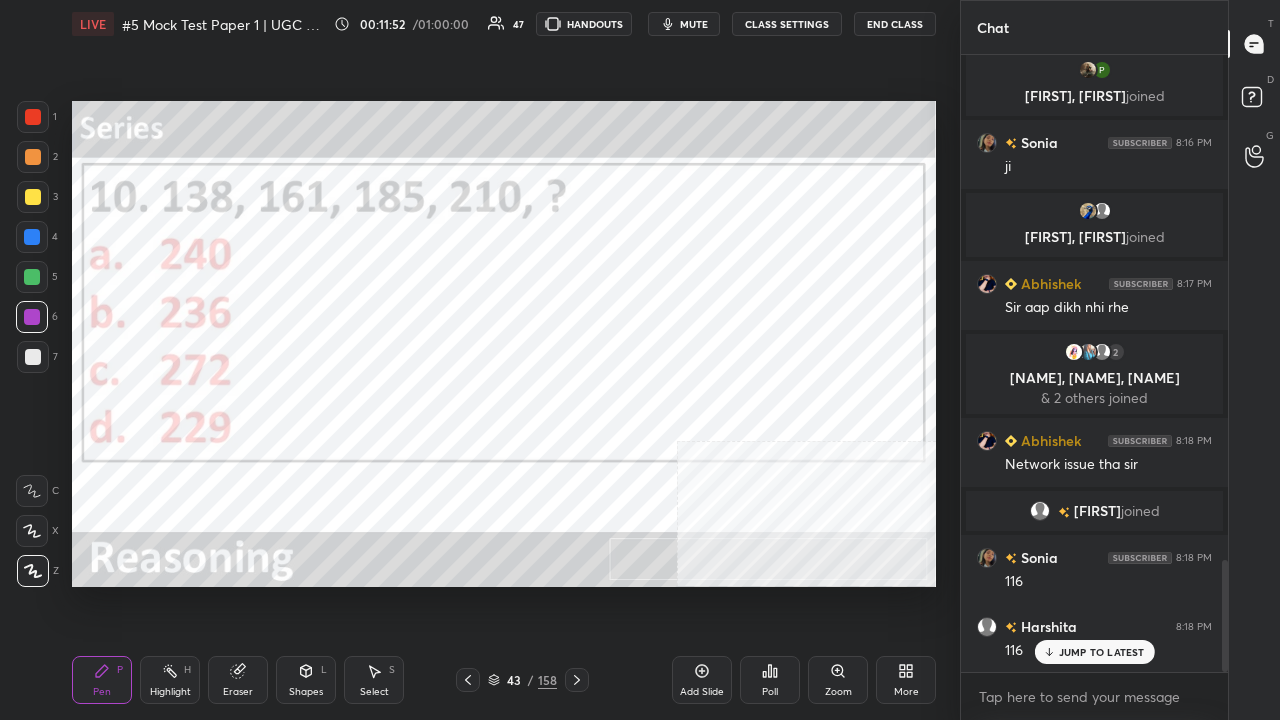 click on "Poll" at bounding box center [770, 680] 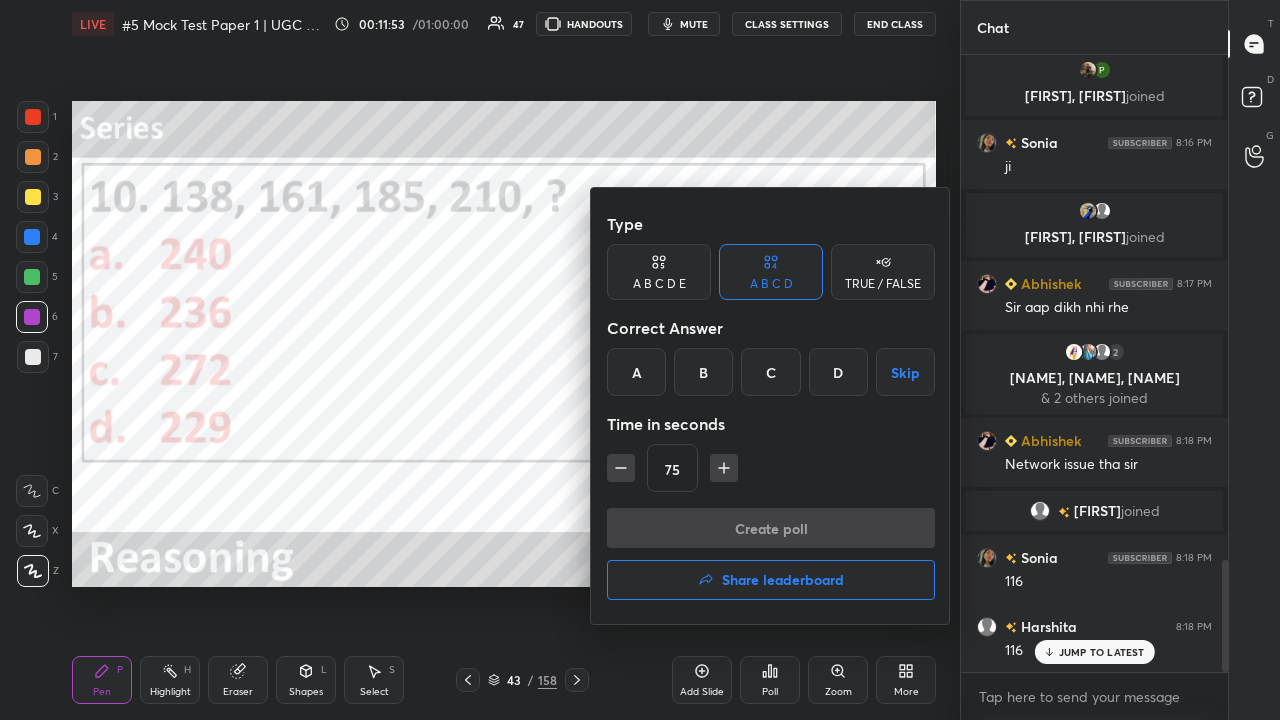 drag, startPoint x: 700, startPoint y: 374, endPoint x: 721, endPoint y: 504, distance: 131.68523 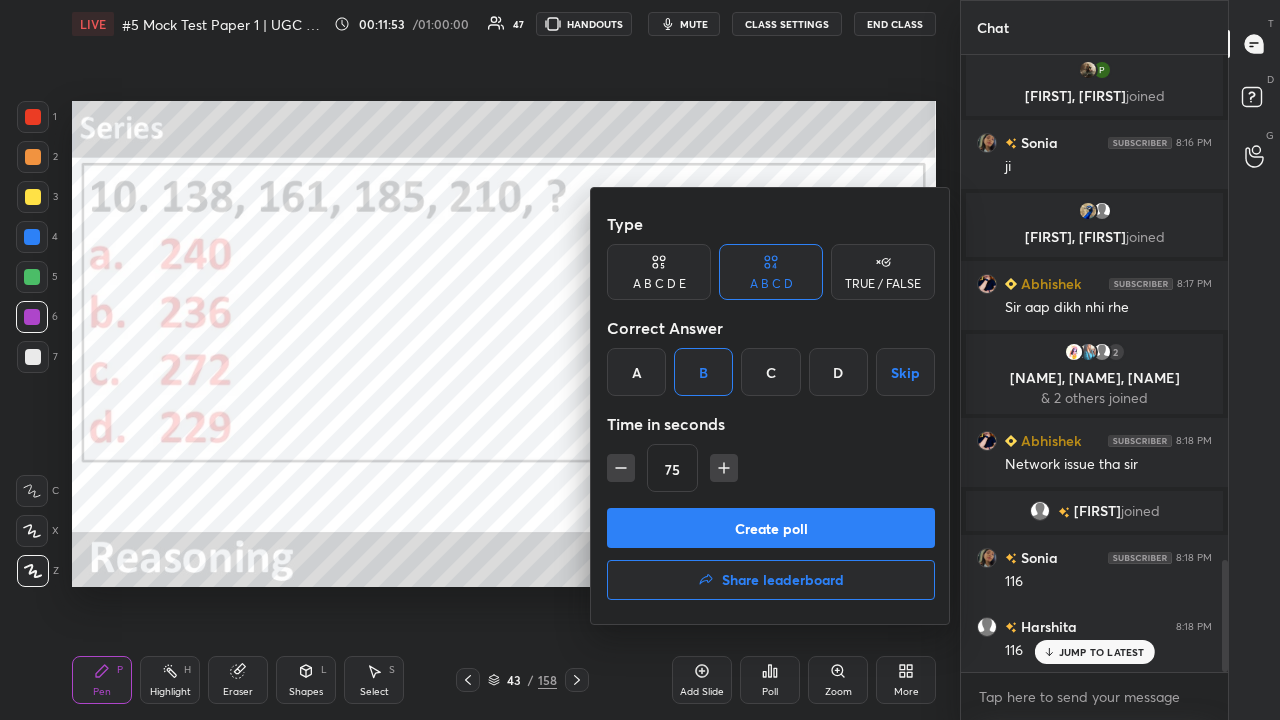 click on "Create poll" at bounding box center (771, 528) 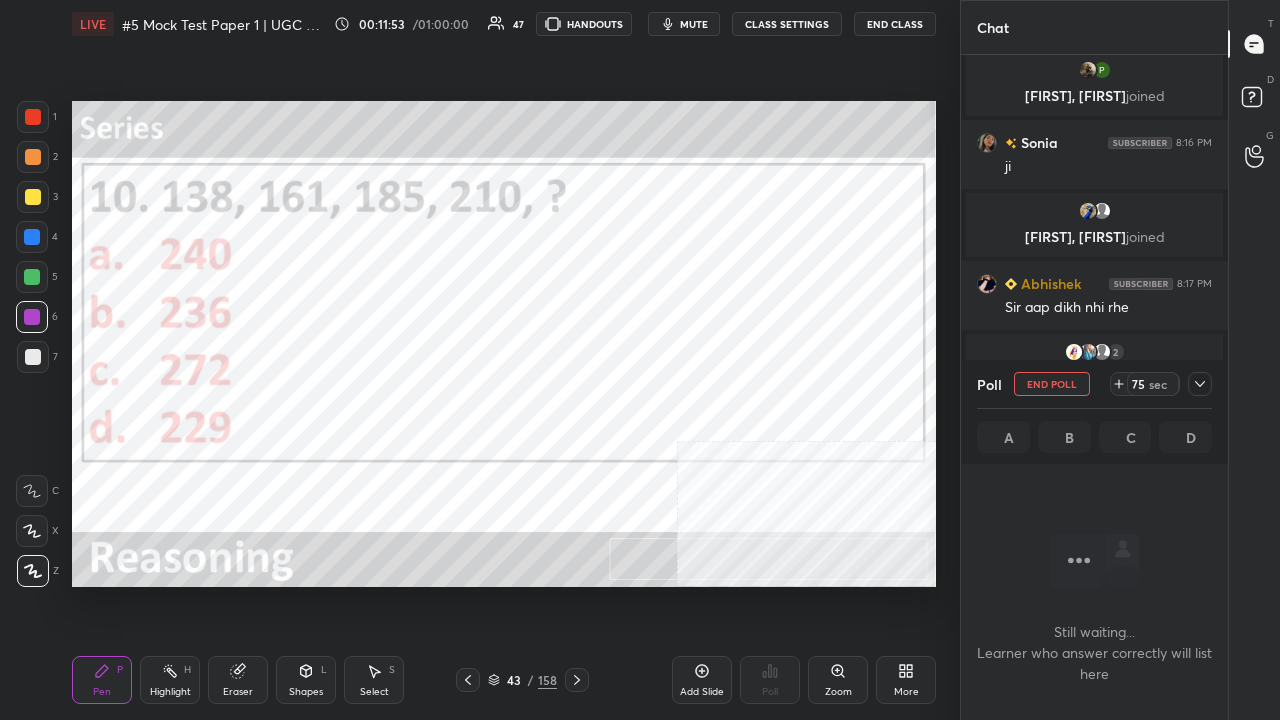 scroll, scrollTop: 569, scrollLeft: 261, axis: both 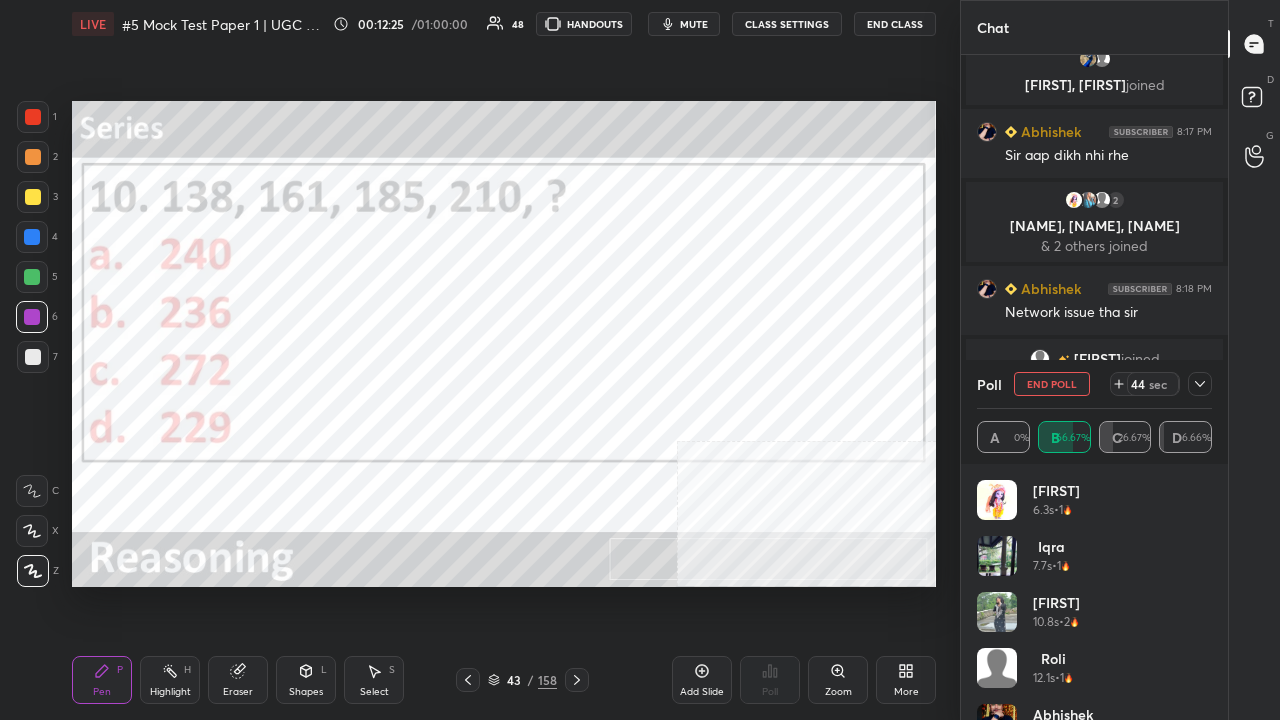 click on "mute" at bounding box center (694, 24) 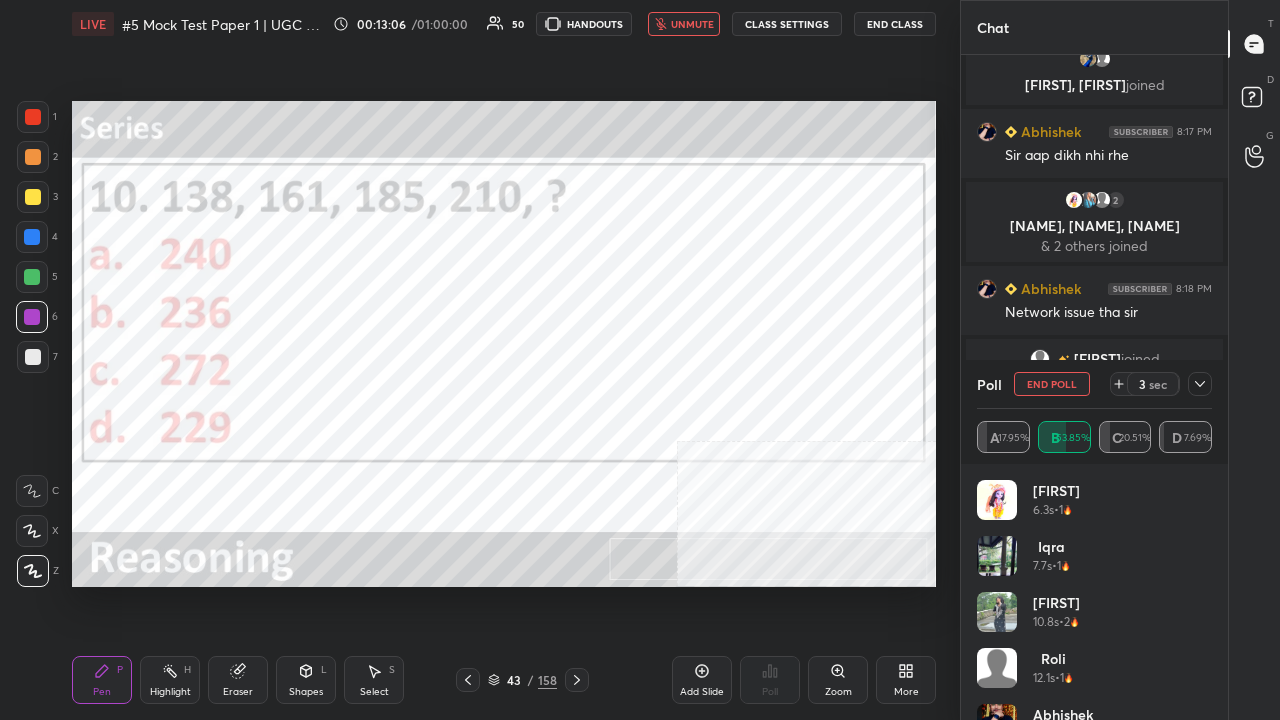 click on "unmute" at bounding box center (692, 24) 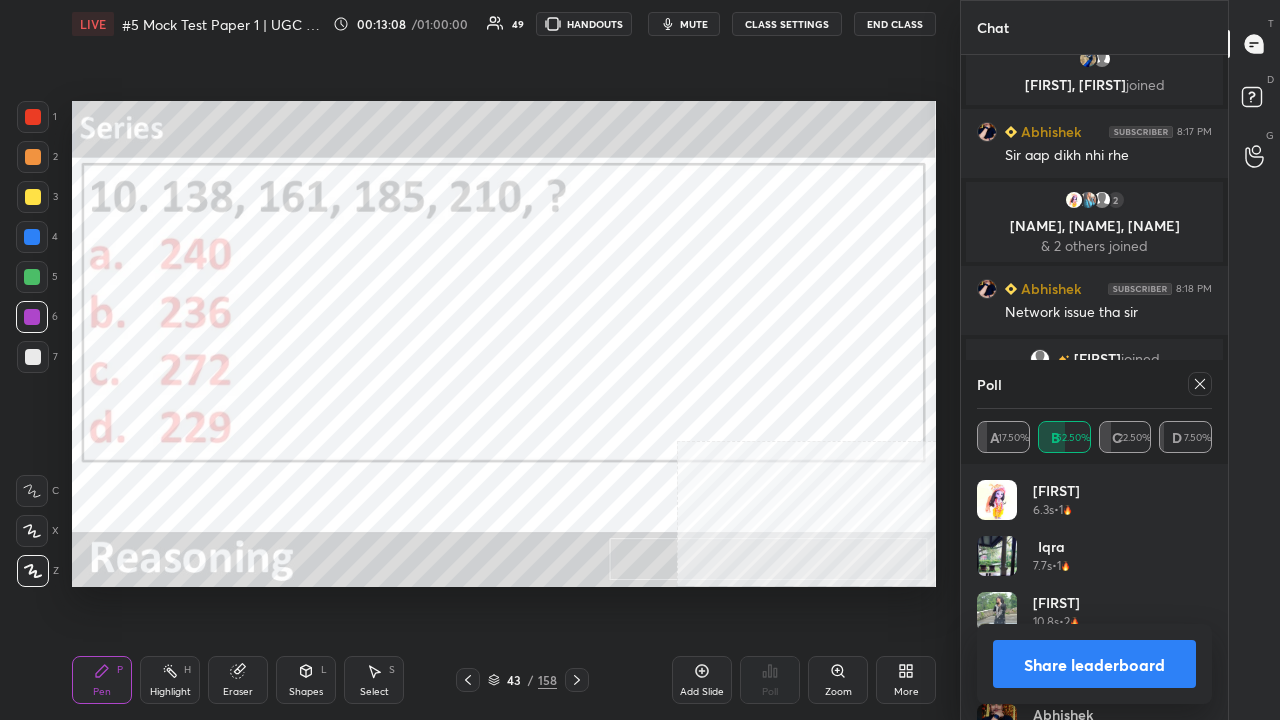 click 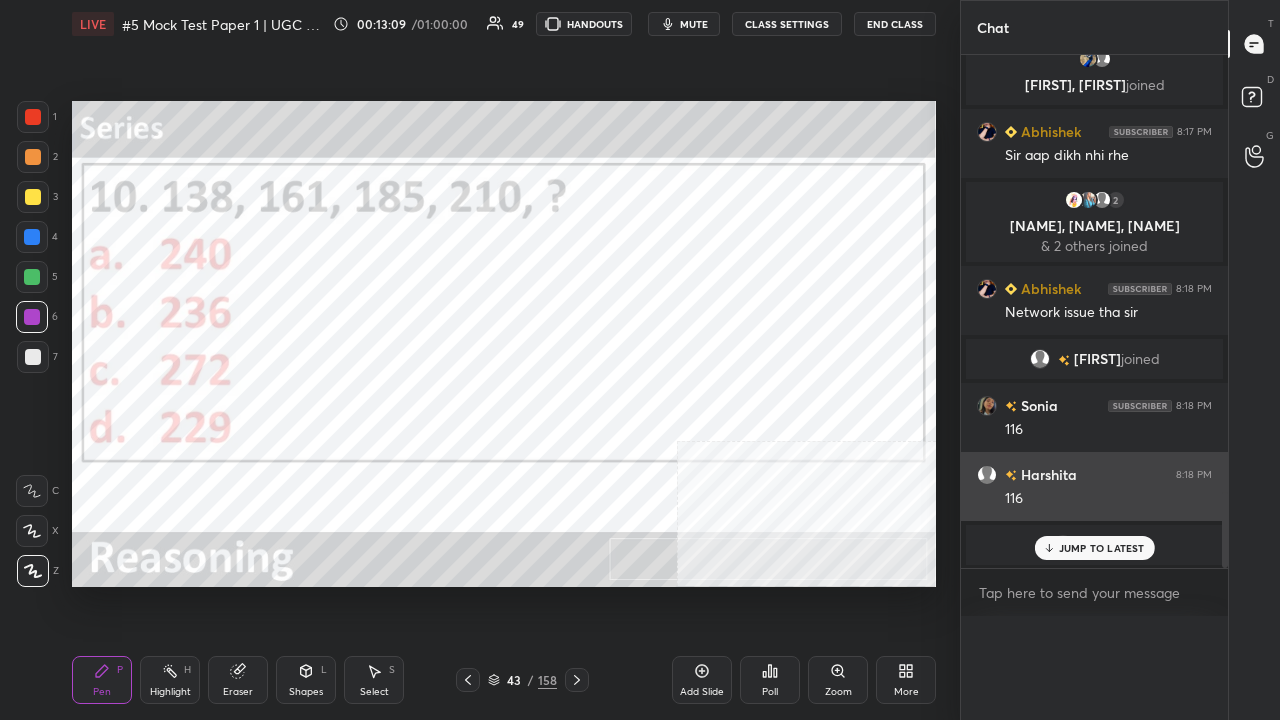 scroll, scrollTop: 88, scrollLeft: 229, axis: both 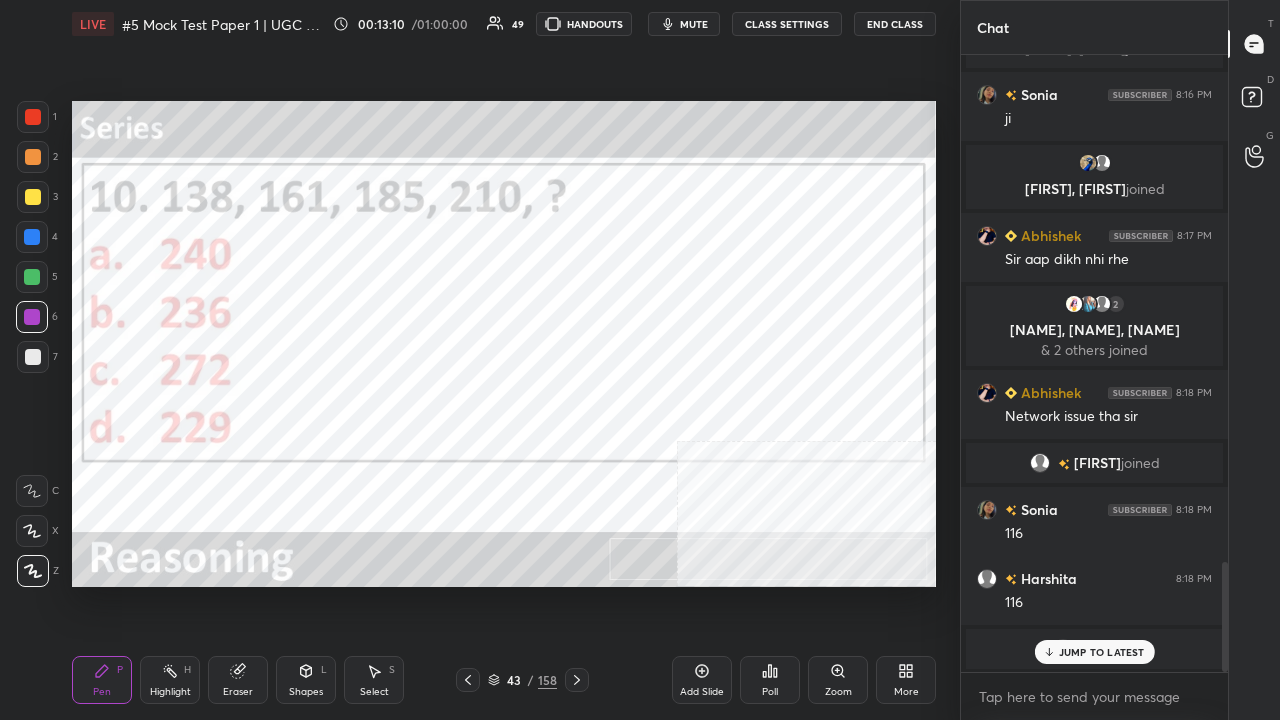 click on "JUMP TO LATEST" at bounding box center (1102, 652) 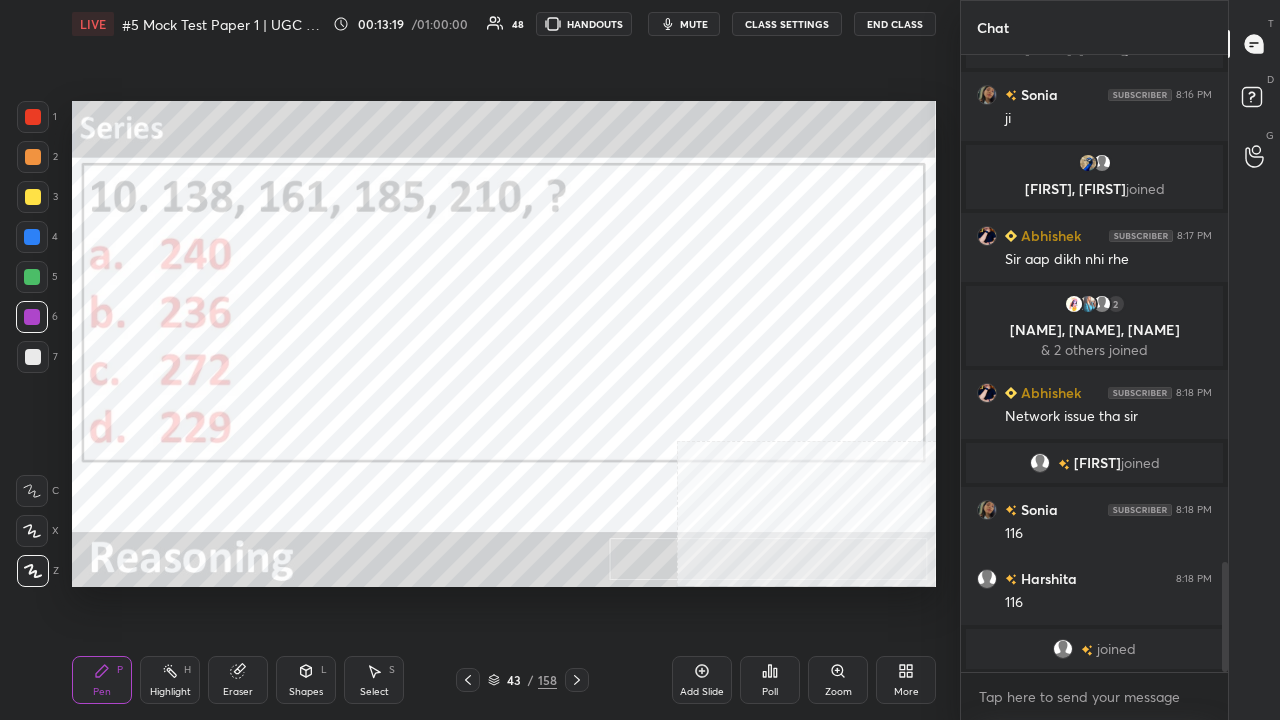 click on "Setting up your live class Poll for   secs No correct answer Start poll" at bounding box center (504, 344) 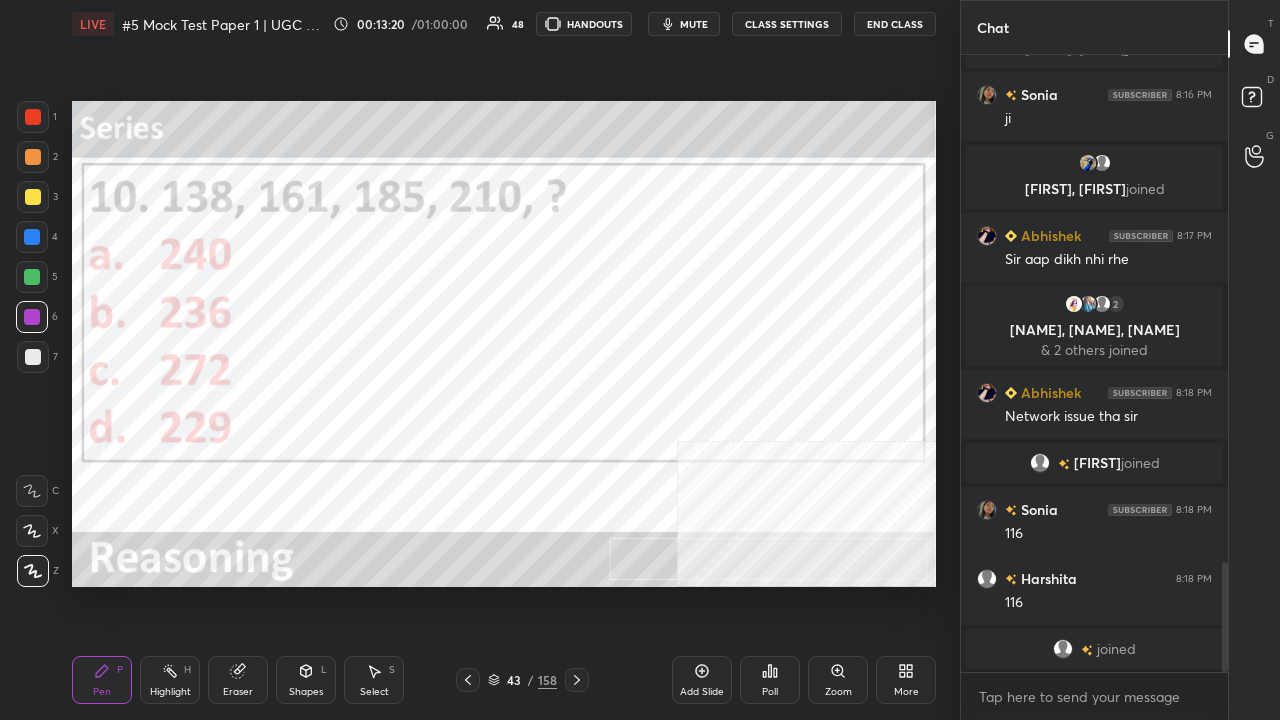 click on "Setting up your live class Poll for   secs No correct answer Start poll" at bounding box center [504, 344] 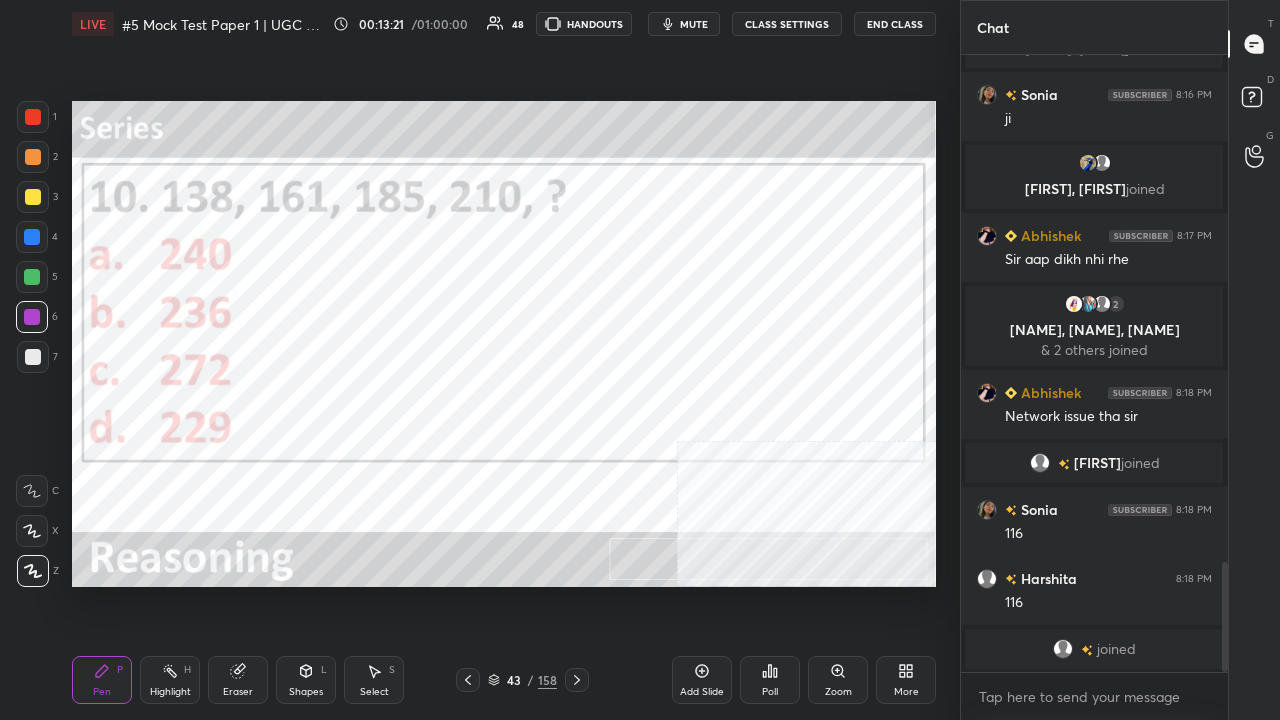 click on "43" at bounding box center (514, 680) 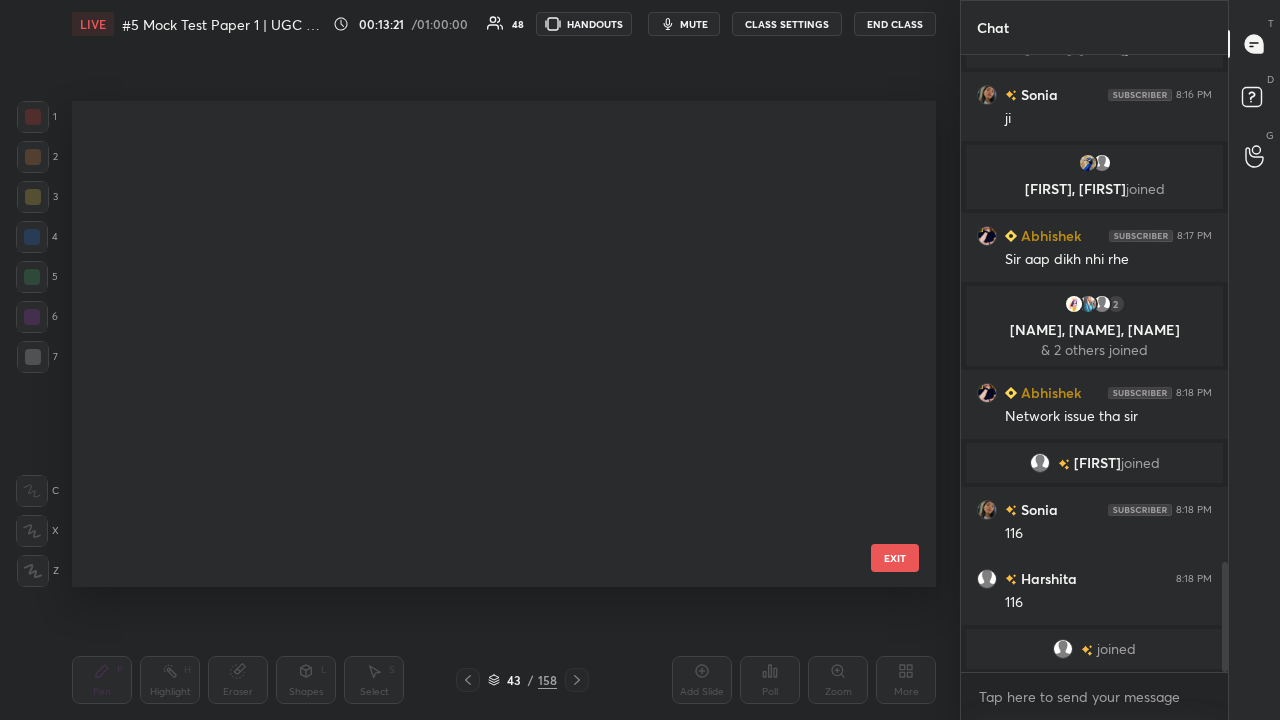 scroll, scrollTop: 1719, scrollLeft: 0, axis: vertical 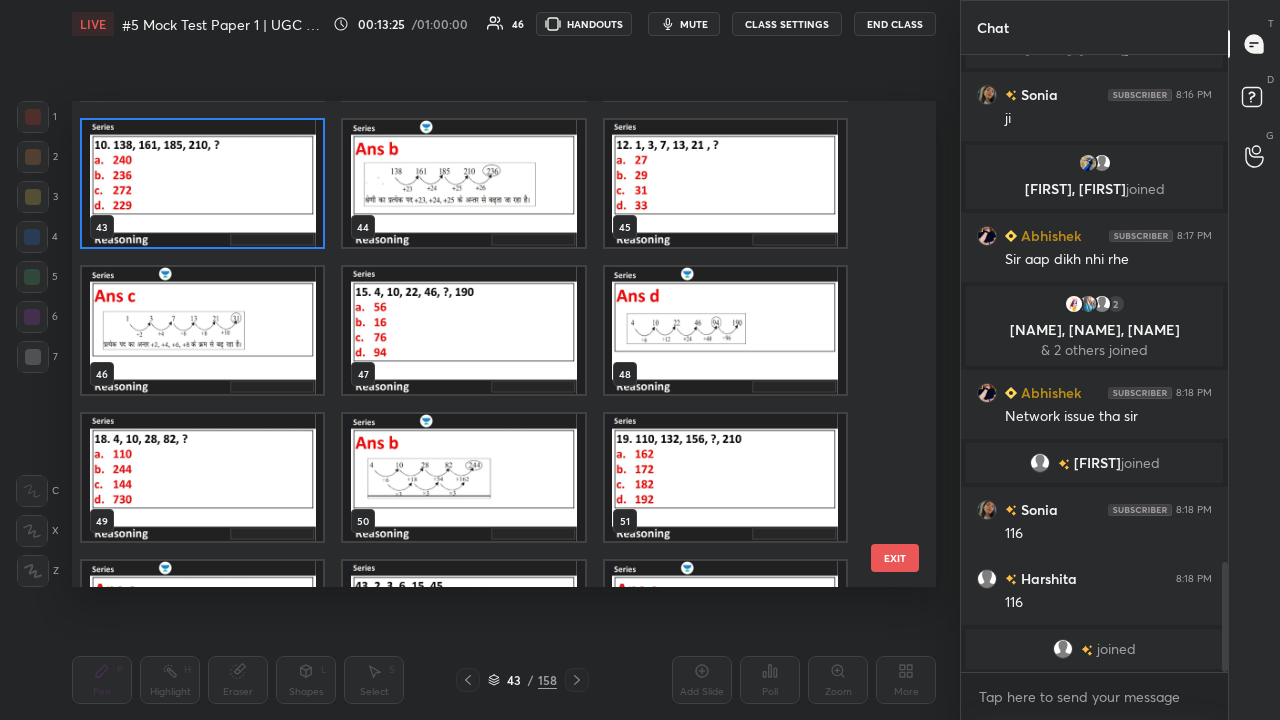 click at bounding box center (725, 183) 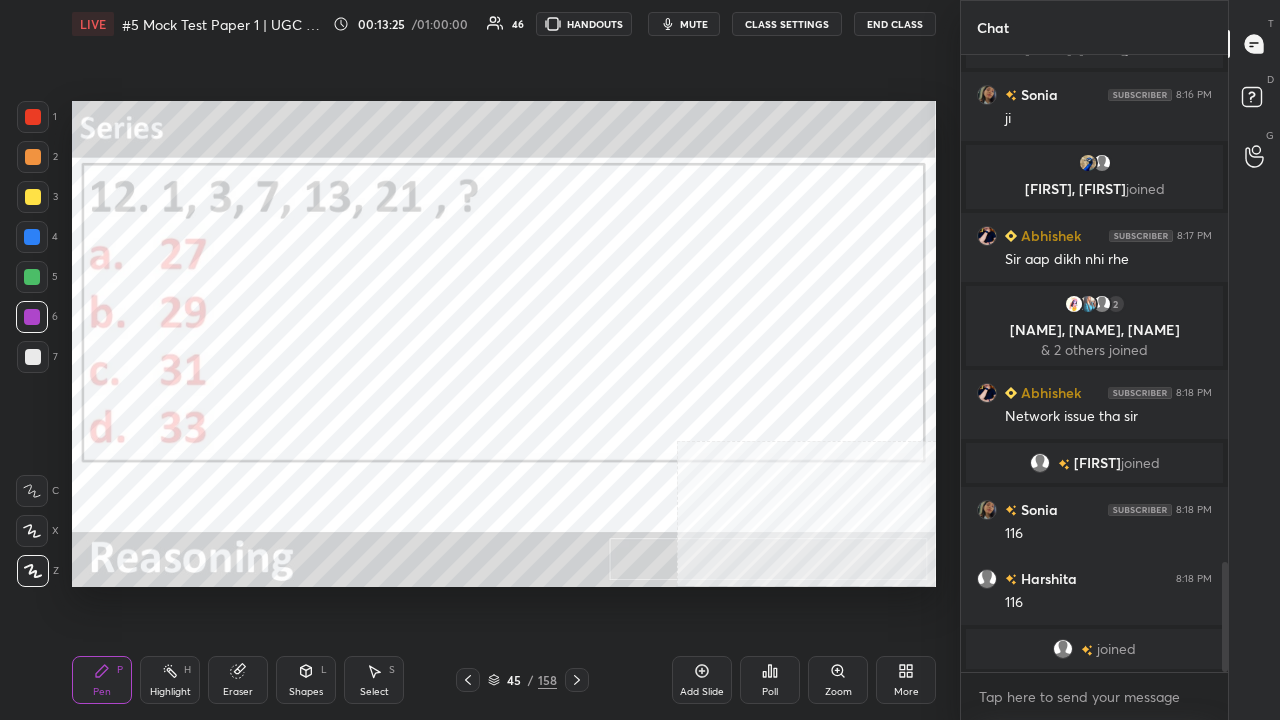 scroll, scrollTop: 2862, scrollLeft: 0, axis: vertical 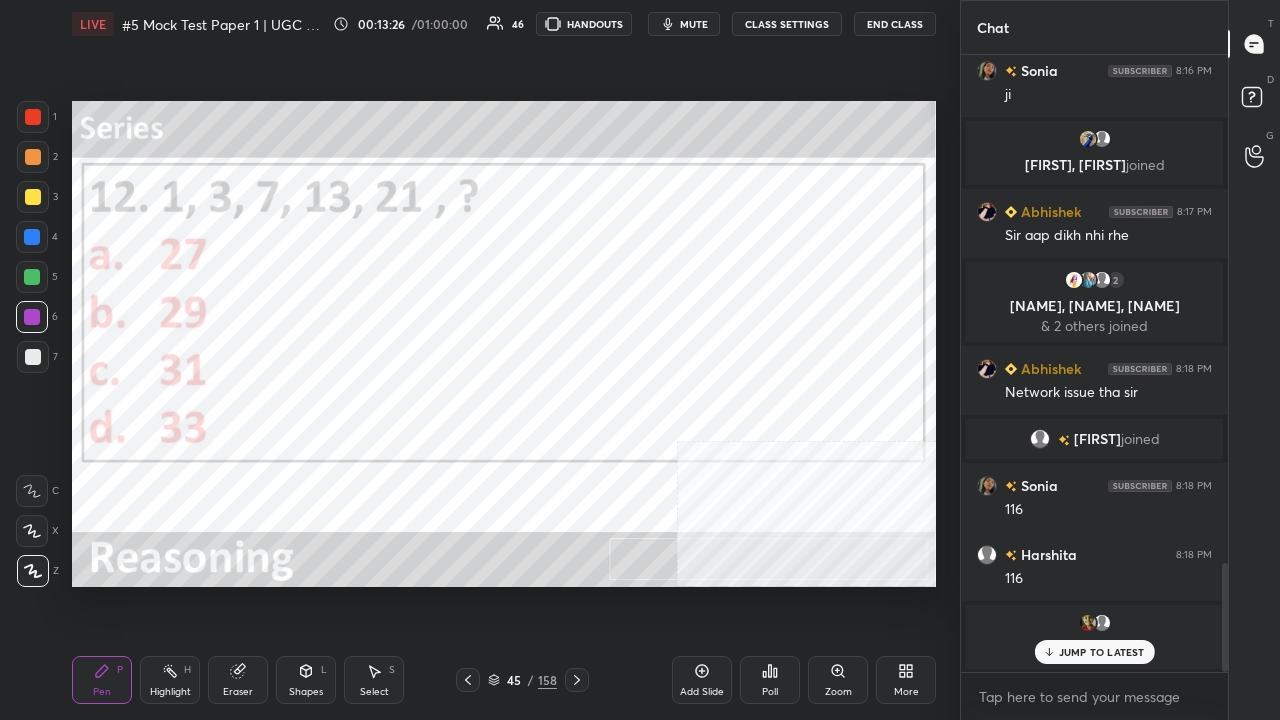 click on "Poll" at bounding box center [770, 680] 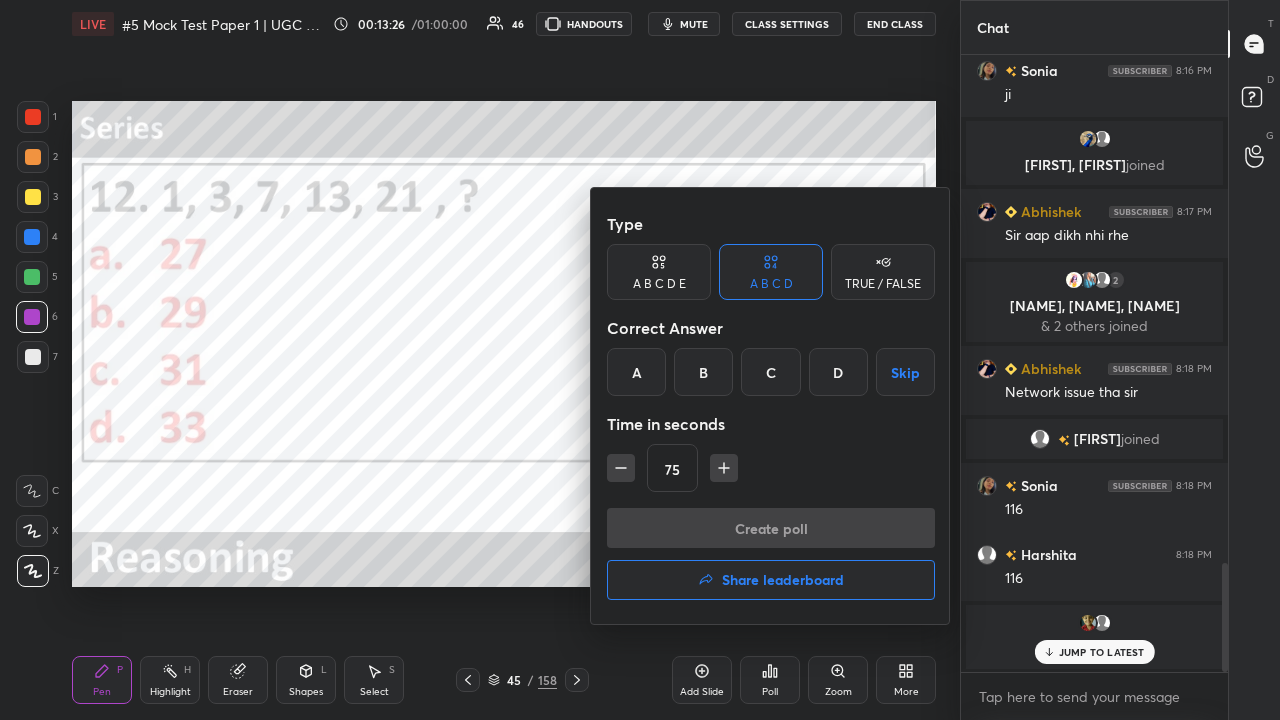 click on "C" at bounding box center [770, 372] 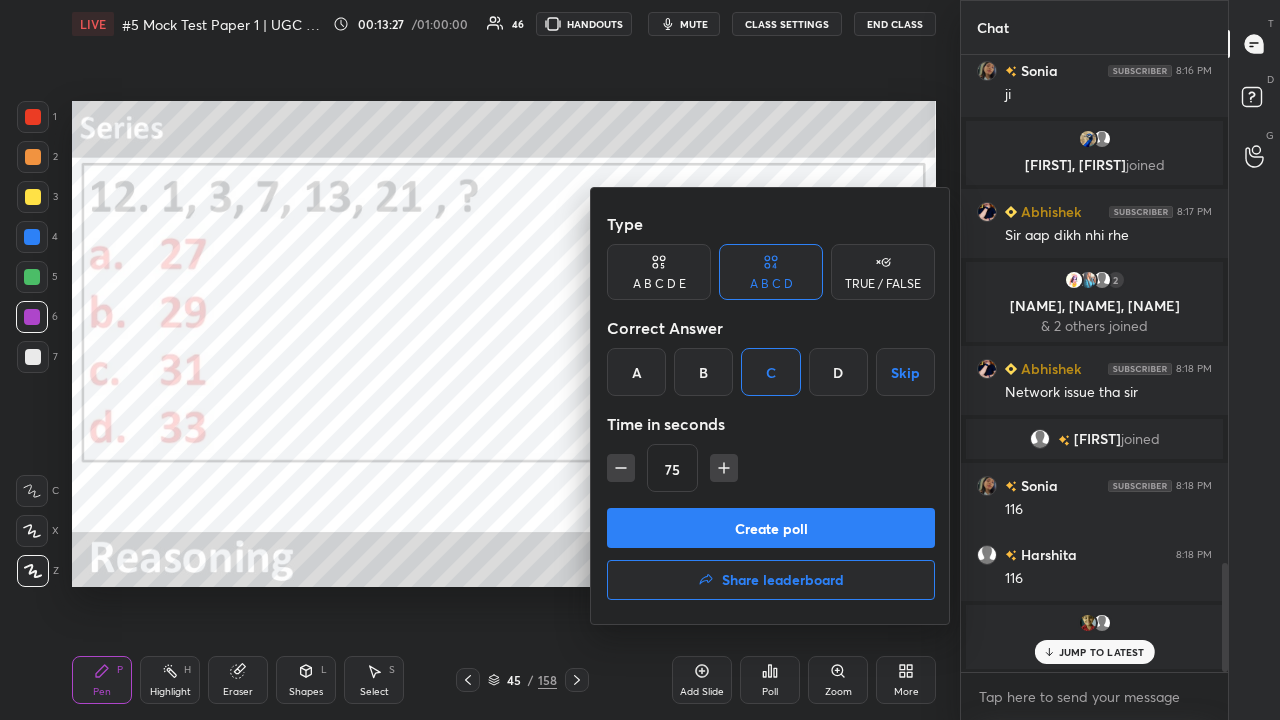 click on "Create poll" at bounding box center [771, 528] 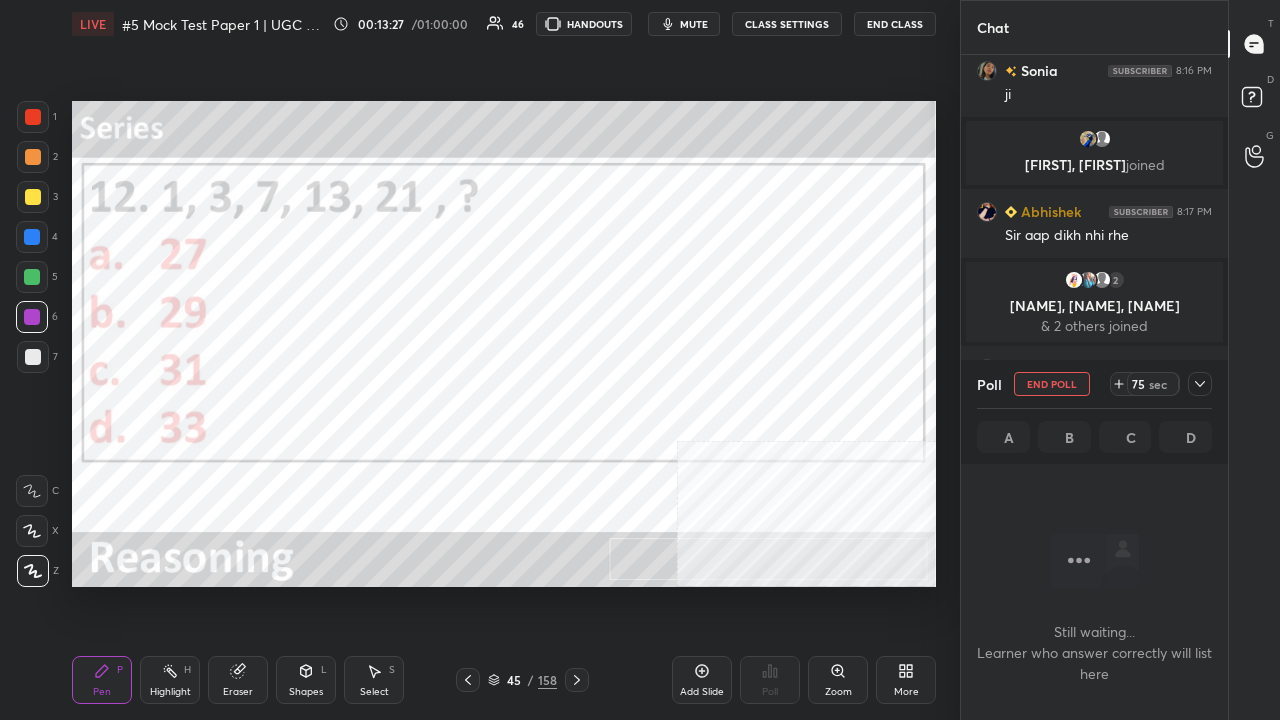 scroll, scrollTop: 568, scrollLeft: 261, axis: both 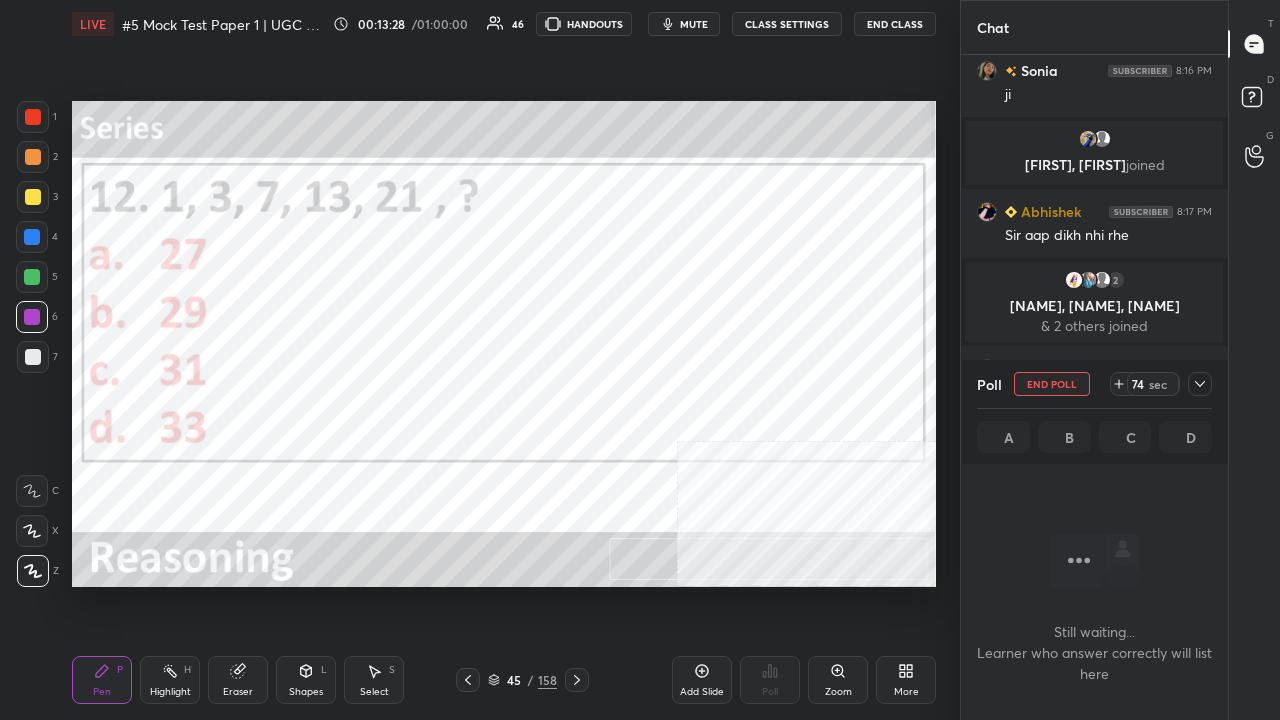 click on "mute" at bounding box center [694, 24] 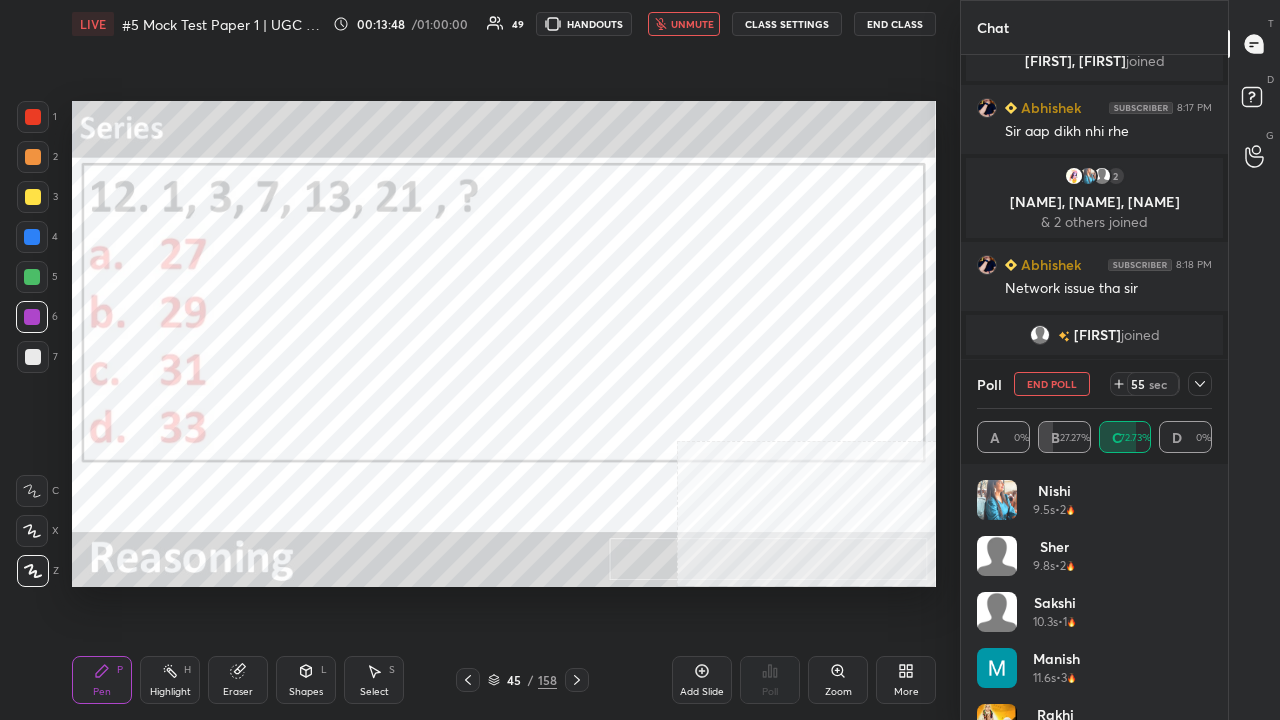 click 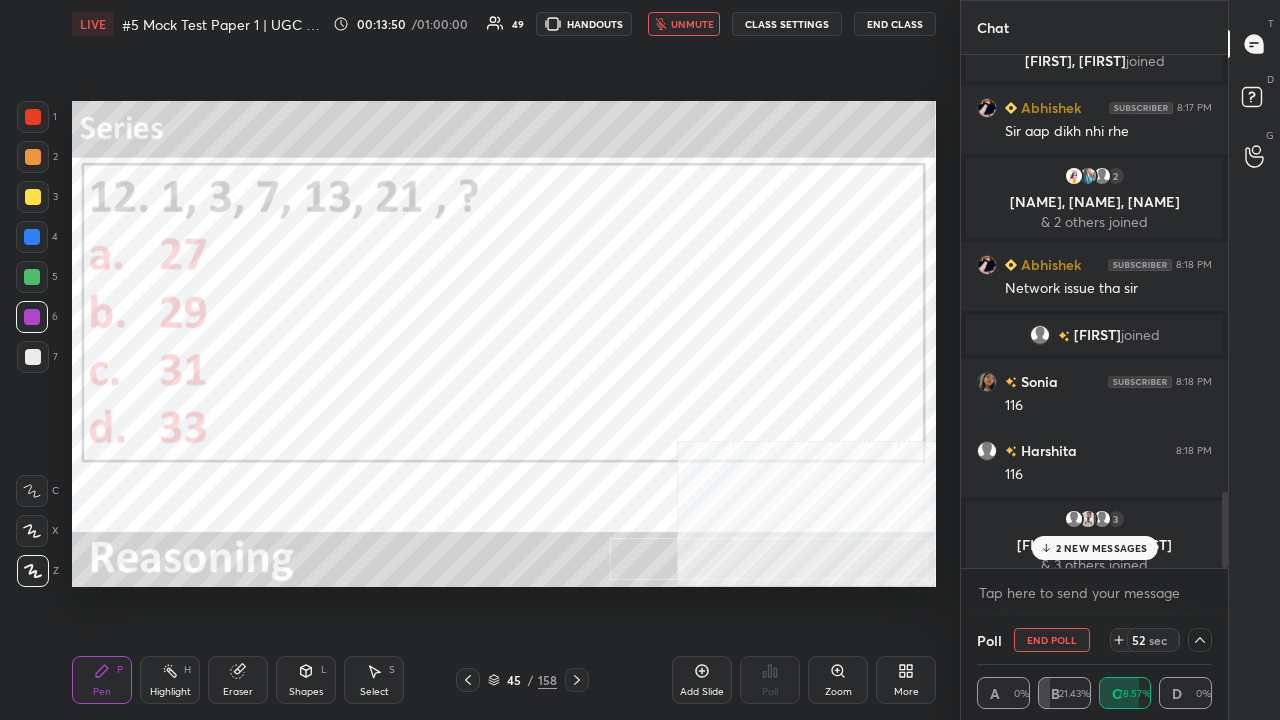 drag, startPoint x: 1095, startPoint y: 546, endPoint x: 1081, endPoint y: 541, distance: 14.866069 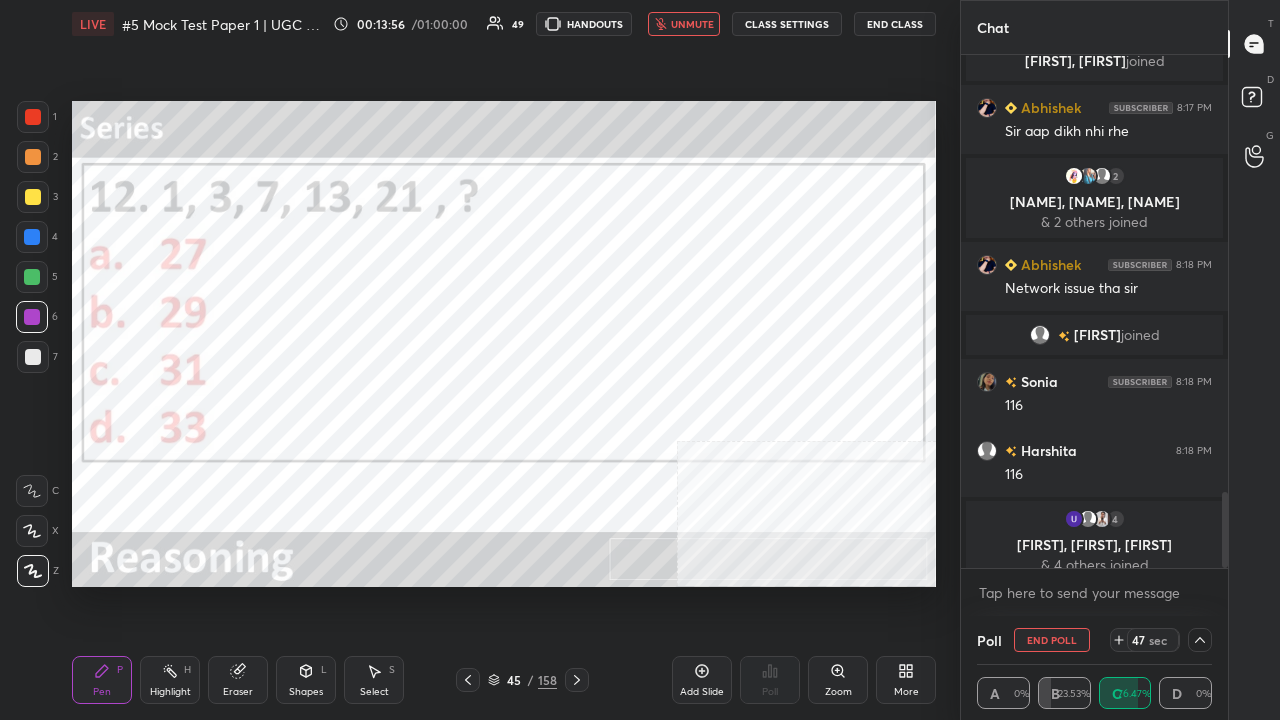click on "unmute" at bounding box center [692, 24] 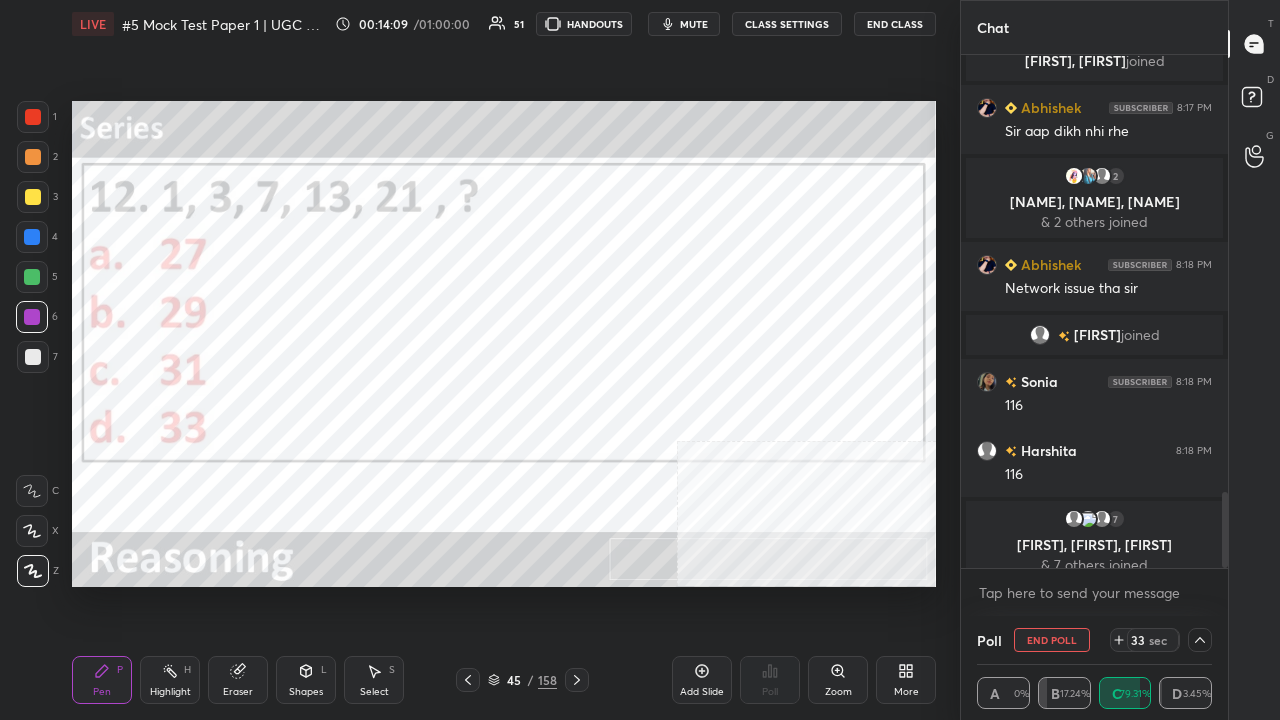 click at bounding box center (33, 117) 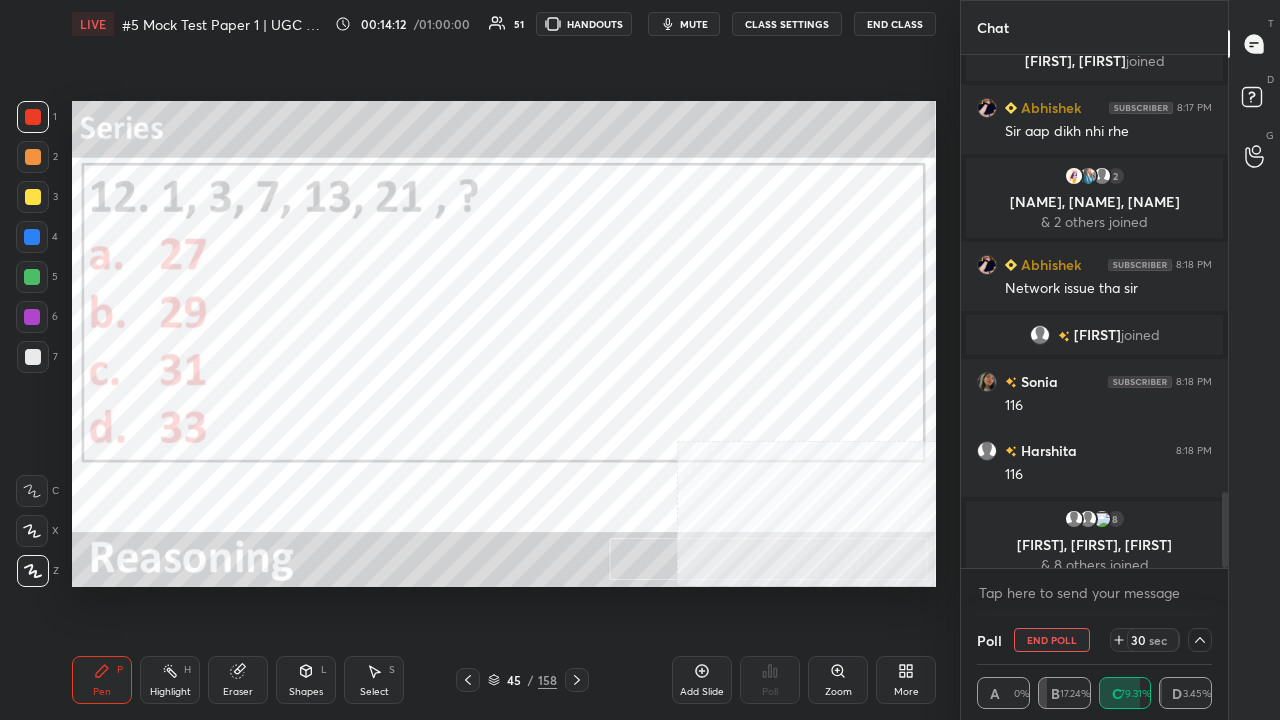 scroll, scrollTop: 2900, scrollLeft: 0, axis: vertical 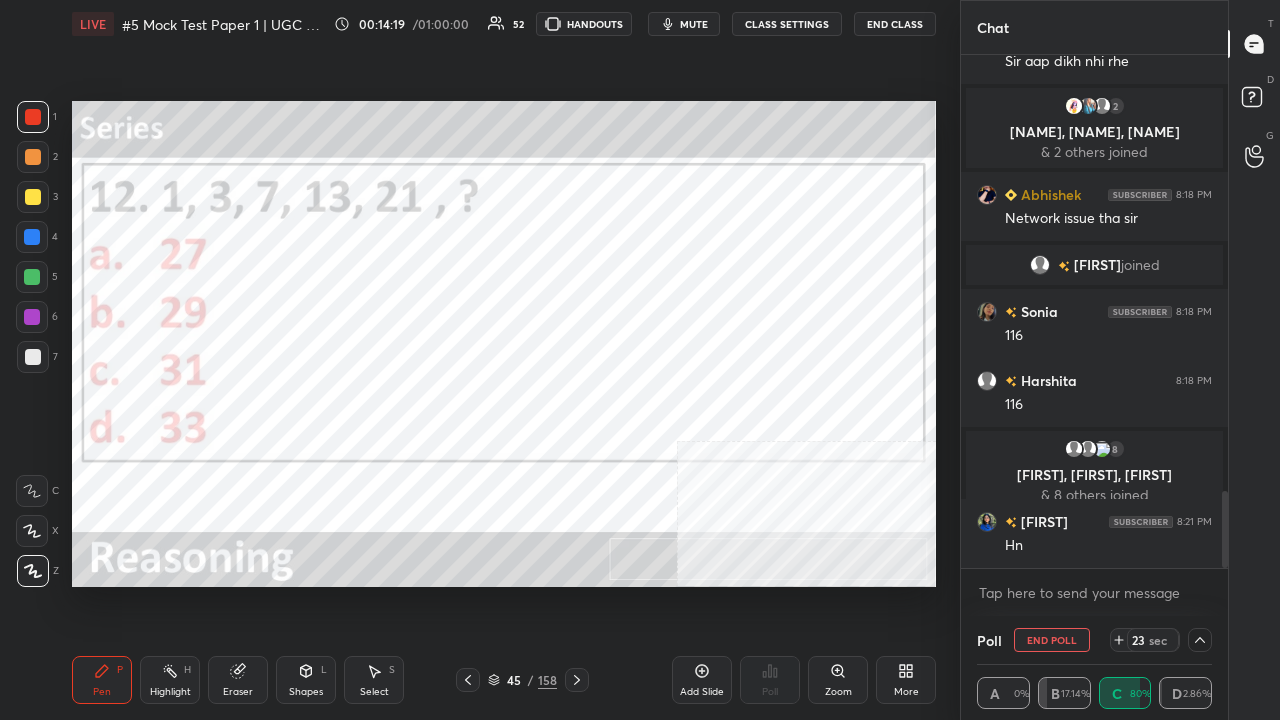 click 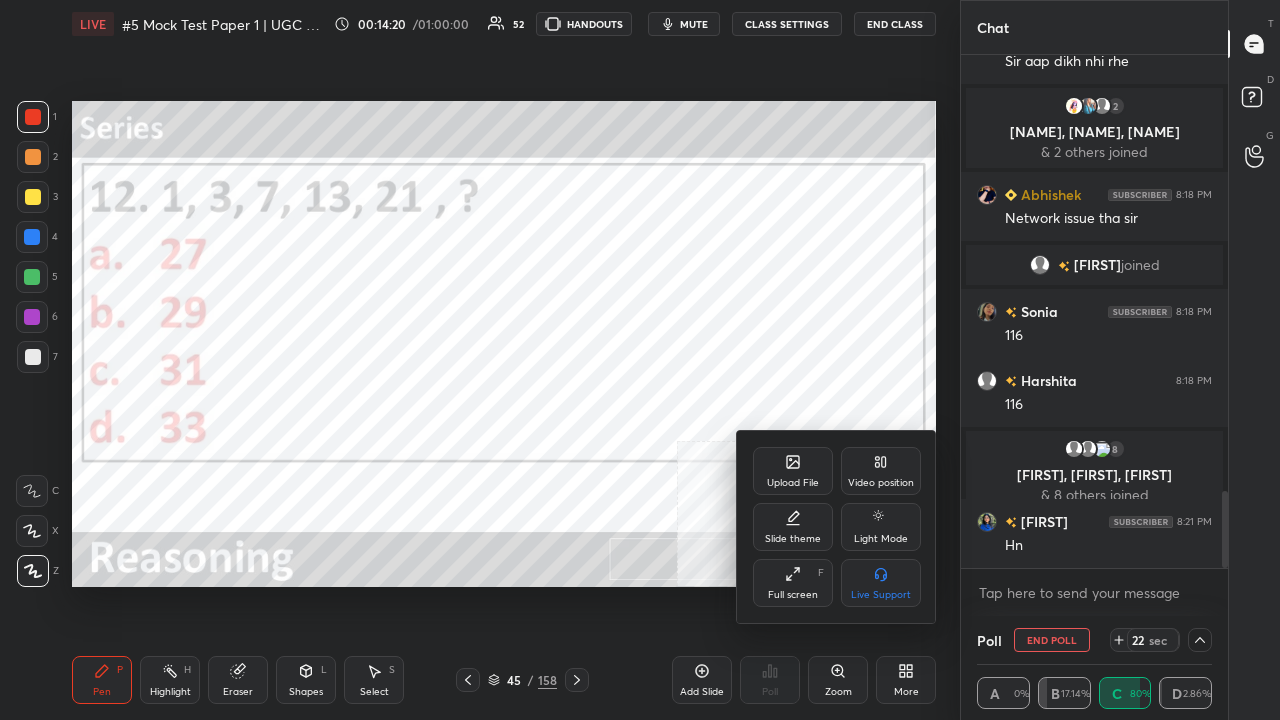 click on "Upload File" at bounding box center (793, 471) 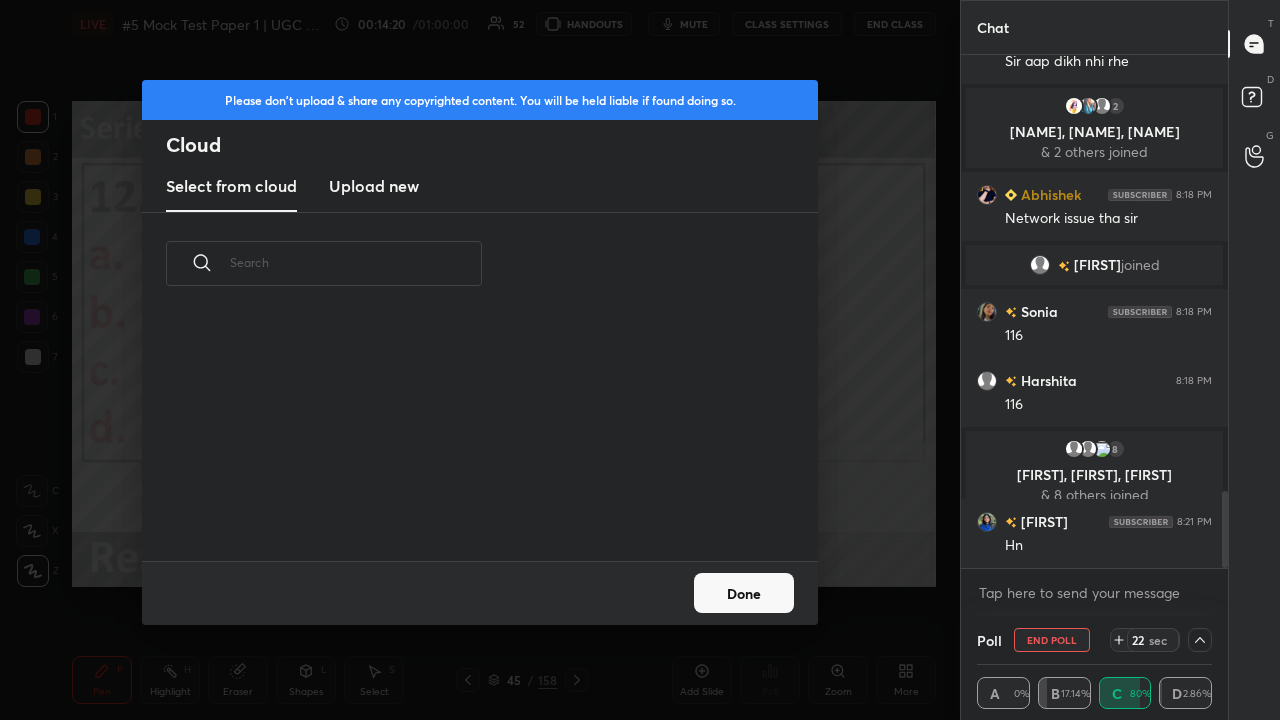 scroll, scrollTop: 7, scrollLeft: 11, axis: both 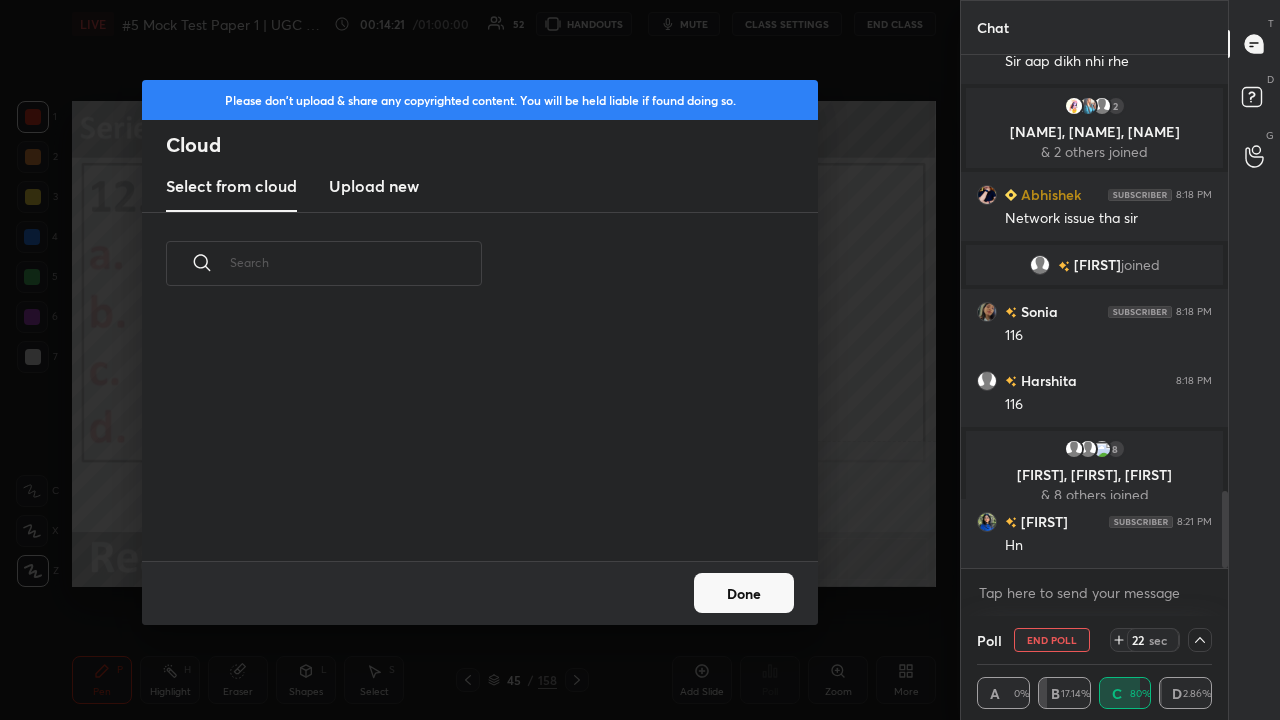click on "Upload new" at bounding box center [374, 186] 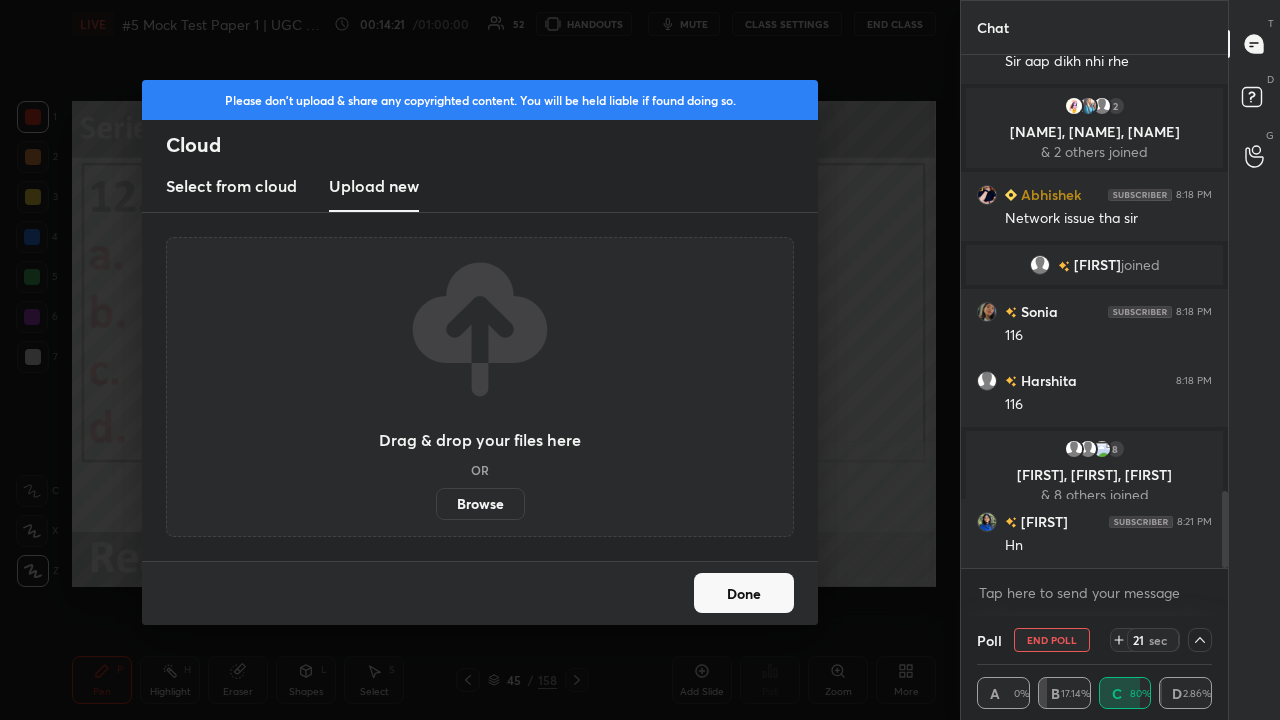 click on "Browse" at bounding box center (480, 504) 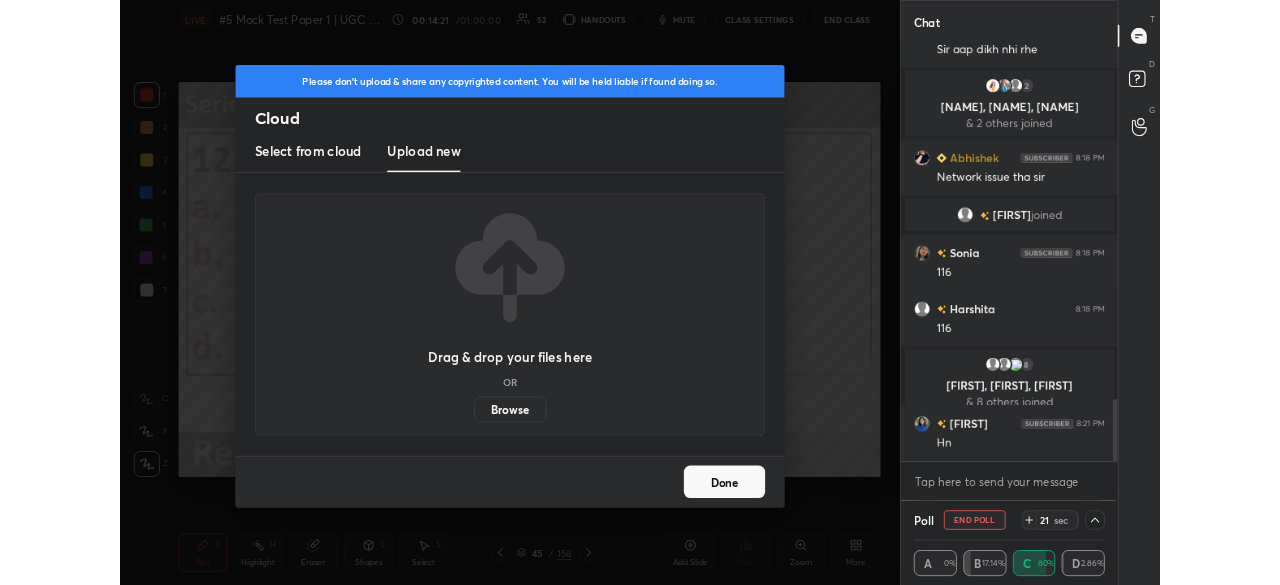 scroll, scrollTop: 2964, scrollLeft: 0, axis: vertical 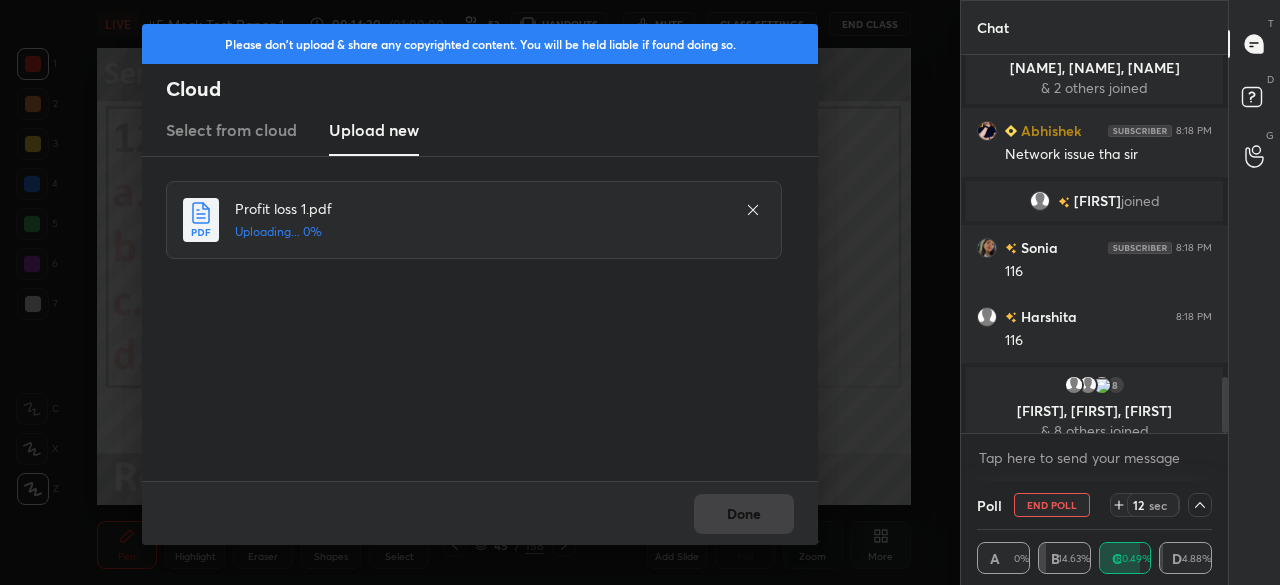 drag, startPoint x: 486, startPoint y: 425, endPoint x: 434, endPoint y: 164, distance: 266.12967 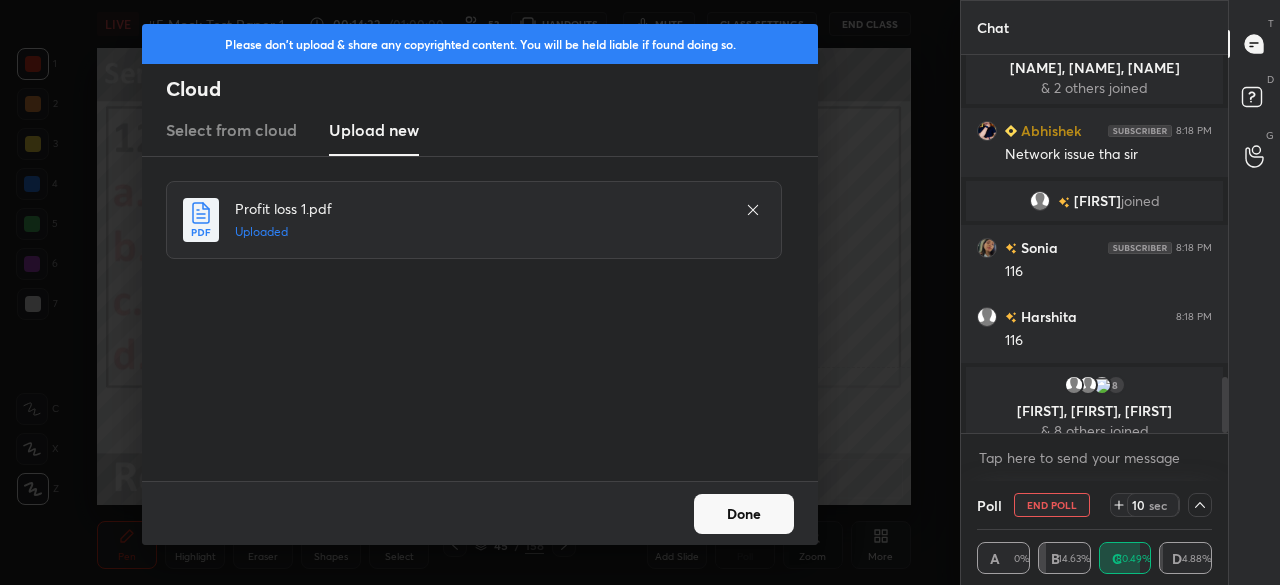 click on "Done" at bounding box center (744, 514) 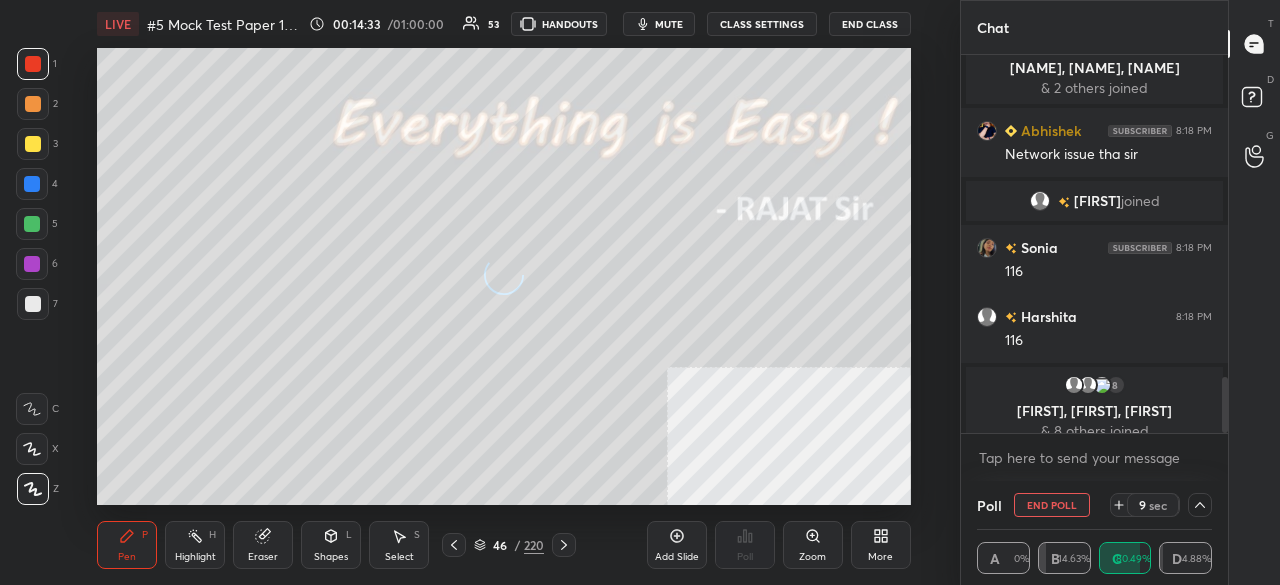 click 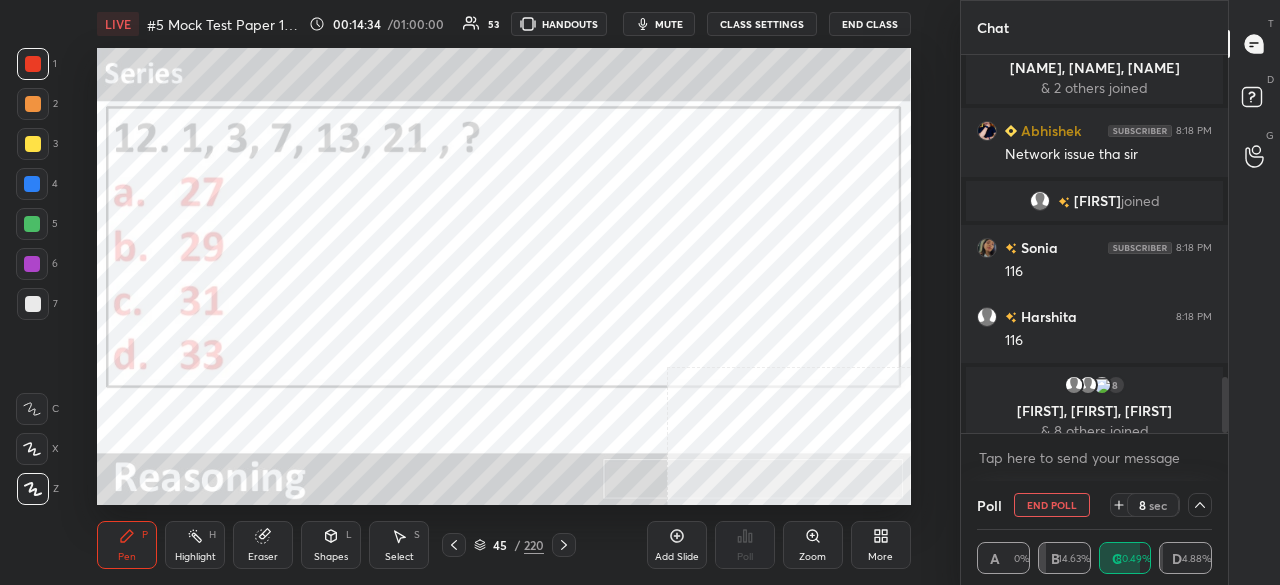 click on "End Poll" at bounding box center [1052, 505] 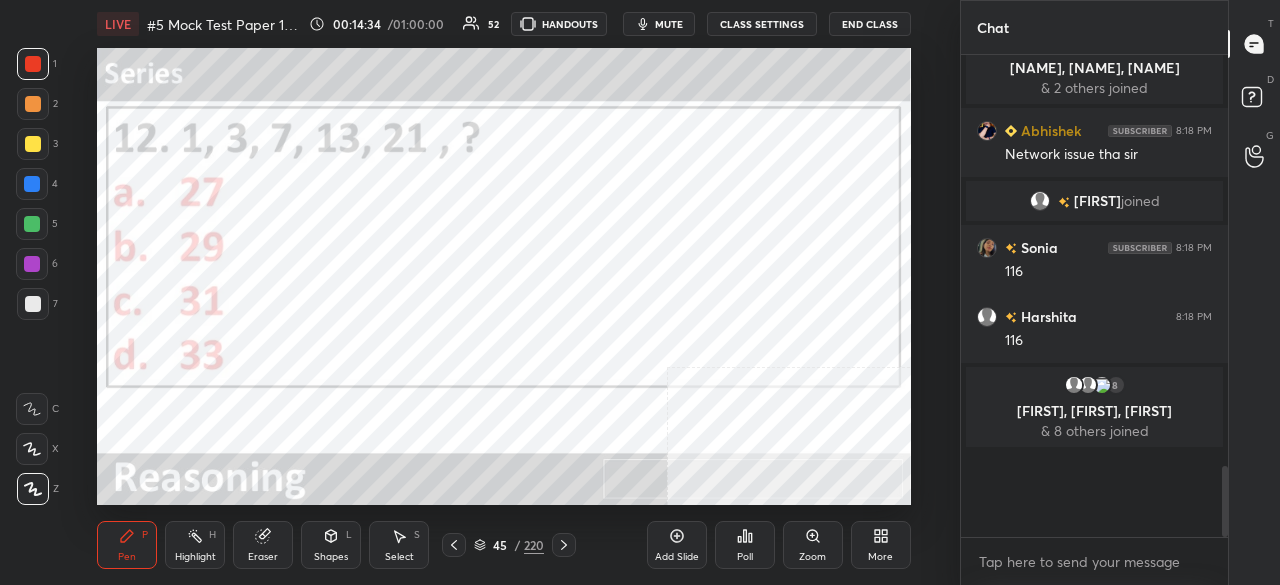scroll, scrollTop: 7, scrollLeft: 6, axis: both 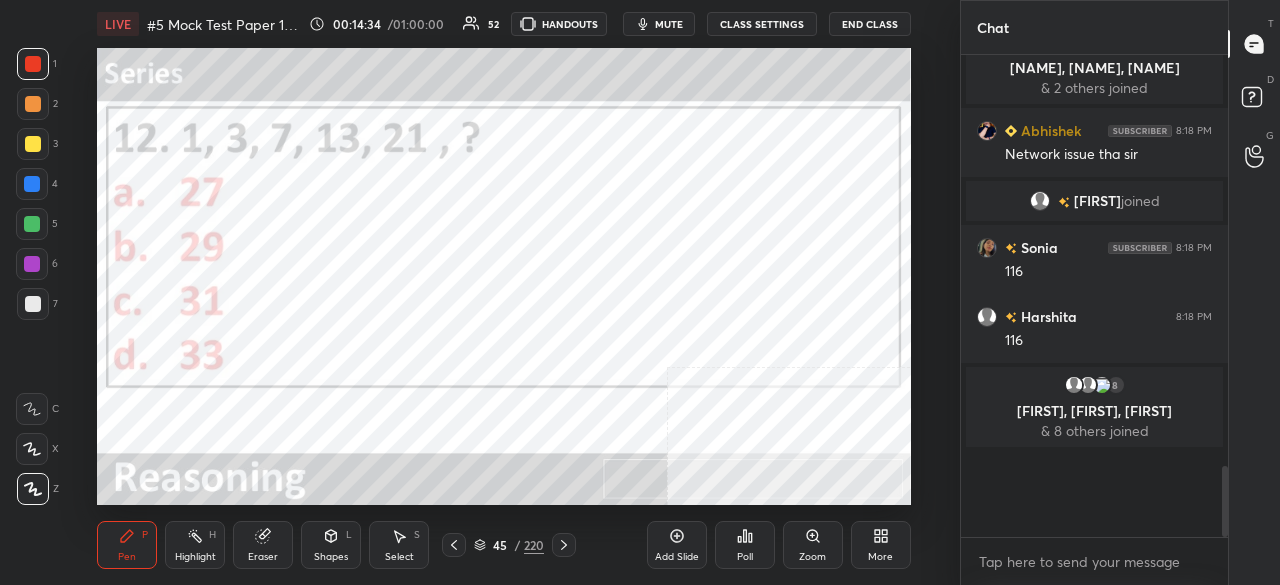 click on "/" at bounding box center (517, 545) 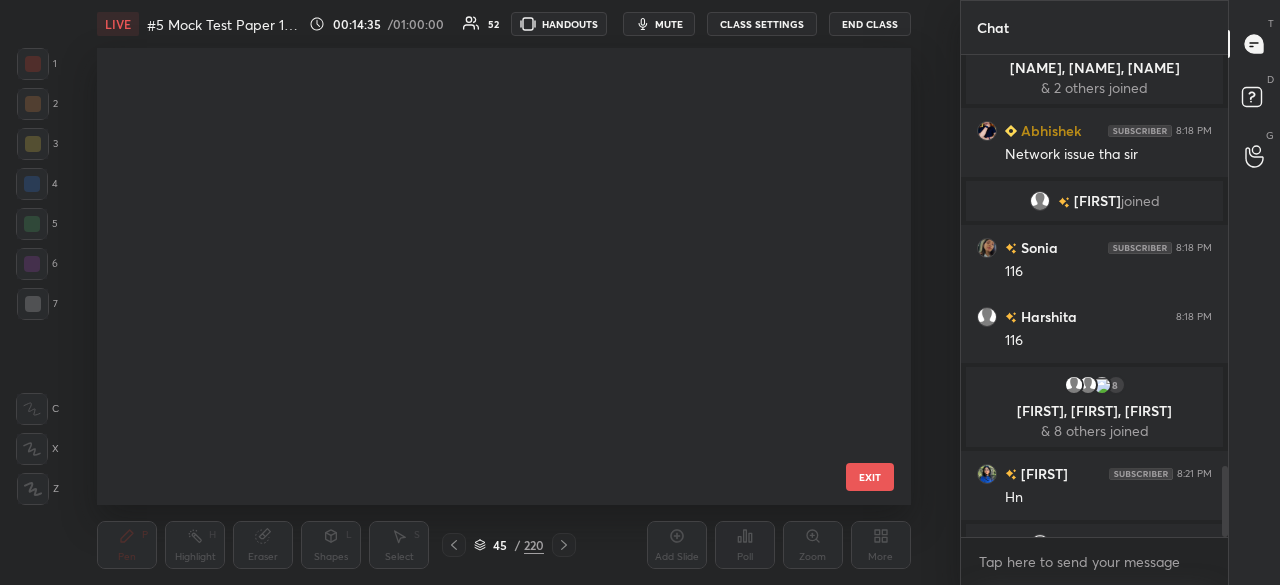 scroll, scrollTop: 451, scrollLeft: 802, axis: both 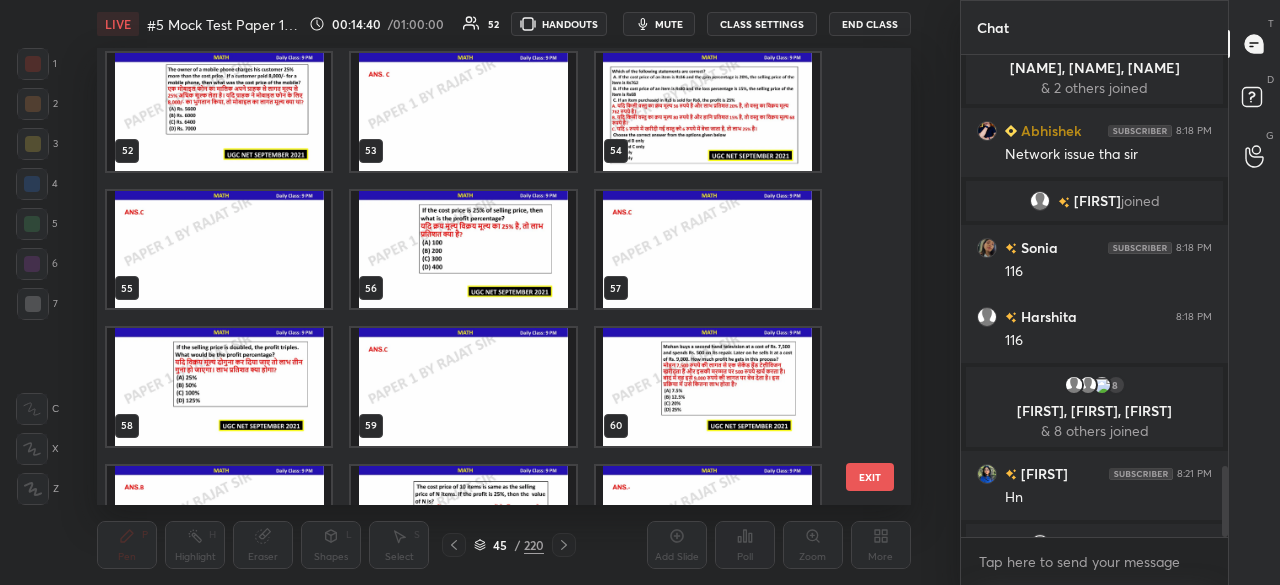 click at bounding box center (464, 249) 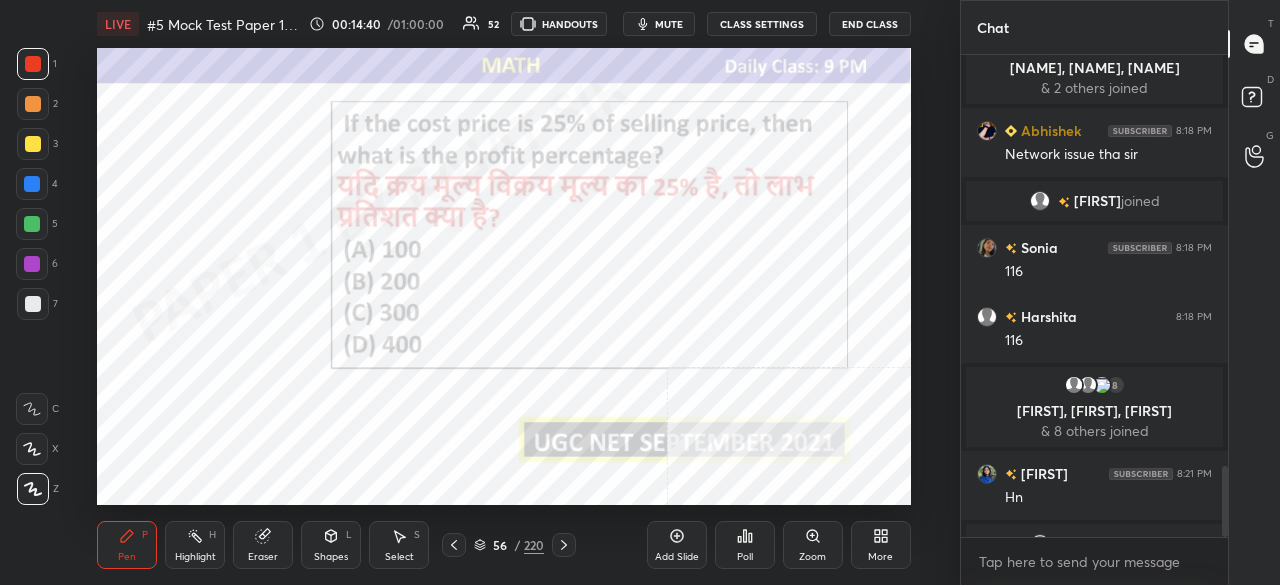 click at bounding box center (464, 249) 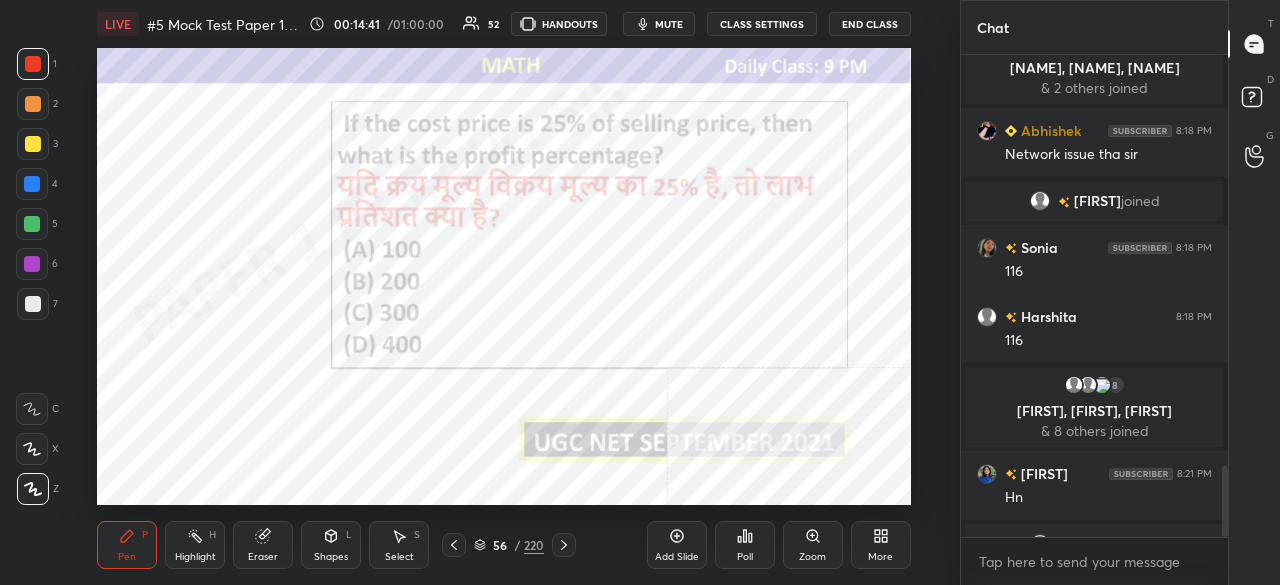 click on "Poll" at bounding box center [745, 545] 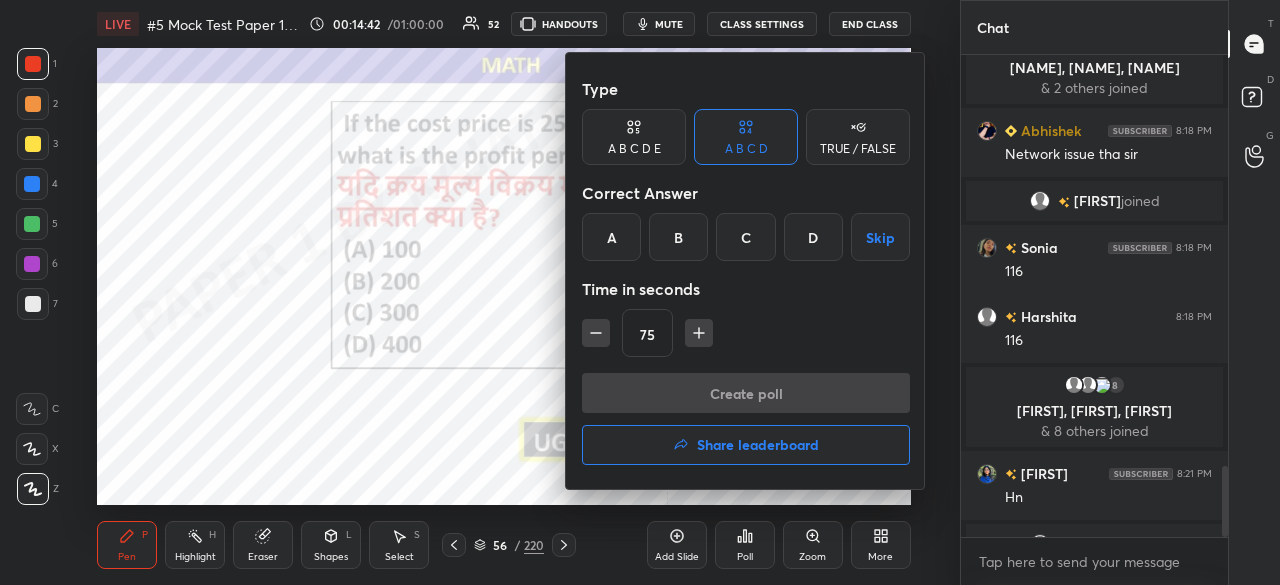 drag, startPoint x: 737, startPoint y: 239, endPoint x: 710, endPoint y: 325, distance: 90.13878 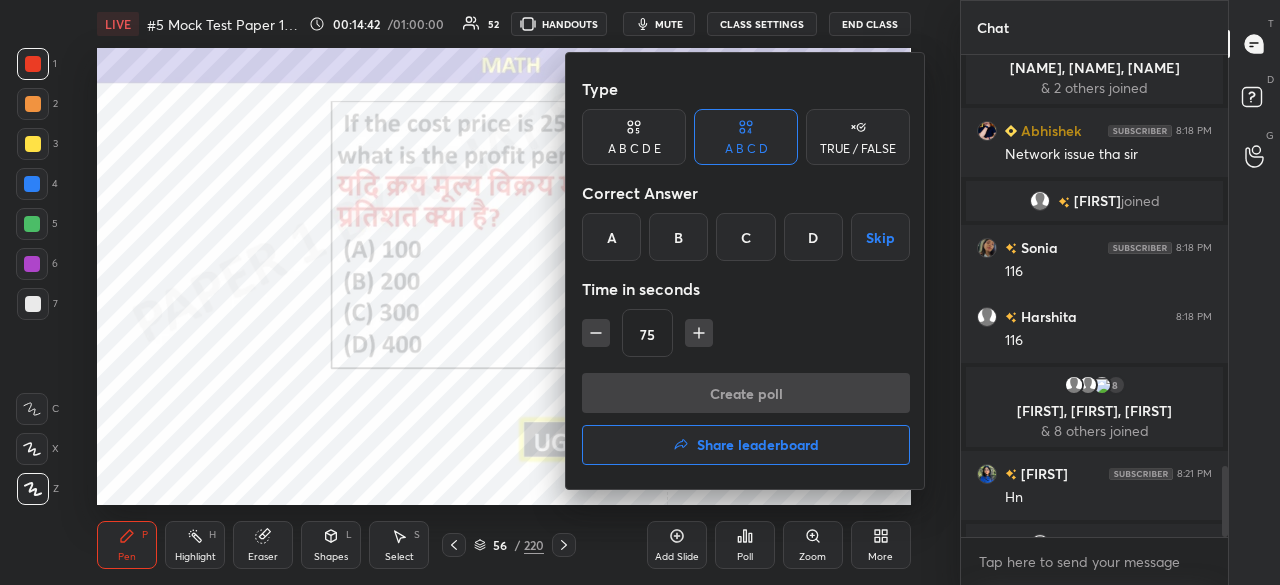 click on "C" at bounding box center [745, 237] 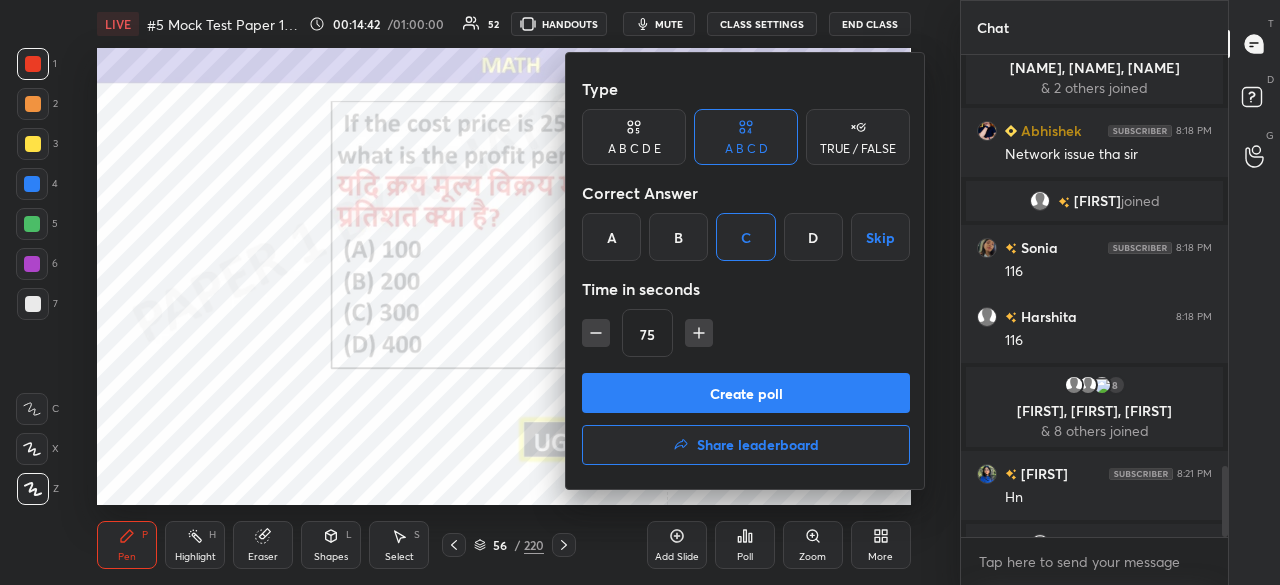 click on "Create poll" at bounding box center [746, 393] 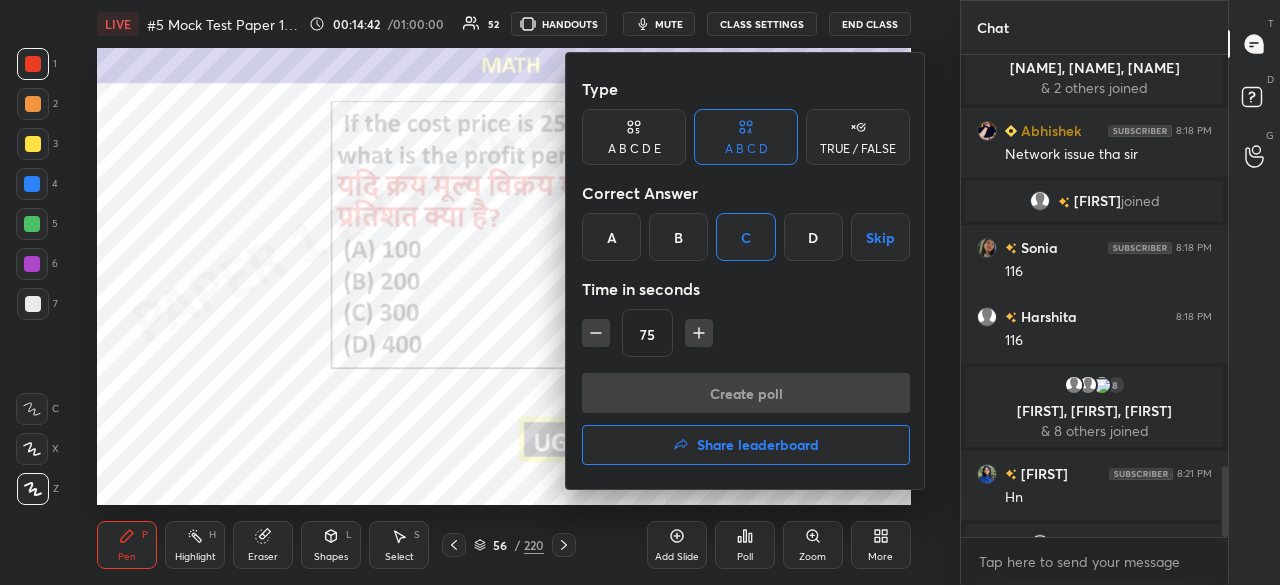 scroll, scrollTop: 434, scrollLeft: 261, axis: both 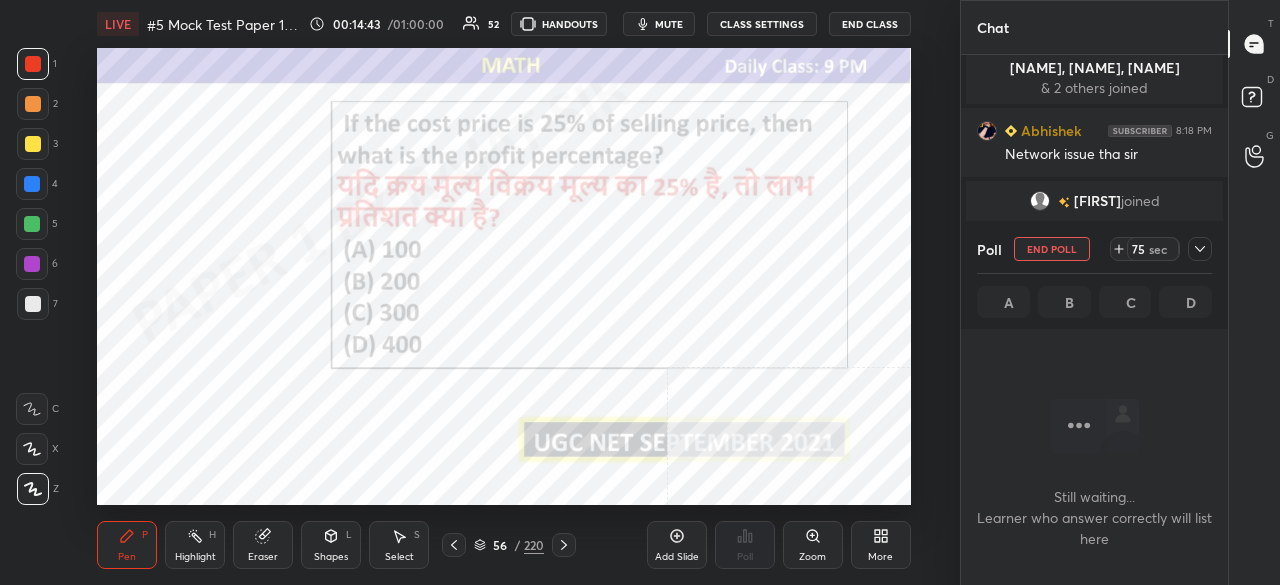 click on "Add Slide Poll Zoom More" at bounding box center [779, 545] 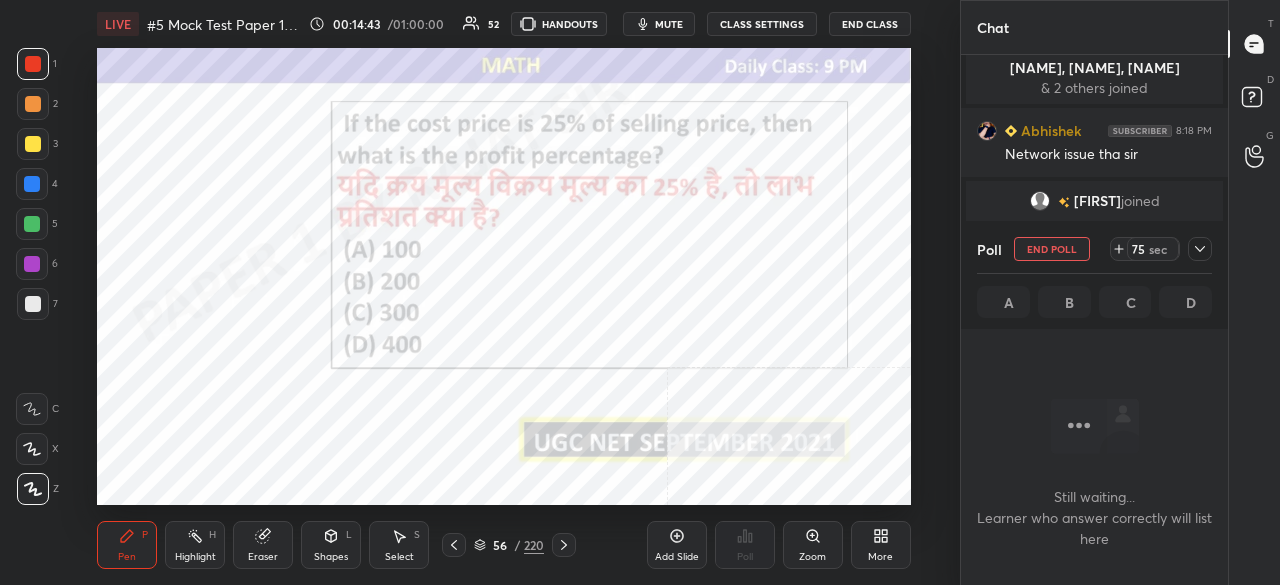click 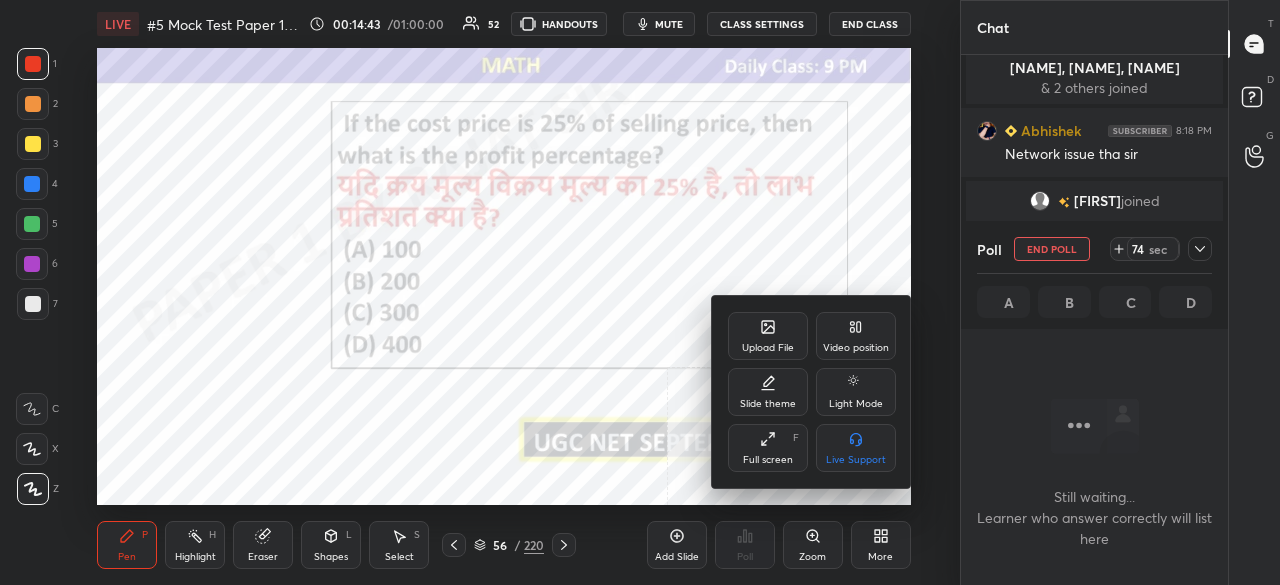 click on "Full screen F" at bounding box center (768, 448) 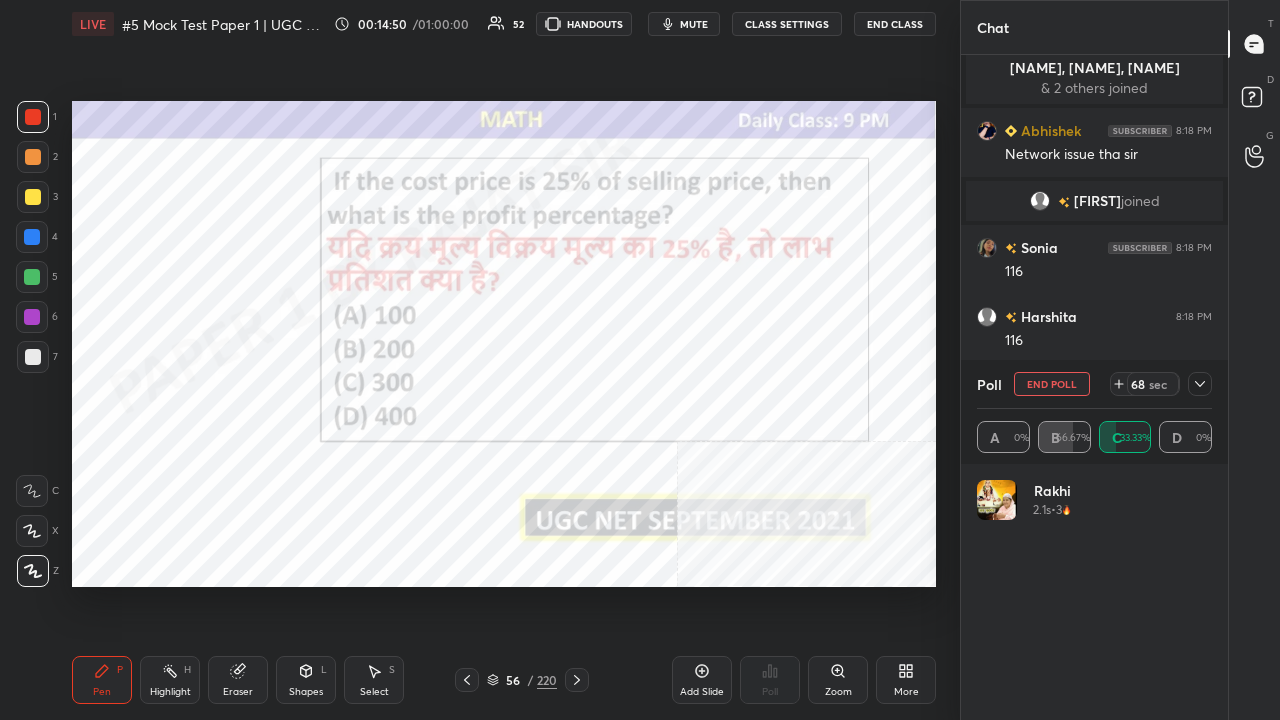 click 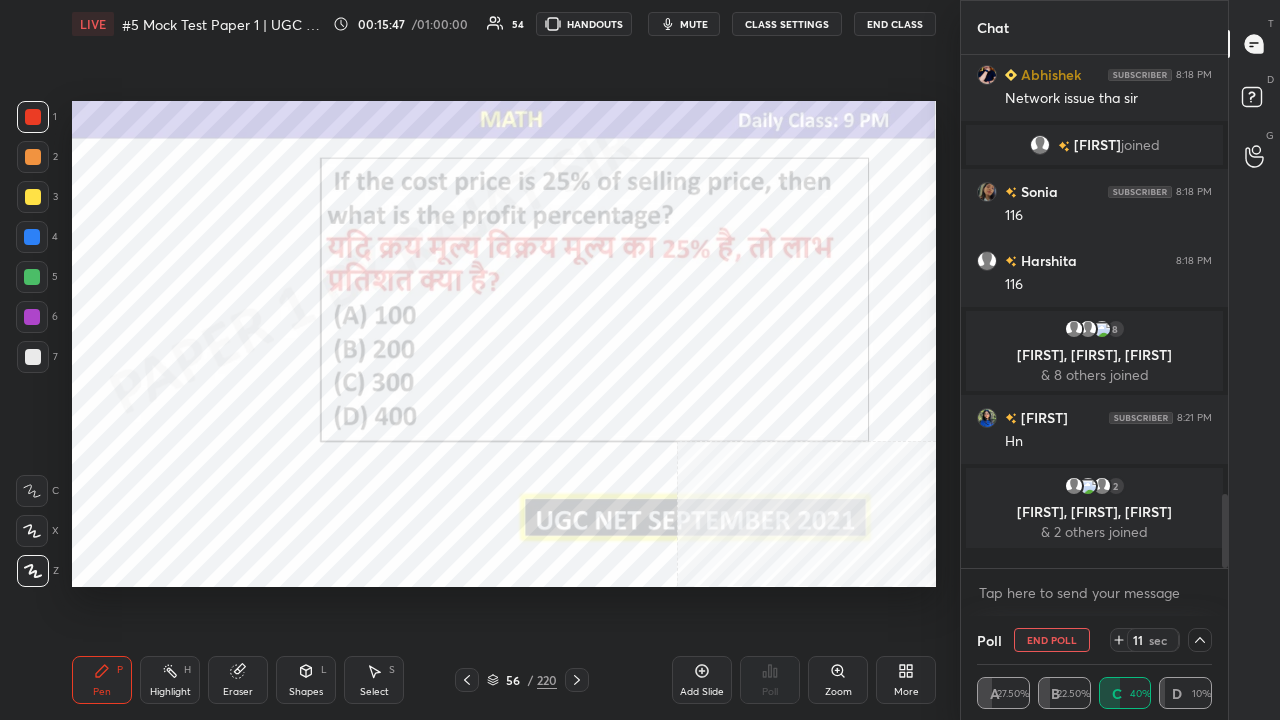 click at bounding box center (32, 237) 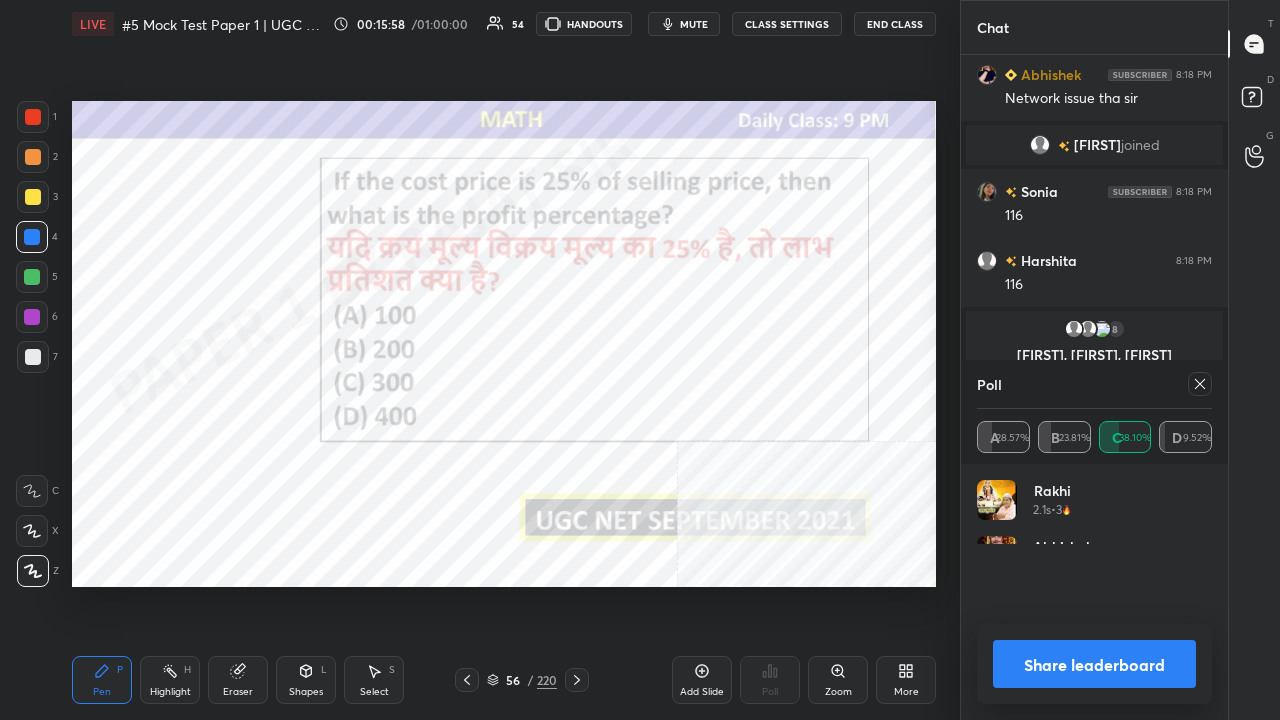 scroll, scrollTop: 7, scrollLeft: 6, axis: both 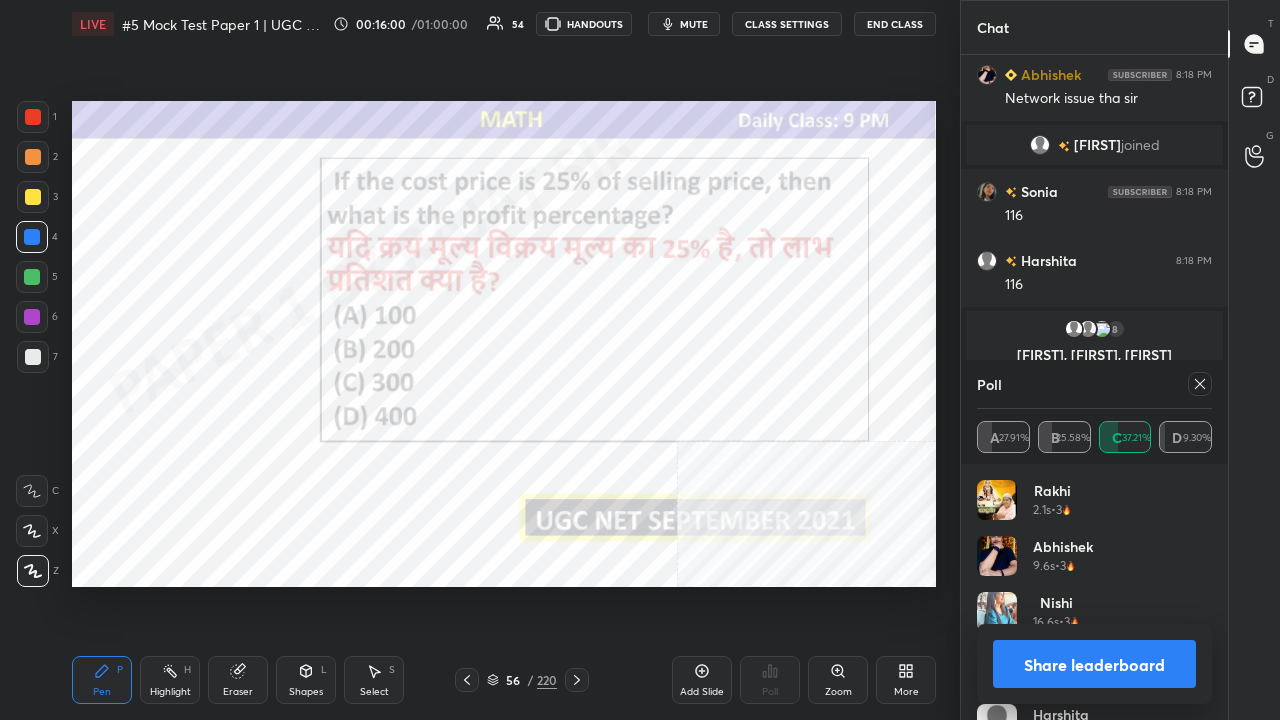 click 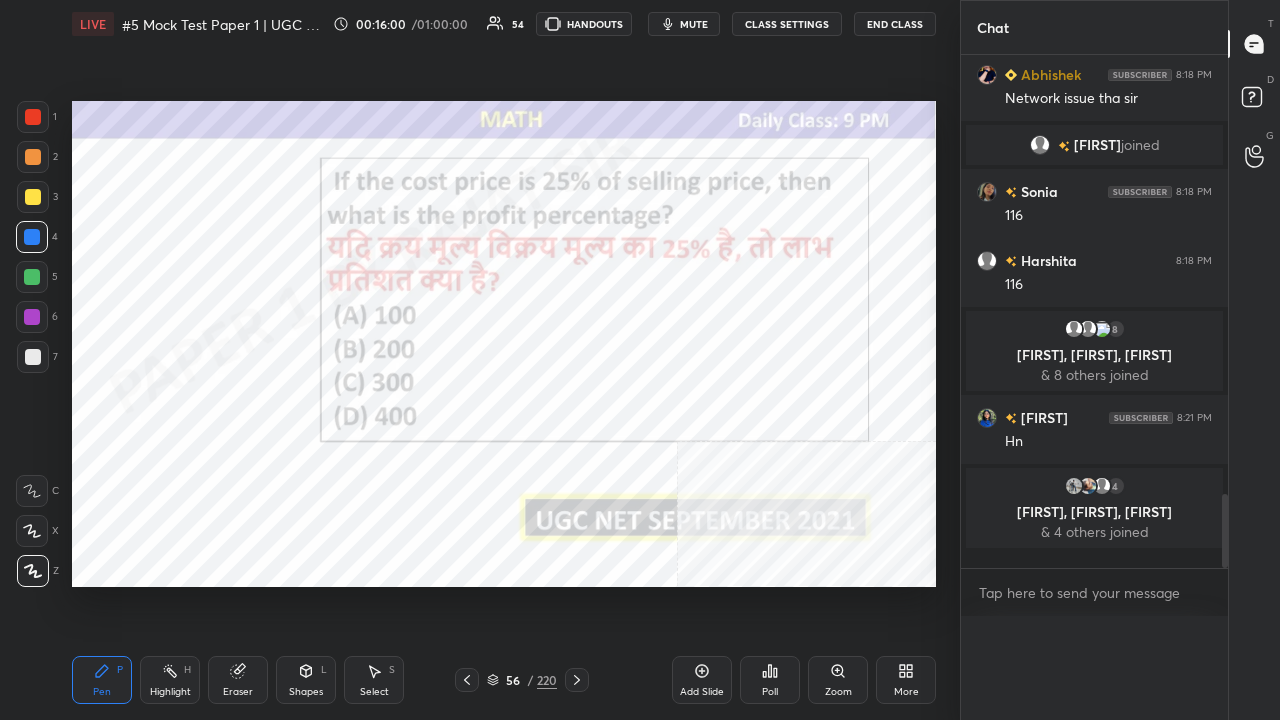 scroll, scrollTop: 88, scrollLeft: 229, axis: both 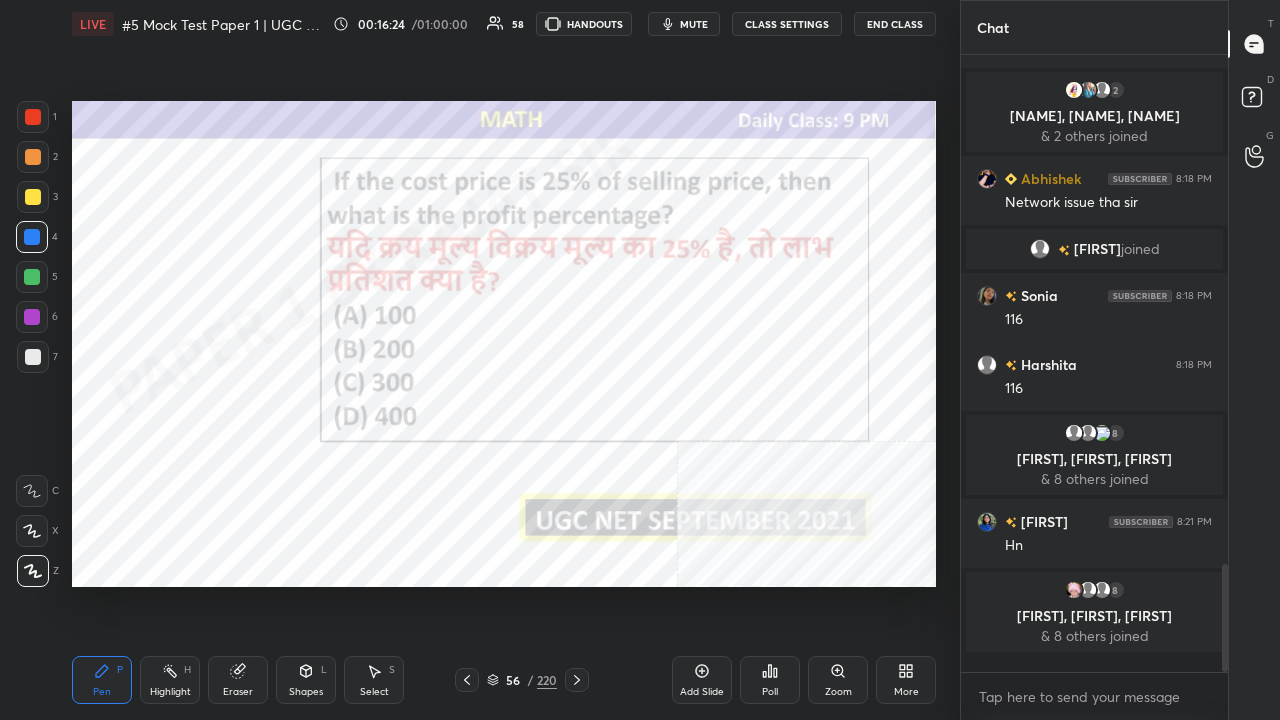 click on "More" at bounding box center [906, 680] 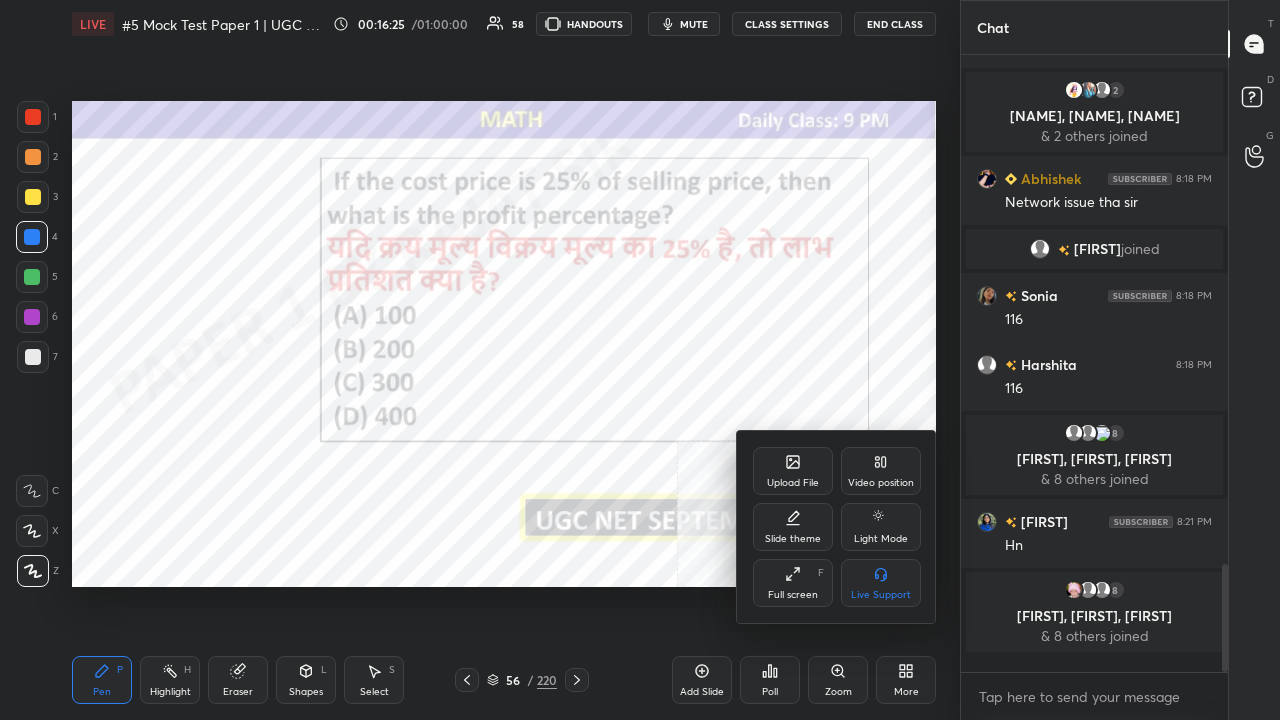 click 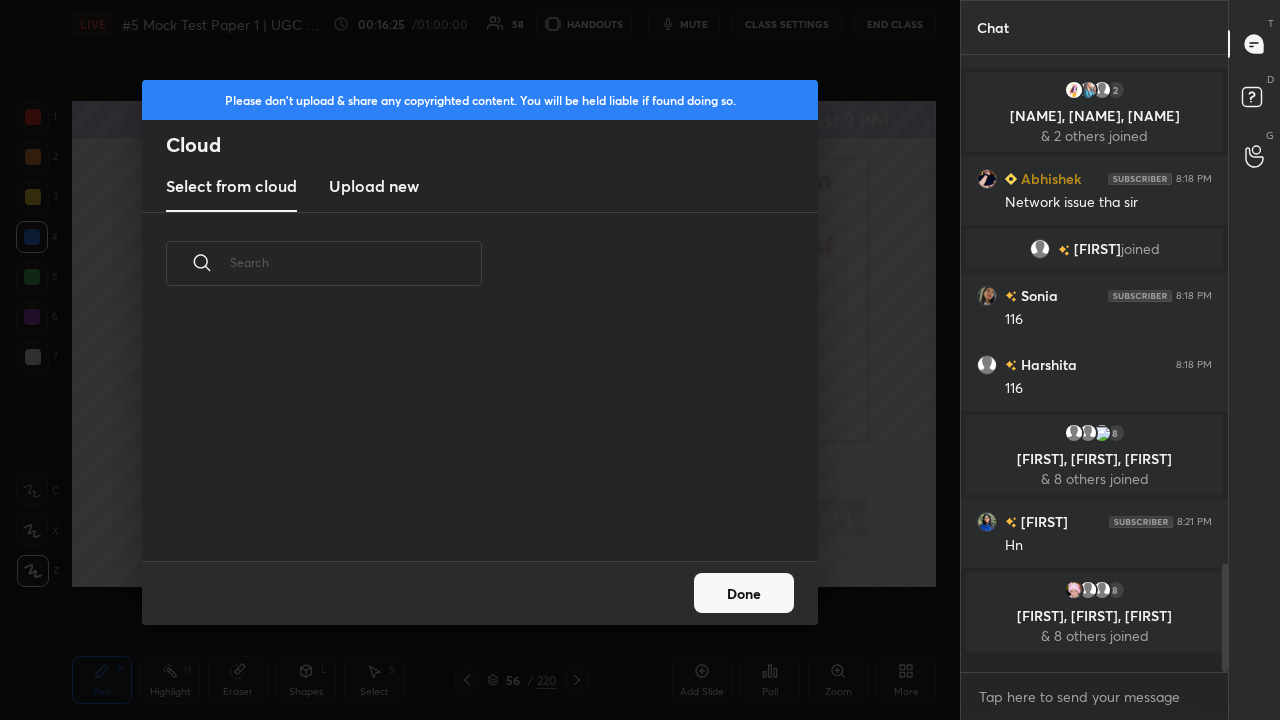 scroll, scrollTop: 7, scrollLeft: 11, axis: both 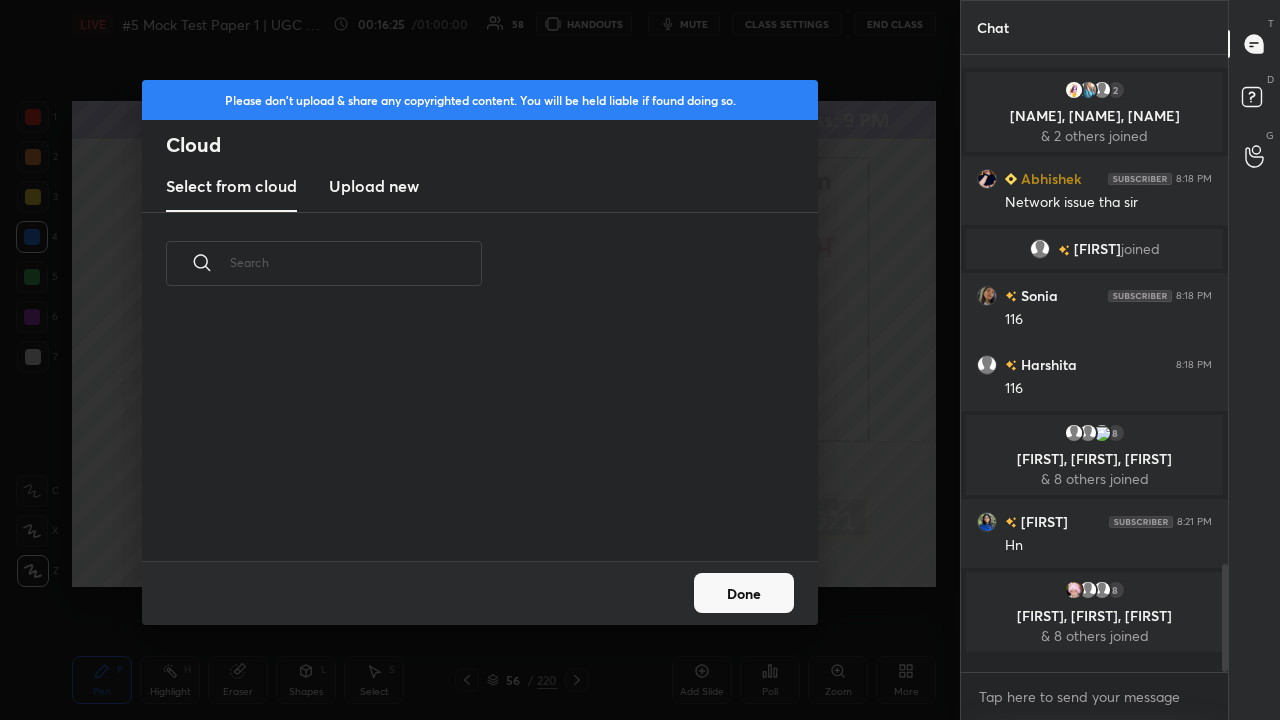 click on "Upload new" at bounding box center [374, 186] 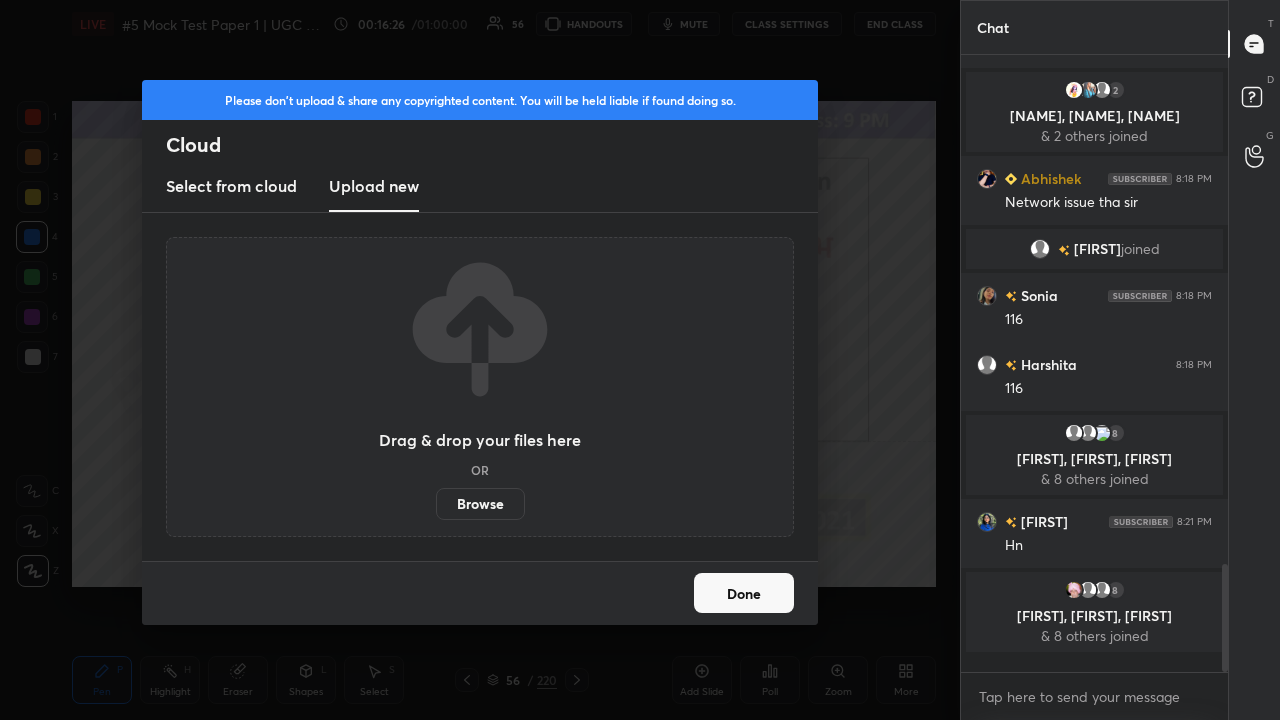 click on "Browse" at bounding box center [480, 504] 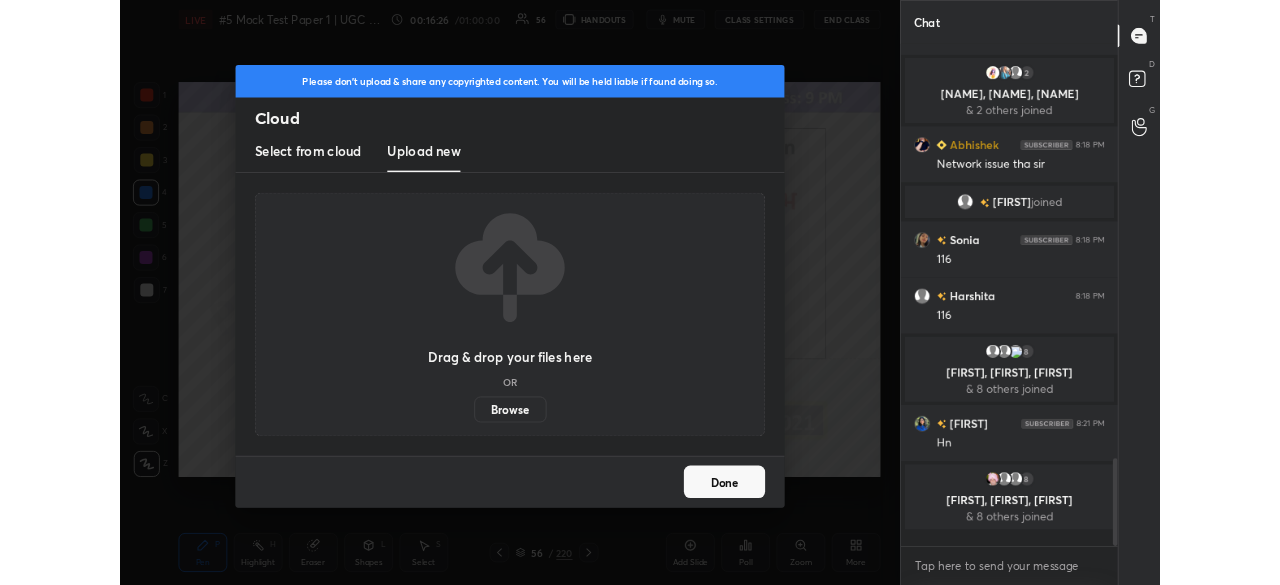 scroll, scrollTop: 457, scrollLeft: 880, axis: both 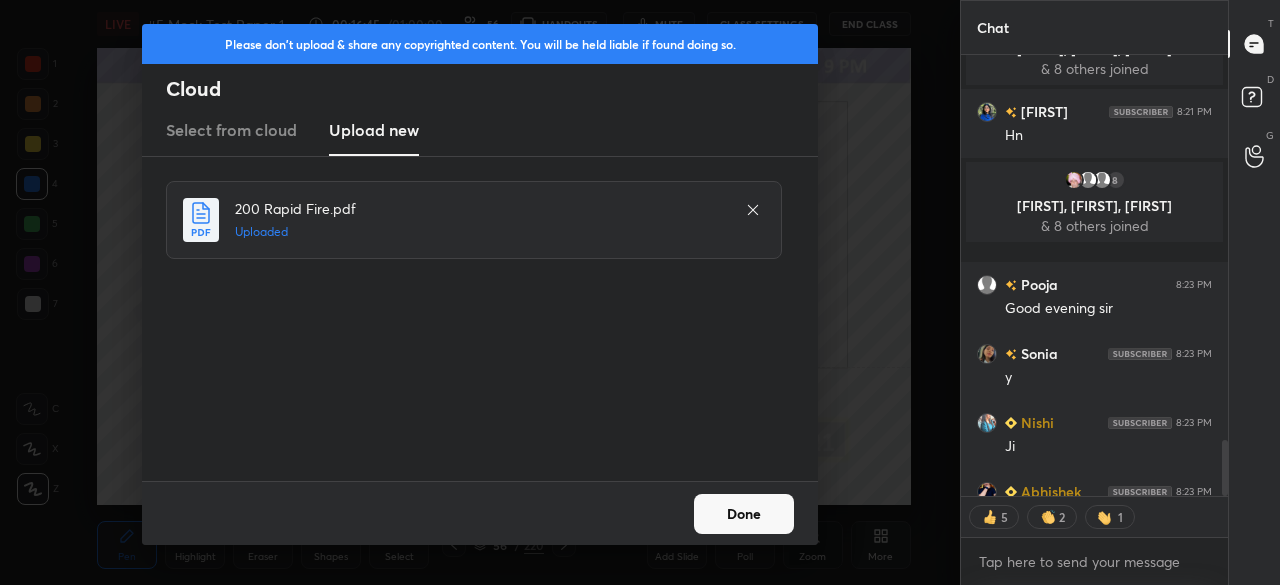drag, startPoint x: 758, startPoint y: 515, endPoint x: 705, endPoint y: 510, distance: 53.235325 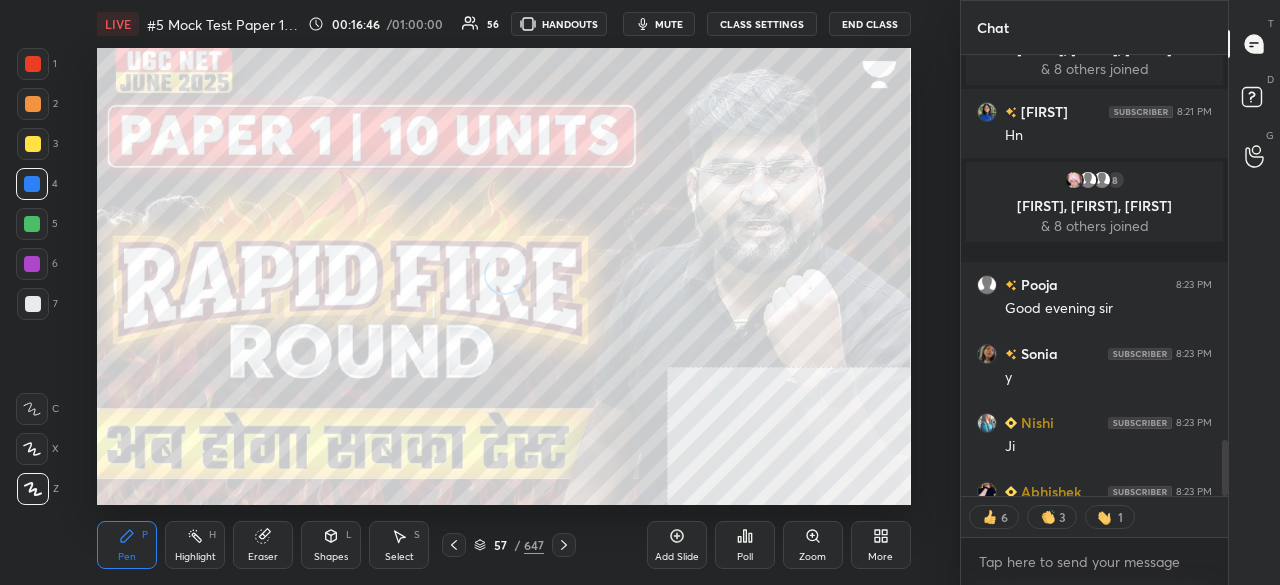 click 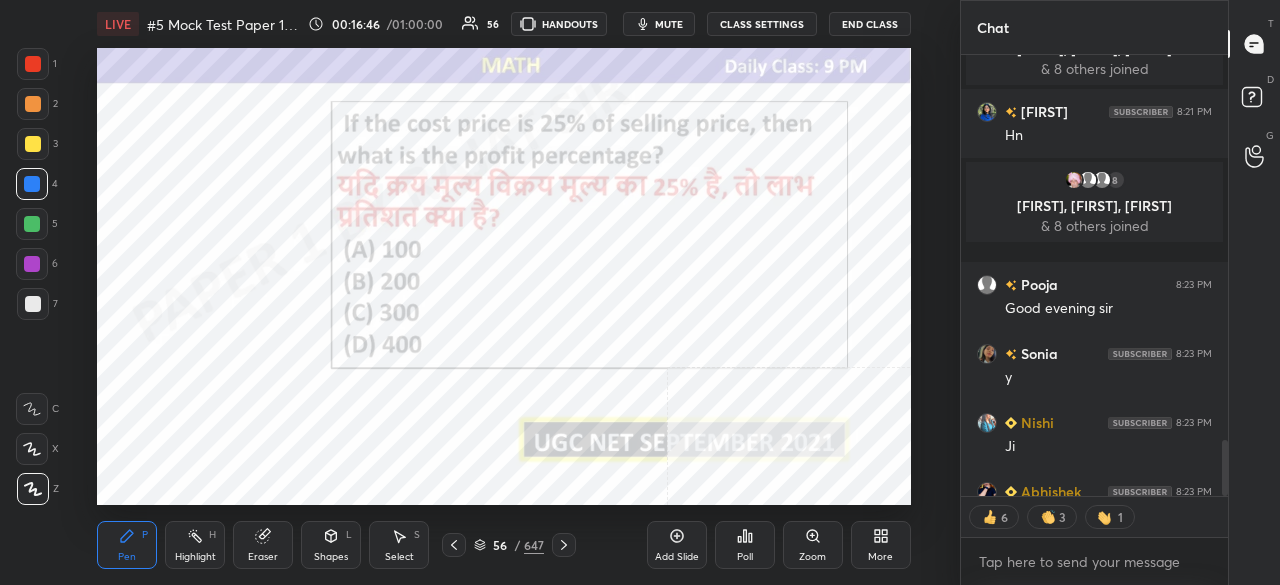 click on "647" at bounding box center (534, 545) 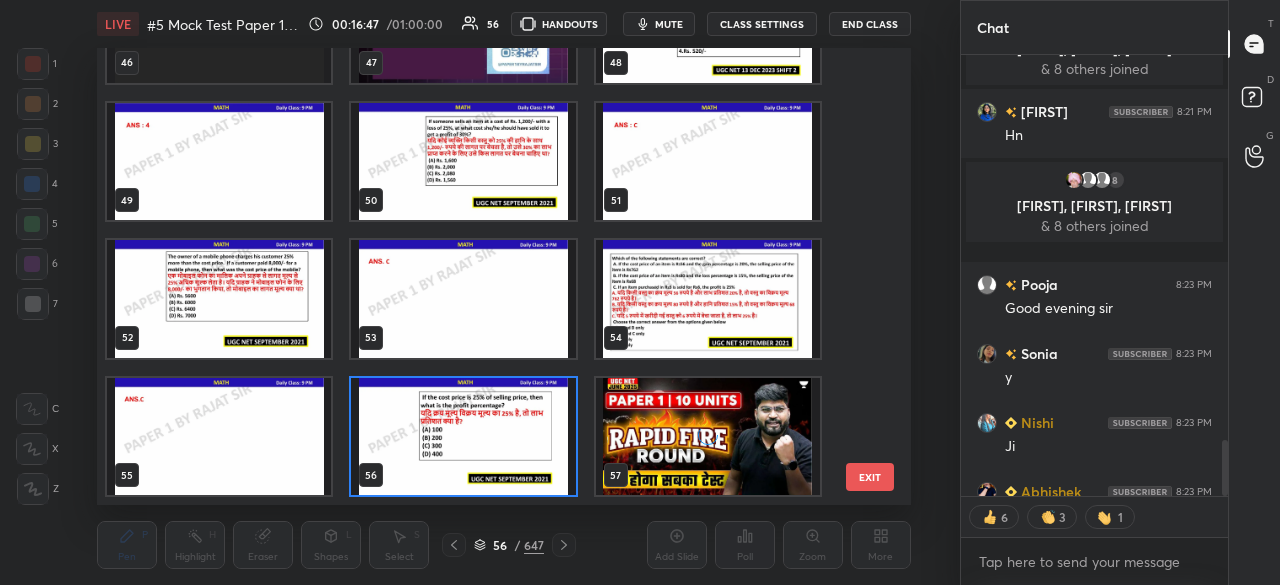type on "x" 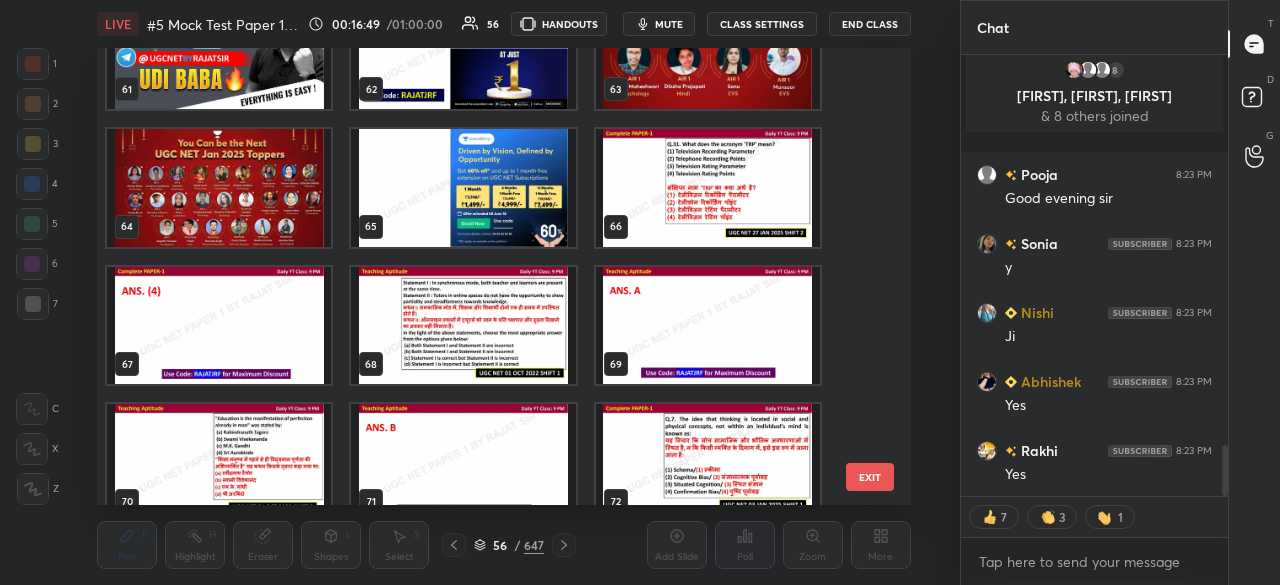 click at bounding box center [708, 187] 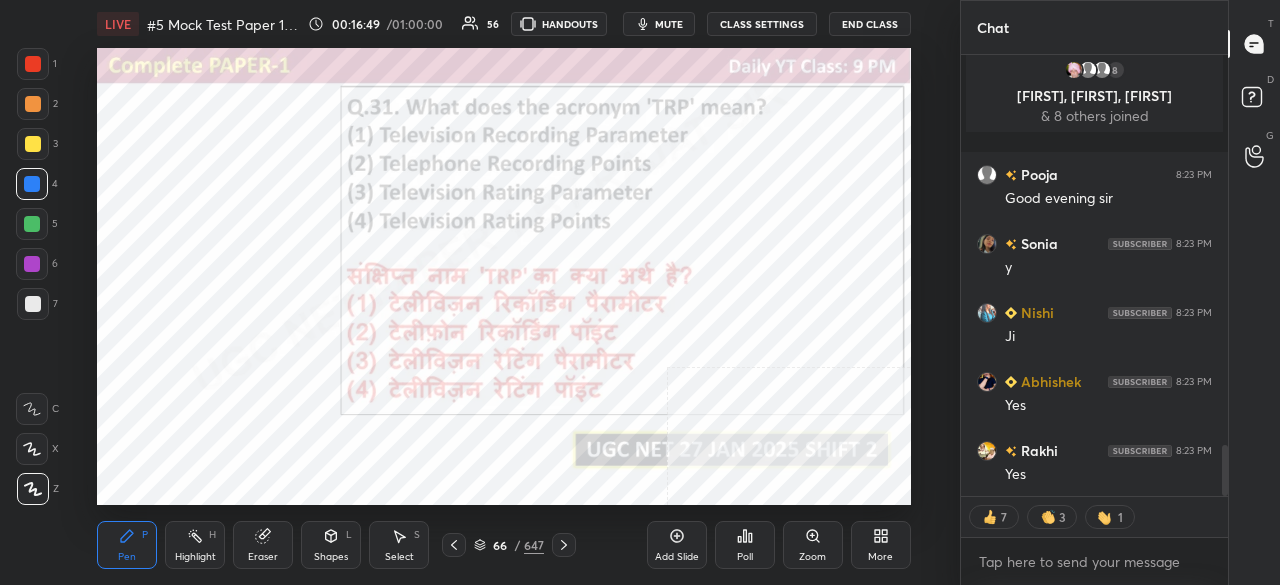 click at bounding box center [708, 187] 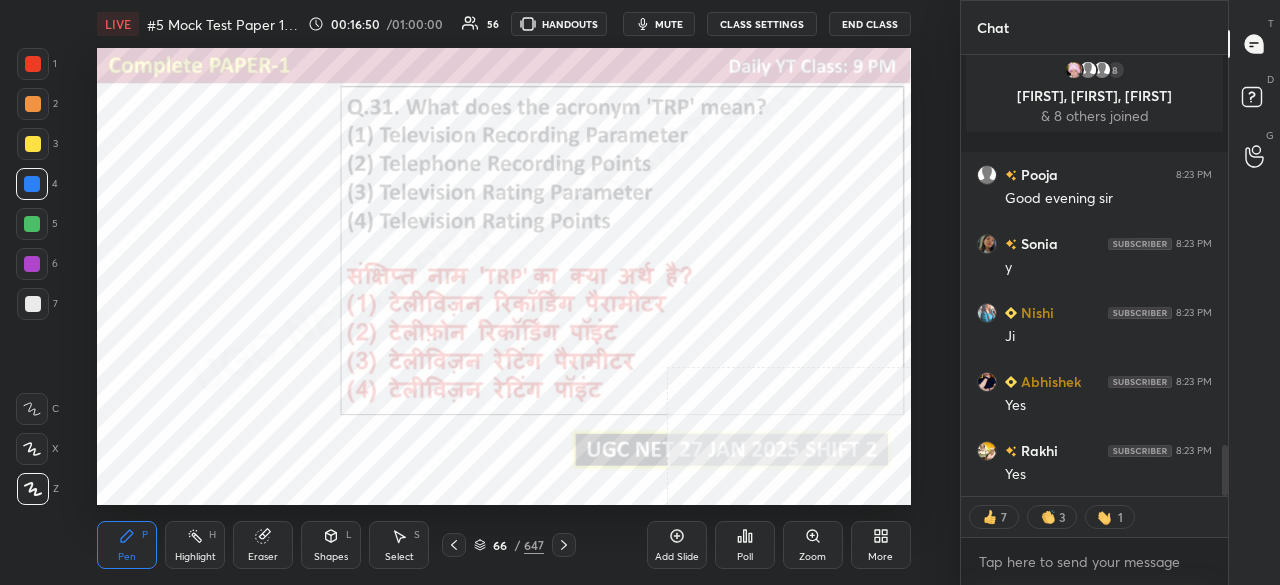 click on "Poll" at bounding box center [745, 557] 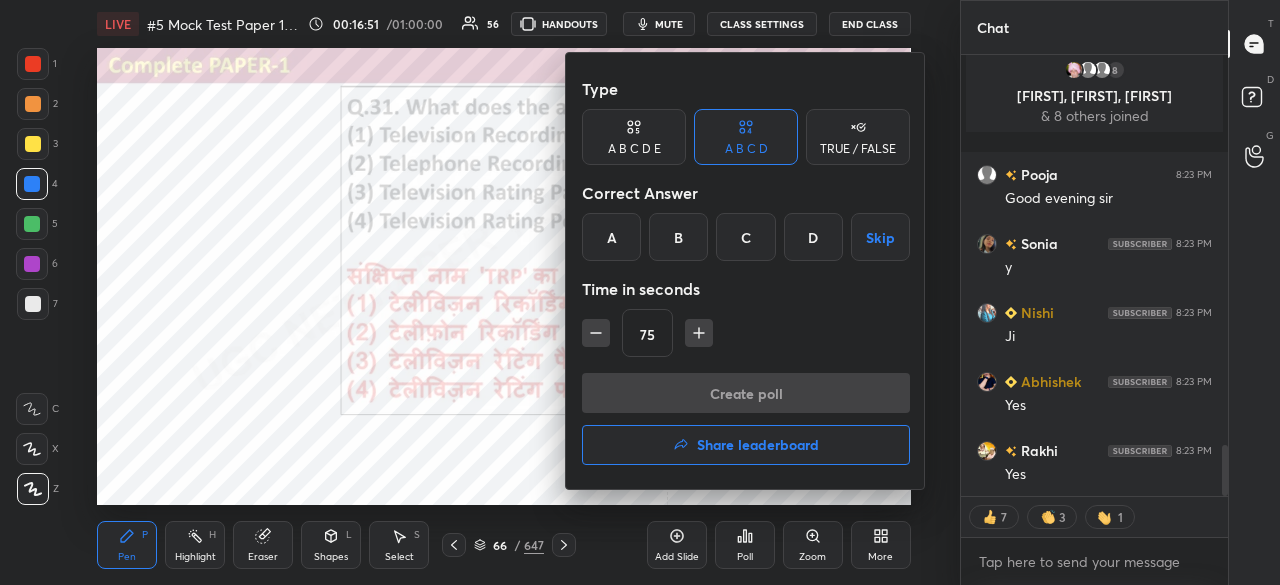 click on "D" at bounding box center (813, 237) 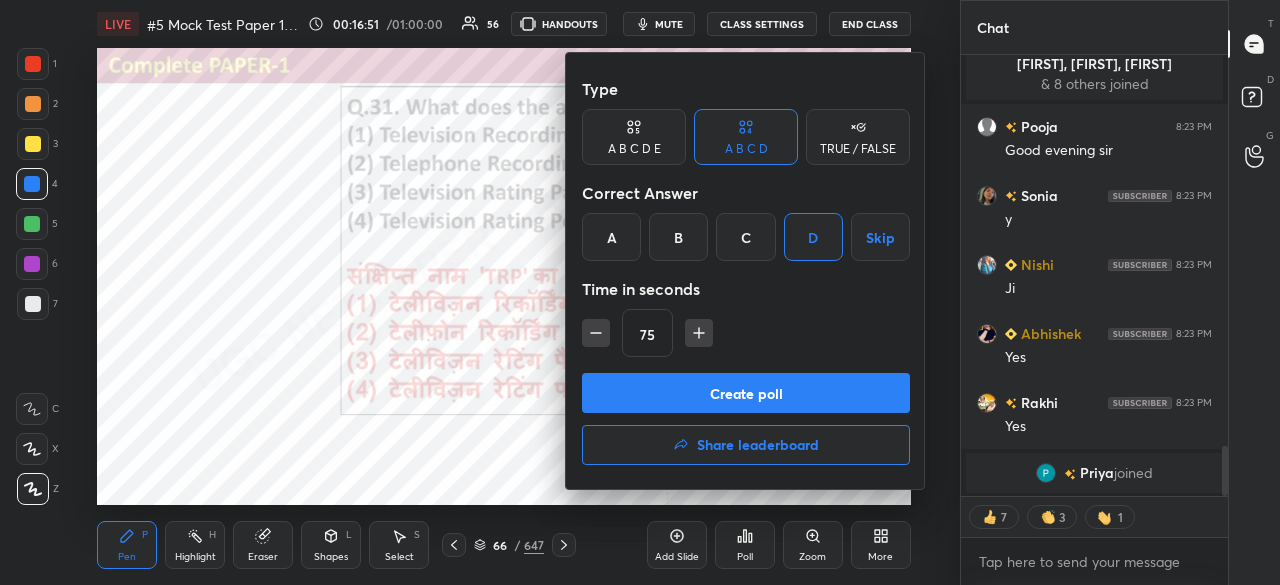 click 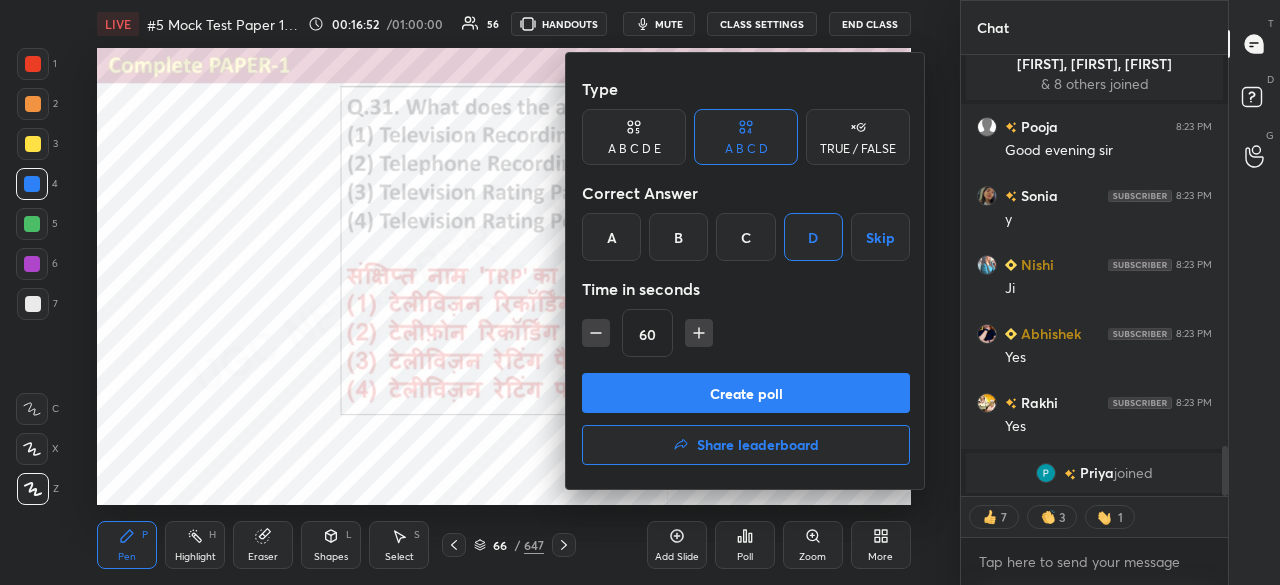 click 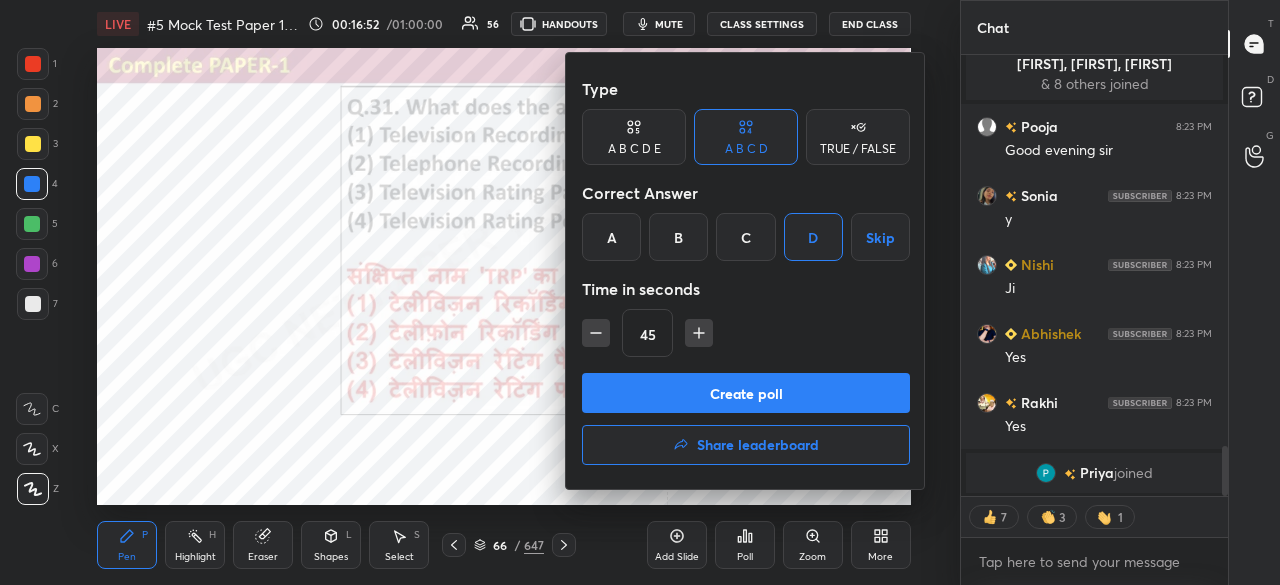 click 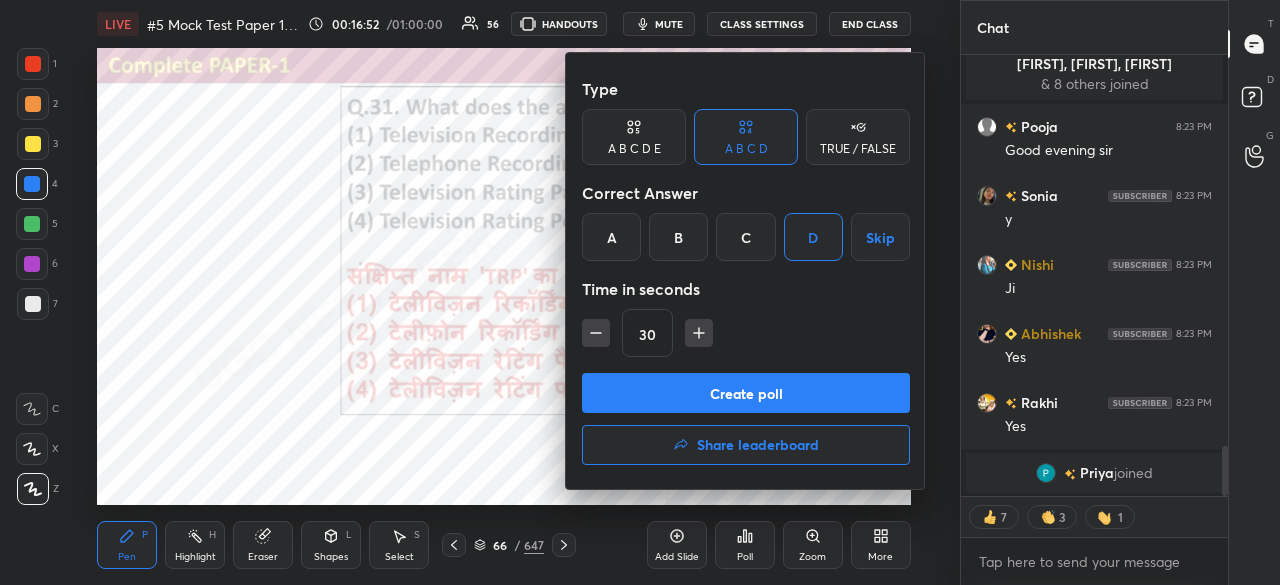 click on "Create poll" at bounding box center (746, 393) 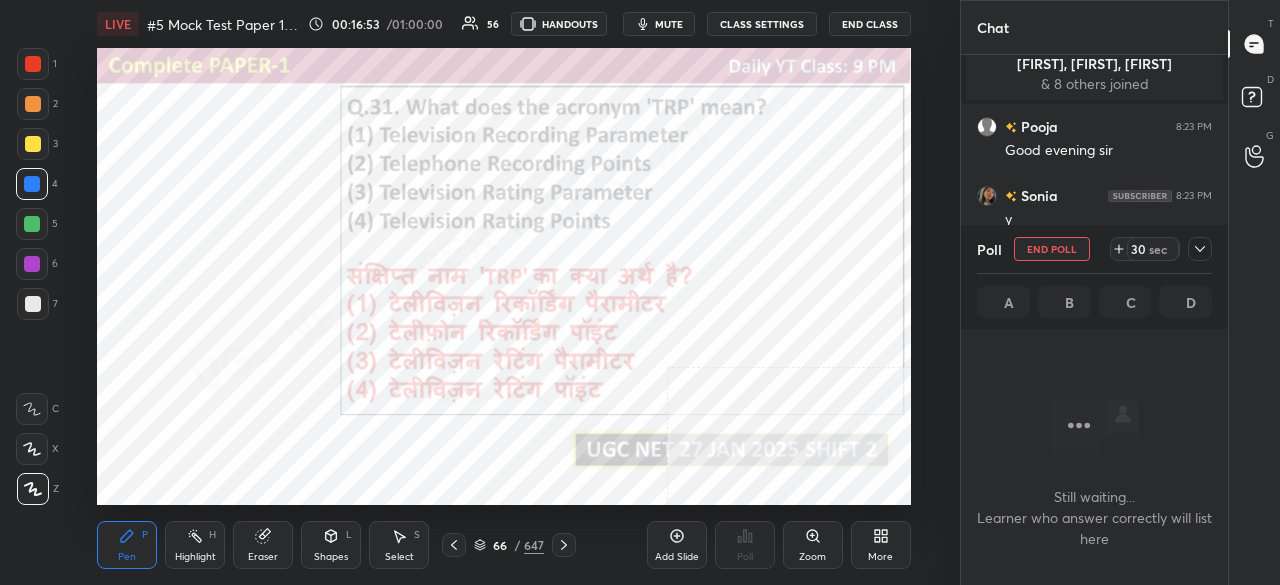 click on "More" at bounding box center [881, 545] 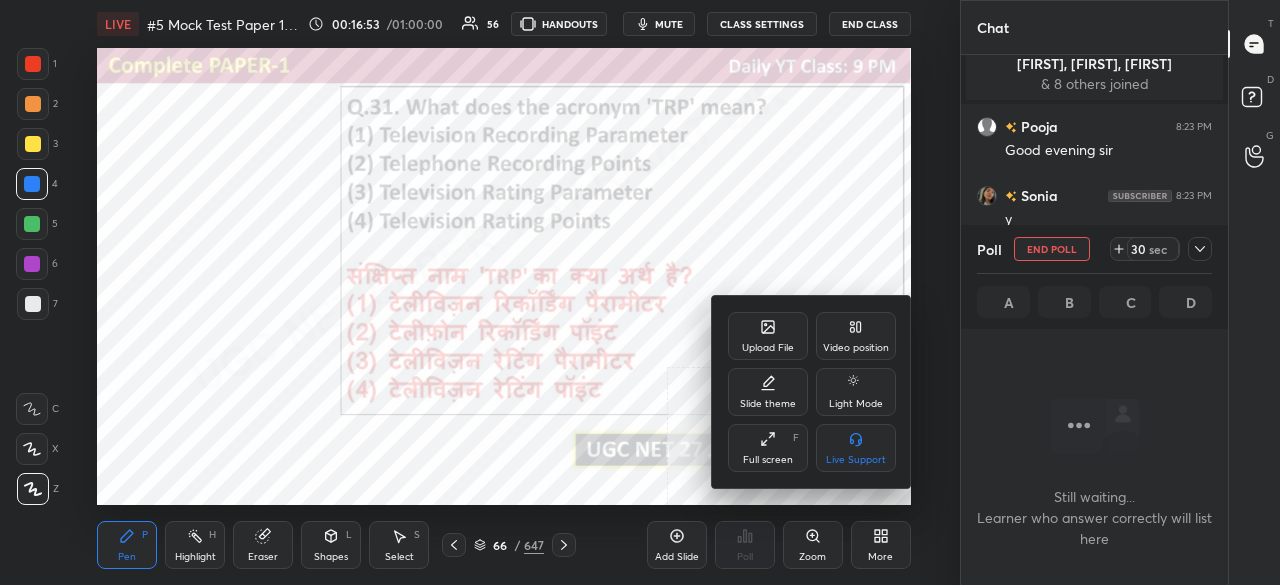 click on "Full screen F" at bounding box center (768, 448) 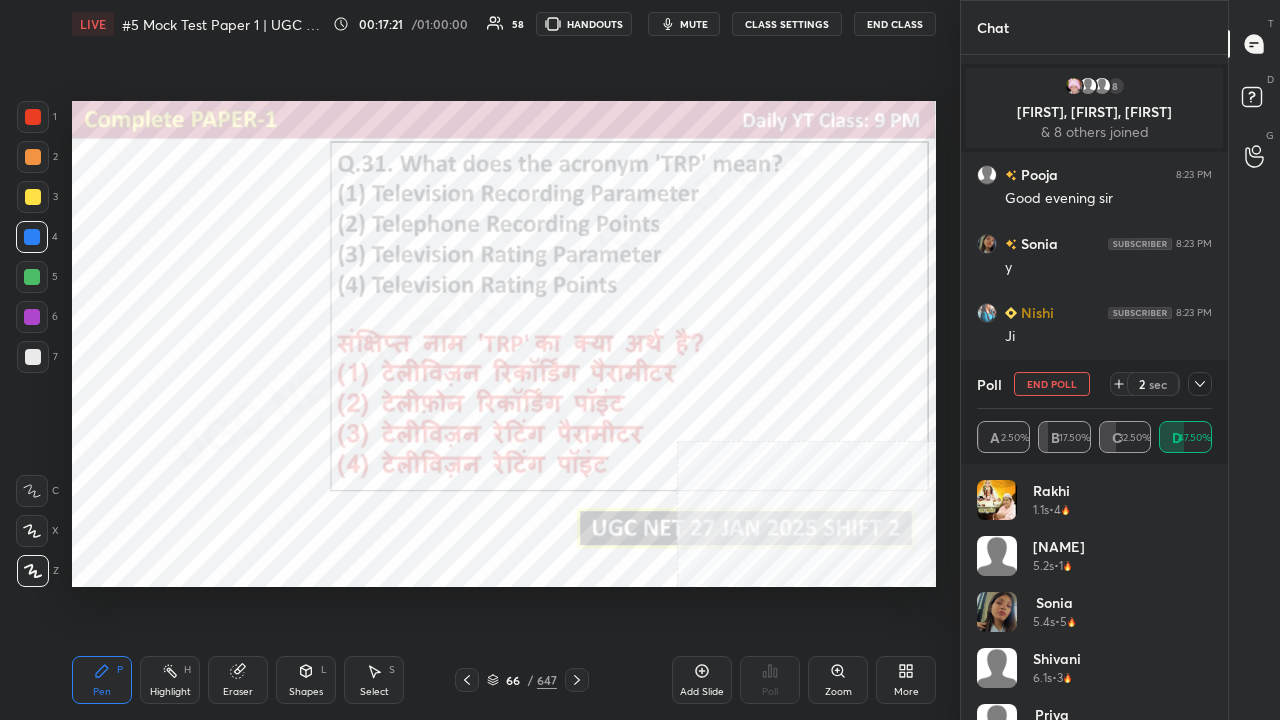click 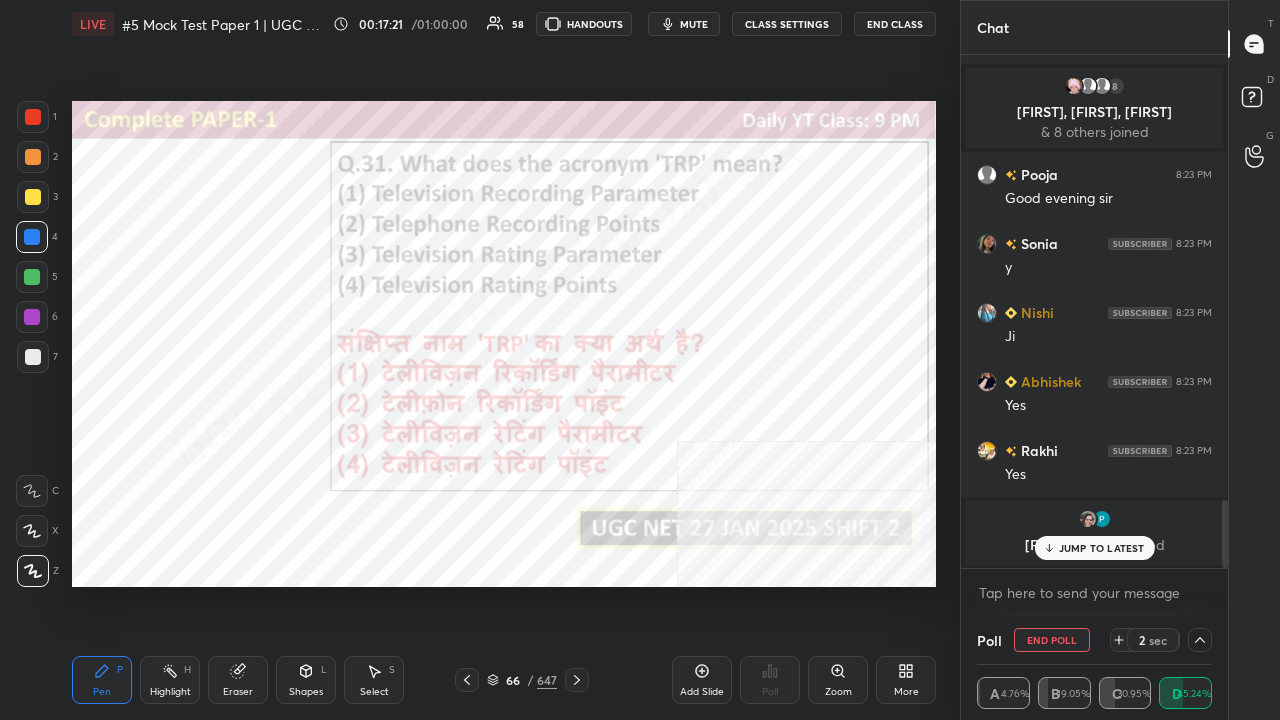 click on "JUMP TO LATEST" at bounding box center (1102, 548) 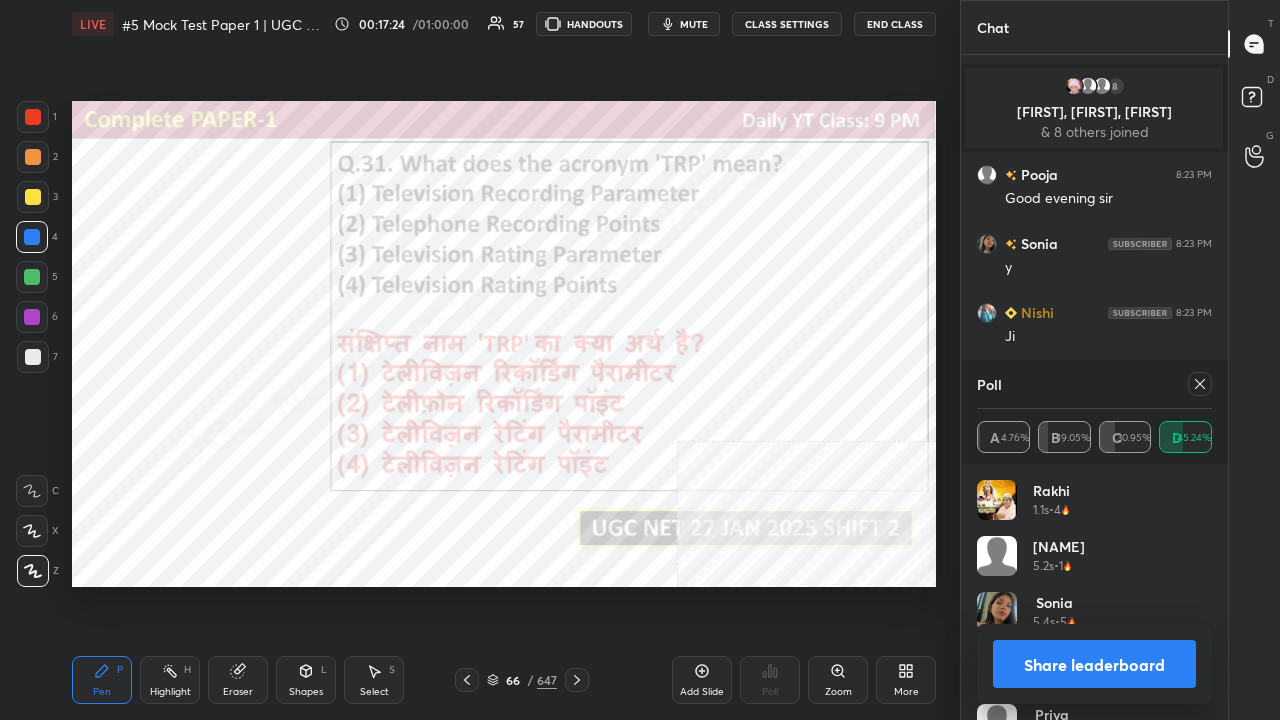 click at bounding box center (1200, 384) 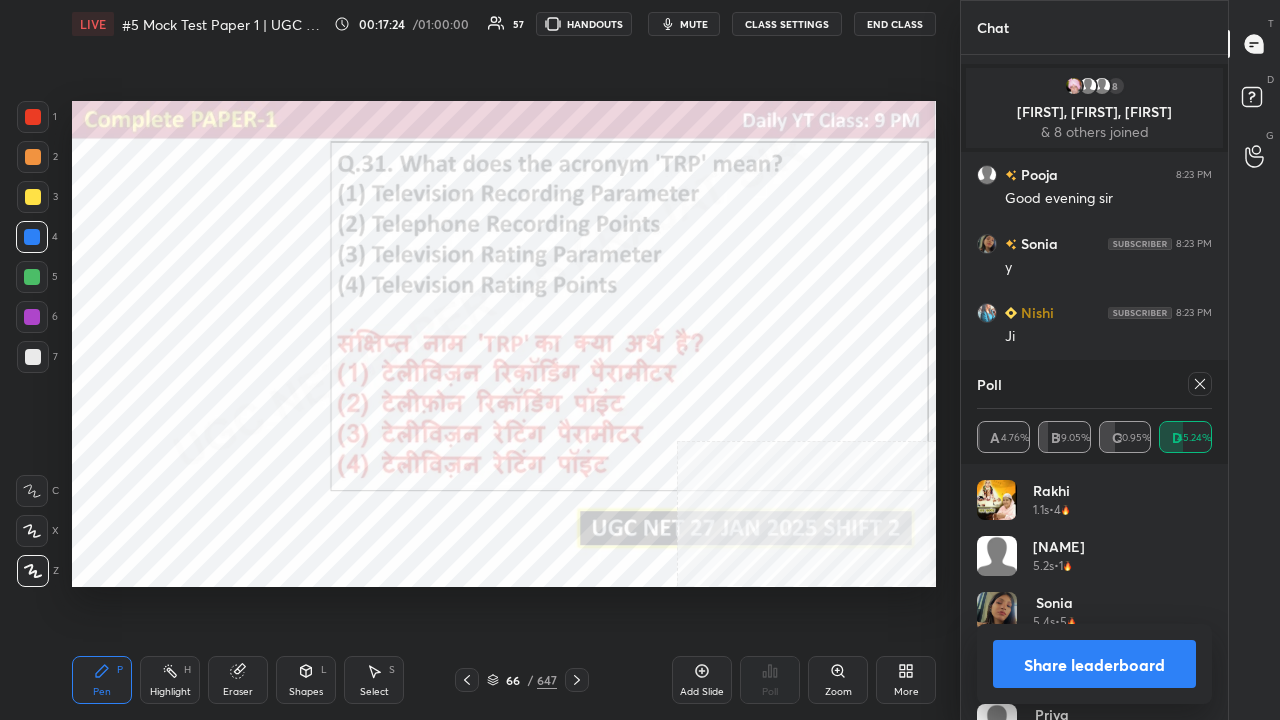 type on "x" 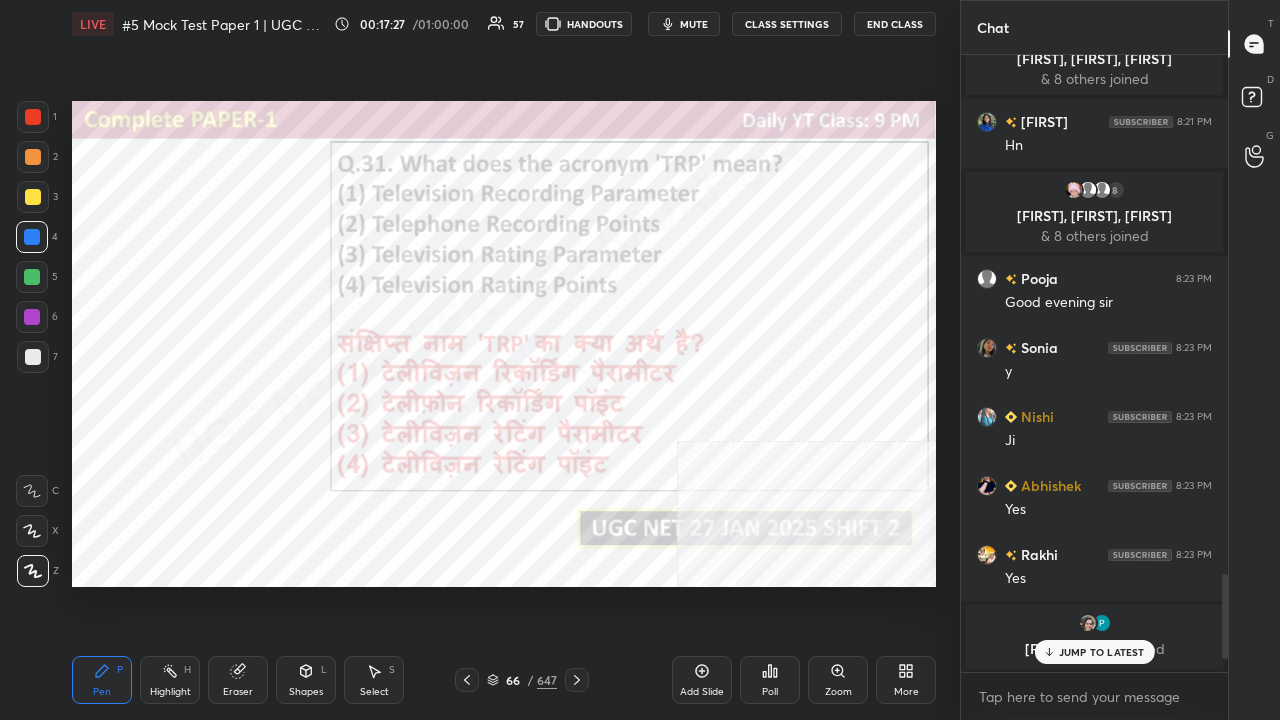 click on "66" at bounding box center (513, 680) 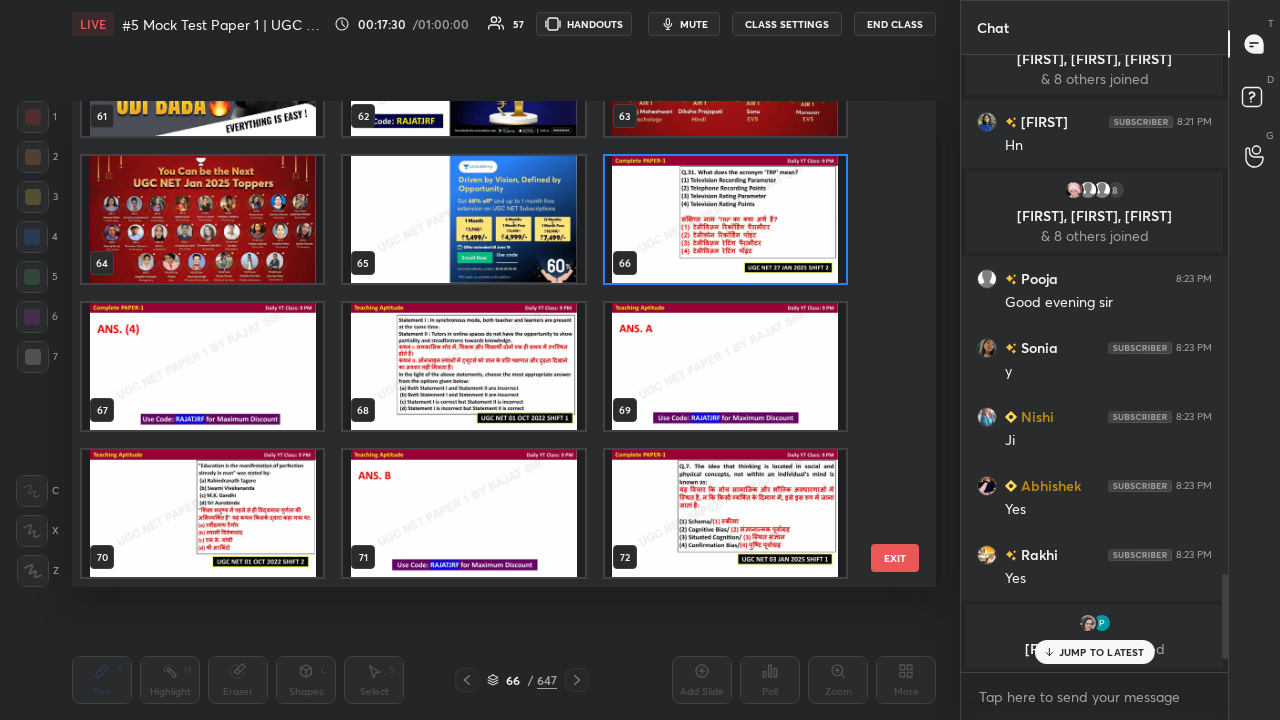 click at bounding box center [463, 366] 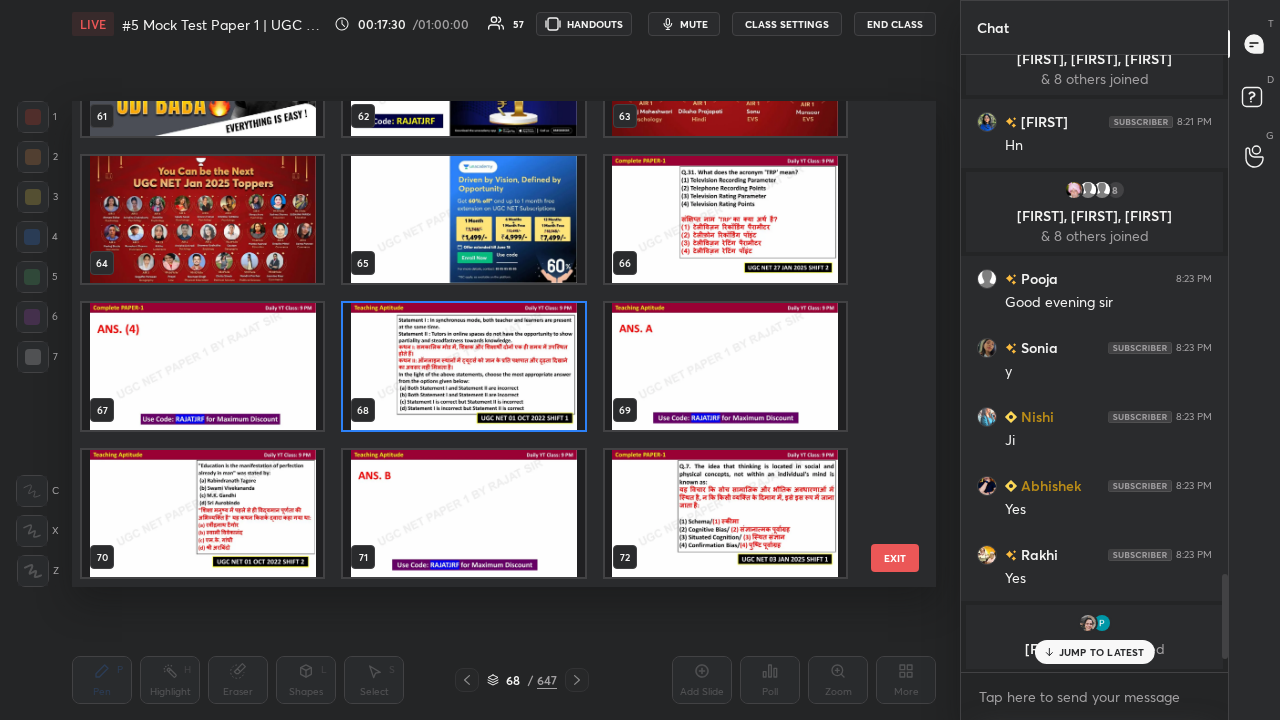 click at bounding box center [463, 366] 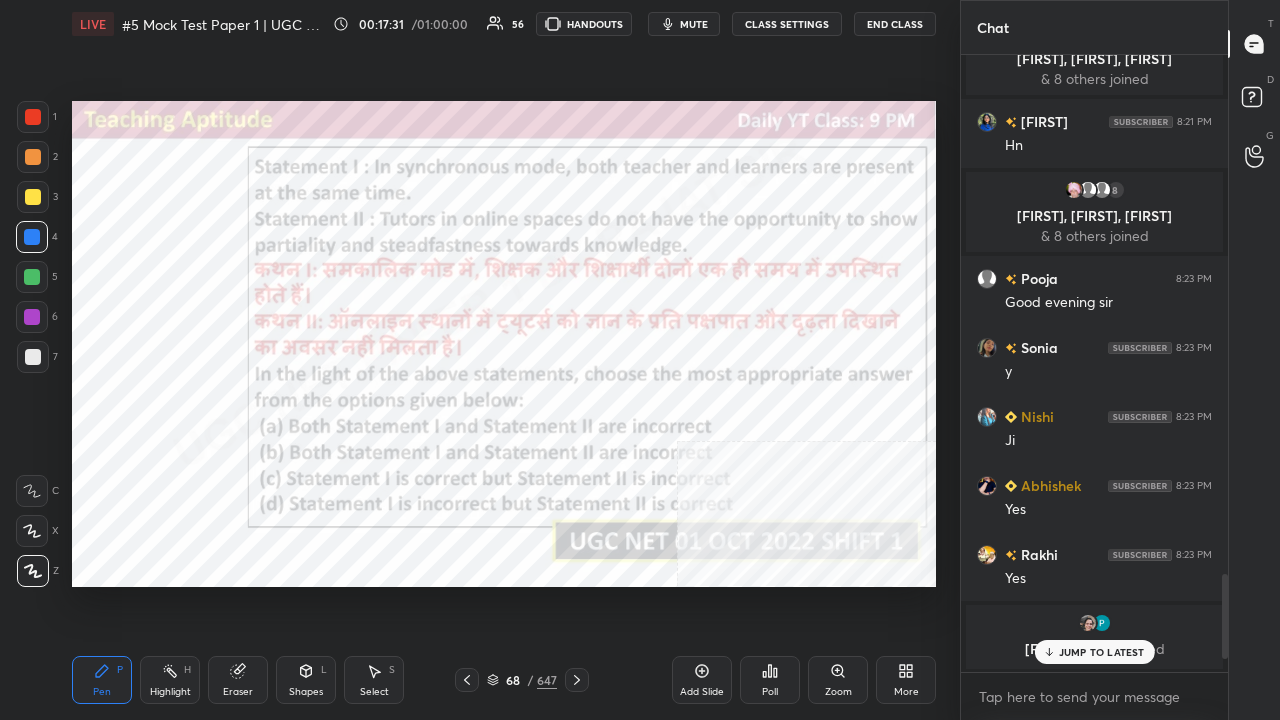 click on "Poll" at bounding box center [770, 680] 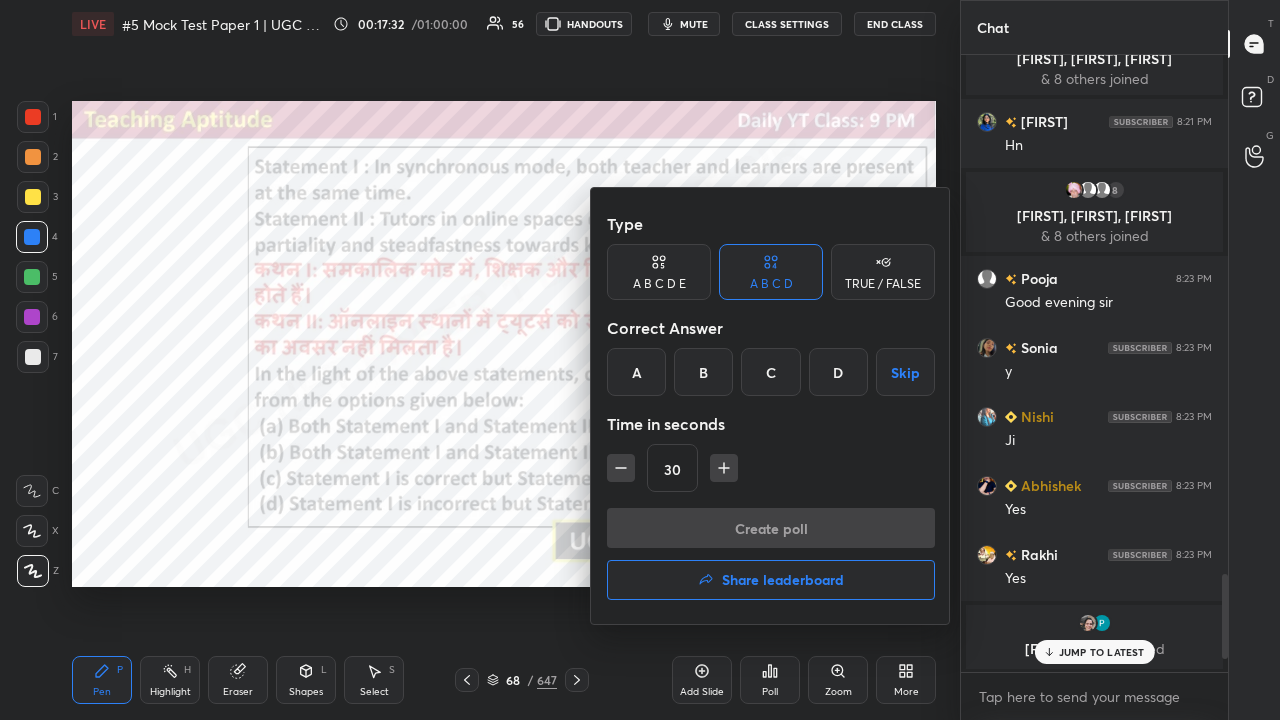 drag, startPoint x: 642, startPoint y: 364, endPoint x: 710, endPoint y: 456, distance: 114.402794 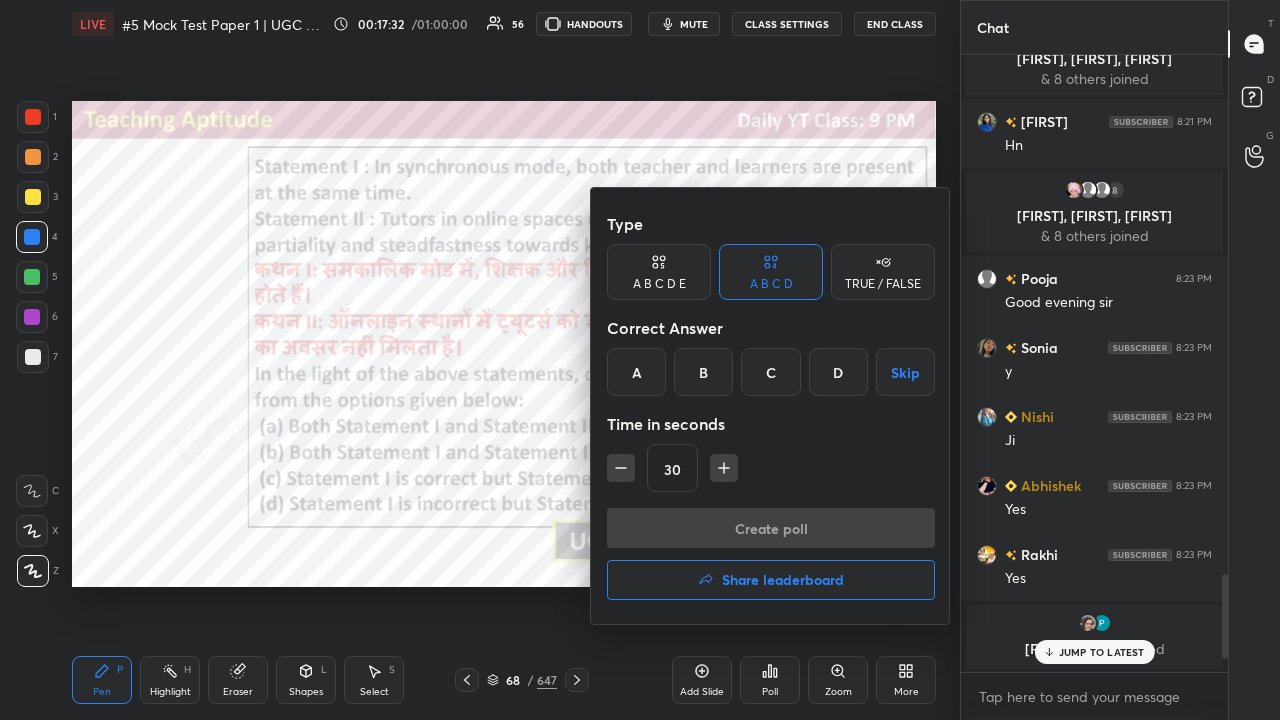 click on "A" at bounding box center [636, 372] 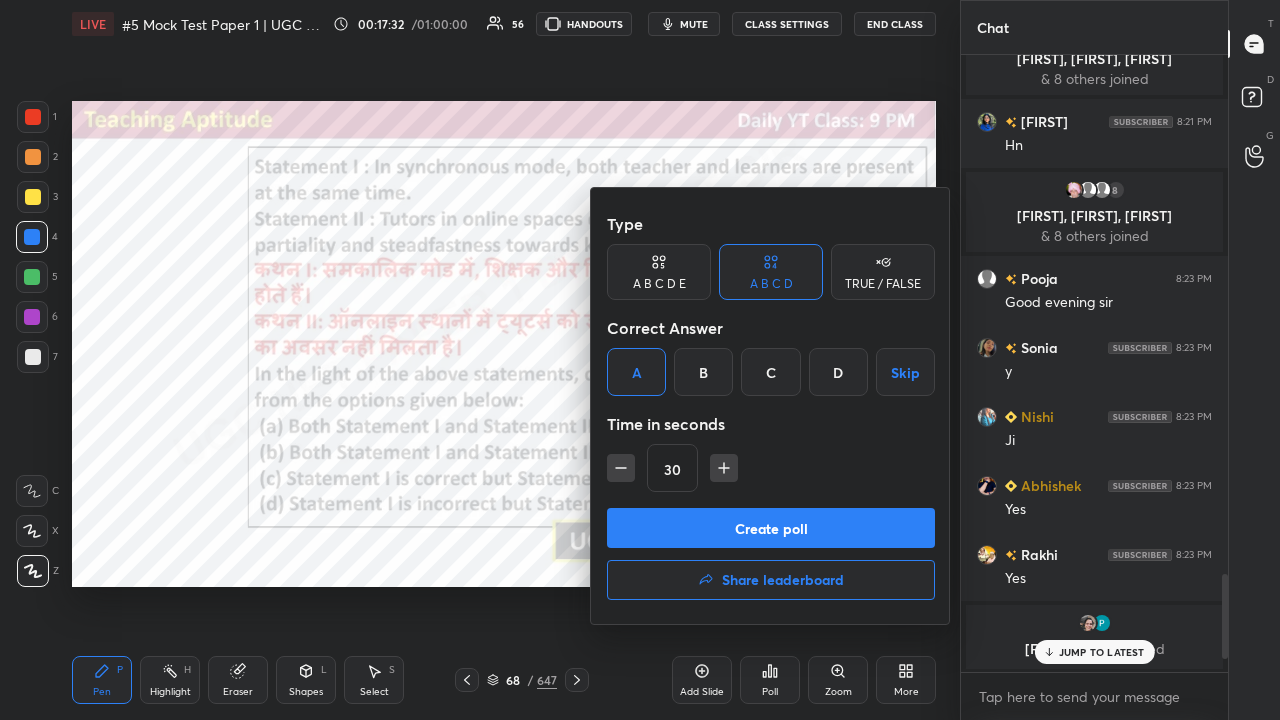 click 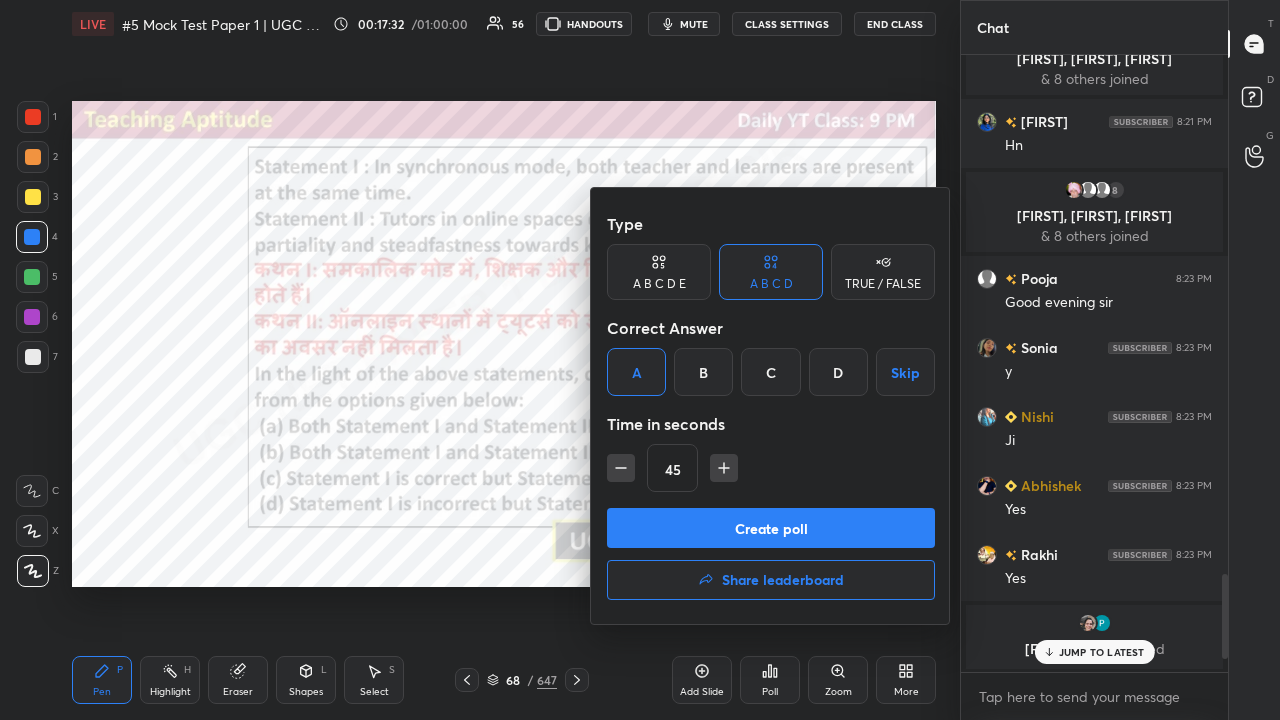 click on "Create poll" at bounding box center [771, 528] 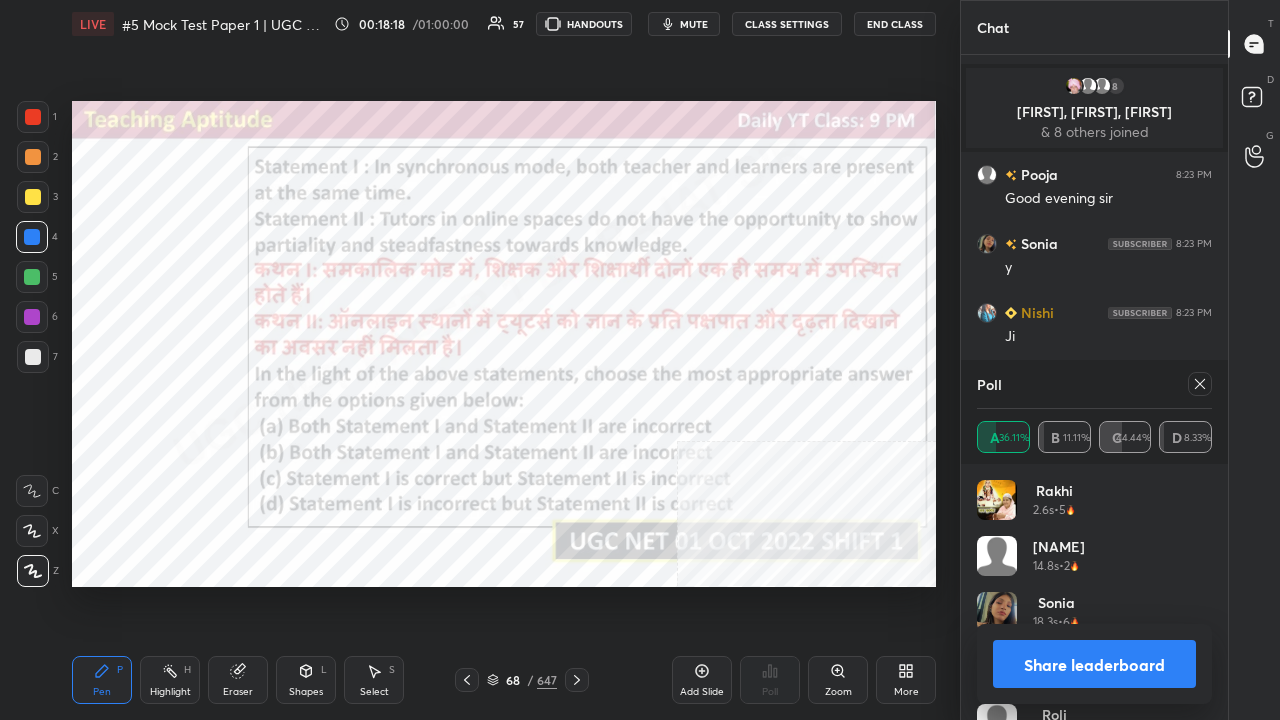 click 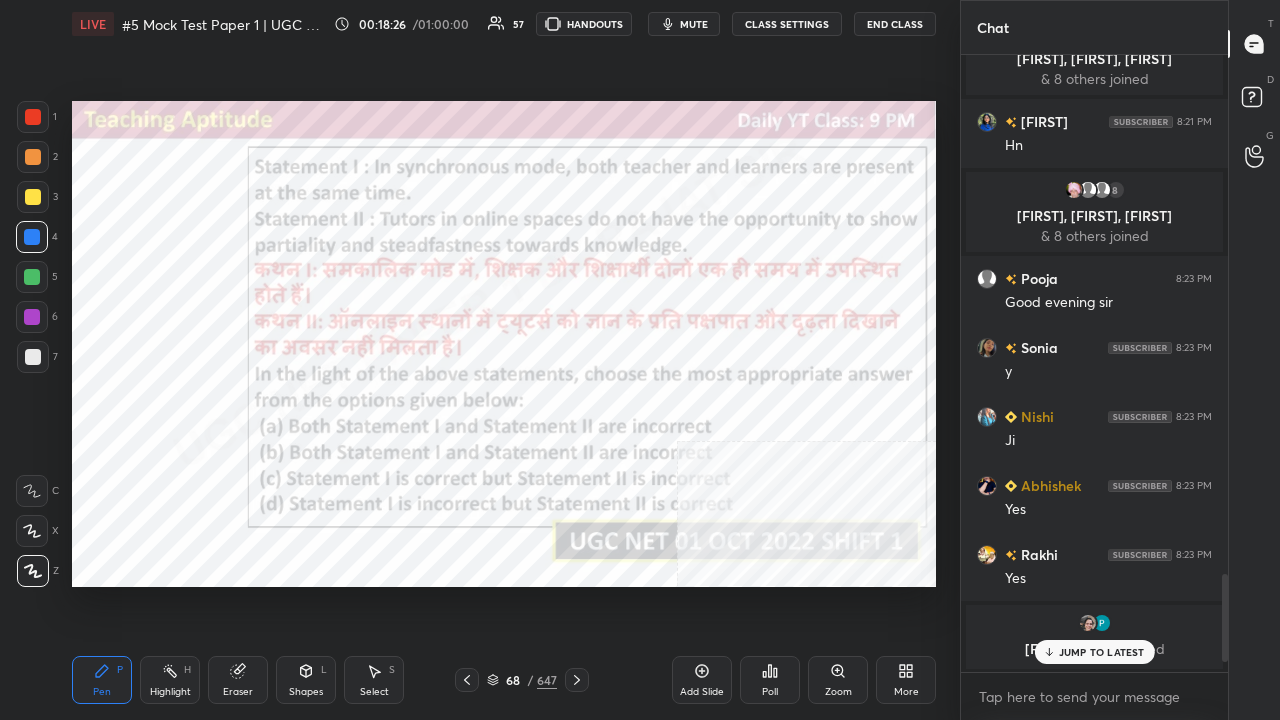 click on "68" at bounding box center [513, 680] 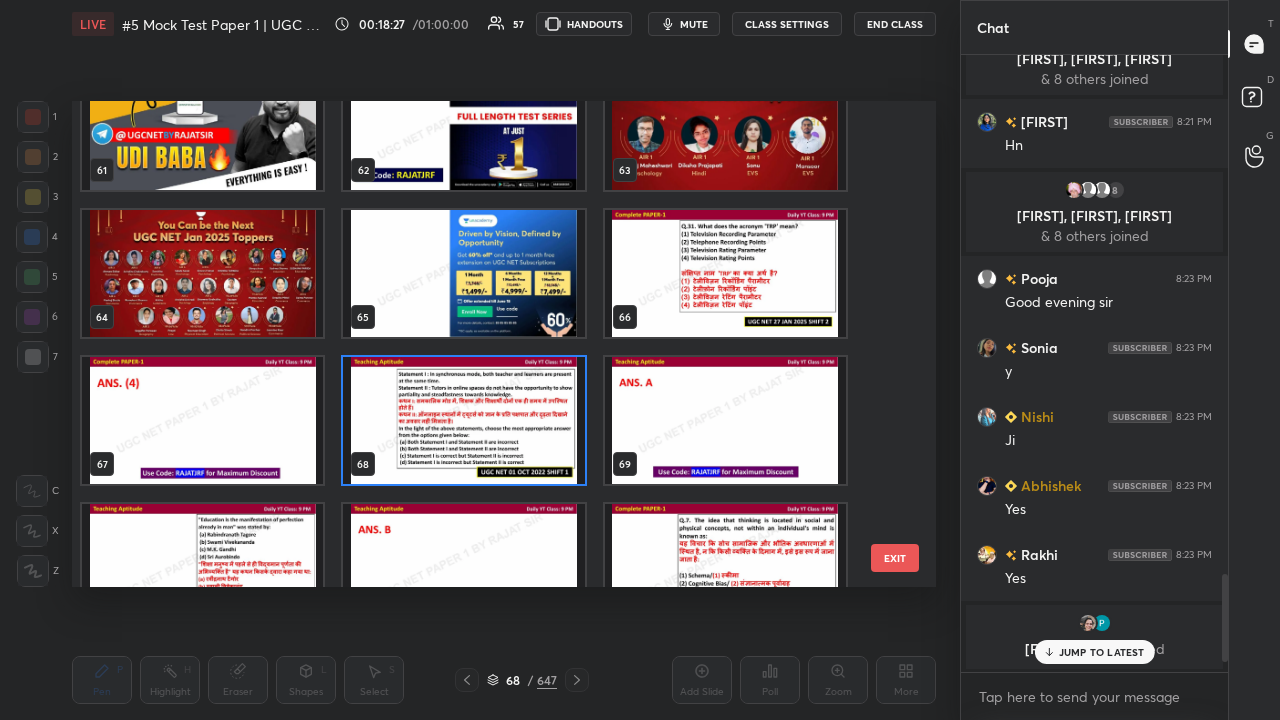 click on "61 62 63 64 65 66 67 68 69 70 71 72 73 74 75" at bounding box center [486, 344] 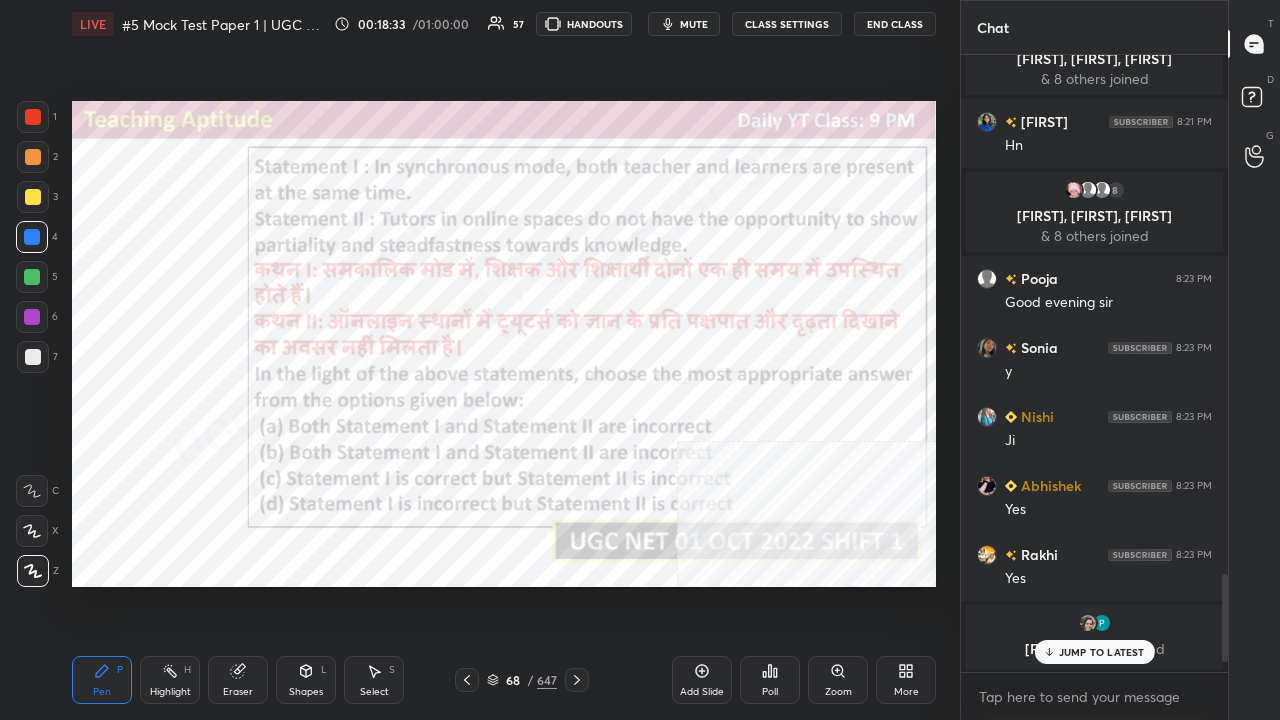 click on "/" at bounding box center (530, 680) 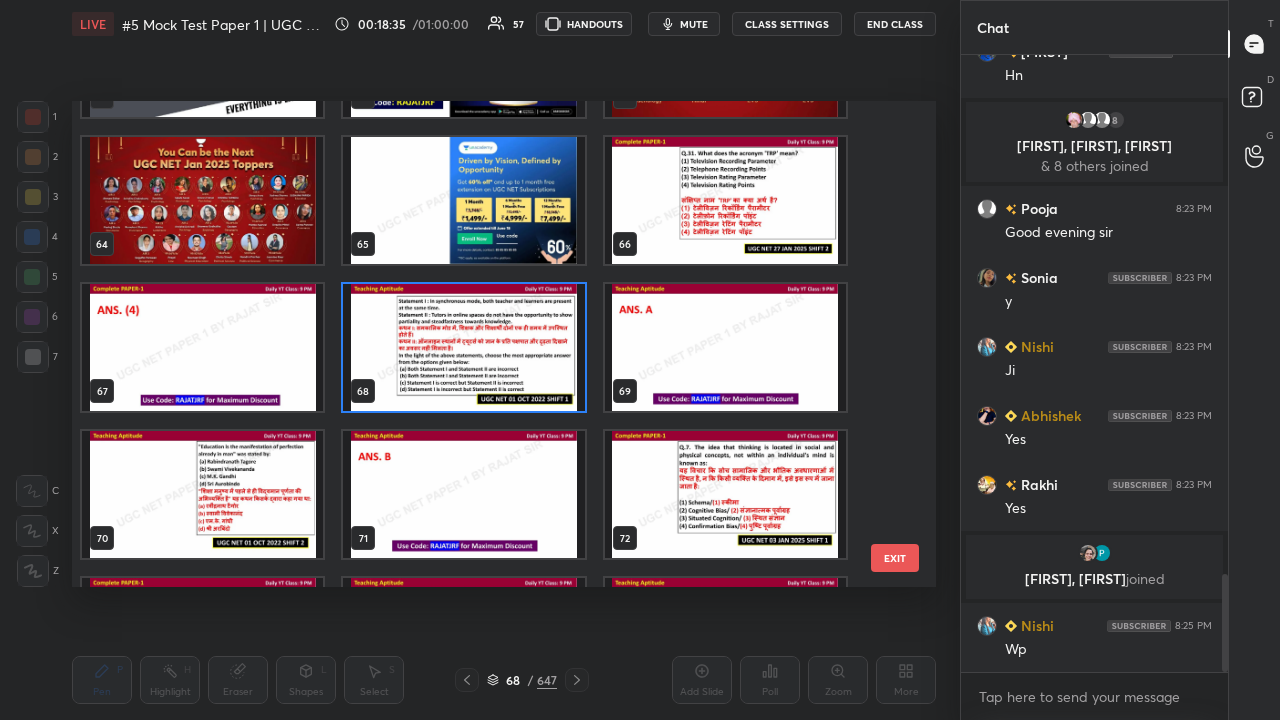 click at bounding box center [202, 494] 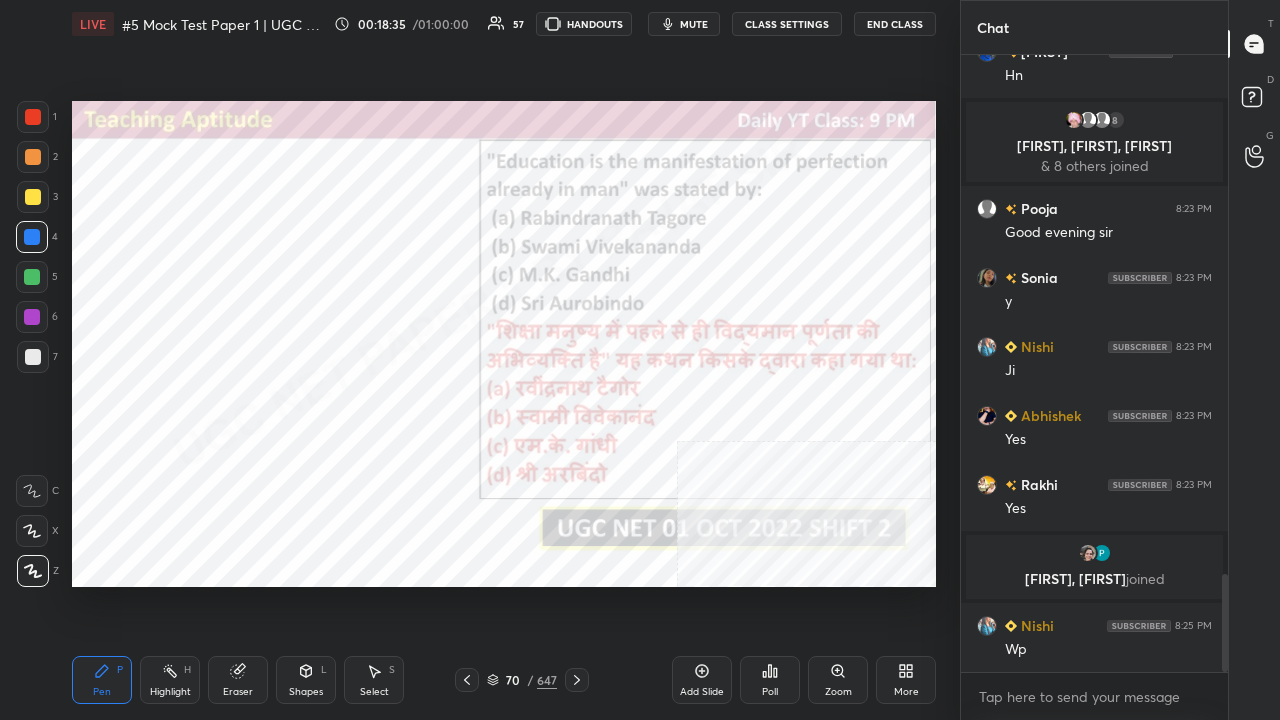 click at bounding box center (202, 494) 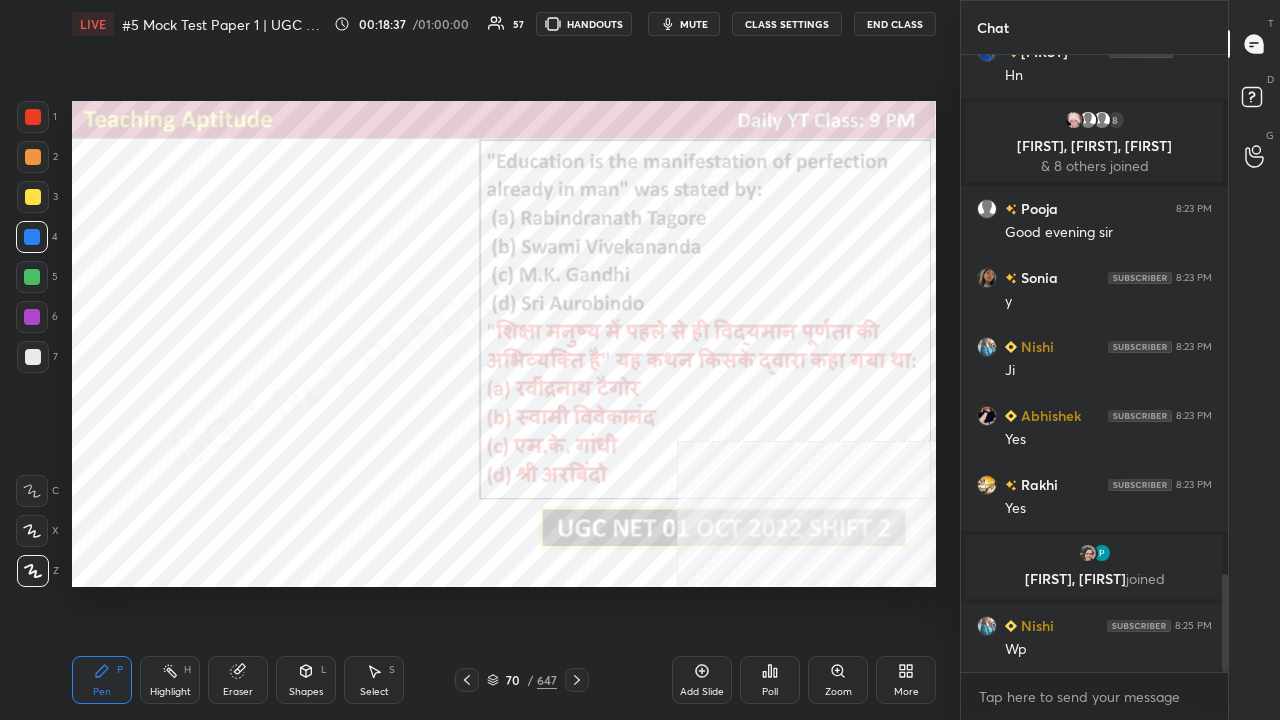 click 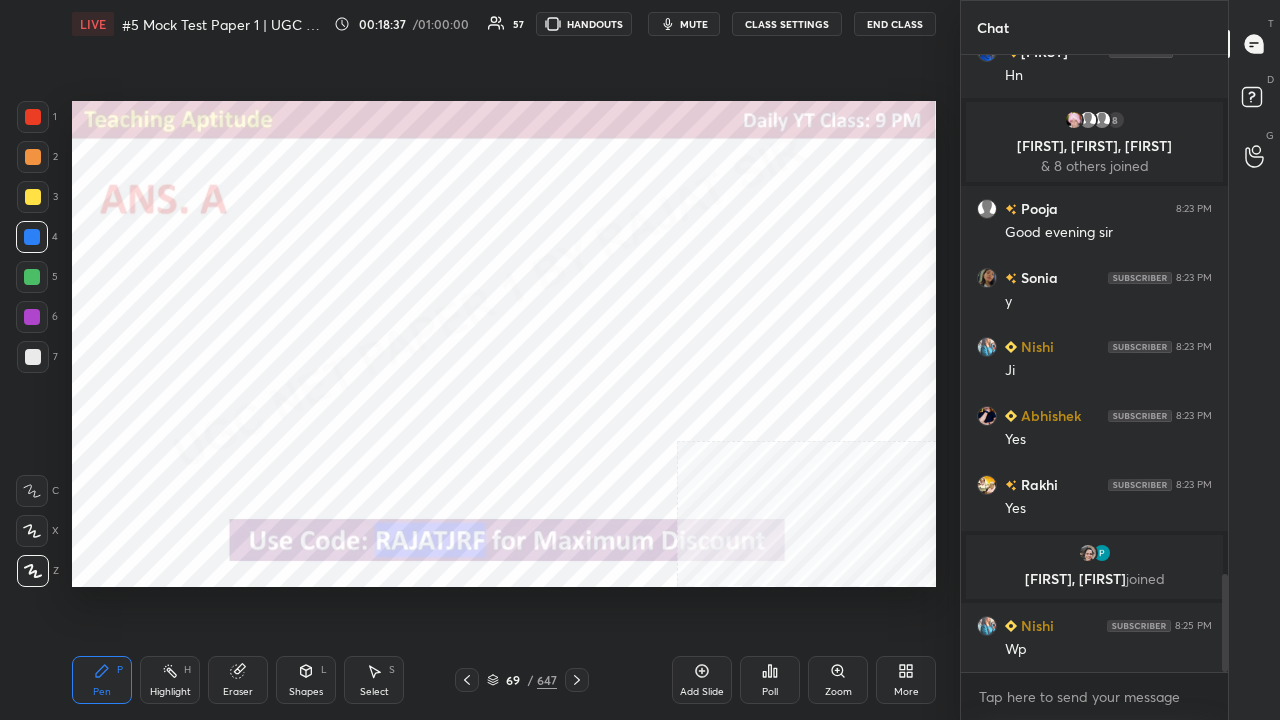 click 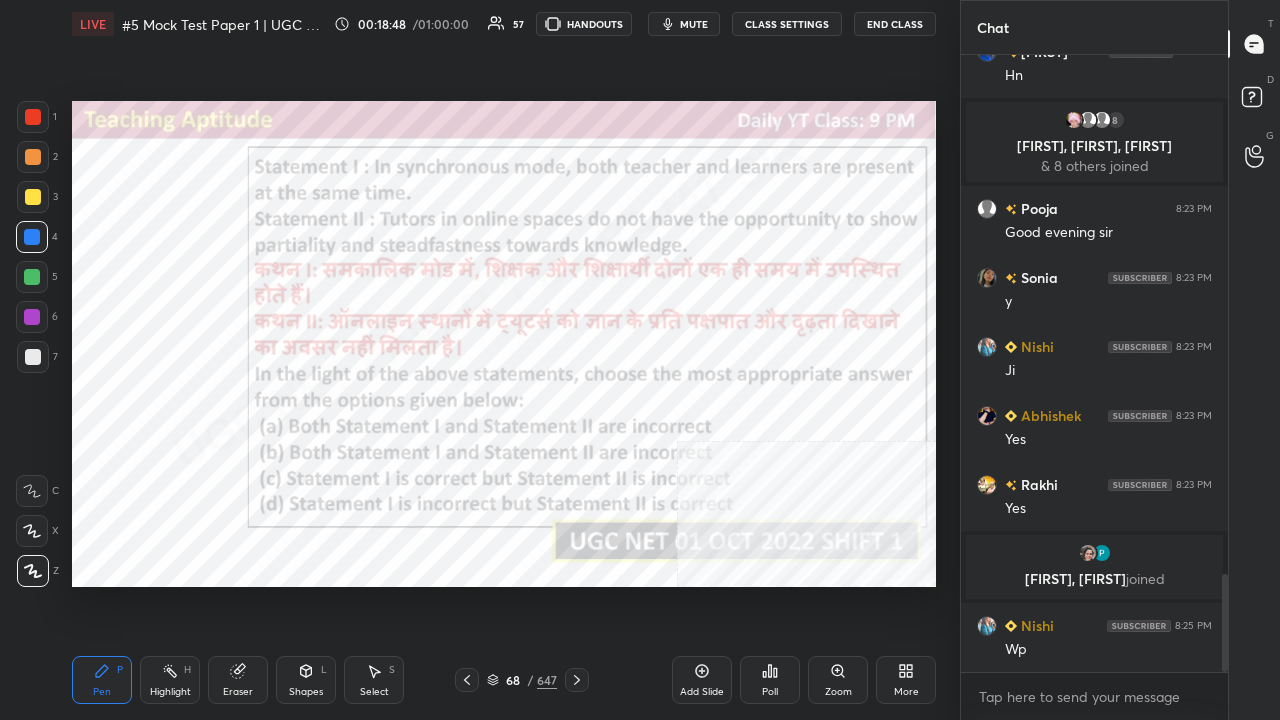 drag, startPoint x: 523, startPoint y: 675, endPoint x: 532, endPoint y: 660, distance: 17.492855 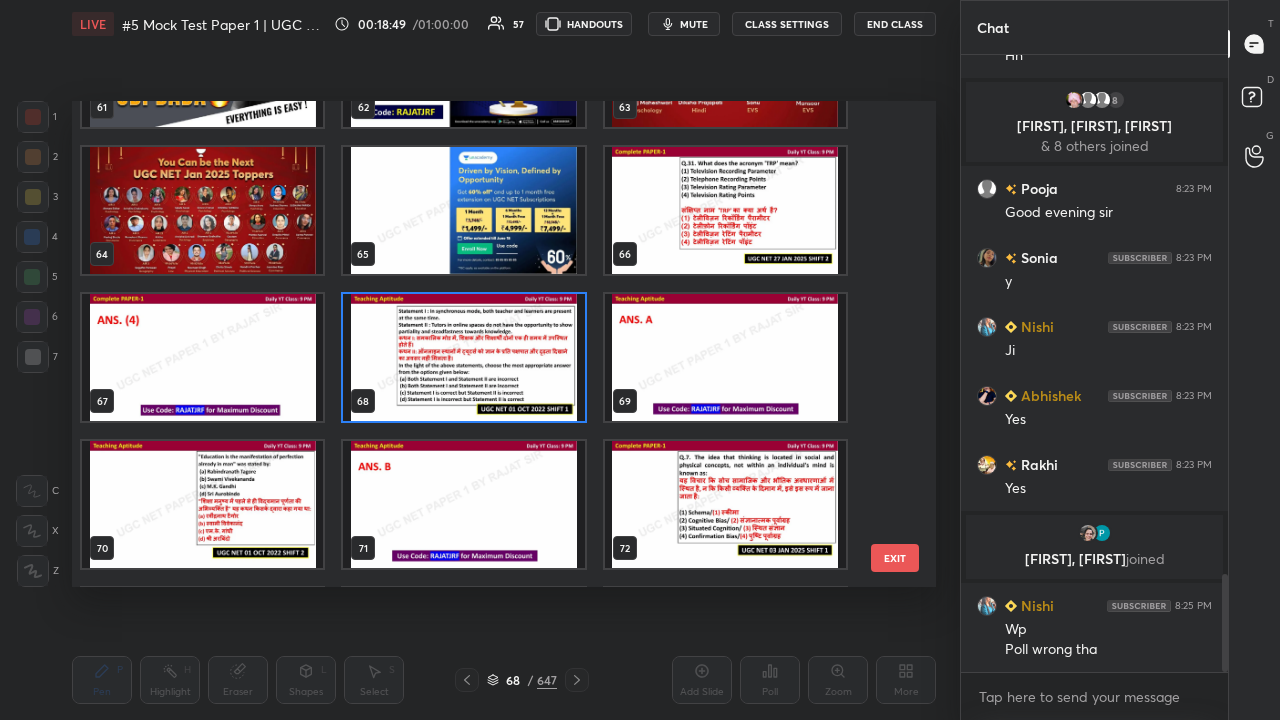 click at bounding box center (202, 504) 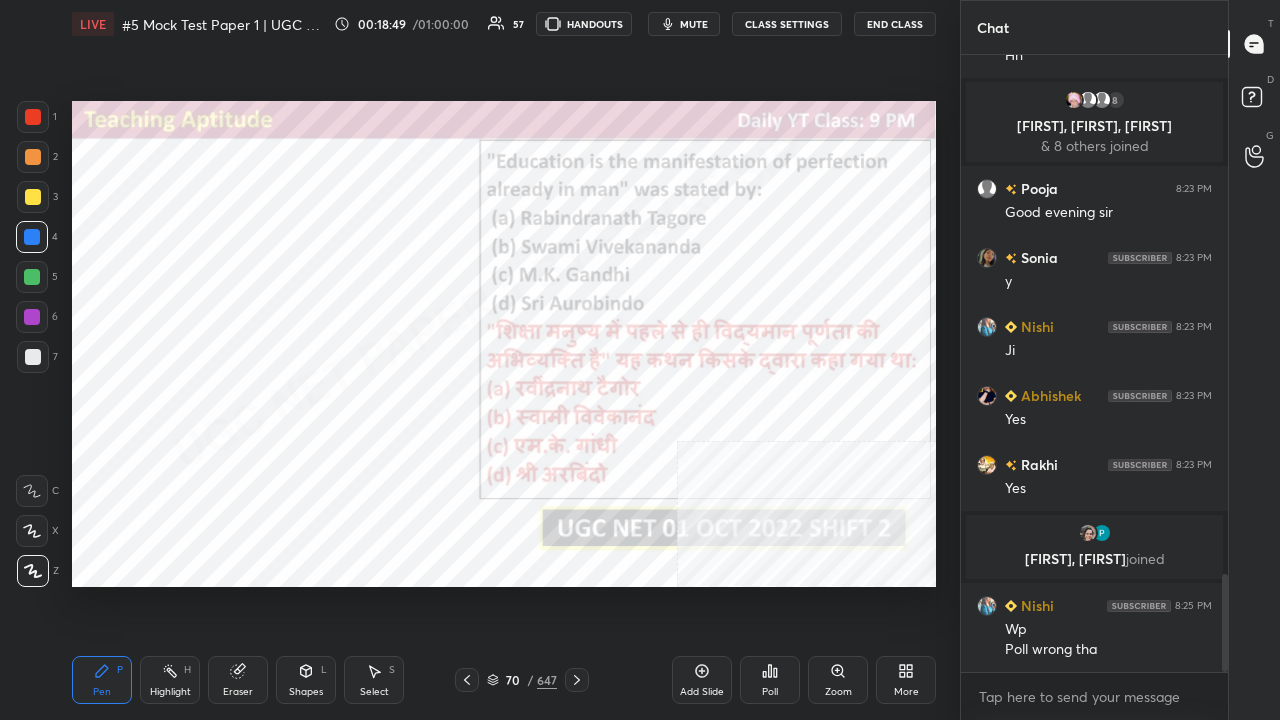 click at bounding box center [202, 504] 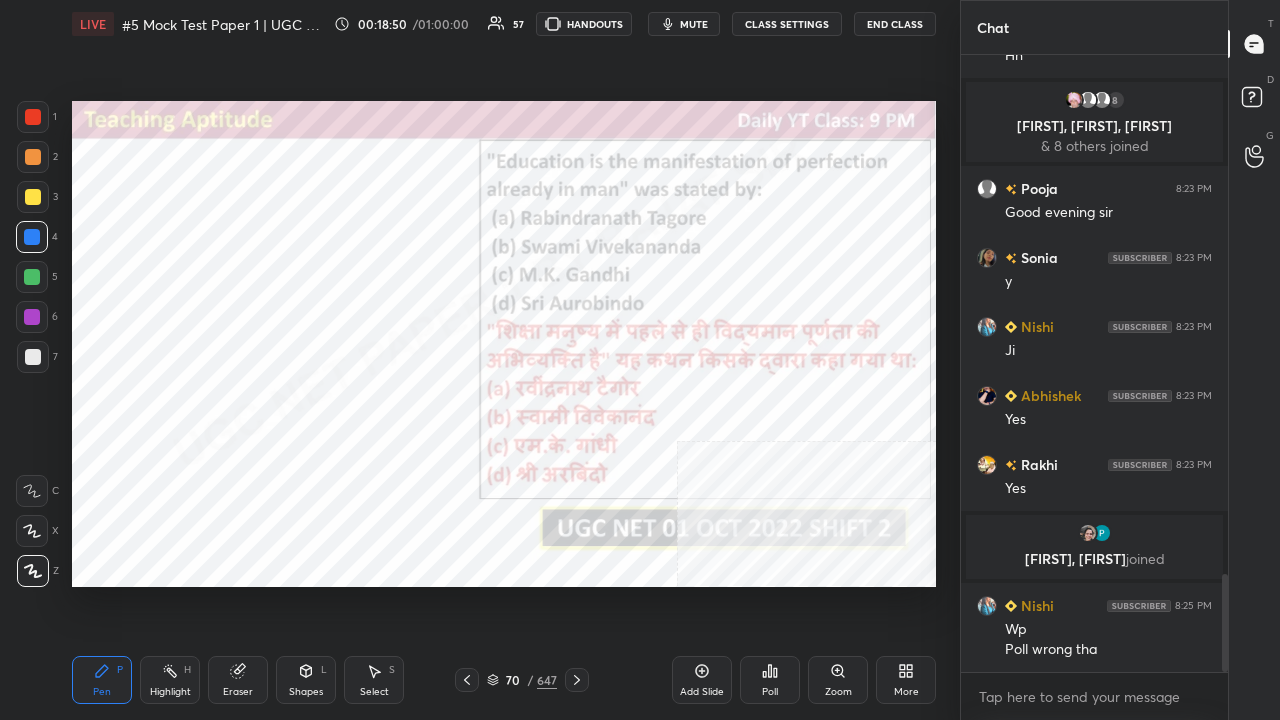 click 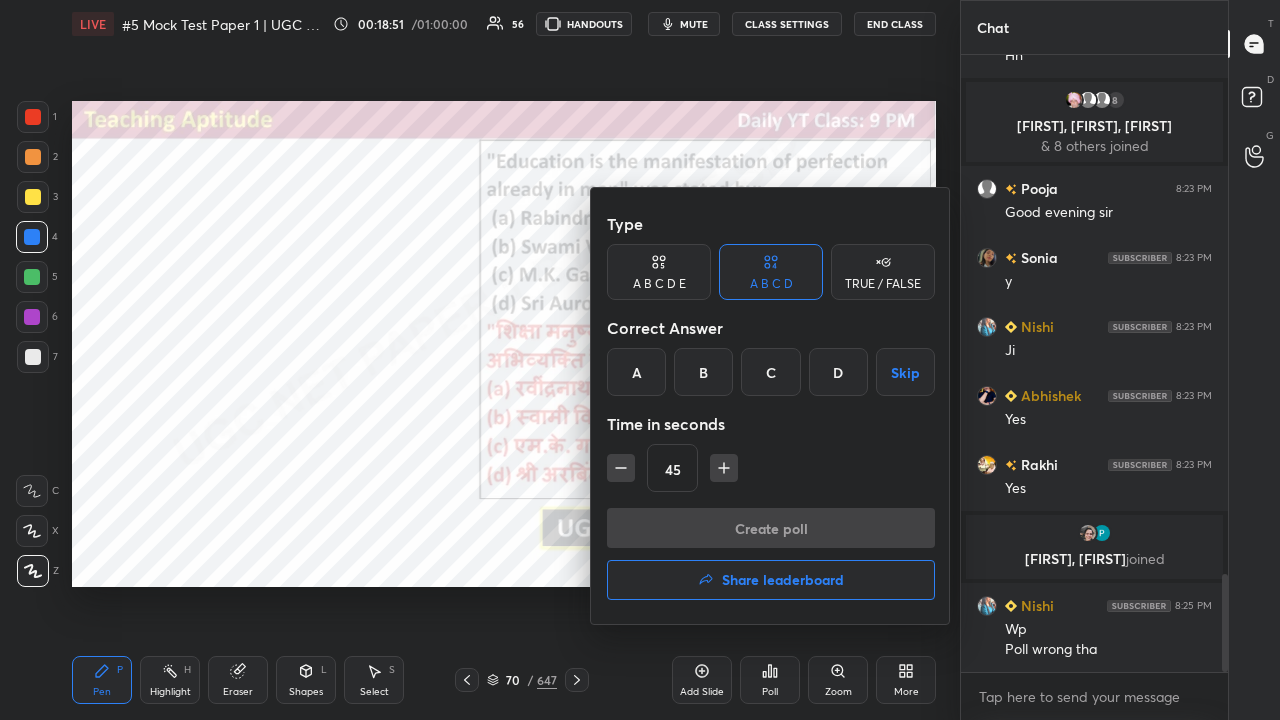 drag, startPoint x: 702, startPoint y: 360, endPoint x: 690, endPoint y: 404, distance: 45.607018 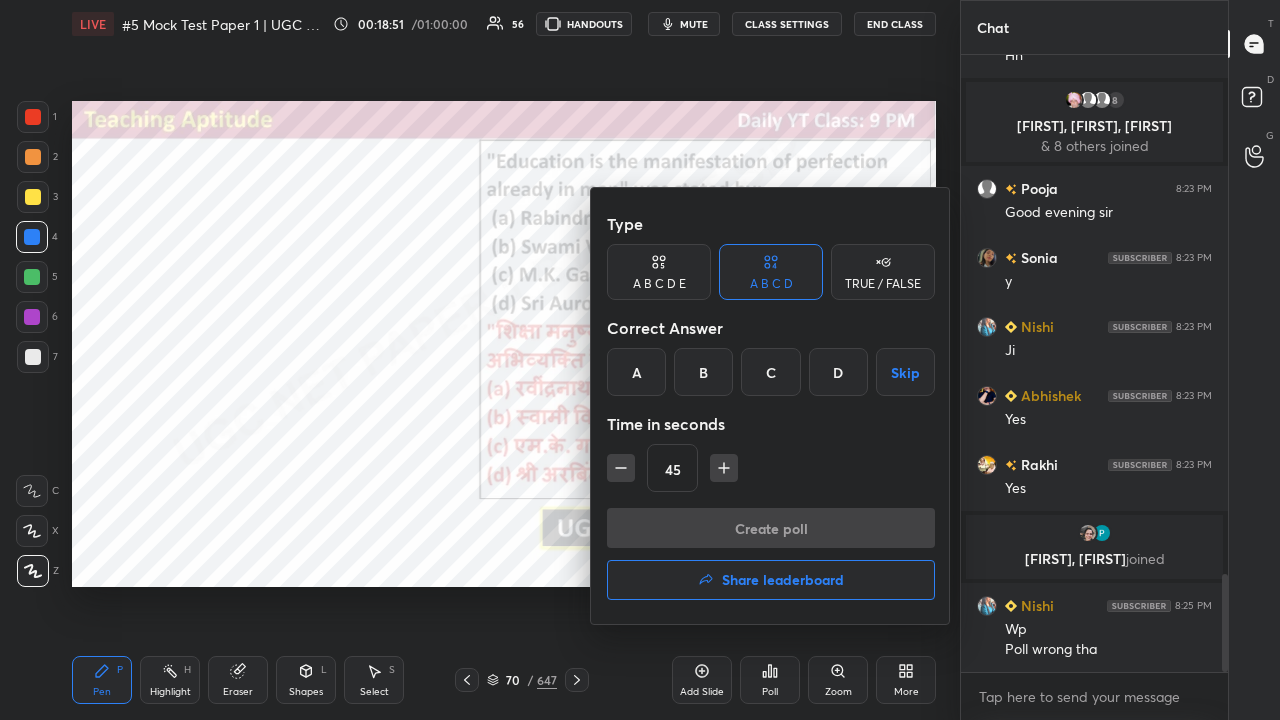 click on "B" at bounding box center [703, 372] 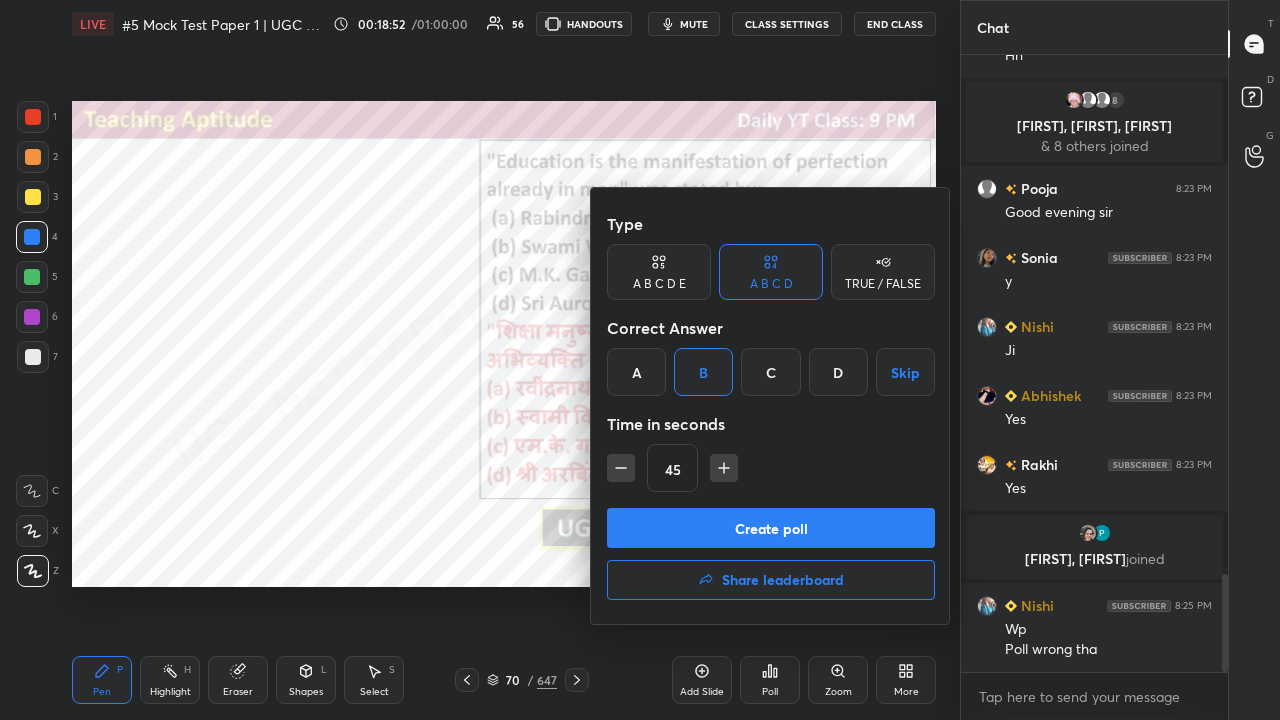 drag, startPoint x: 608, startPoint y: 468, endPoint x: 644, endPoint y: 505, distance: 51.62364 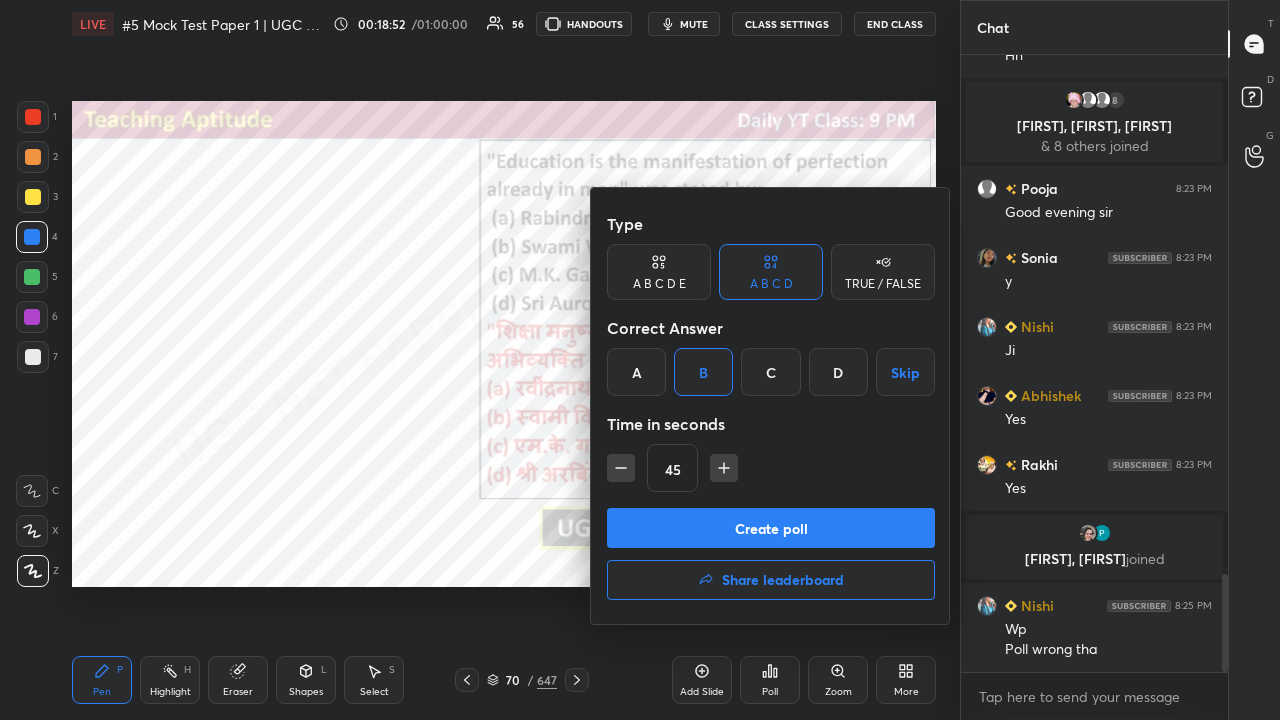 click at bounding box center (621, 468) 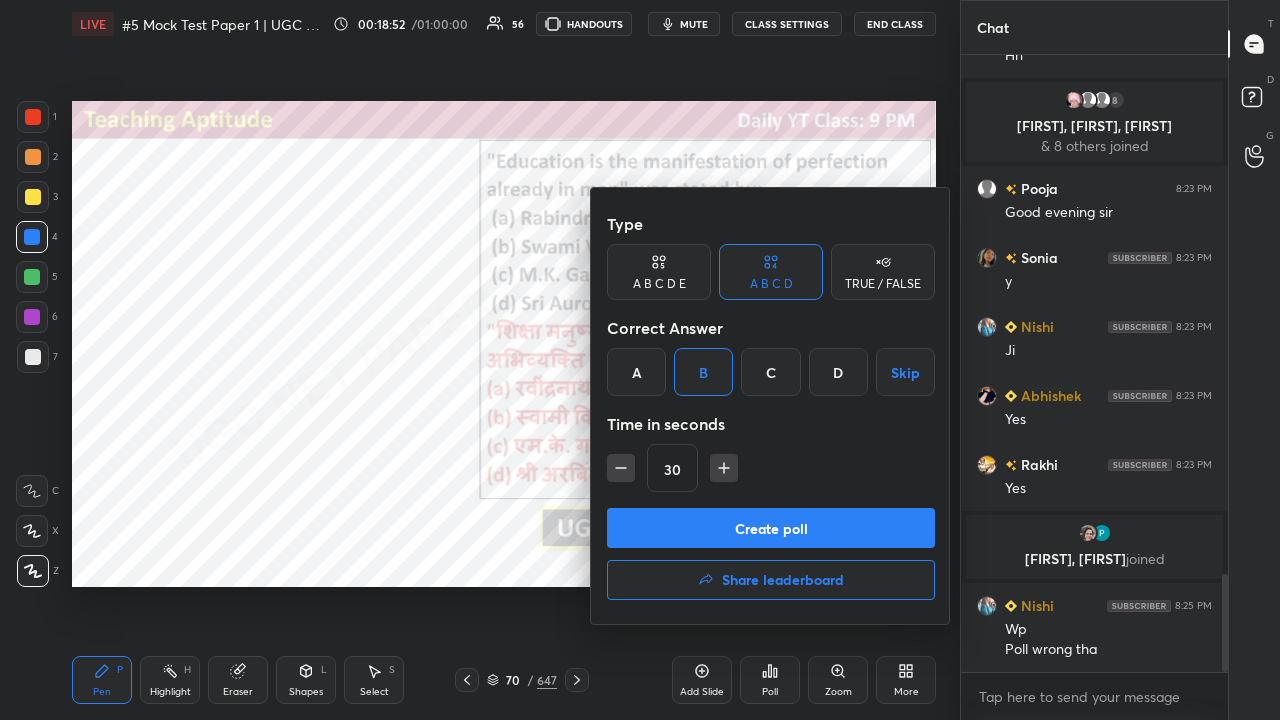 click on "Create poll" at bounding box center (771, 528) 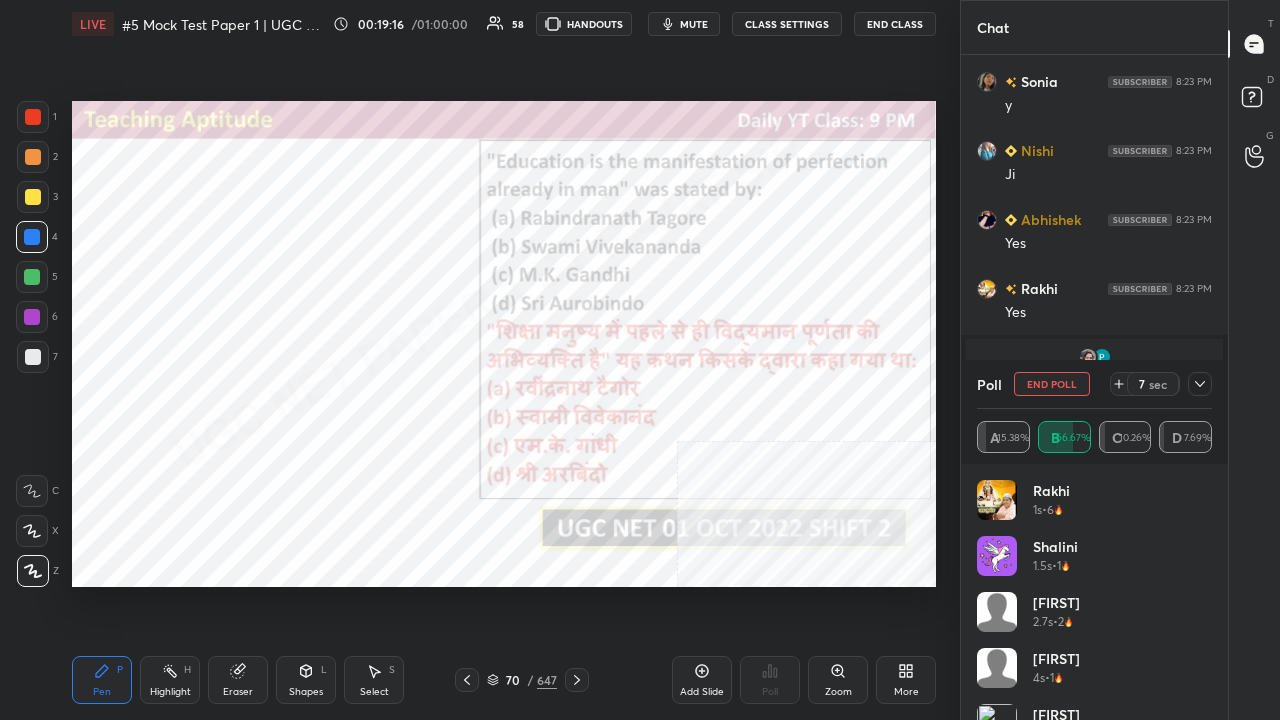 click on "mute" at bounding box center (684, 24) 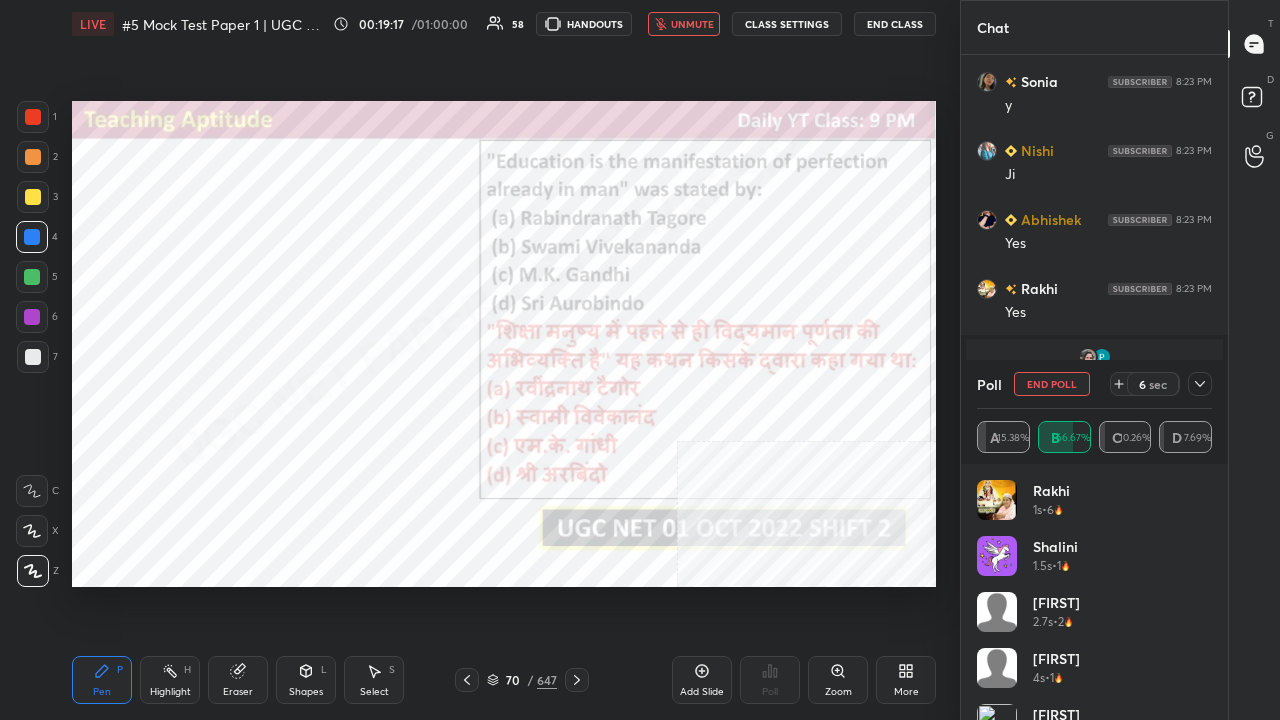 click 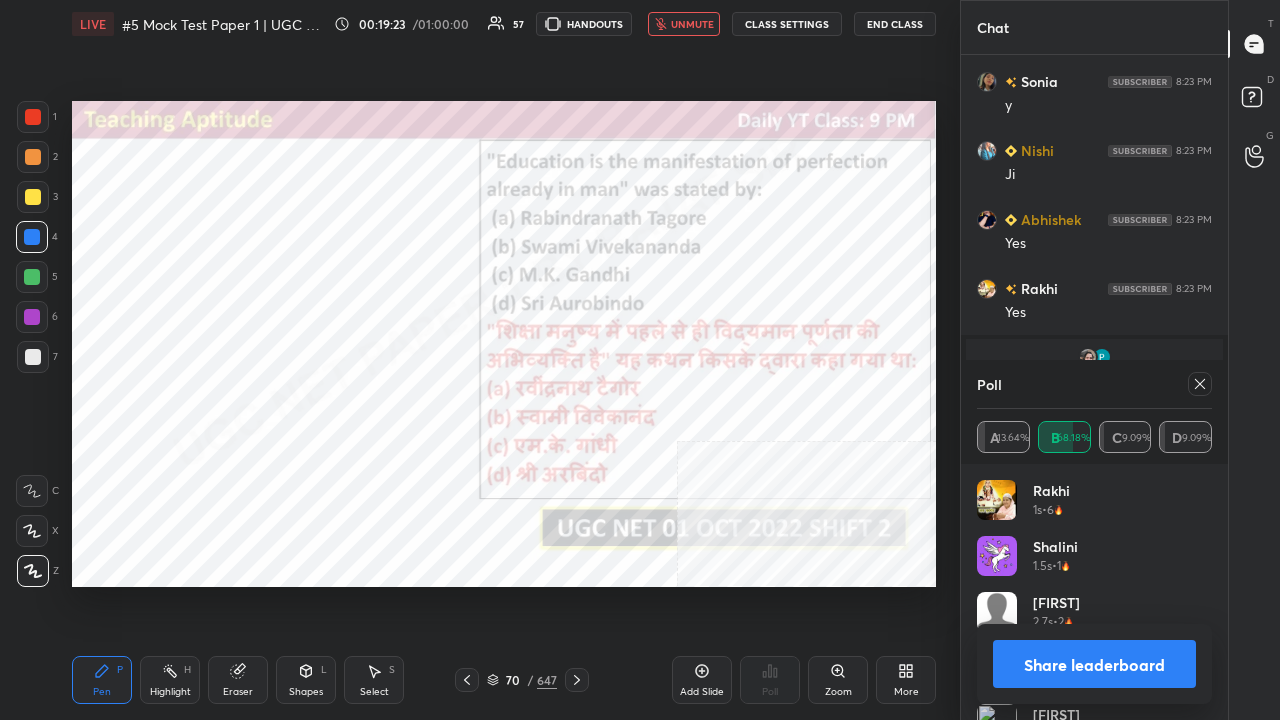 drag, startPoint x: 688, startPoint y: 24, endPoint x: 765, endPoint y: 55, distance: 83.00603 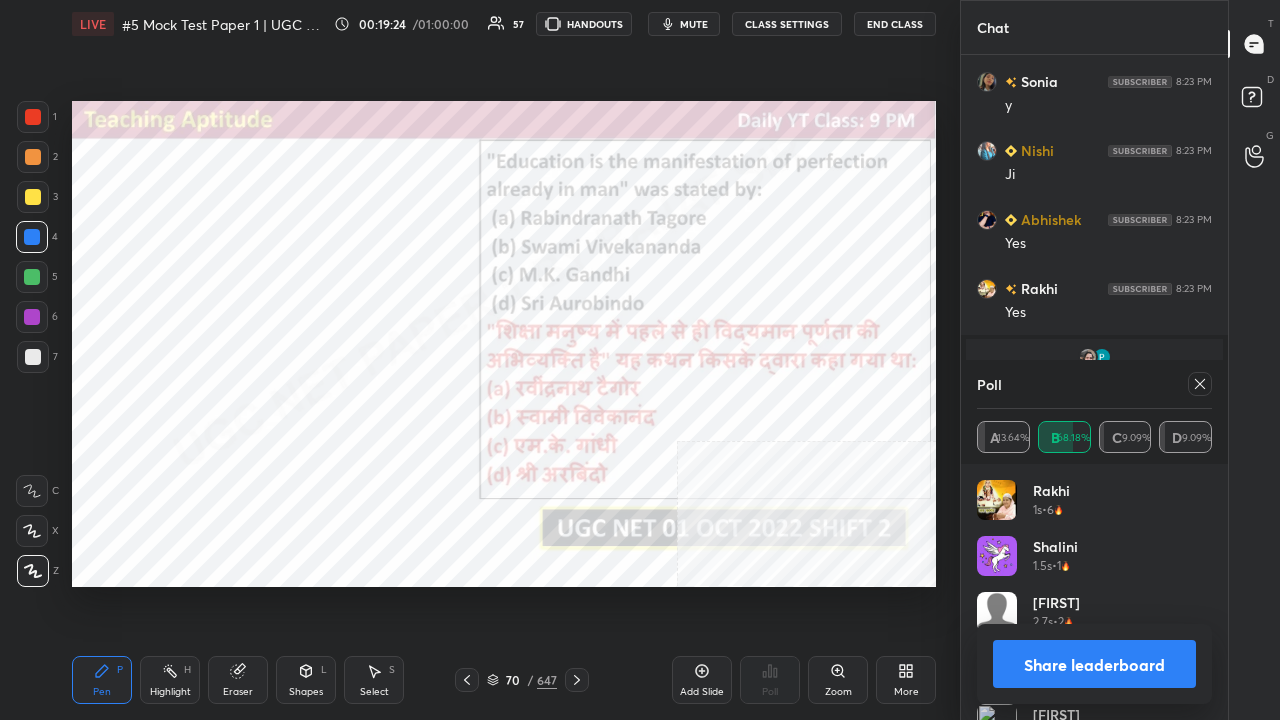 click 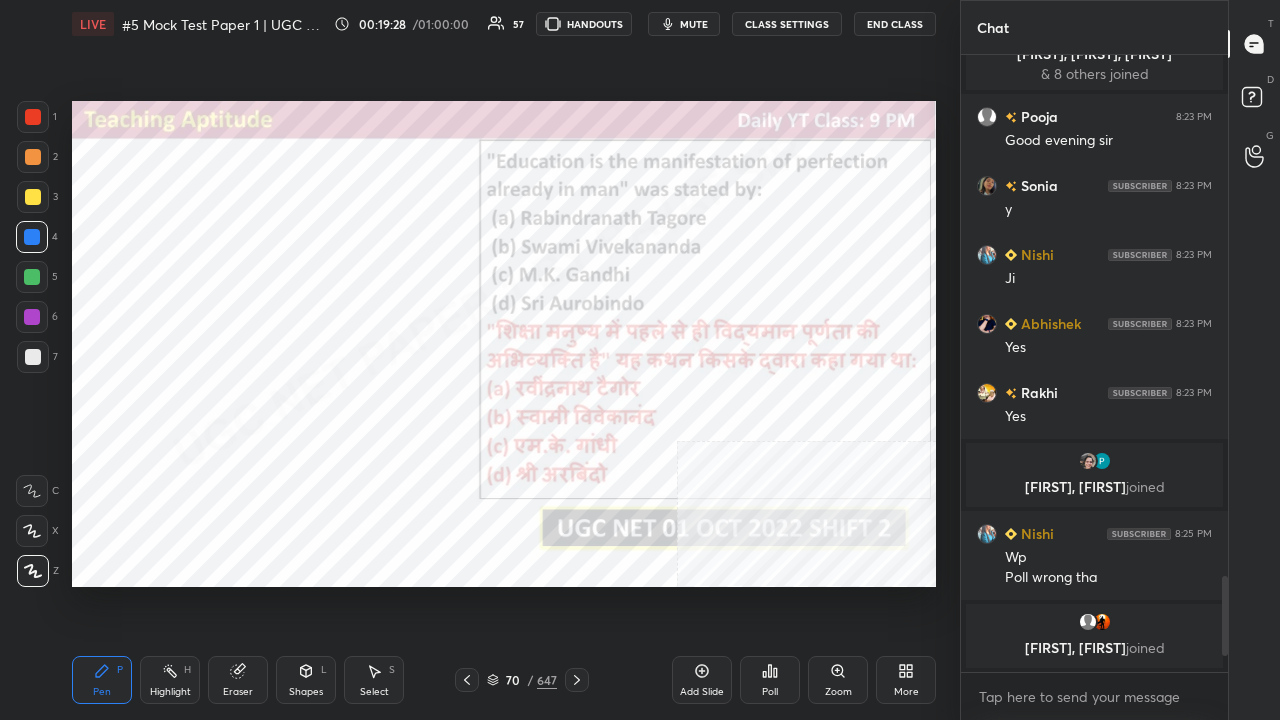 click on "70" at bounding box center (513, 680) 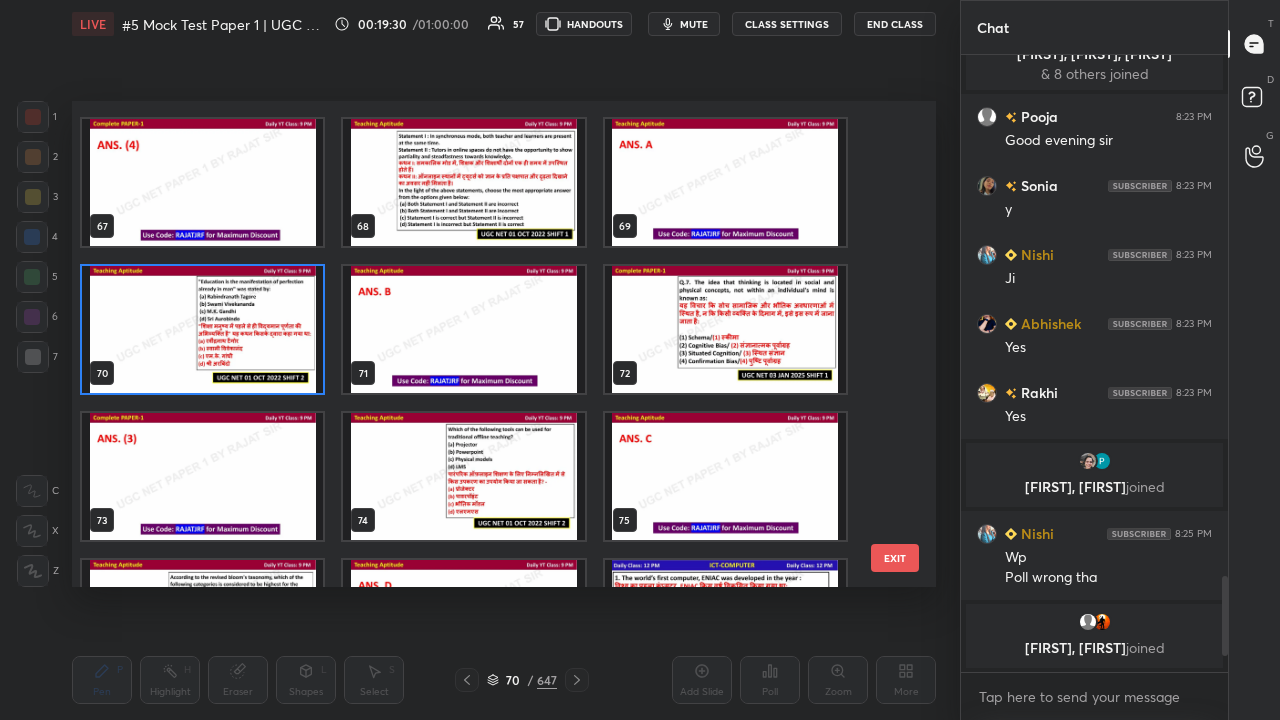 click at bounding box center [725, 329] 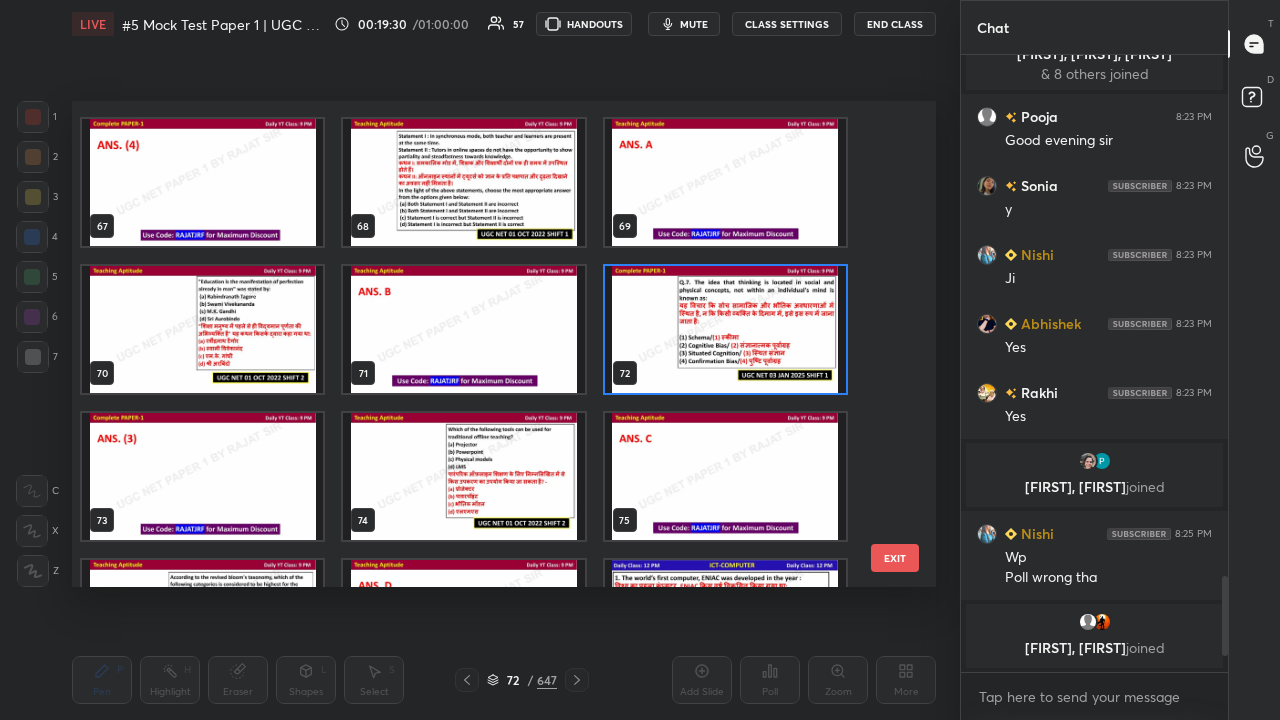 click at bounding box center [725, 329] 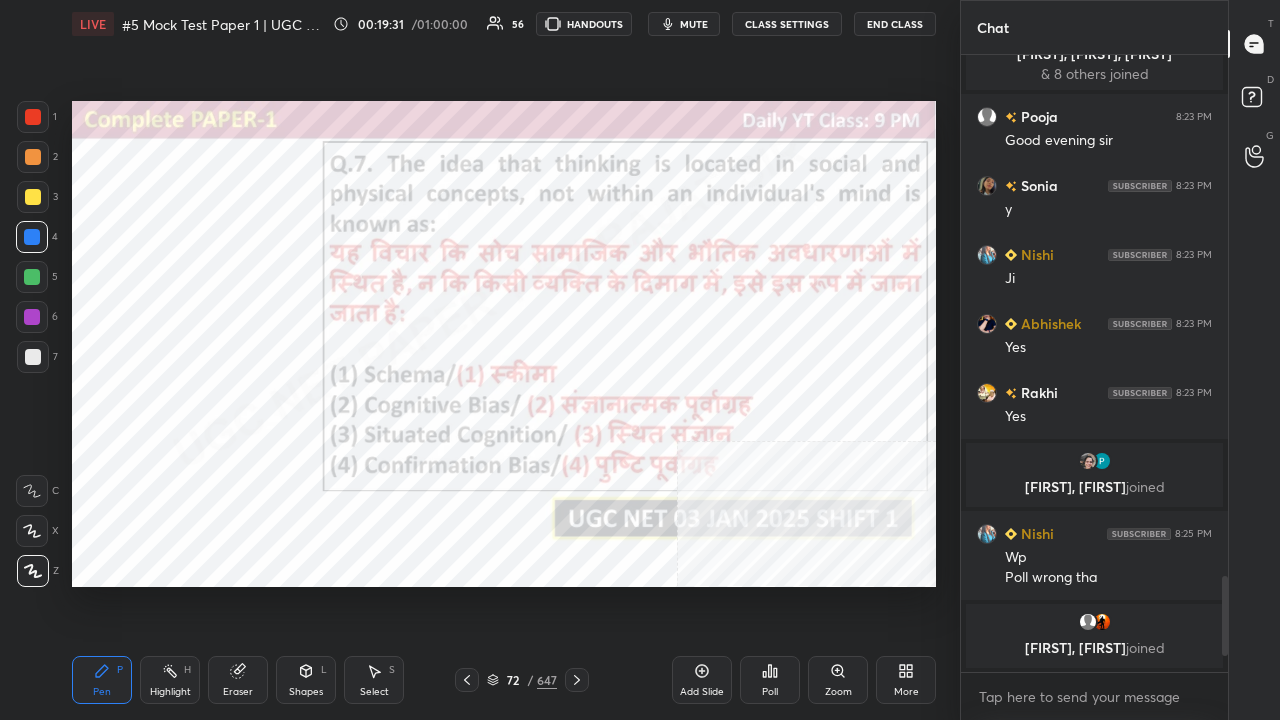 click 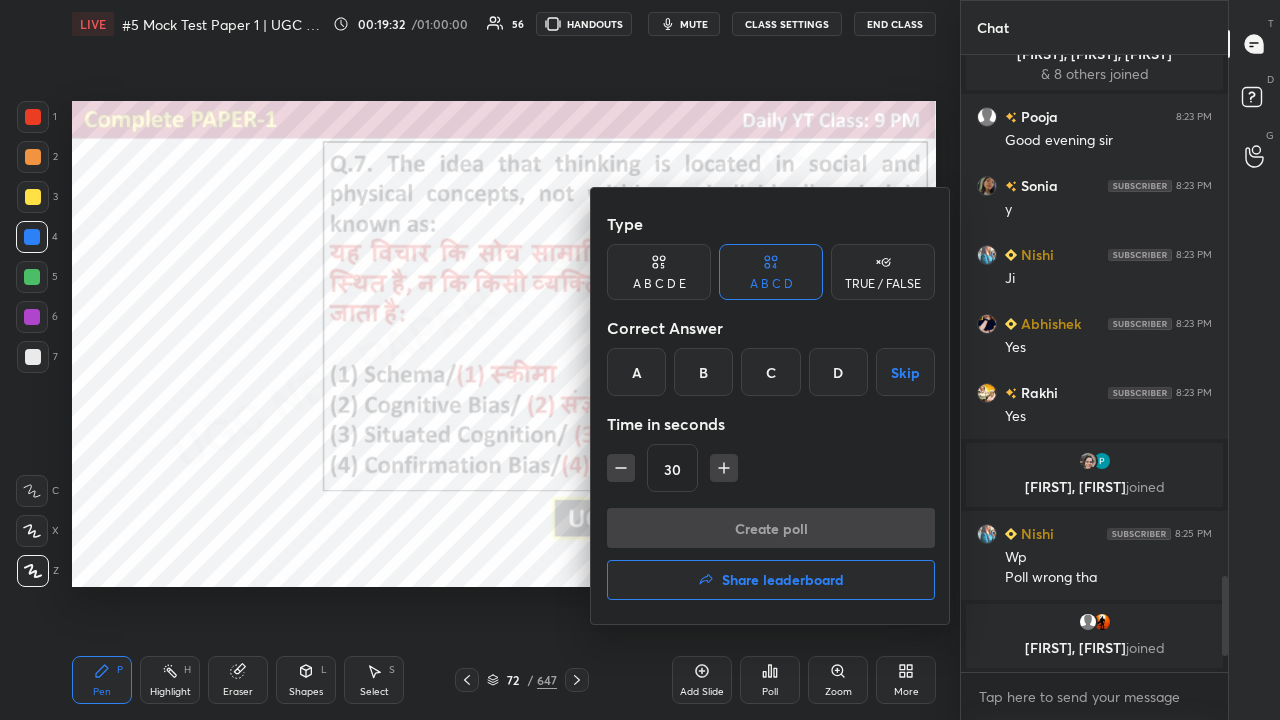 drag, startPoint x: 767, startPoint y: 373, endPoint x: 763, endPoint y: 406, distance: 33.24154 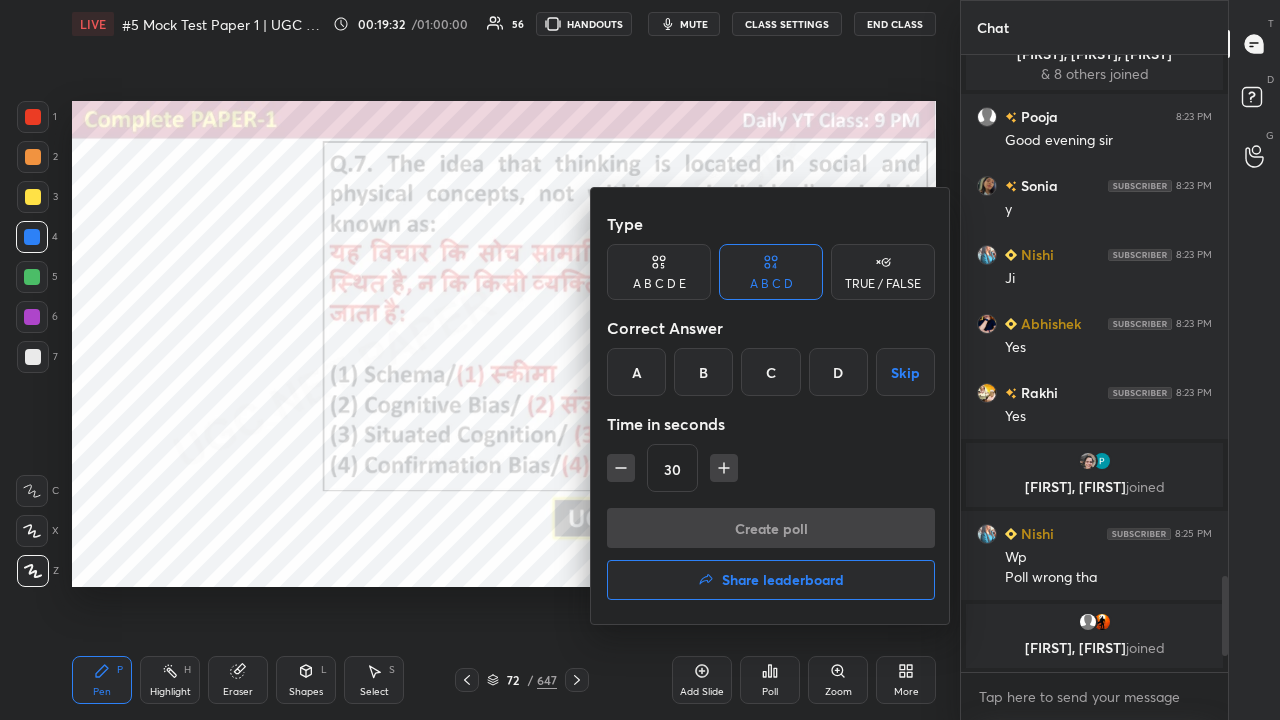click on "C" at bounding box center (770, 372) 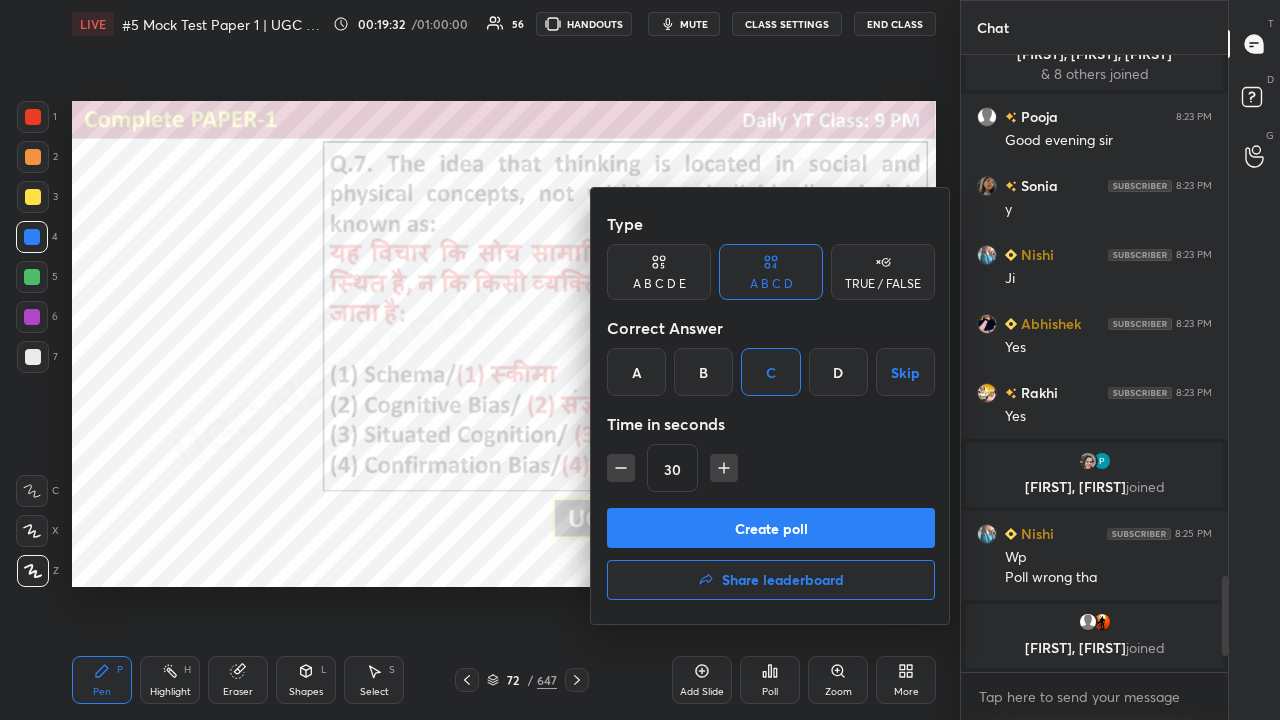 click on "Create poll" at bounding box center [771, 528] 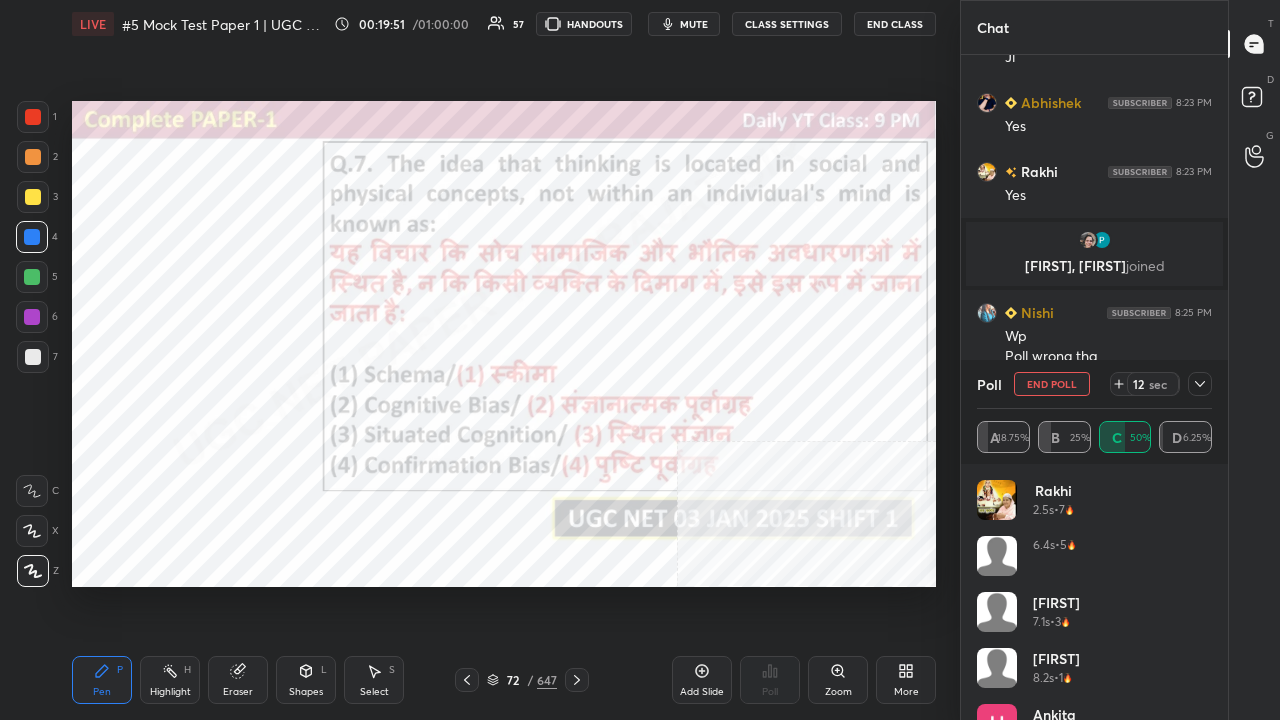 drag, startPoint x: 1202, startPoint y: 382, endPoint x: 1199, endPoint y: 369, distance: 13.341664 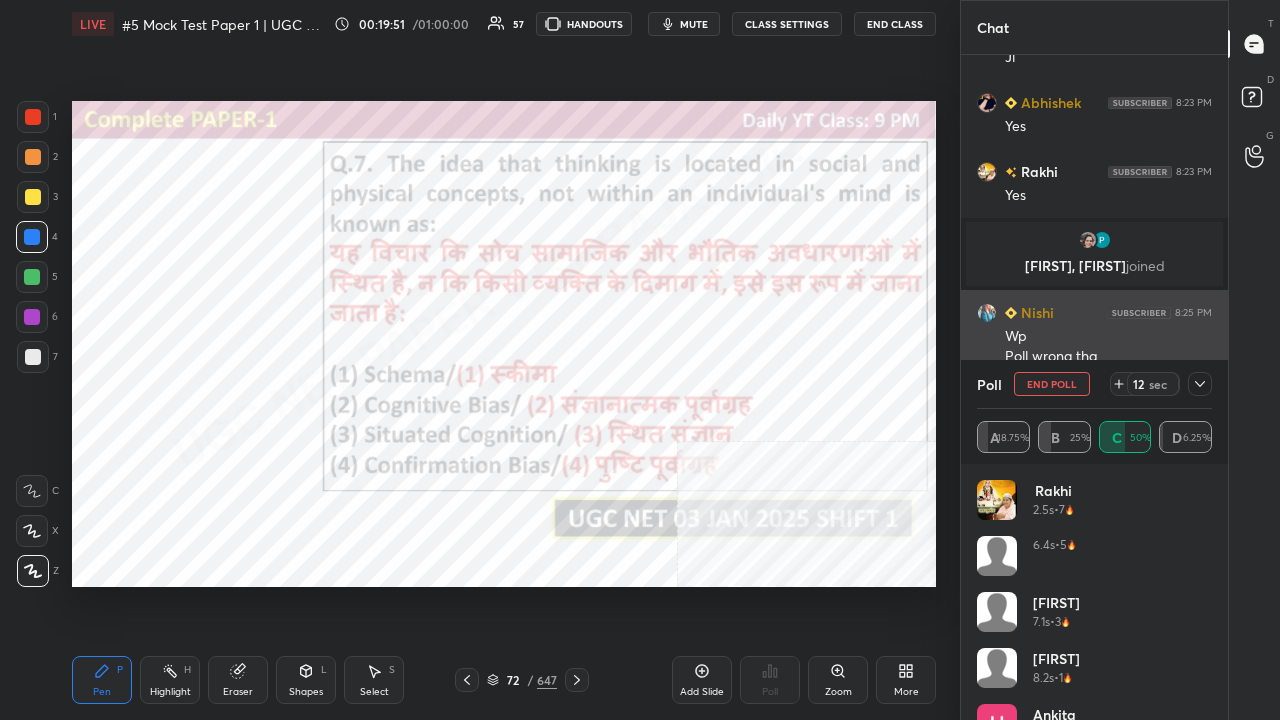 click 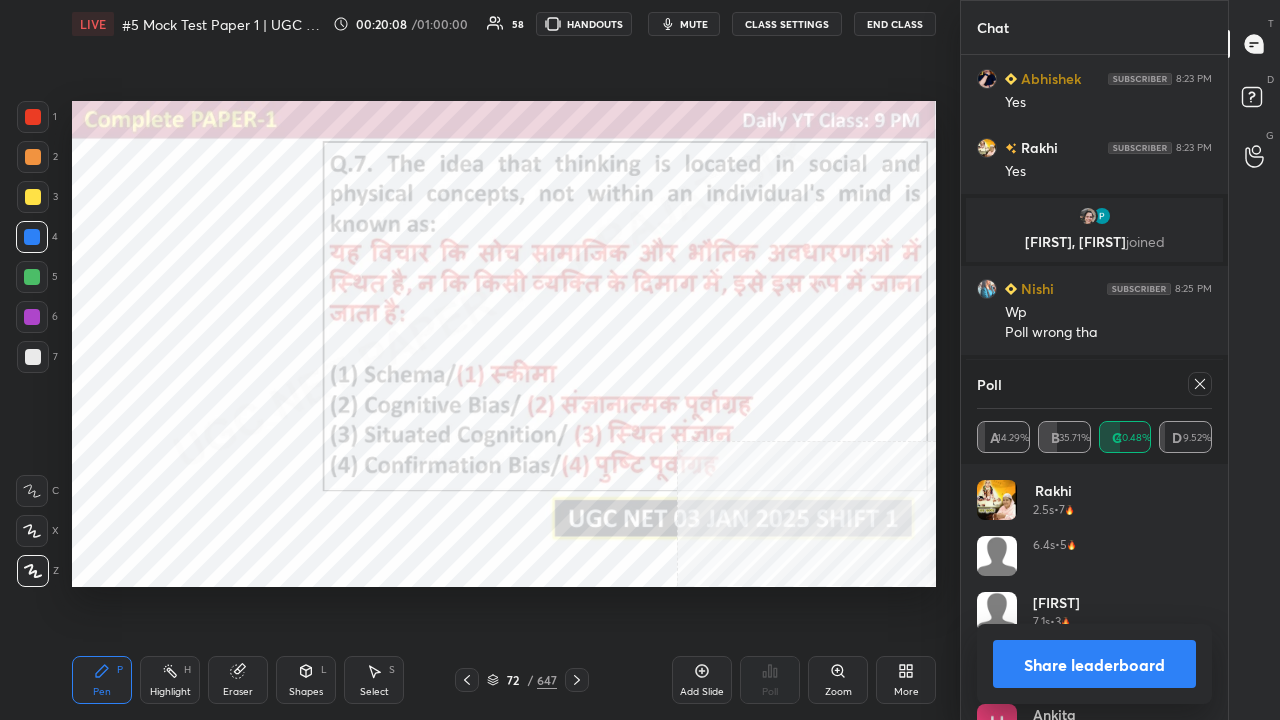 drag, startPoint x: 1213, startPoint y: 380, endPoint x: 1165, endPoint y: 380, distance: 48 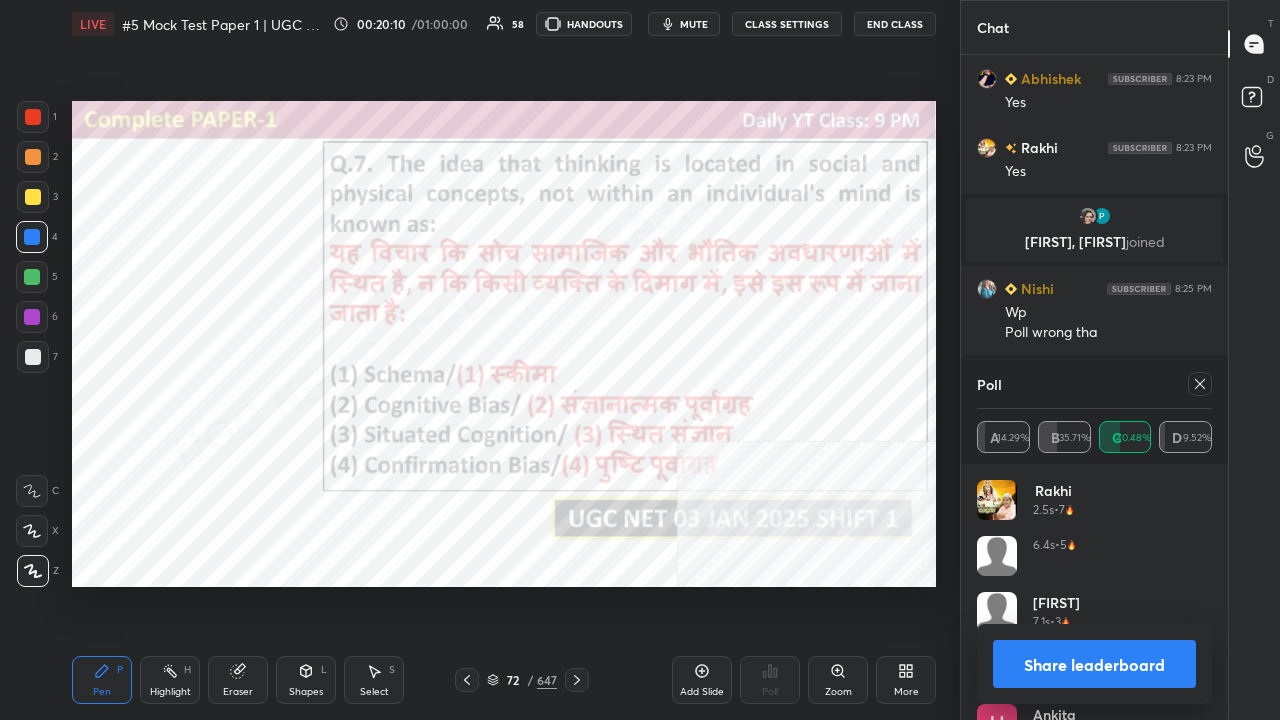 click at bounding box center (1200, 384) 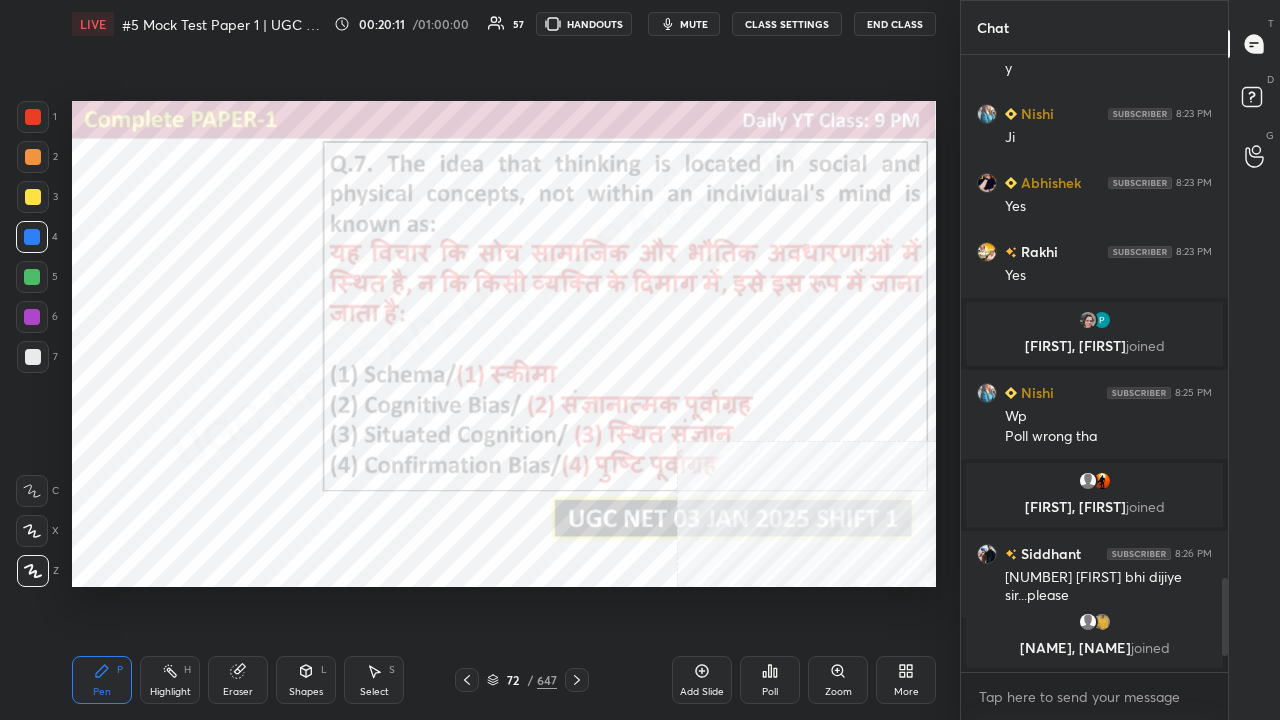 drag, startPoint x: 533, startPoint y: 677, endPoint x: 550, endPoint y: 636, distance: 44.38468 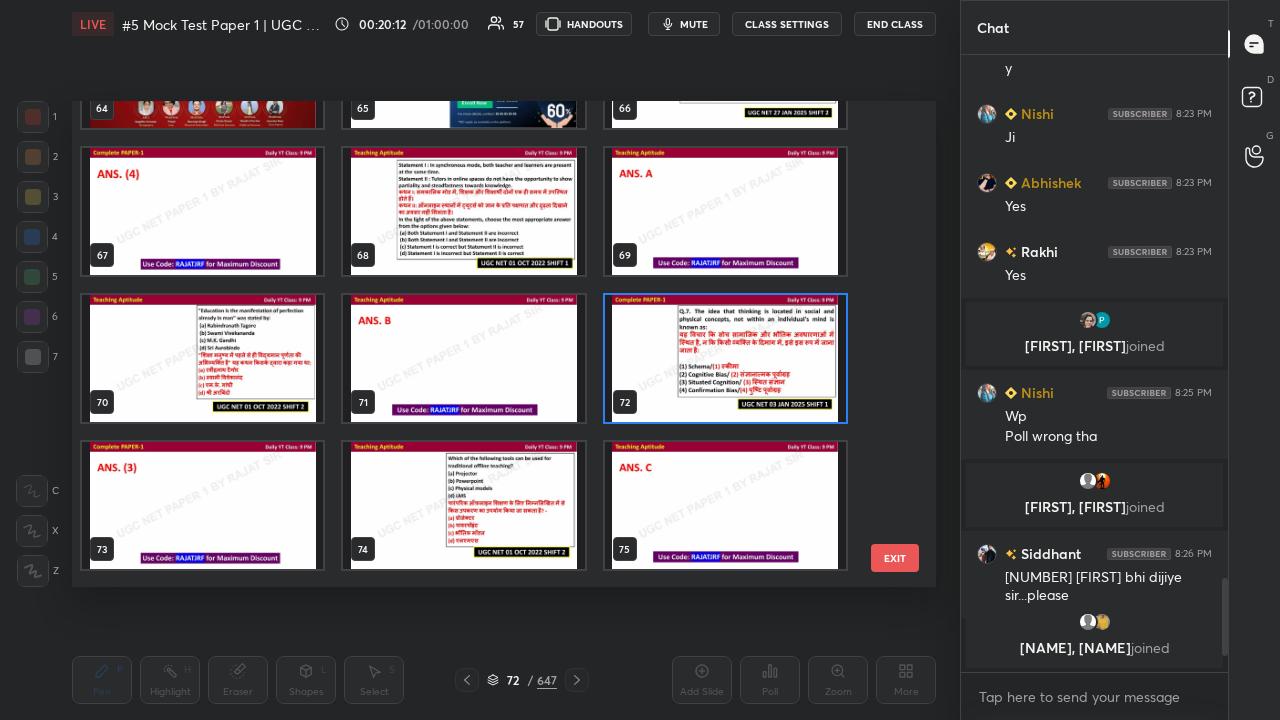click at bounding box center [463, 505] 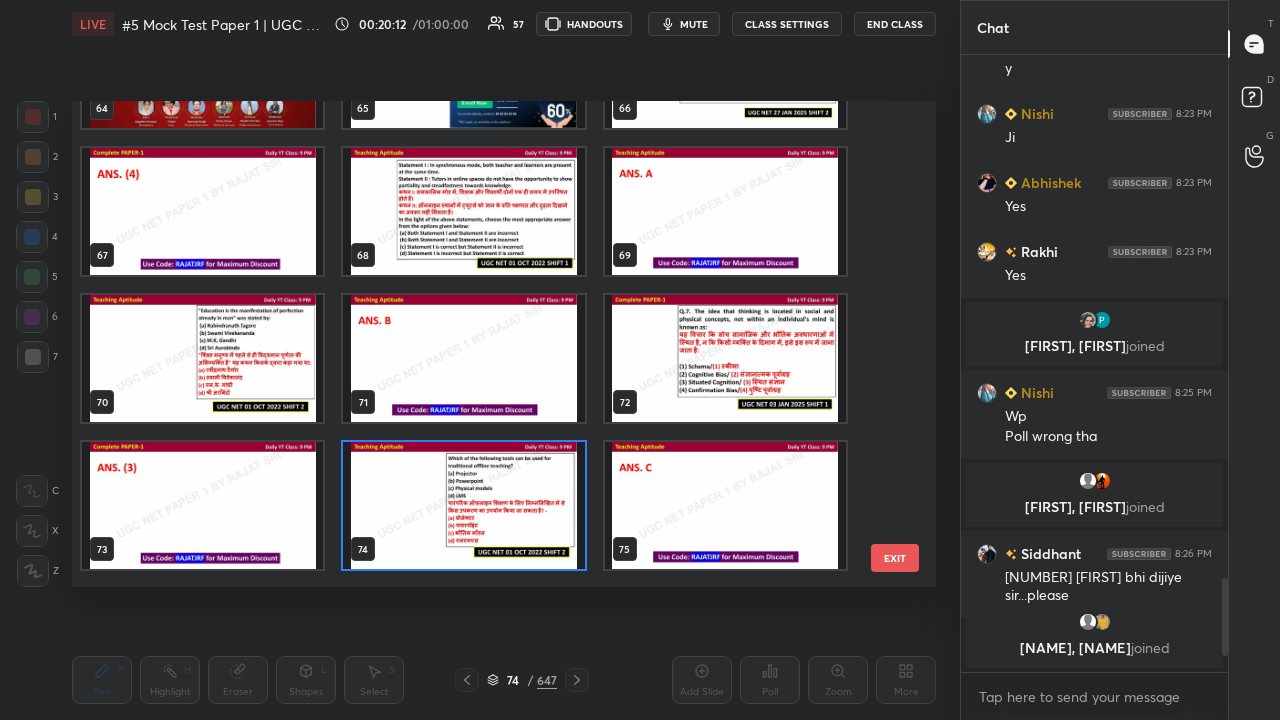 click at bounding box center (463, 505) 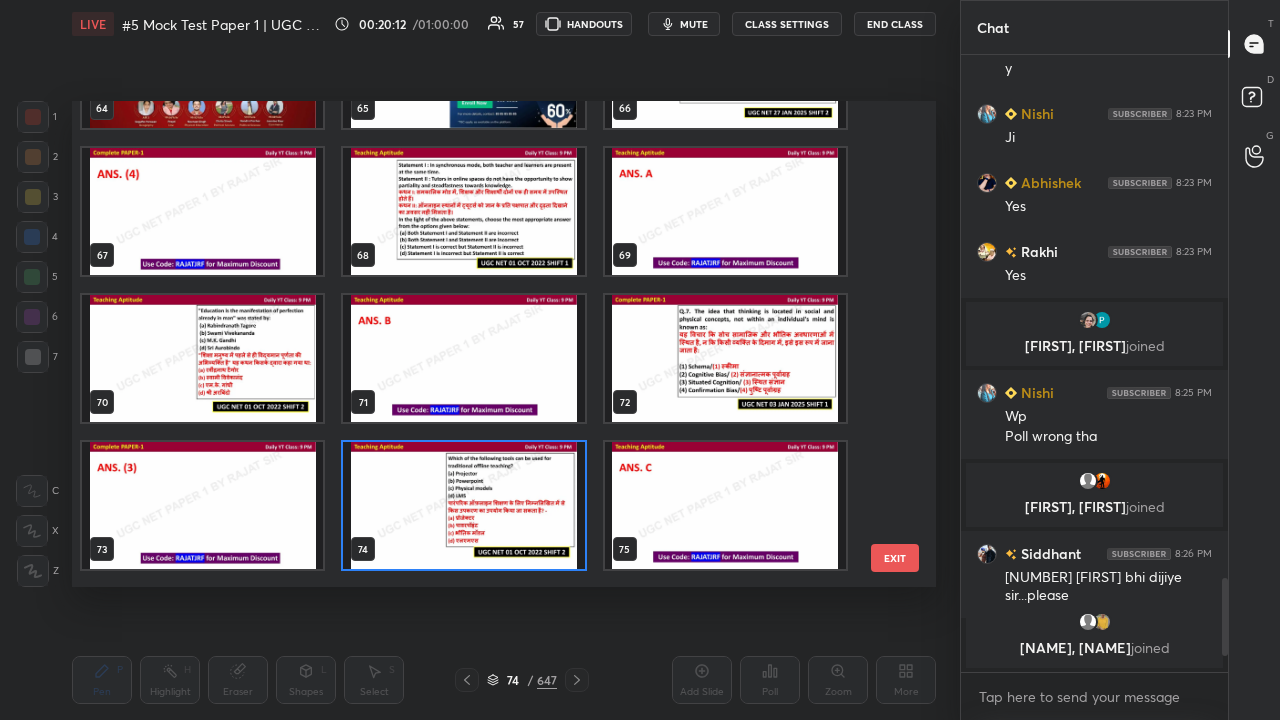 click at bounding box center [463, 505] 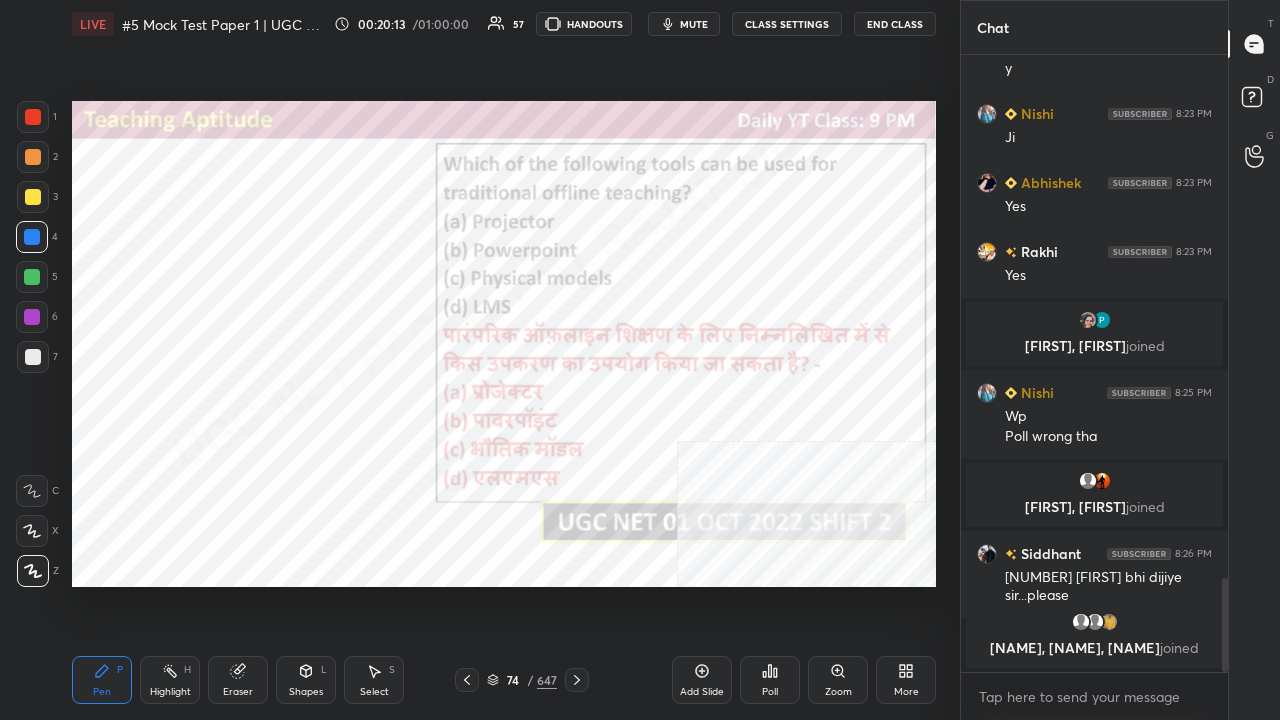 click 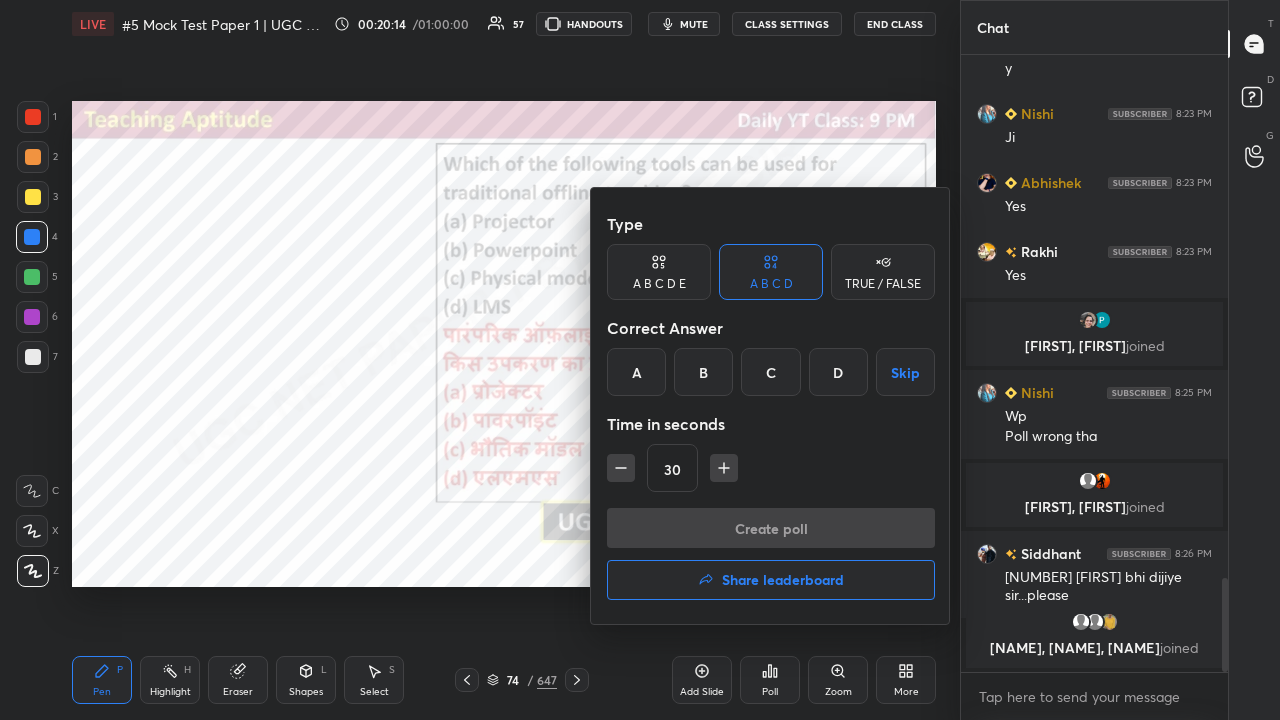 drag, startPoint x: 769, startPoint y: 371, endPoint x: 763, endPoint y: 431, distance: 60.299255 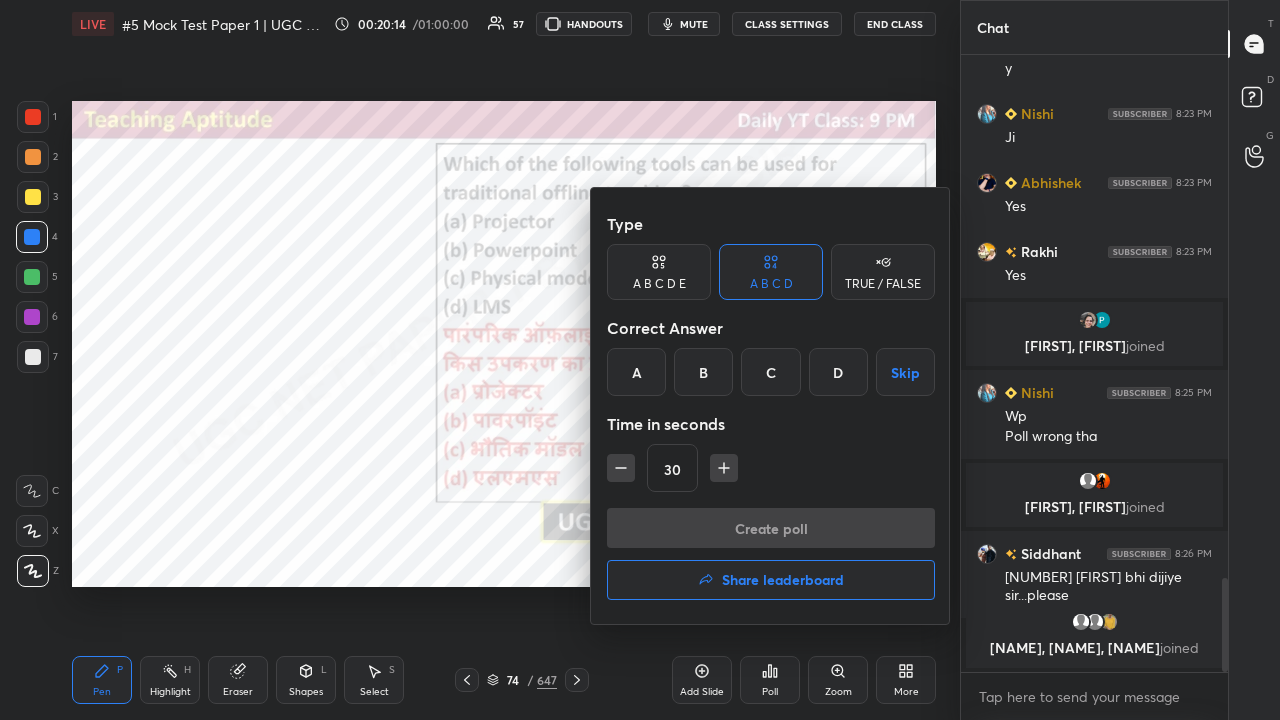 click on "C" at bounding box center [770, 372] 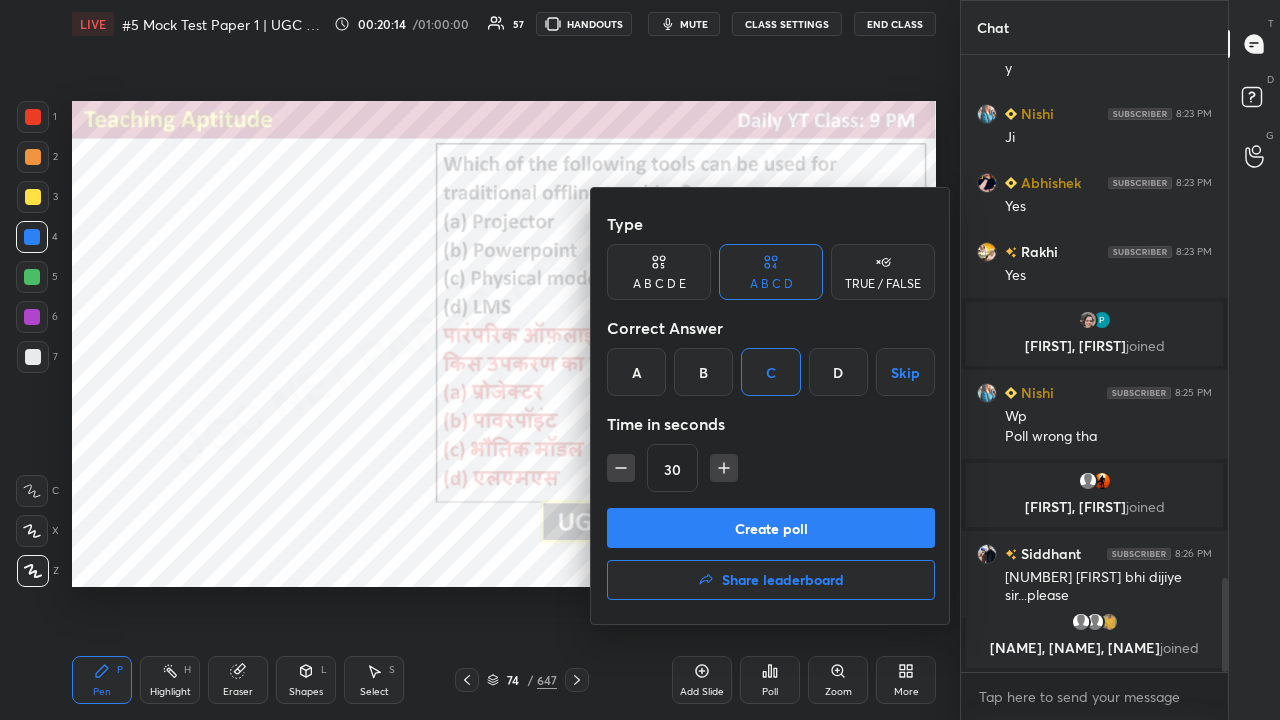 click on "Create poll" at bounding box center [771, 528] 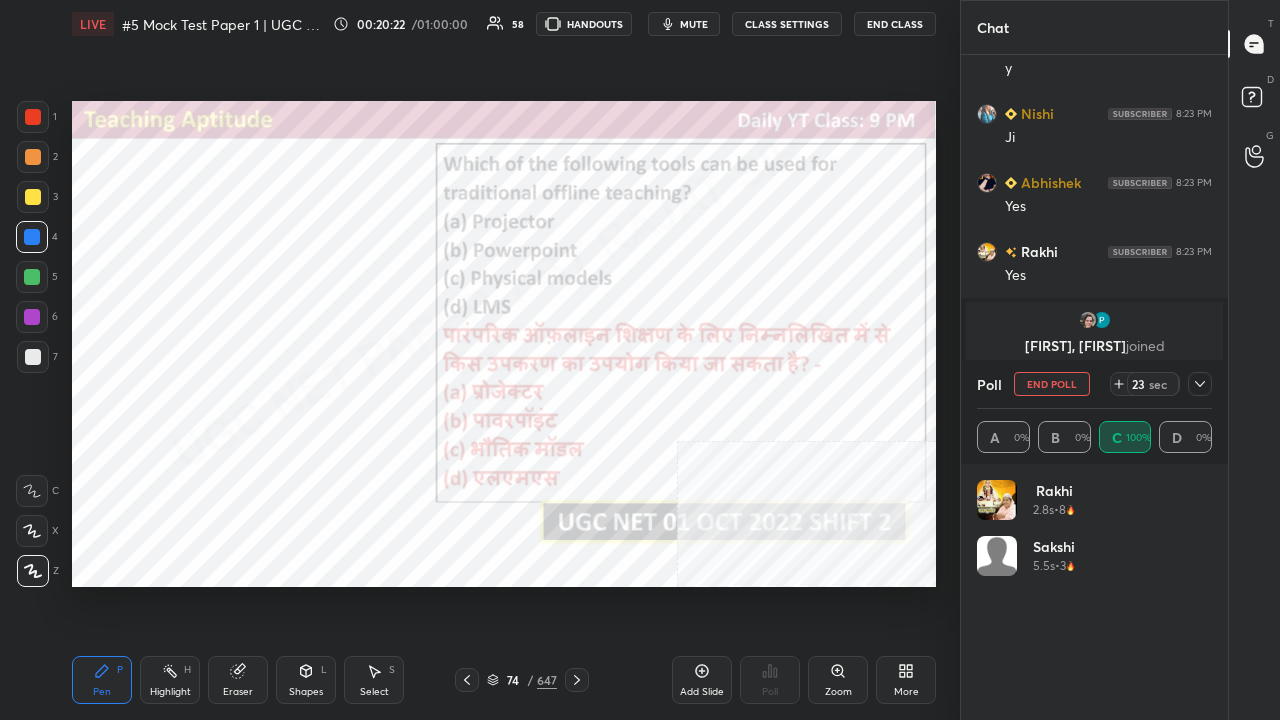 click at bounding box center [1200, 384] 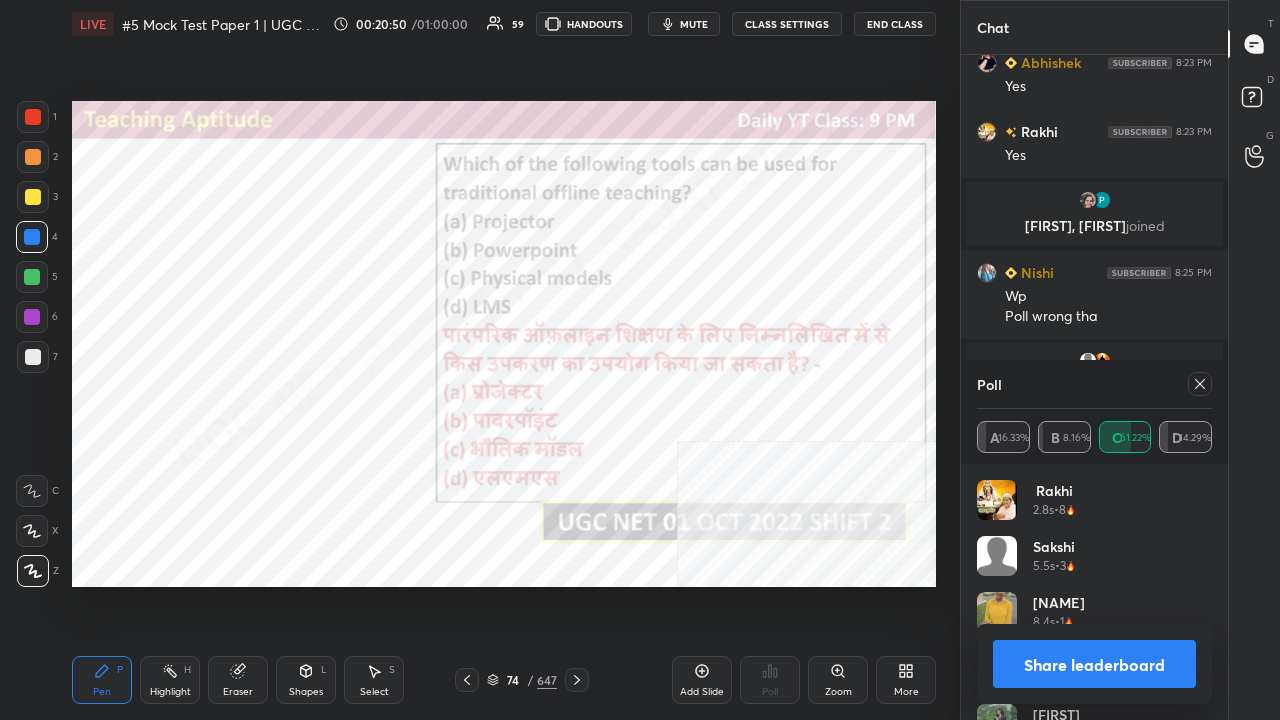 click 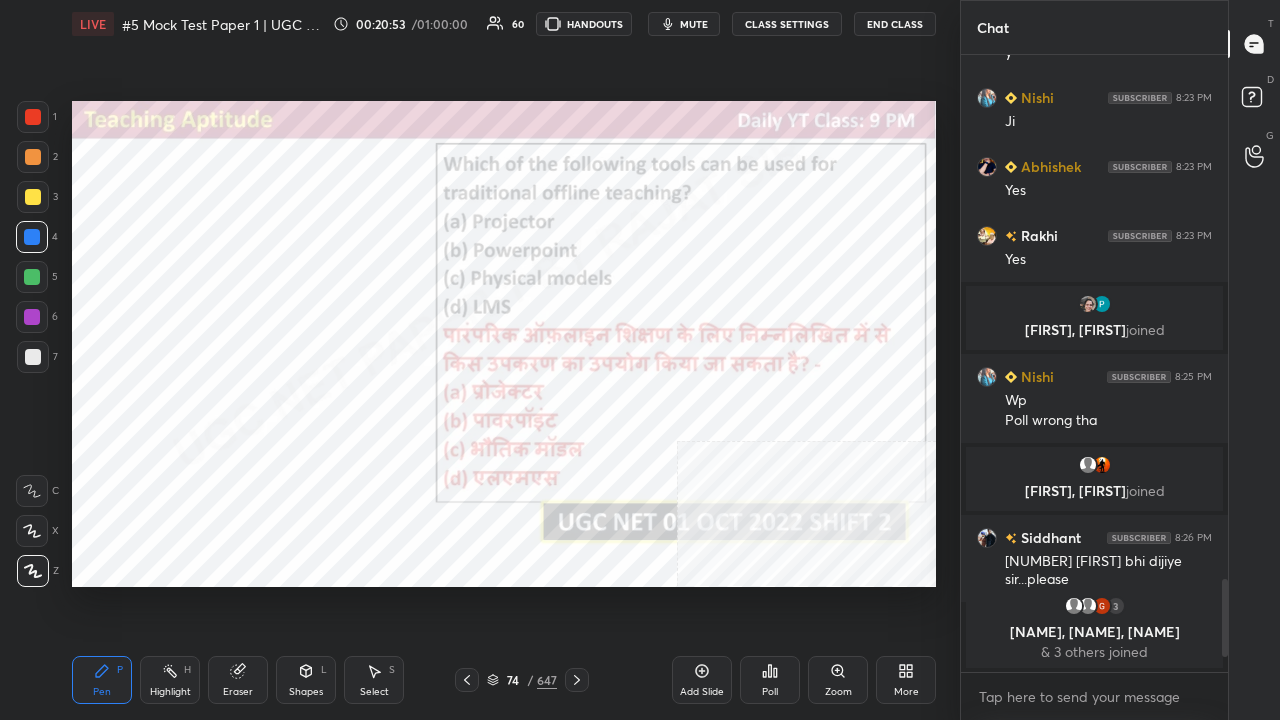 click on "74" at bounding box center (513, 680) 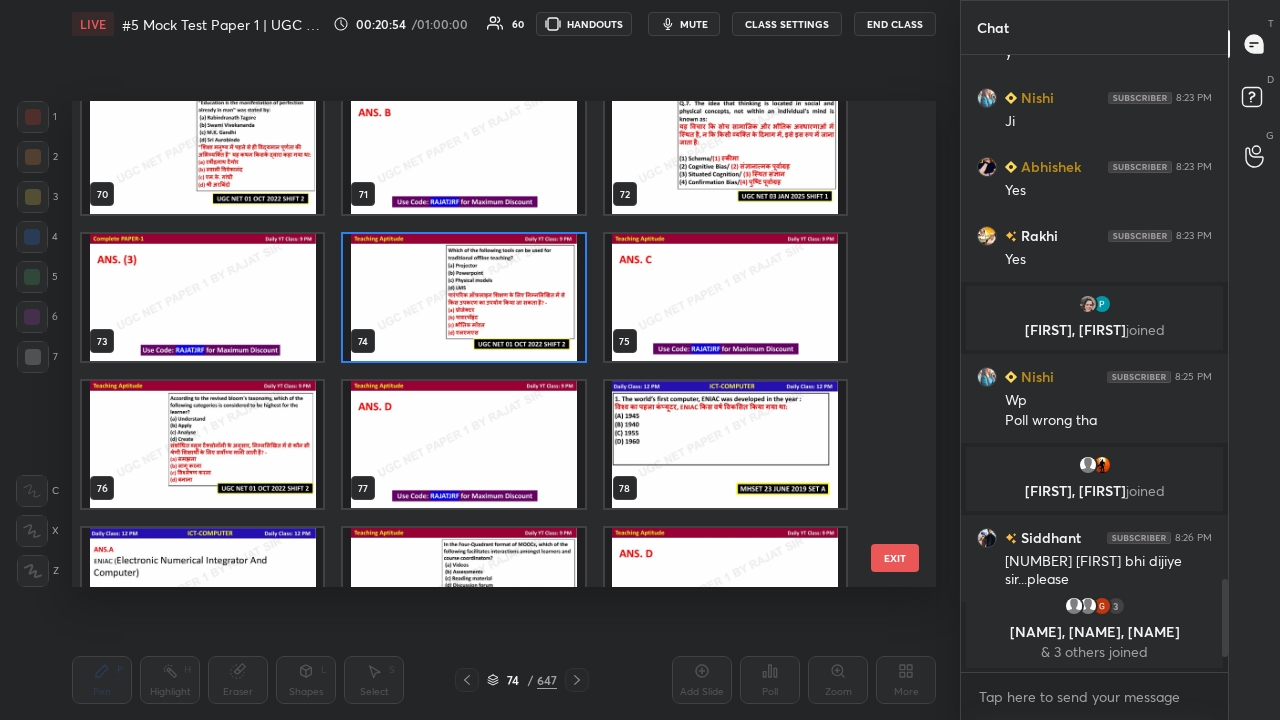 click at bounding box center (202, 444) 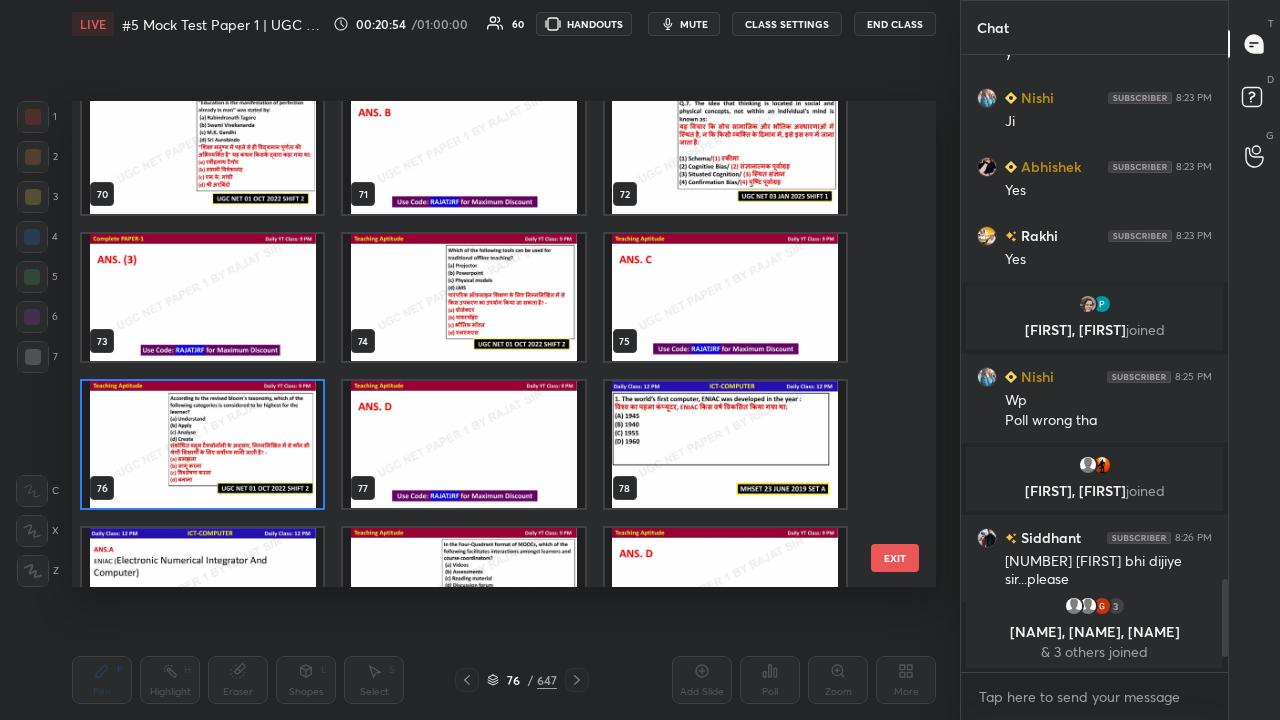 click at bounding box center (202, 444) 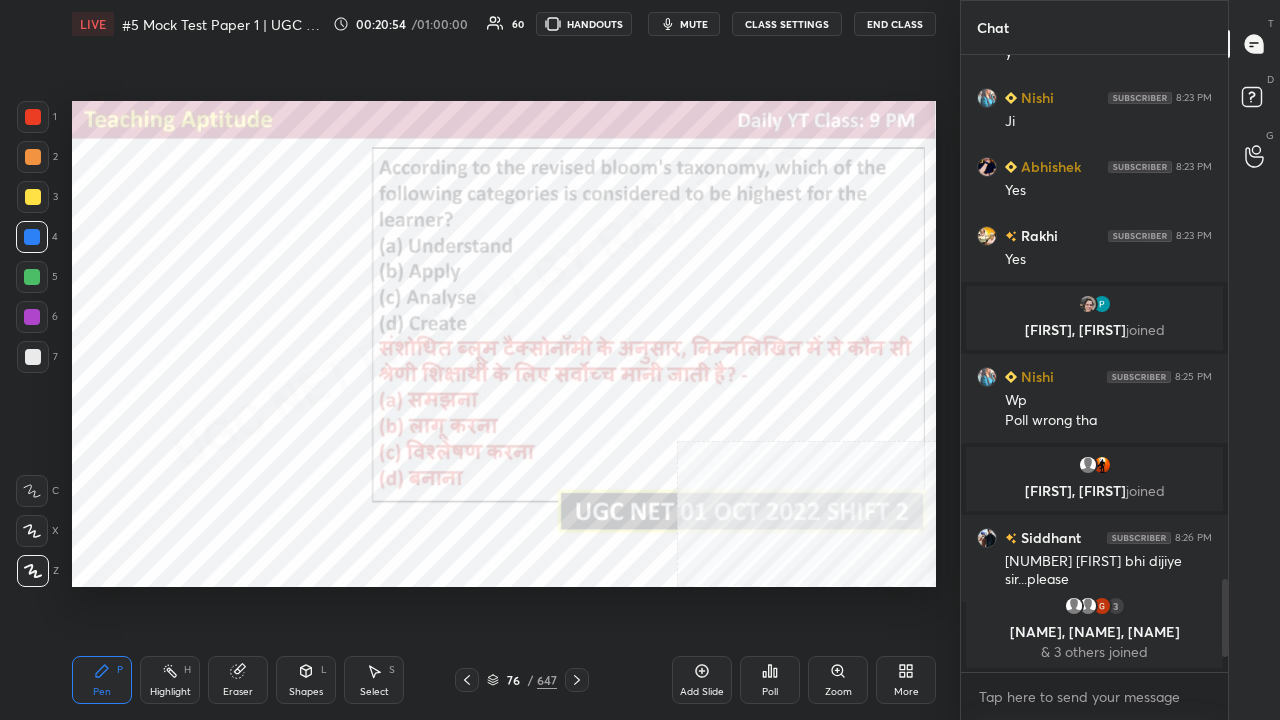click at bounding box center [202, 444] 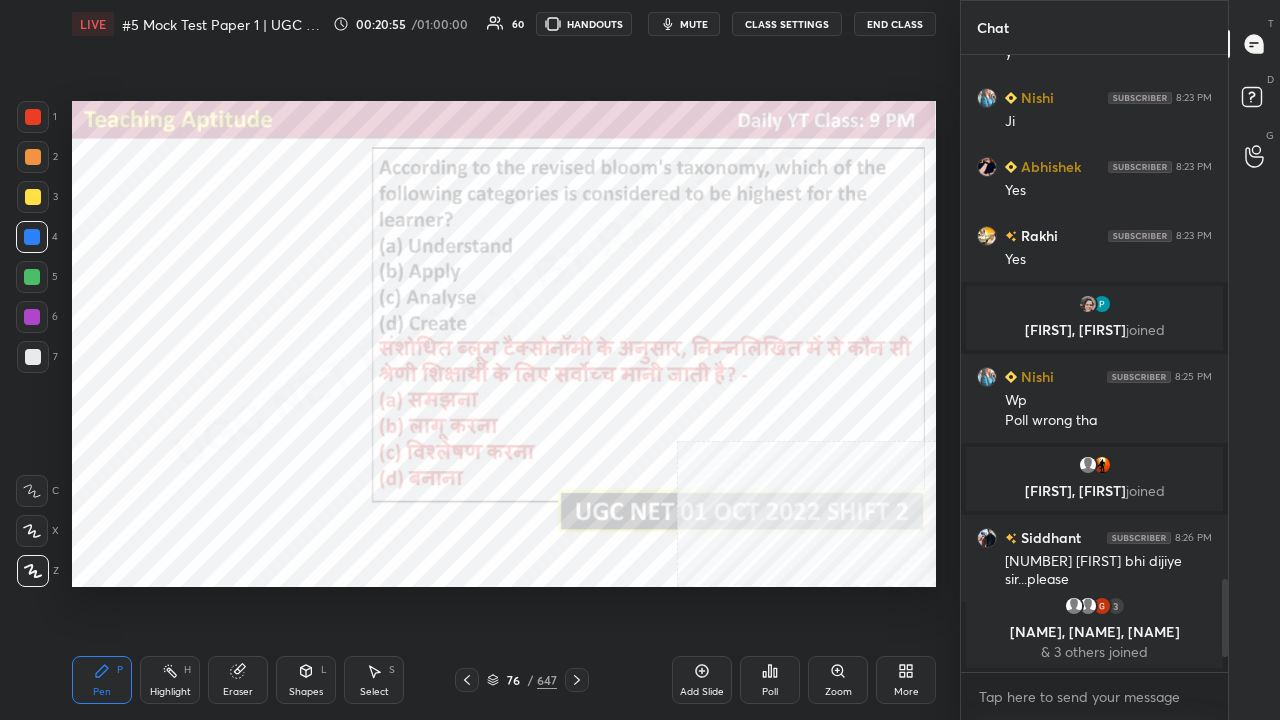 click 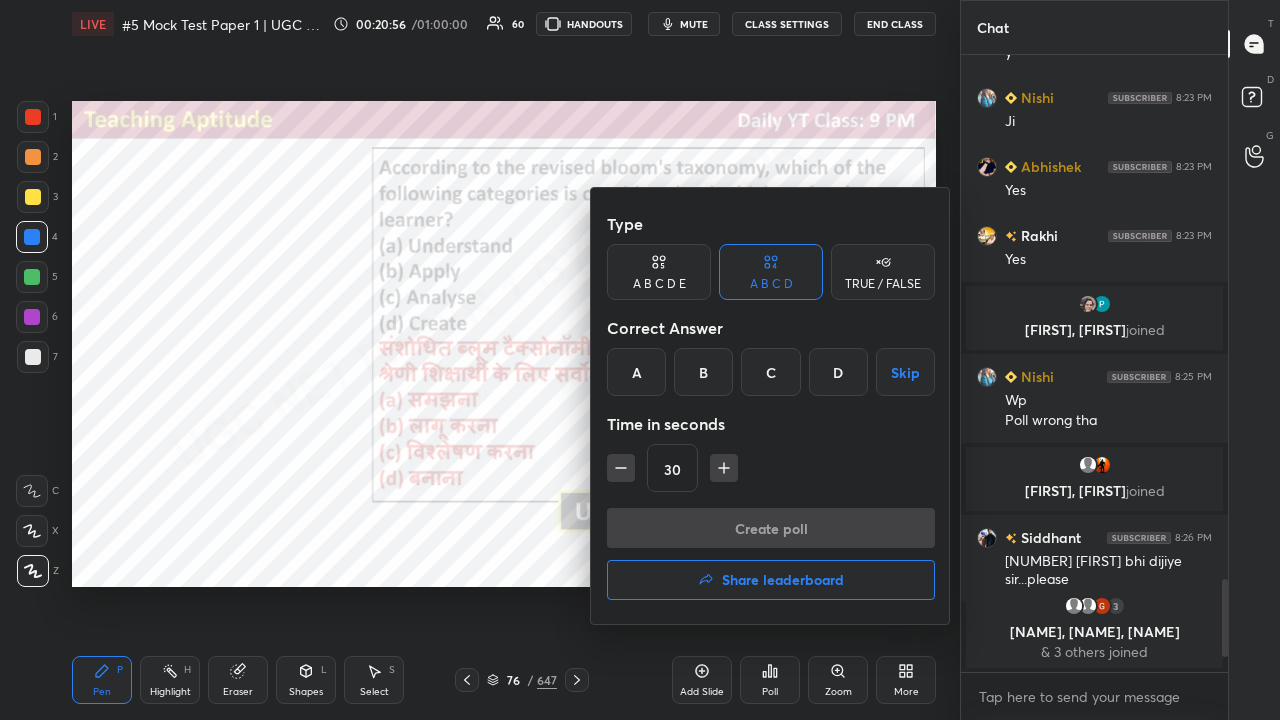 drag, startPoint x: 834, startPoint y: 374, endPoint x: 756, endPoint y: 508, distance: 155.04839 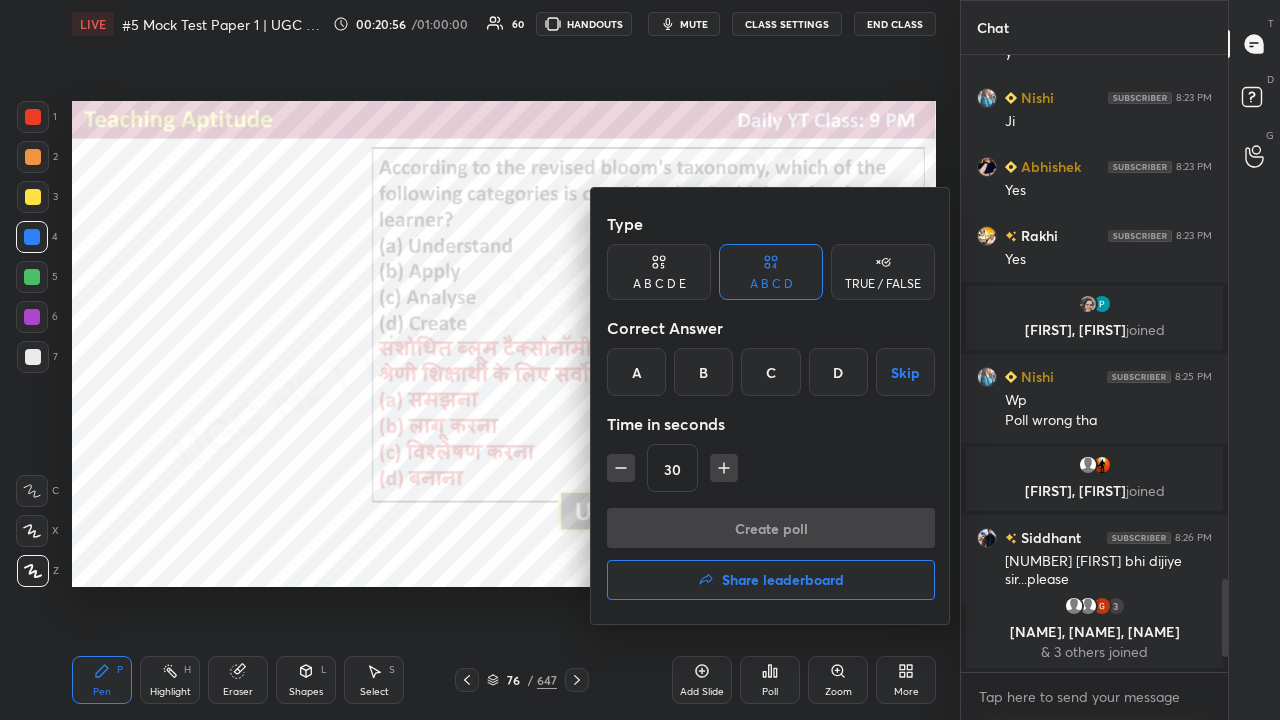 click on "D" at bounding box center (838, 372) 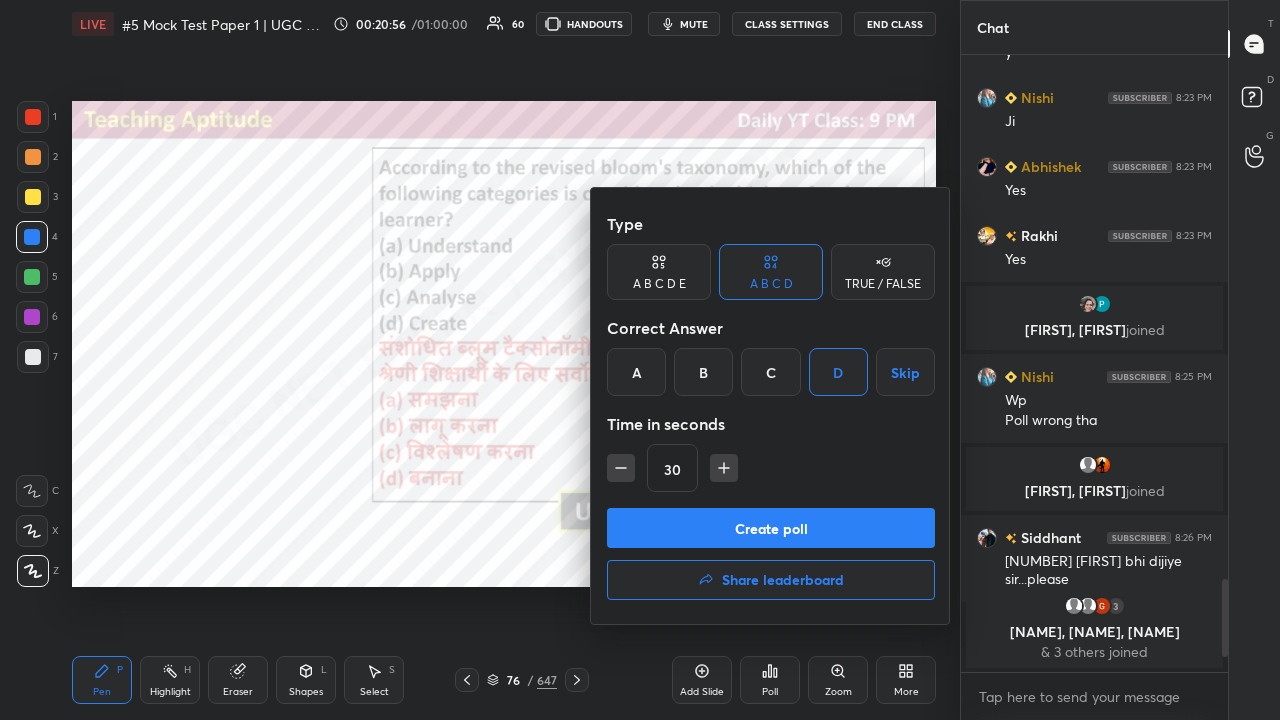 click on "Create poll" at bounding box center [771, 528] 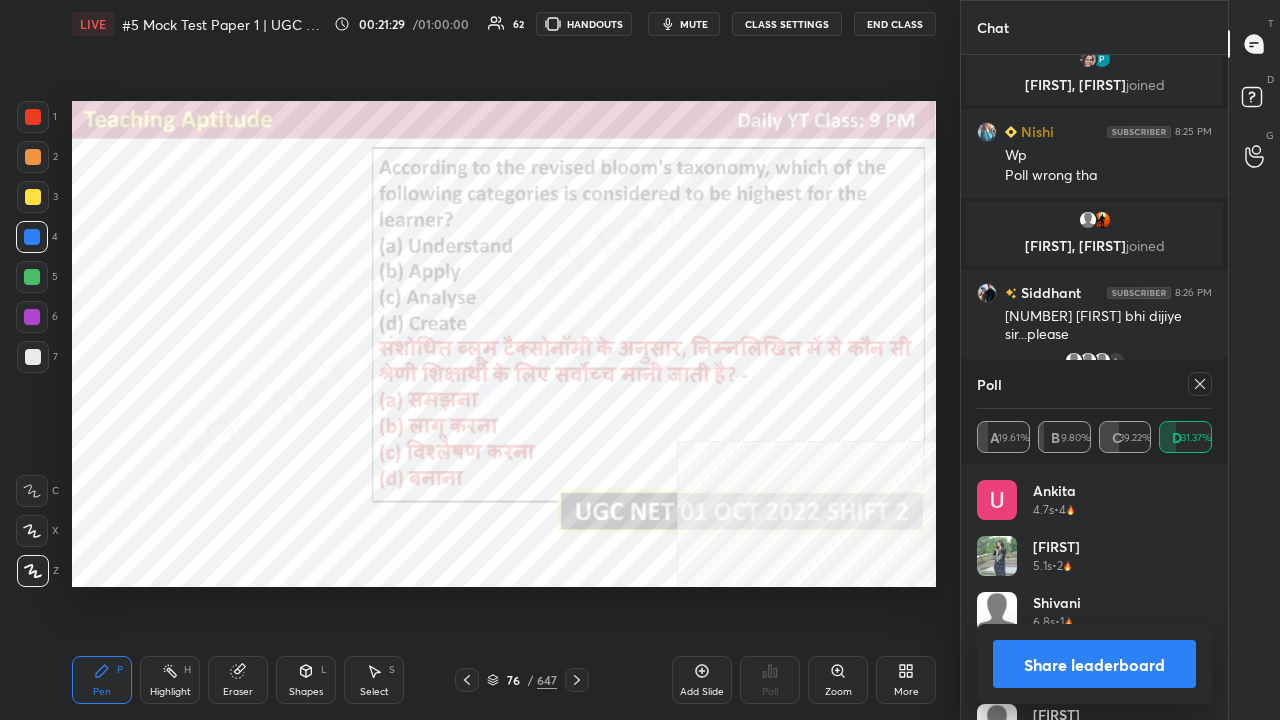 click at bounding box center (1200, 384) 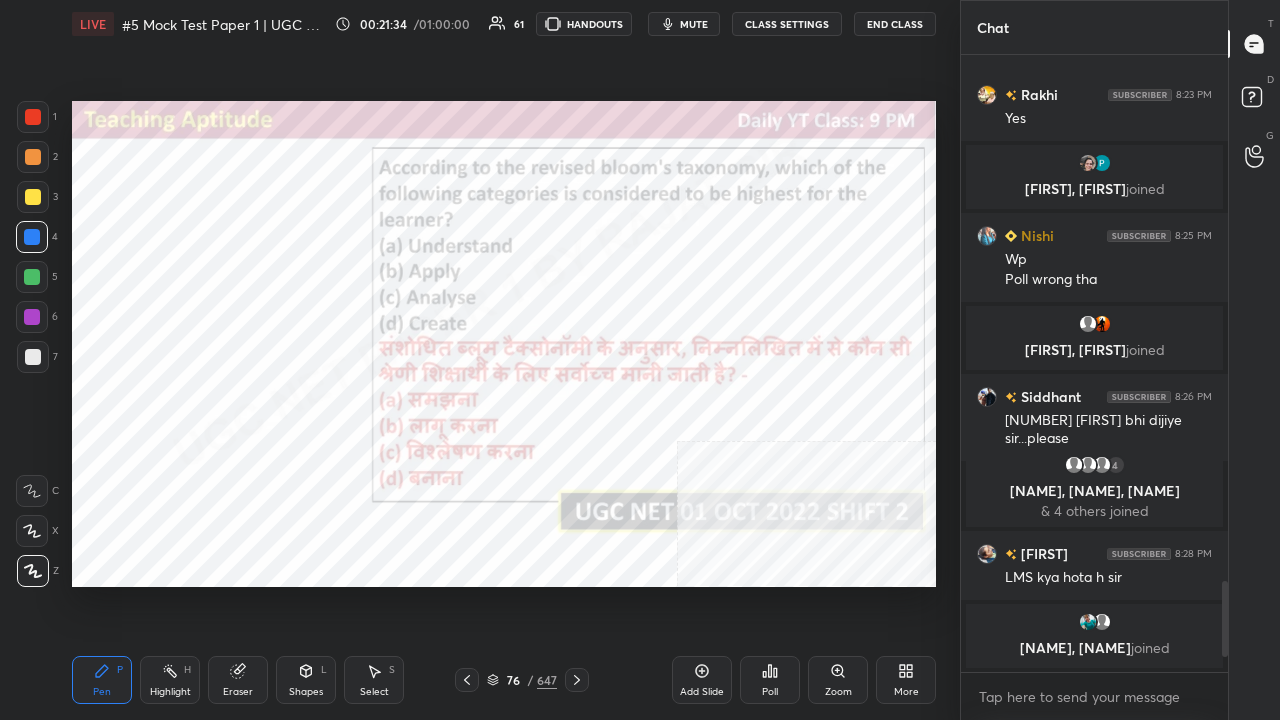 click at bounding box center [33, 117] 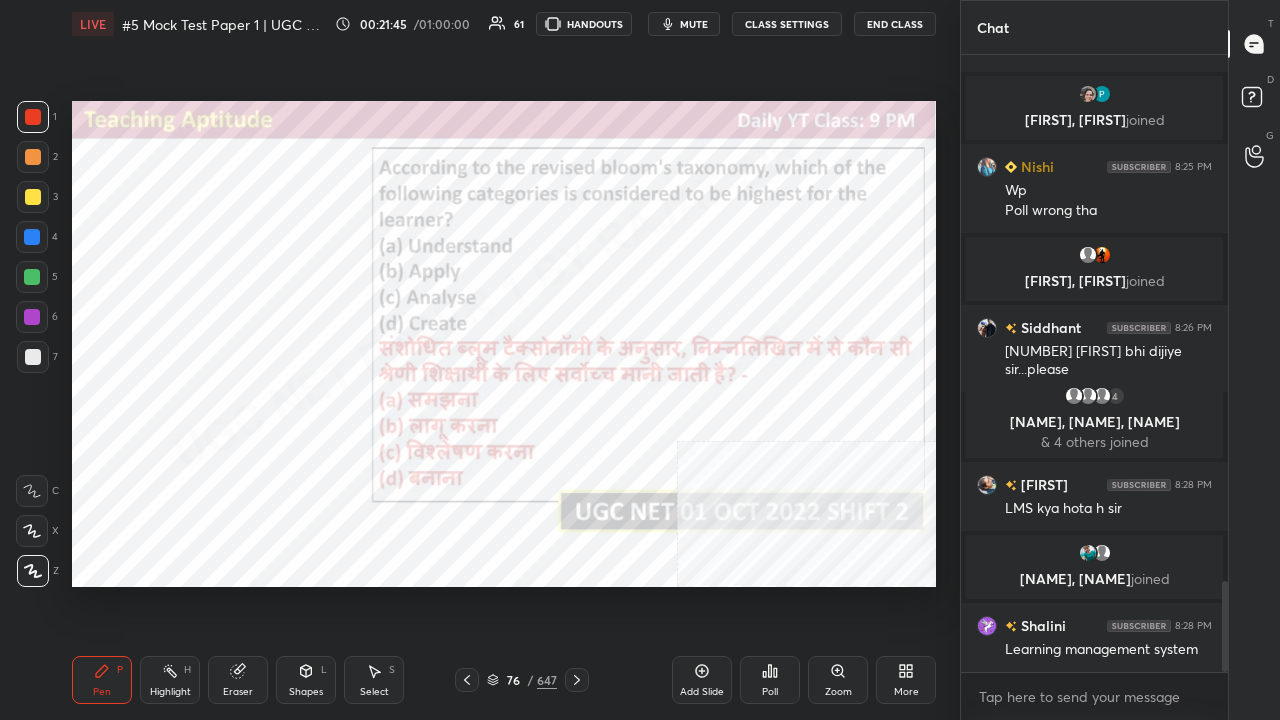click on "76" at bounding box center [513, 680] 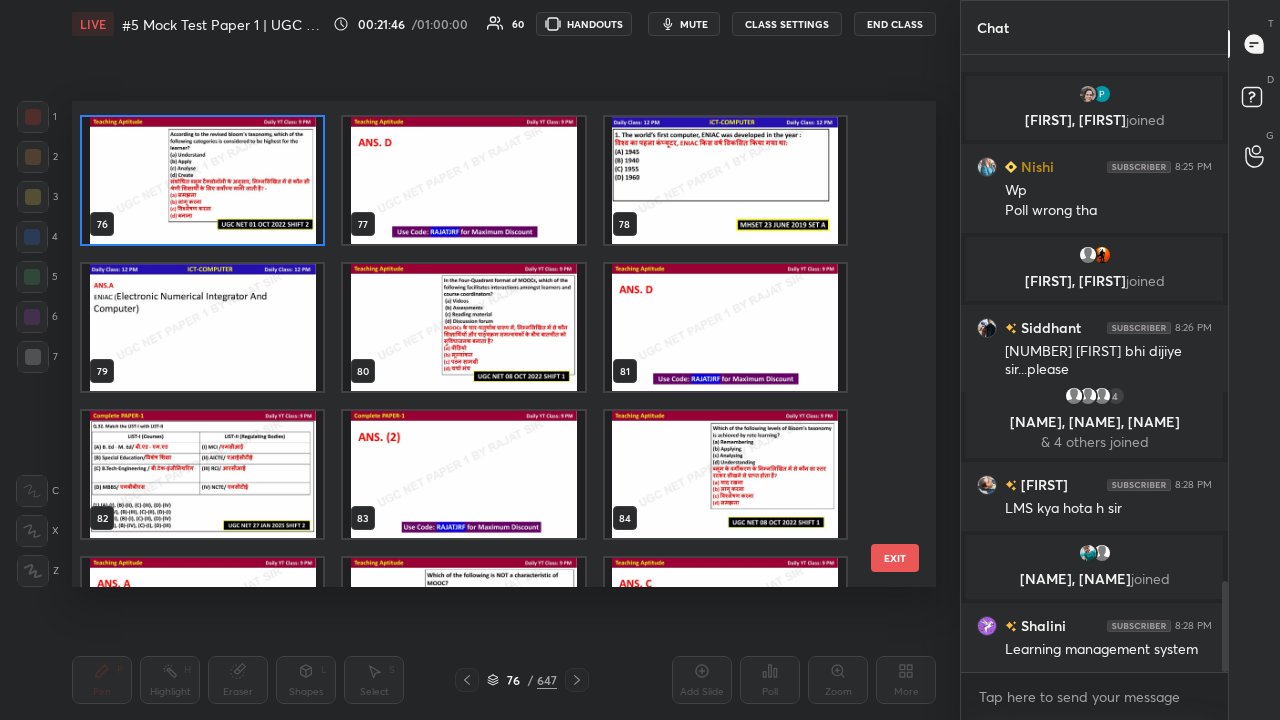 click at bounding box center [725, 180] 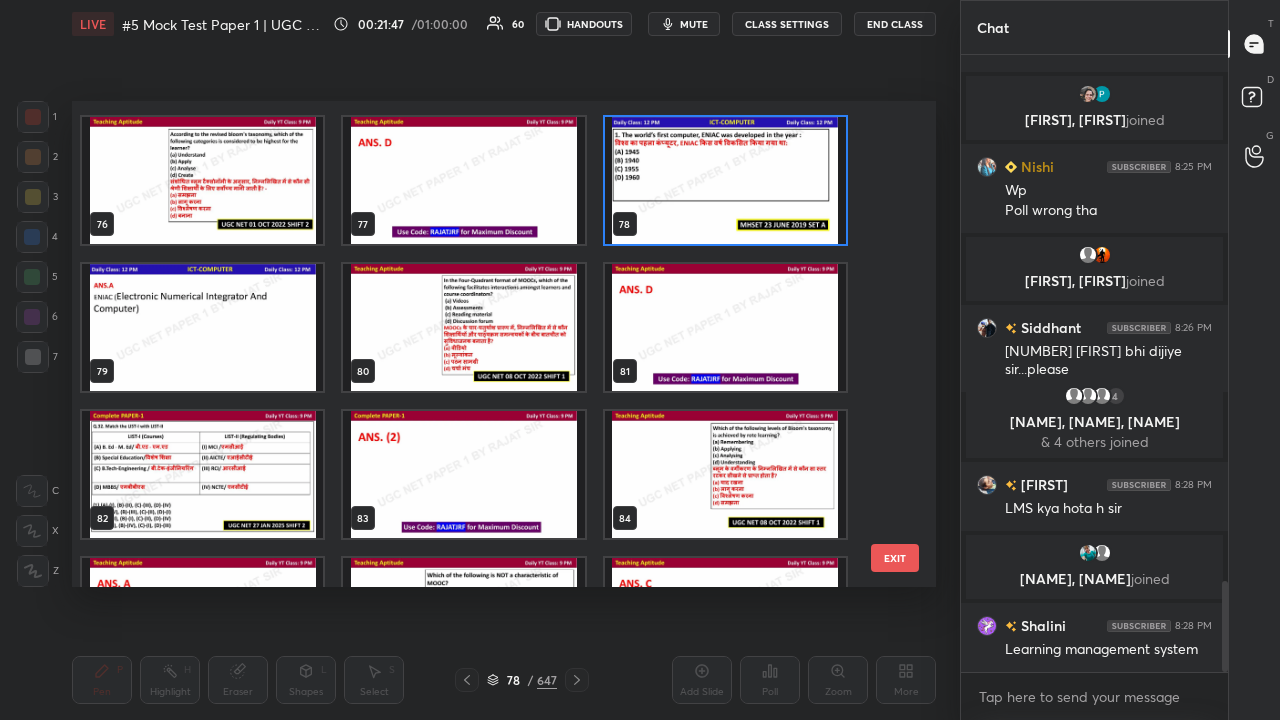 click at bounding box center (725, 180) 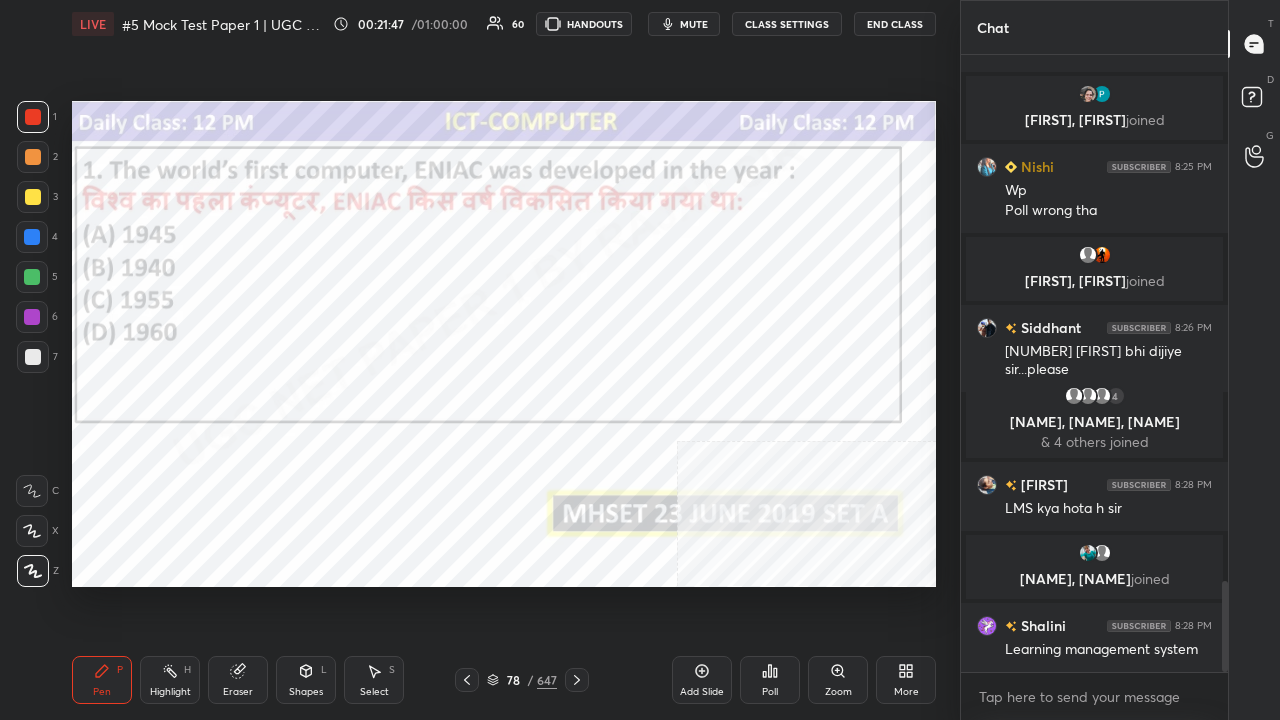 click 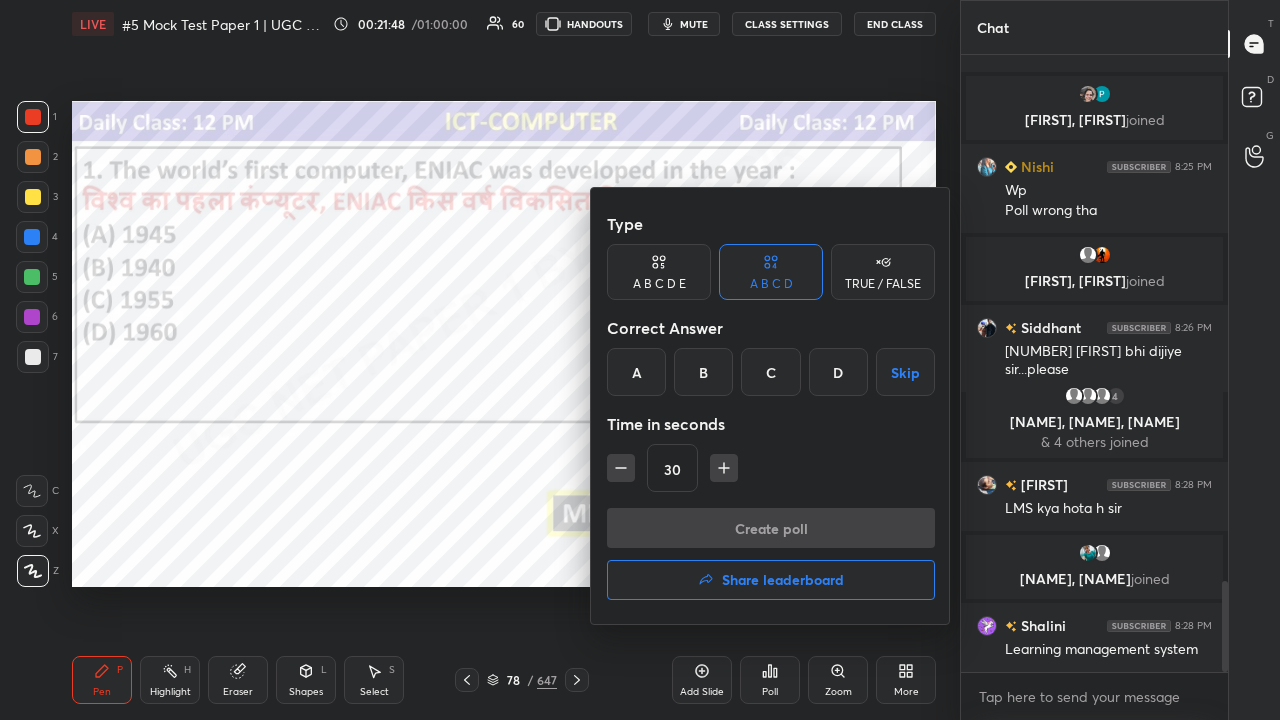drag, startPoint x: 648, startPoint y: 378, endPoint x: 646, endPoint y: 427, distance: 49.0408 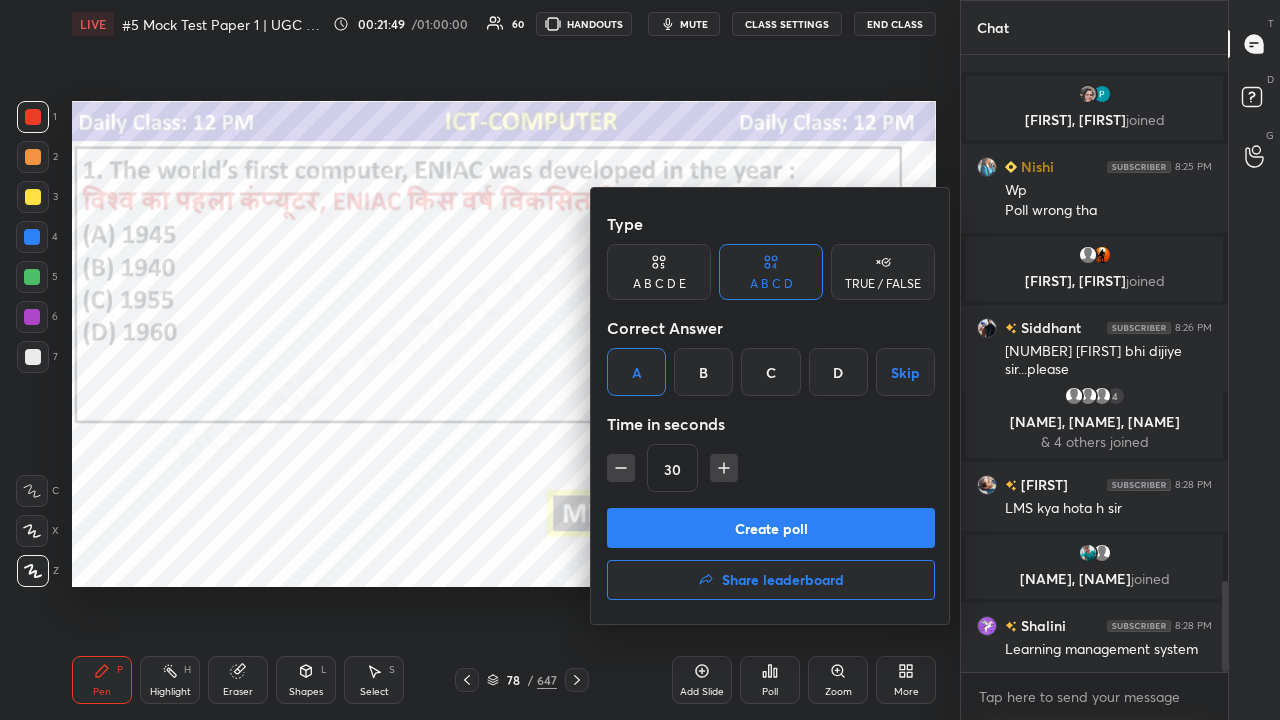 click on "Type A B C D E A B C D TRUE / FALSE Correct Answer A B C D Skip Time in seconds 30" at bounding box center (771, 356) 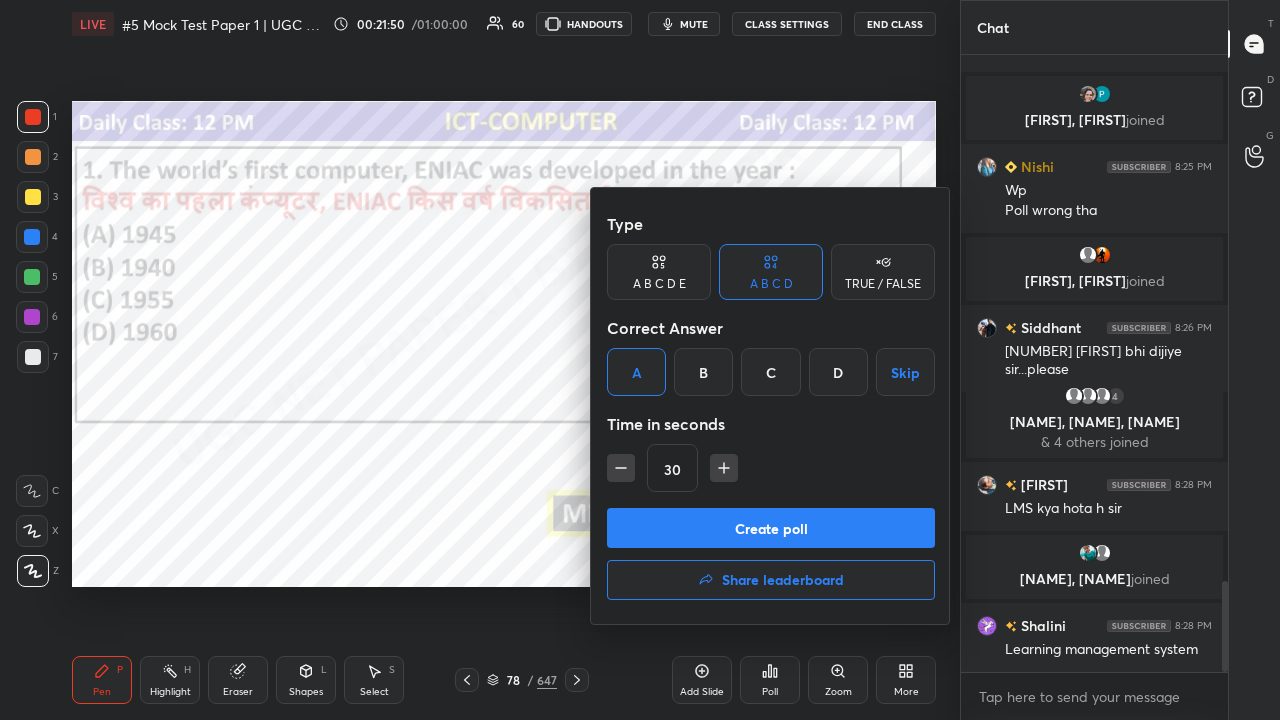click on "Create poll" at bounding box center (771, 528) 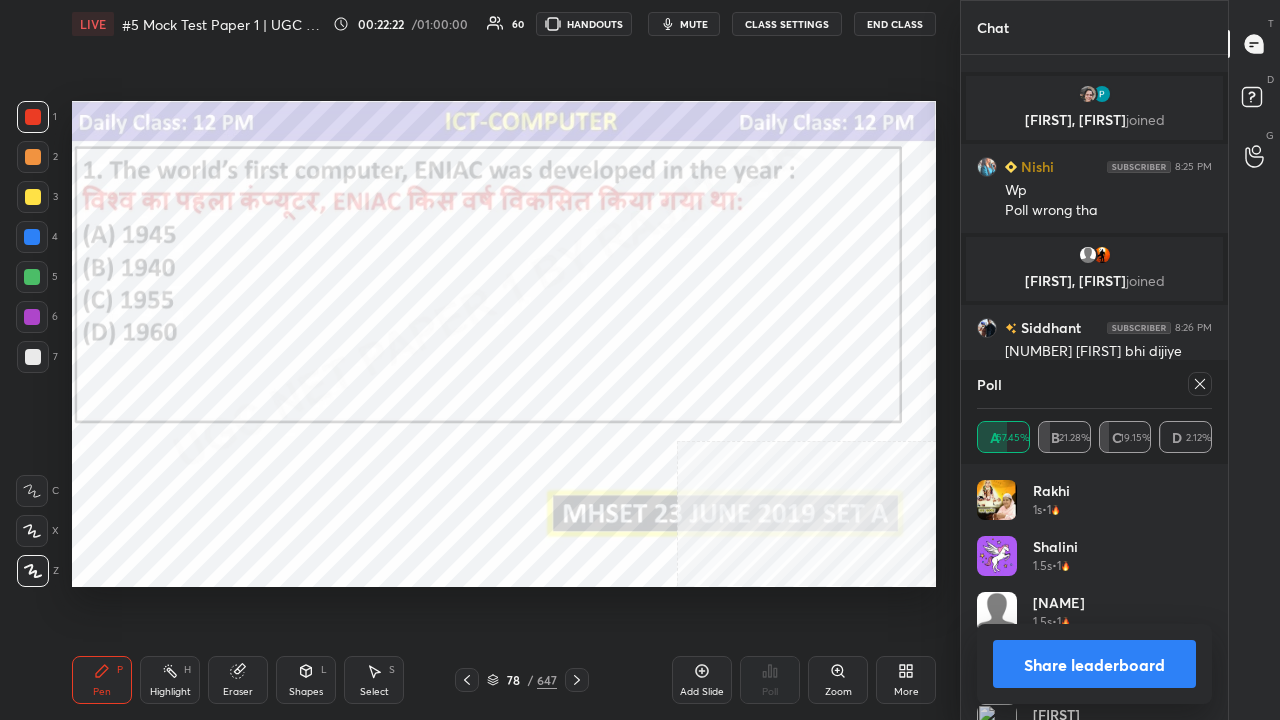 click 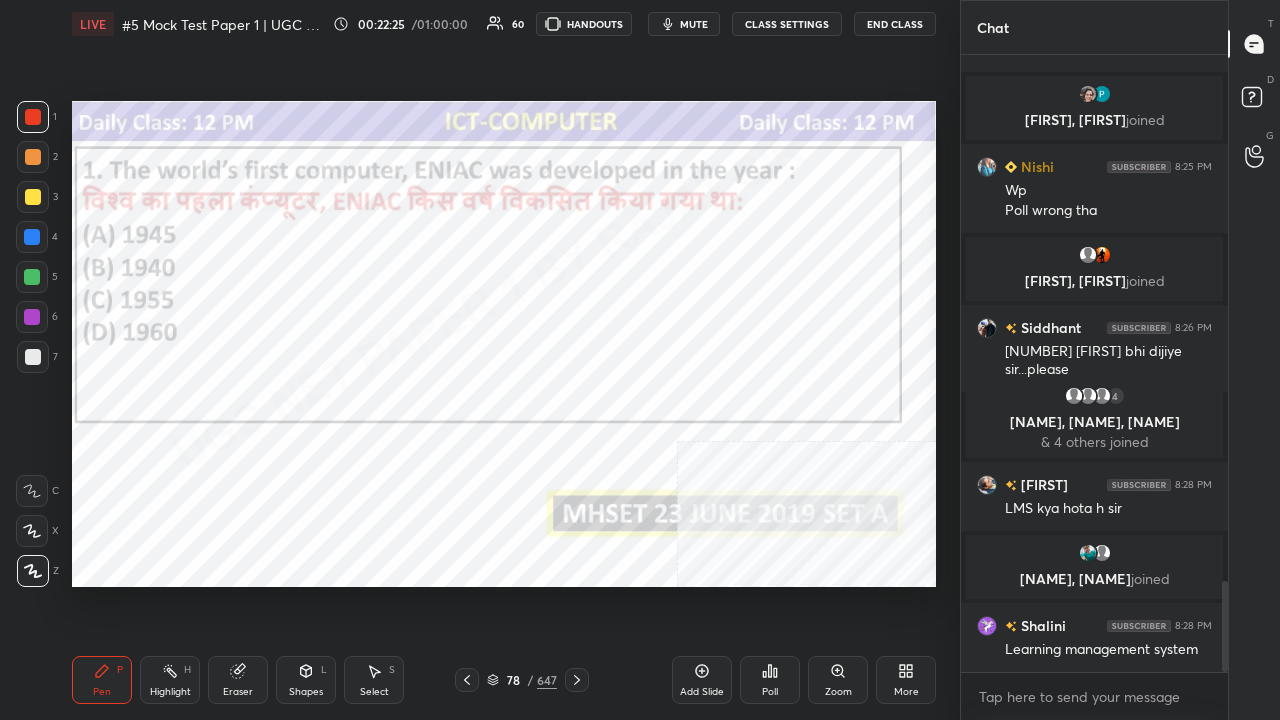 click on "78" at bounding box center [513, 680] 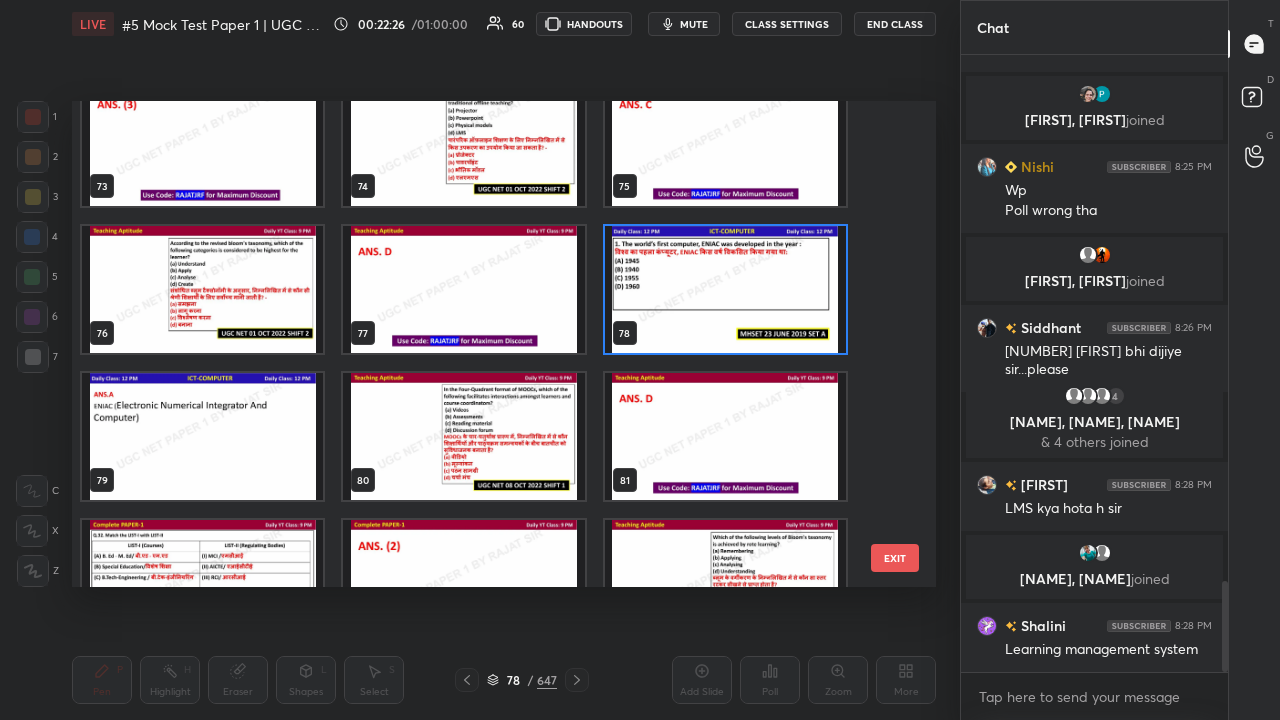 click at bounding box center [463, 436] 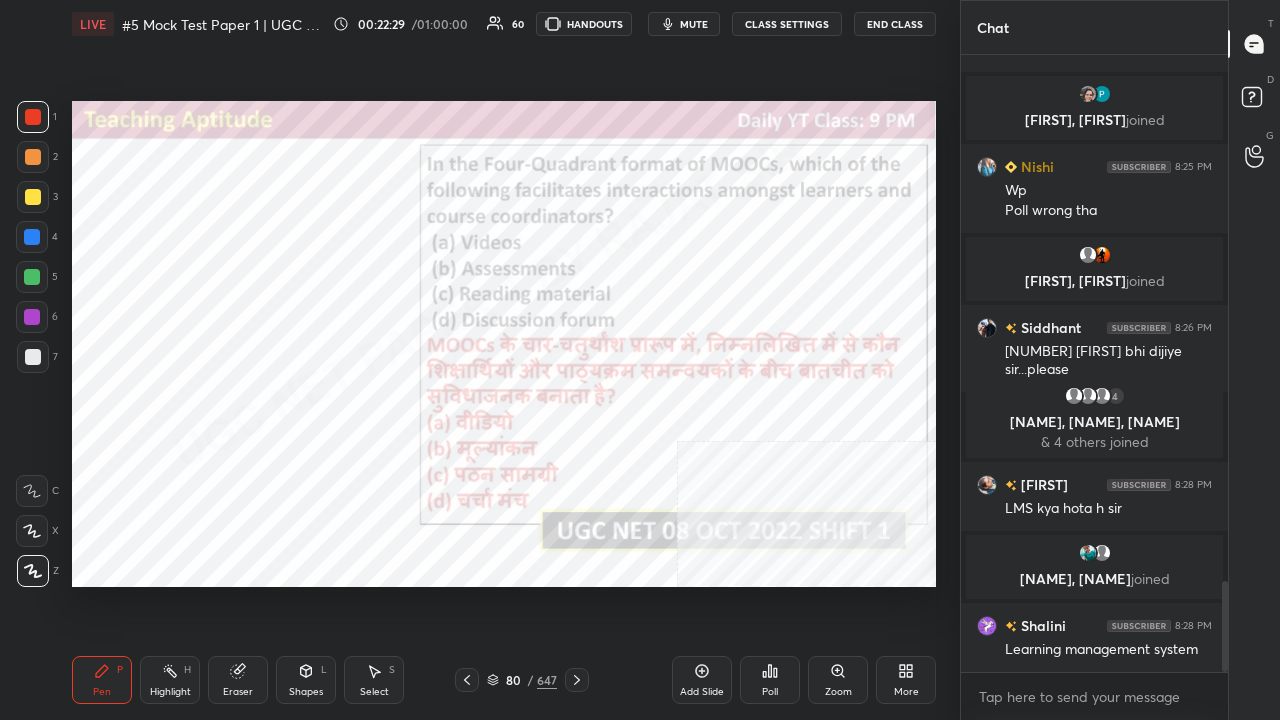 click 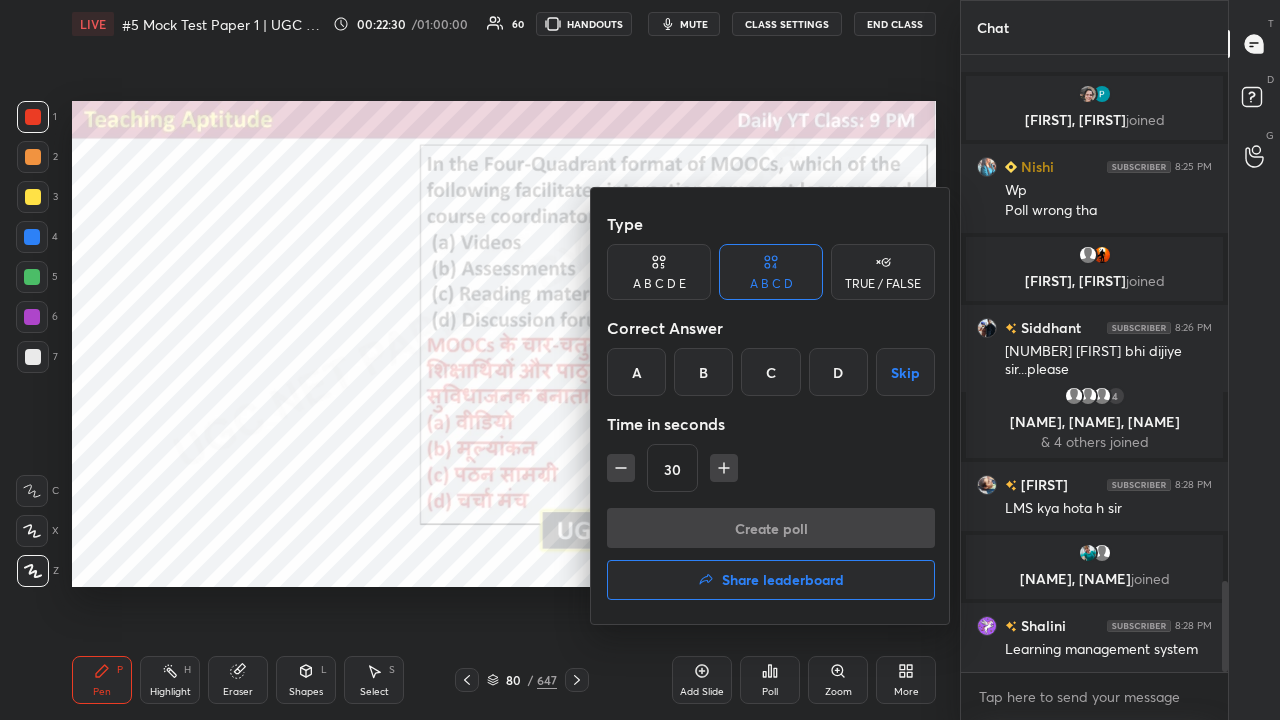 drag, startPoint x: 830, startPoint y: 380, endPoint x: 789, endPoint y: 475, distance: 103.4698 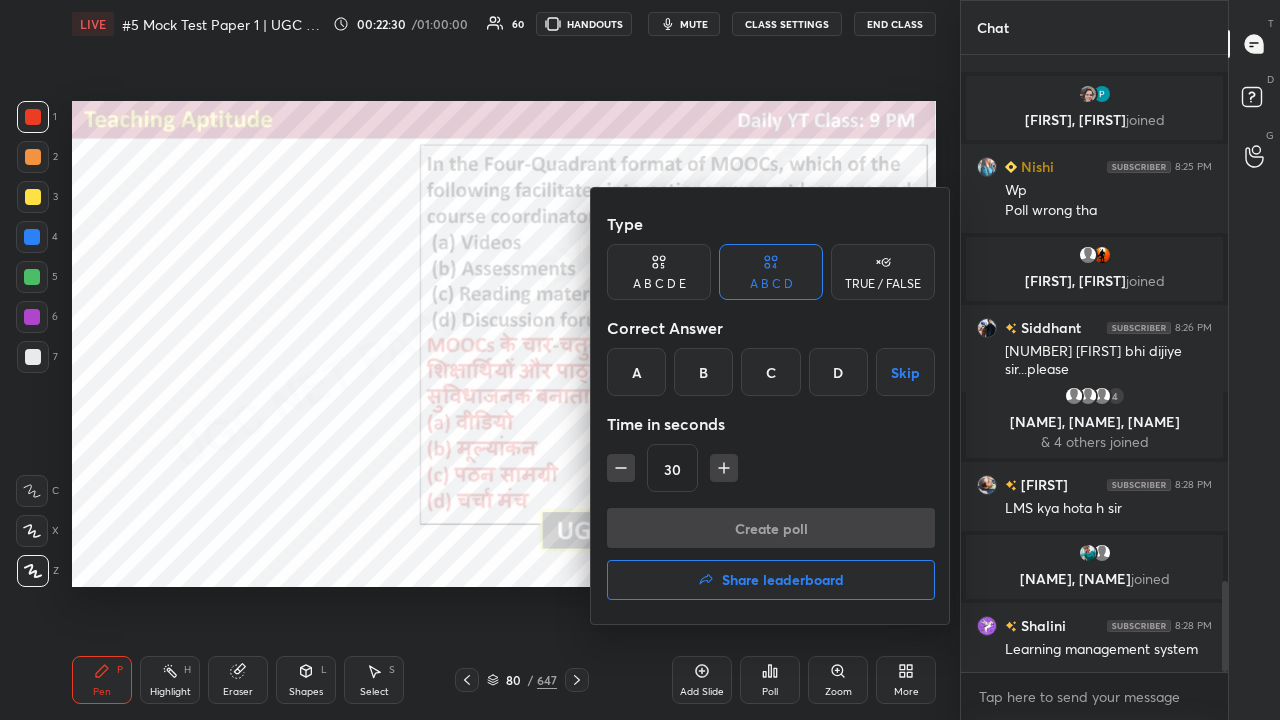 click on "D" at bounding box center (838, 372) 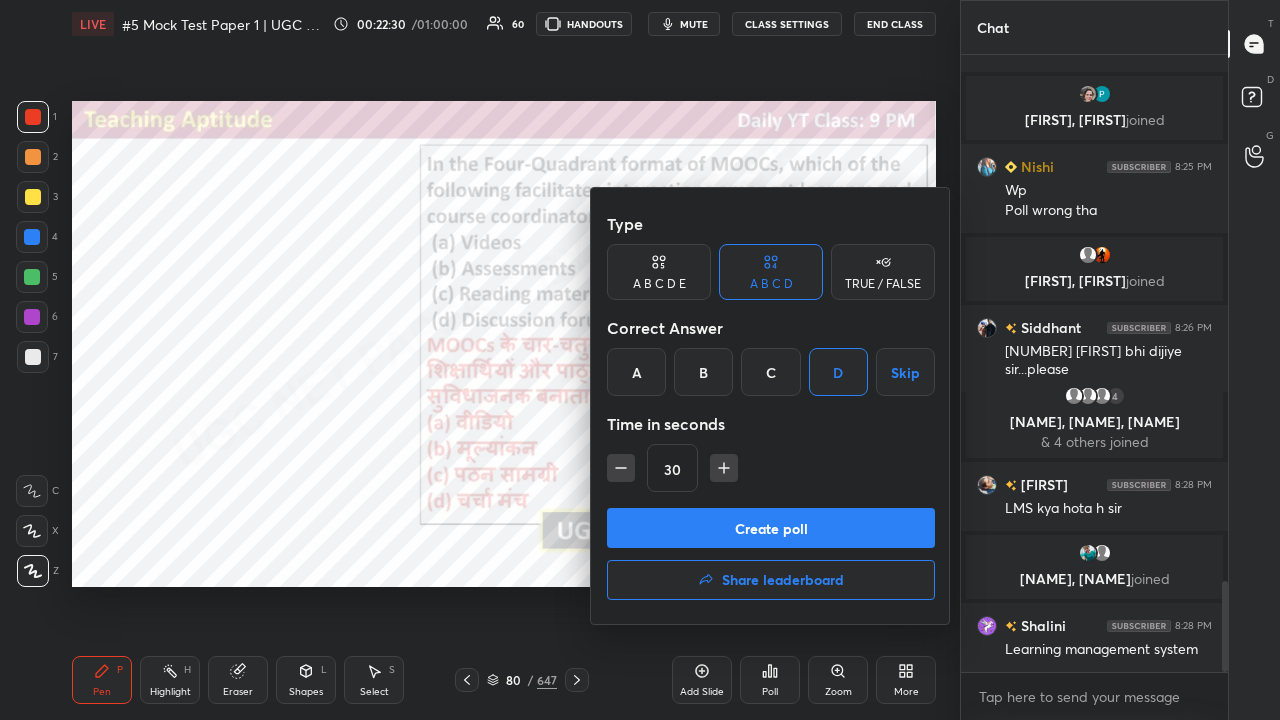 click on "Create poll" at bounding box center [771, 528] 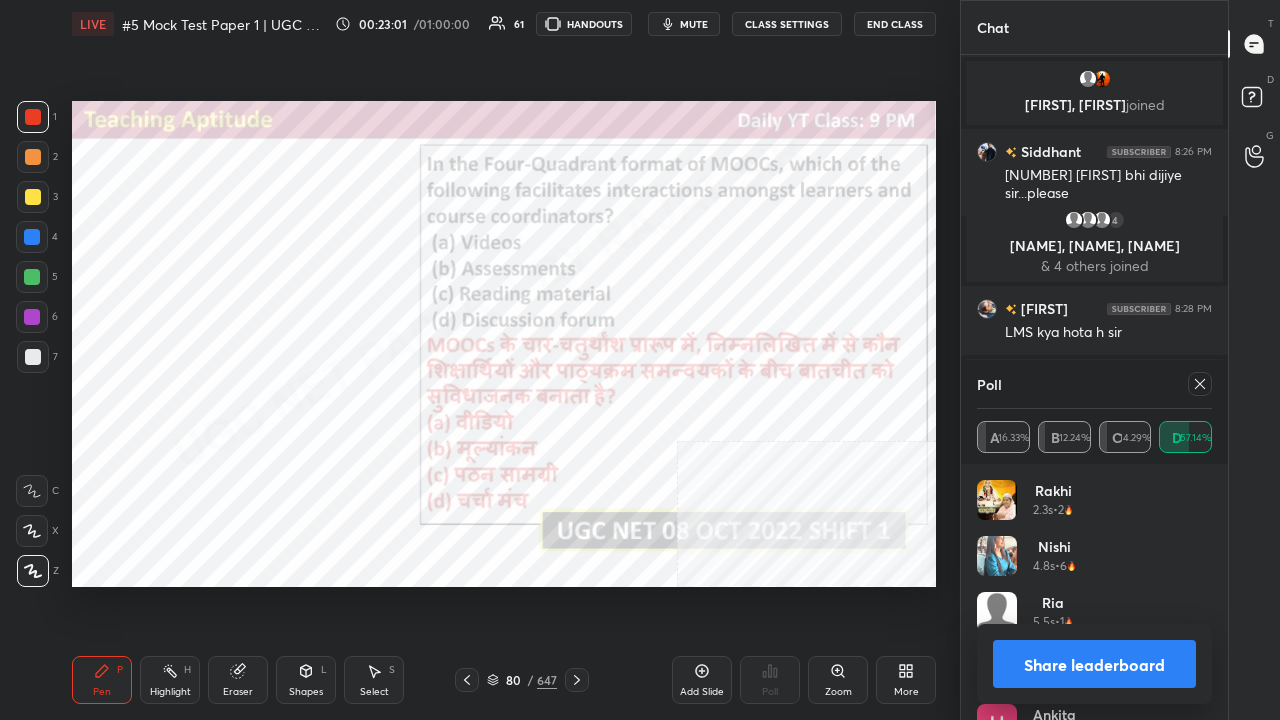 click 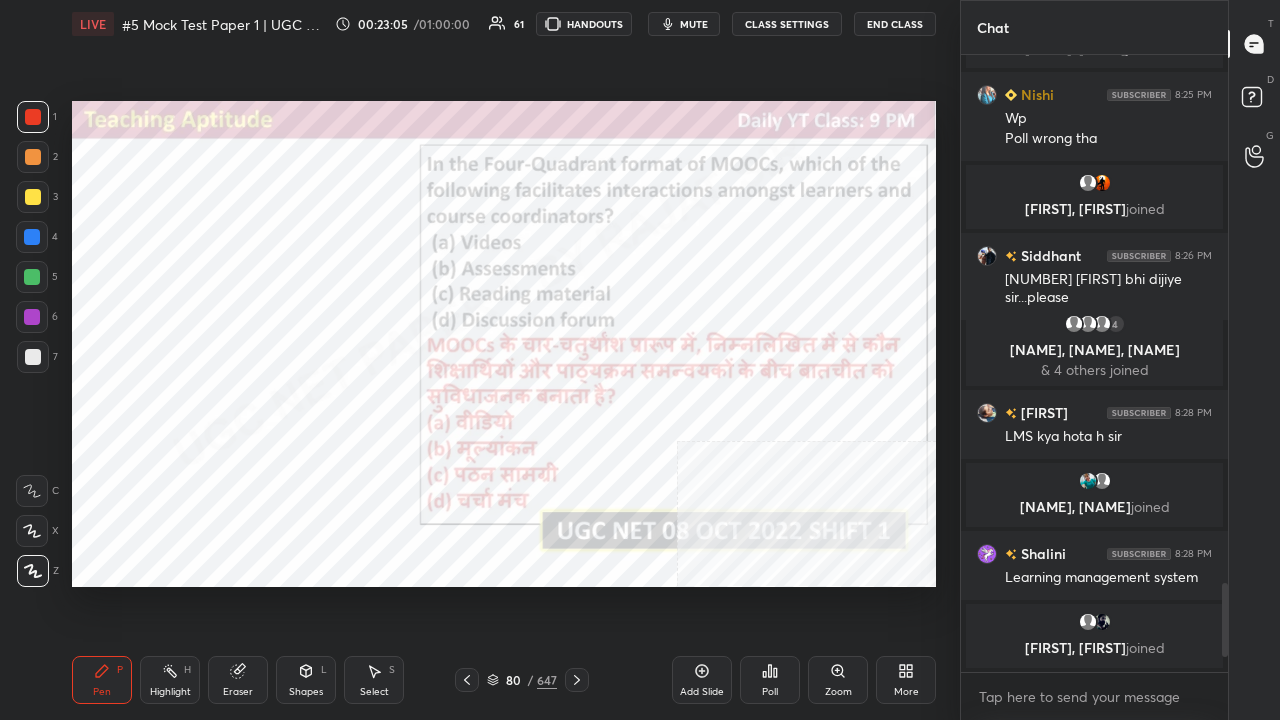 click on "Pen P Highlight H Eraser Shapes L Select S 80 / 647 Add Slide Poll Zoom More" at bounding box center [504, 680] 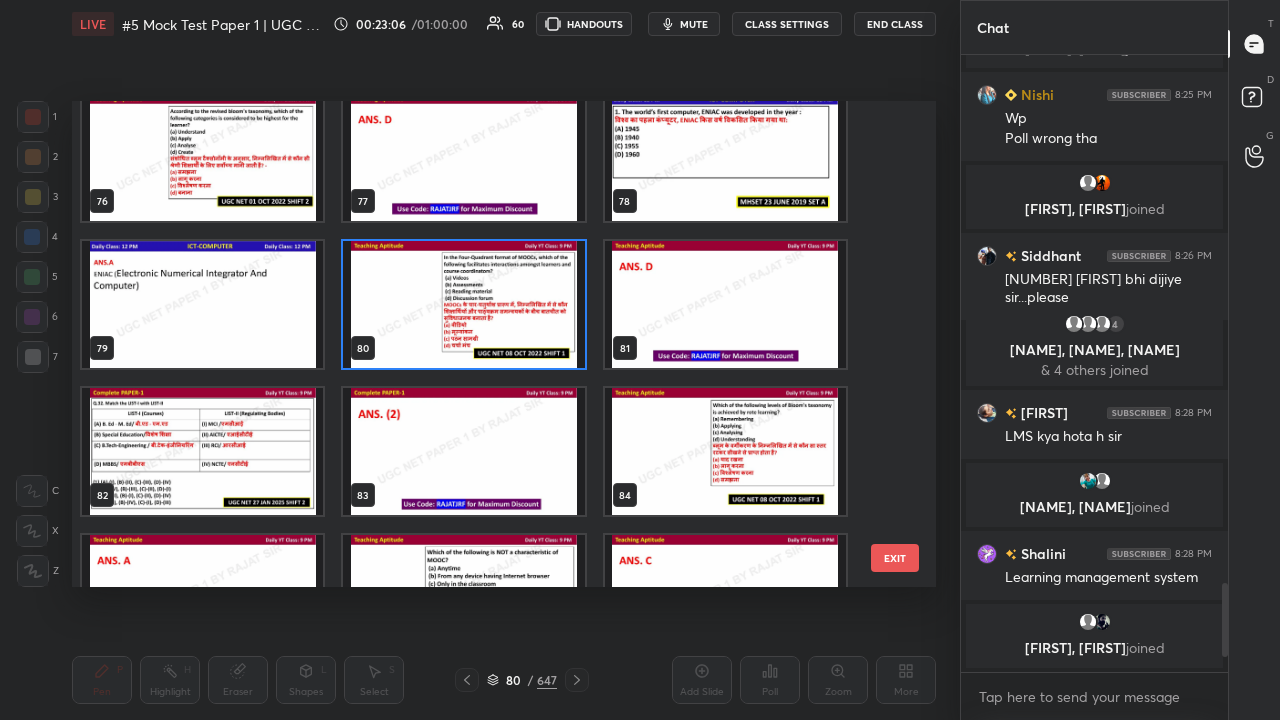 click at bounding box center [202, 451] 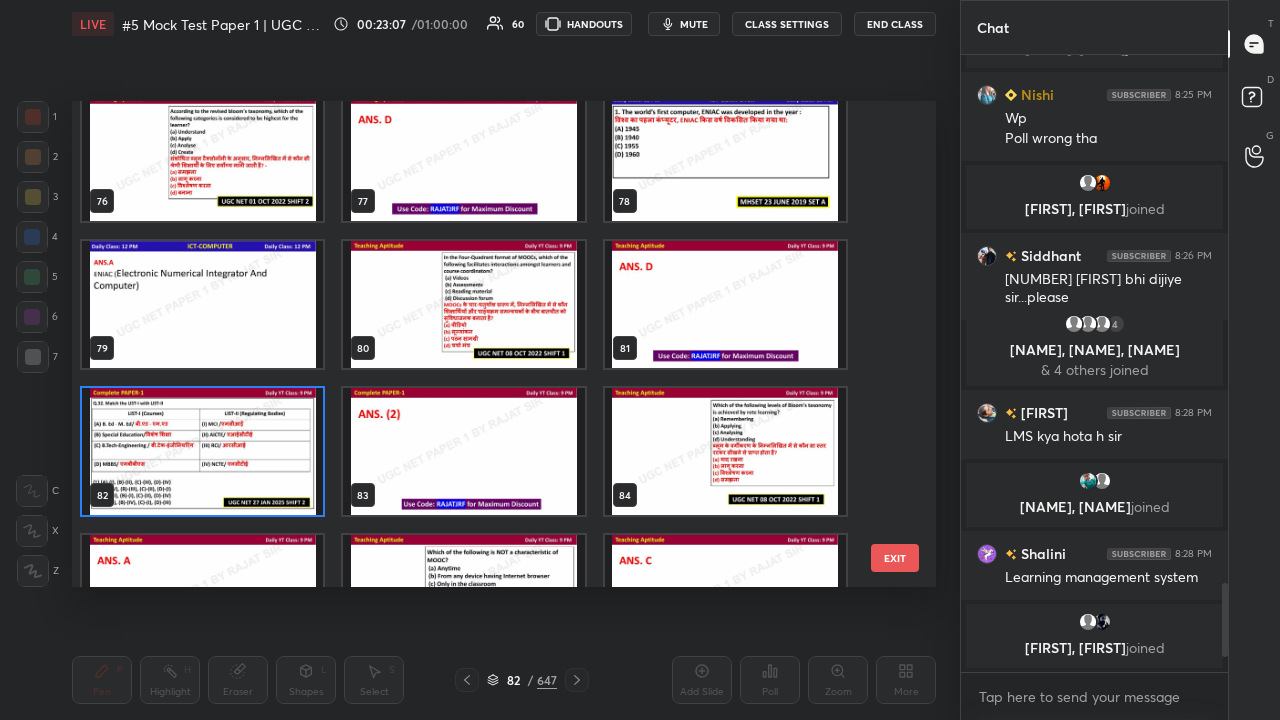 click at bounding box center (202, 451) 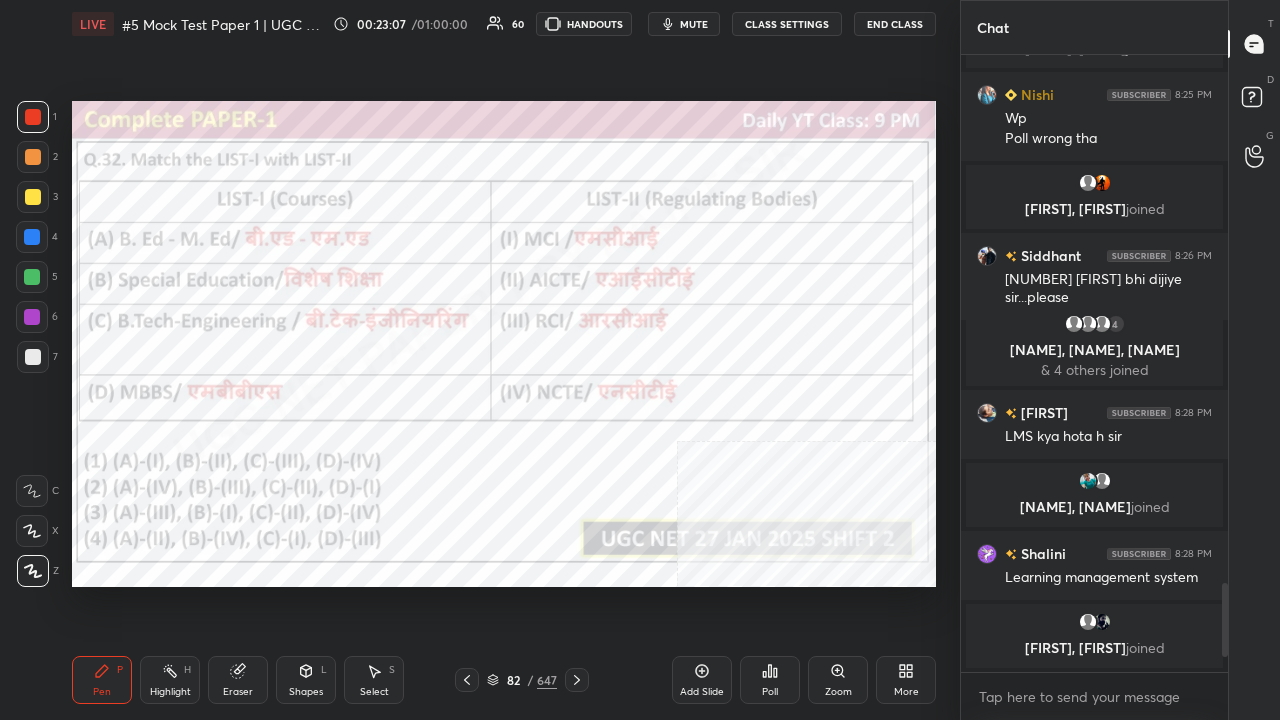 click at bounding box center [202, 451] 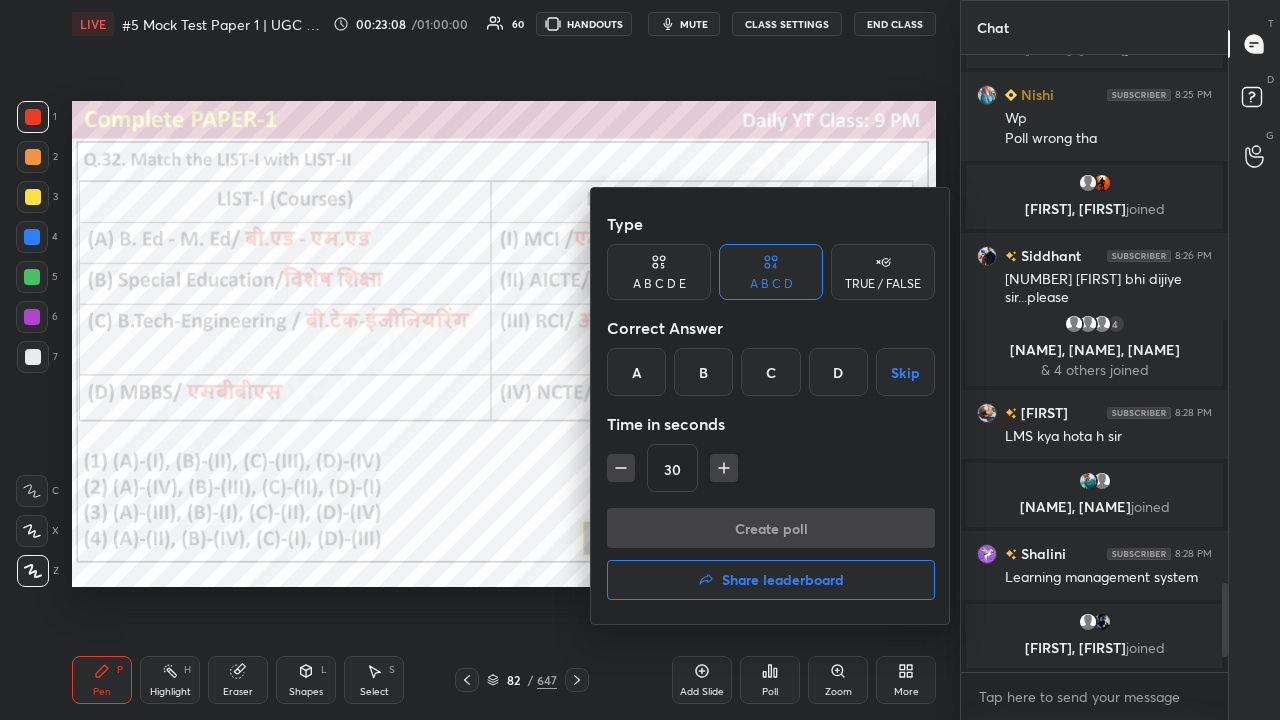 click on "B" at bounding box center (703, 372) 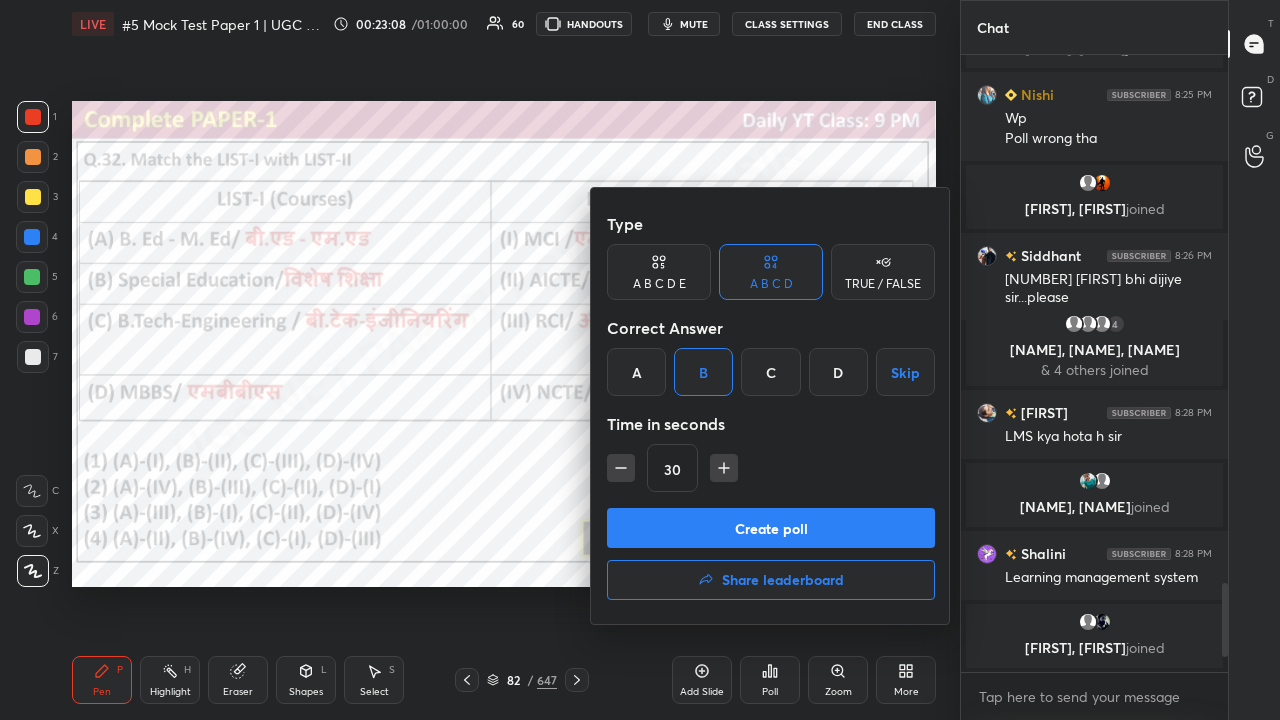 click on "30" at bounding box center (771, 468) 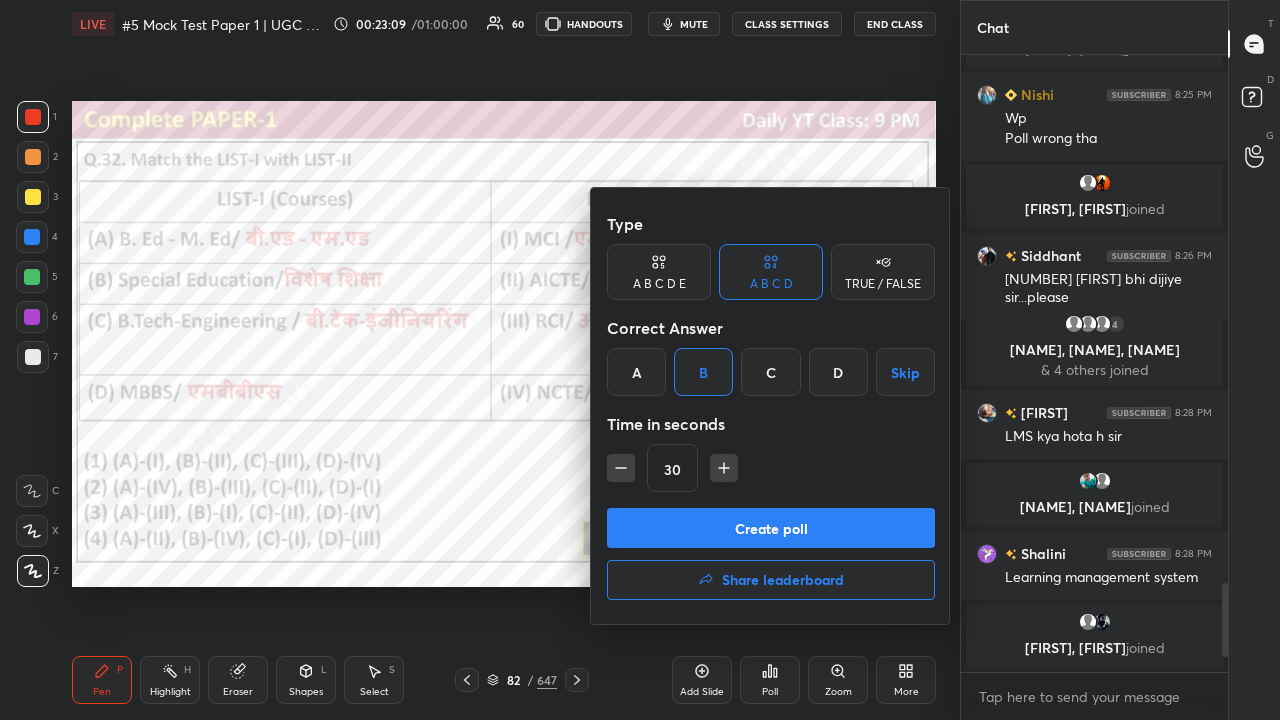 drag, startPoint x: 726, startPoint y: 466, endPoint x: 728, endPoint y: 484, distance: 18.110771 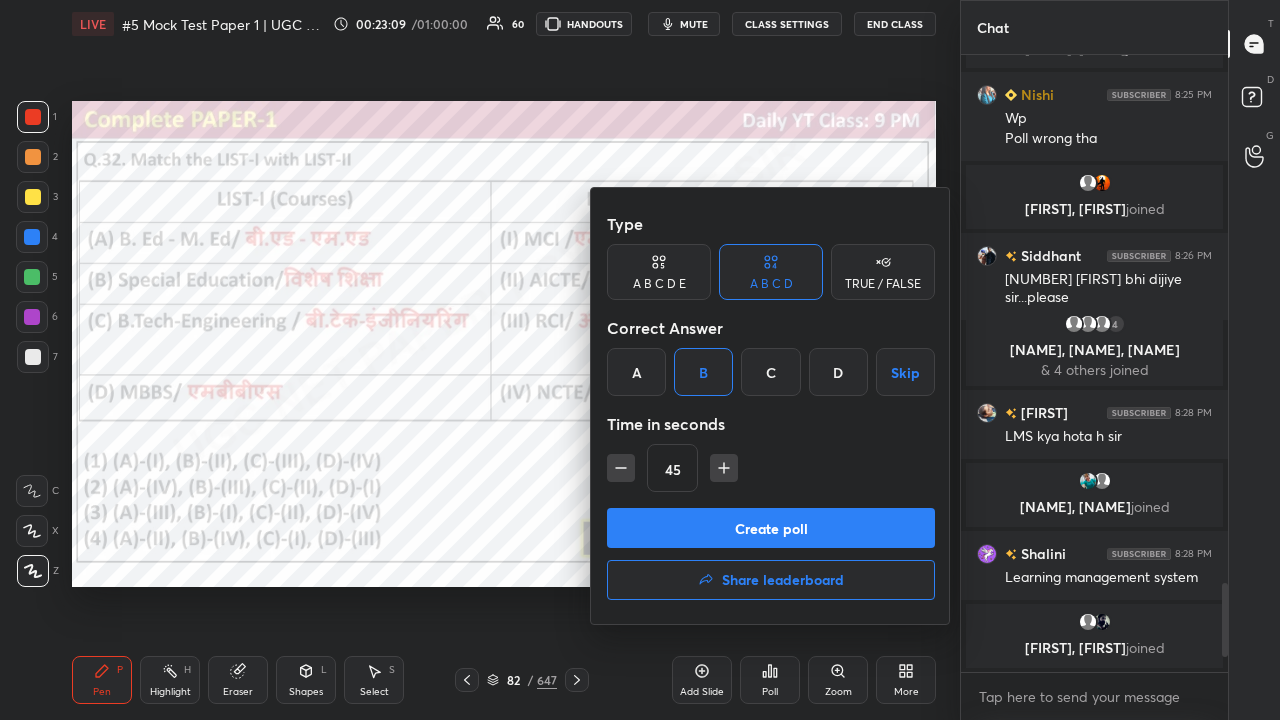 drag, startPoint x: 730, startPoint y: 474, endPoint x: 734, endPoint y: 510, distance: 36.221542 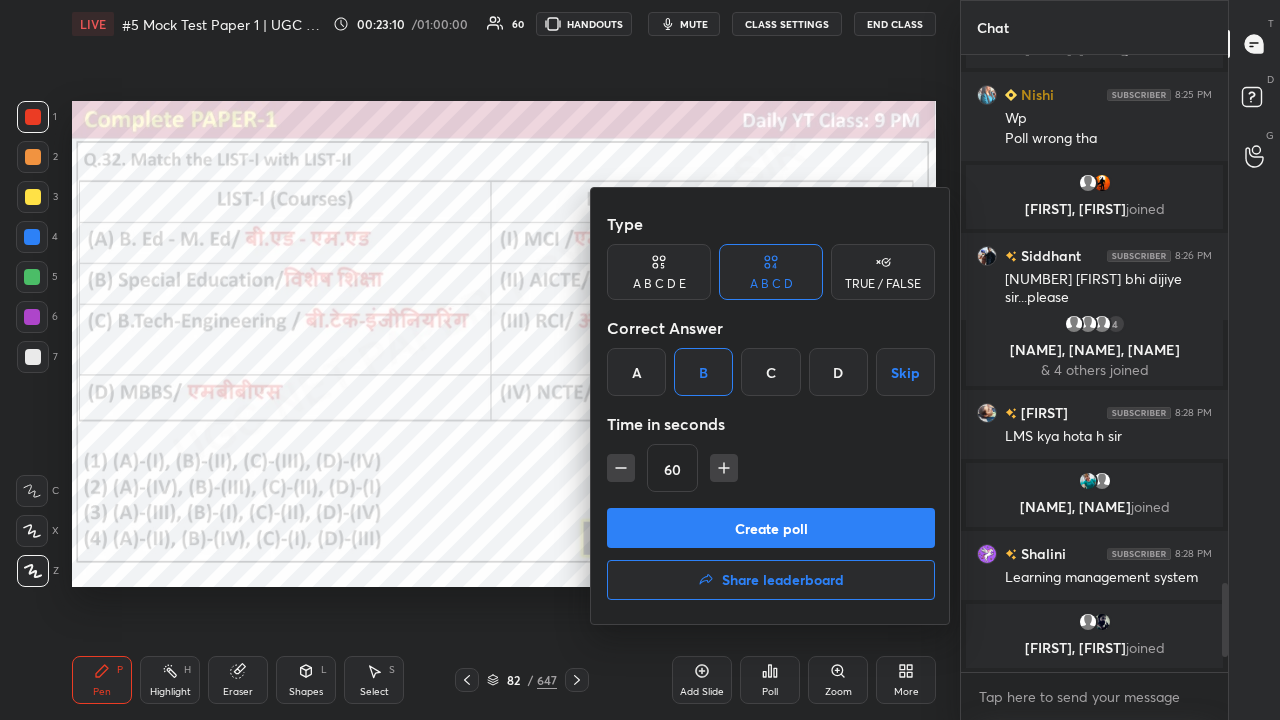 click on "Create poll" at bounding box center (771, 528) 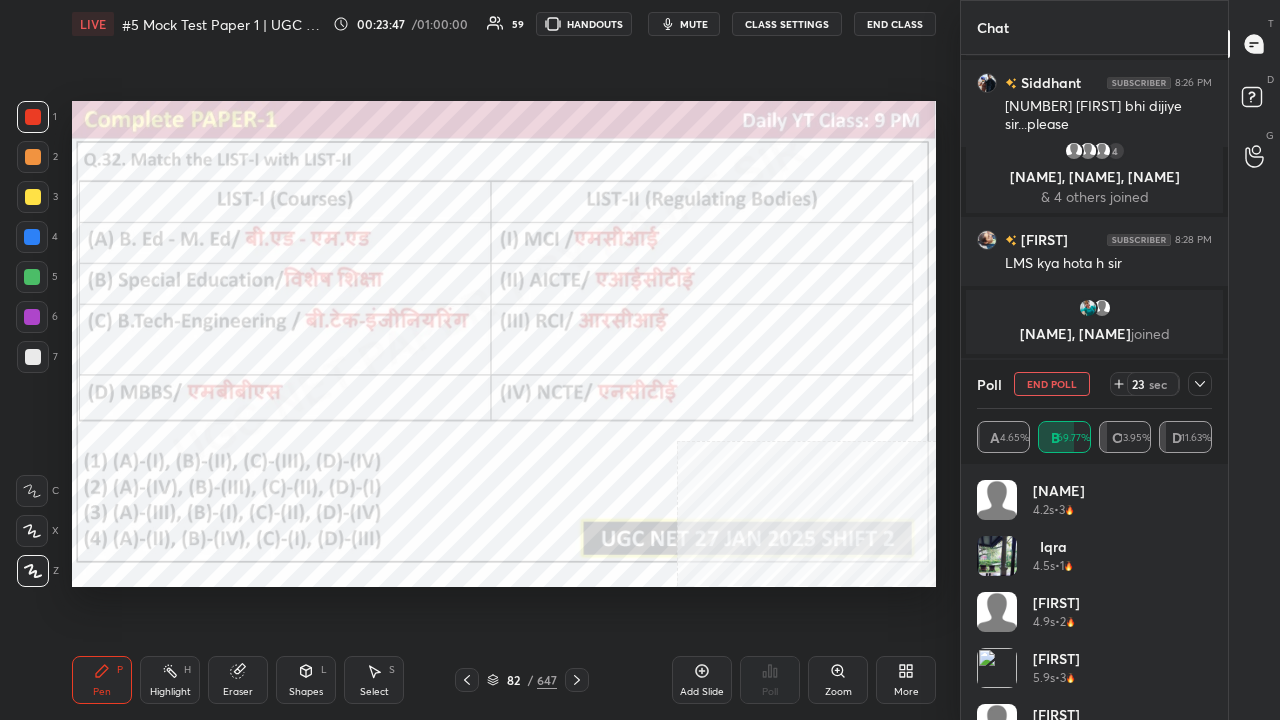 click 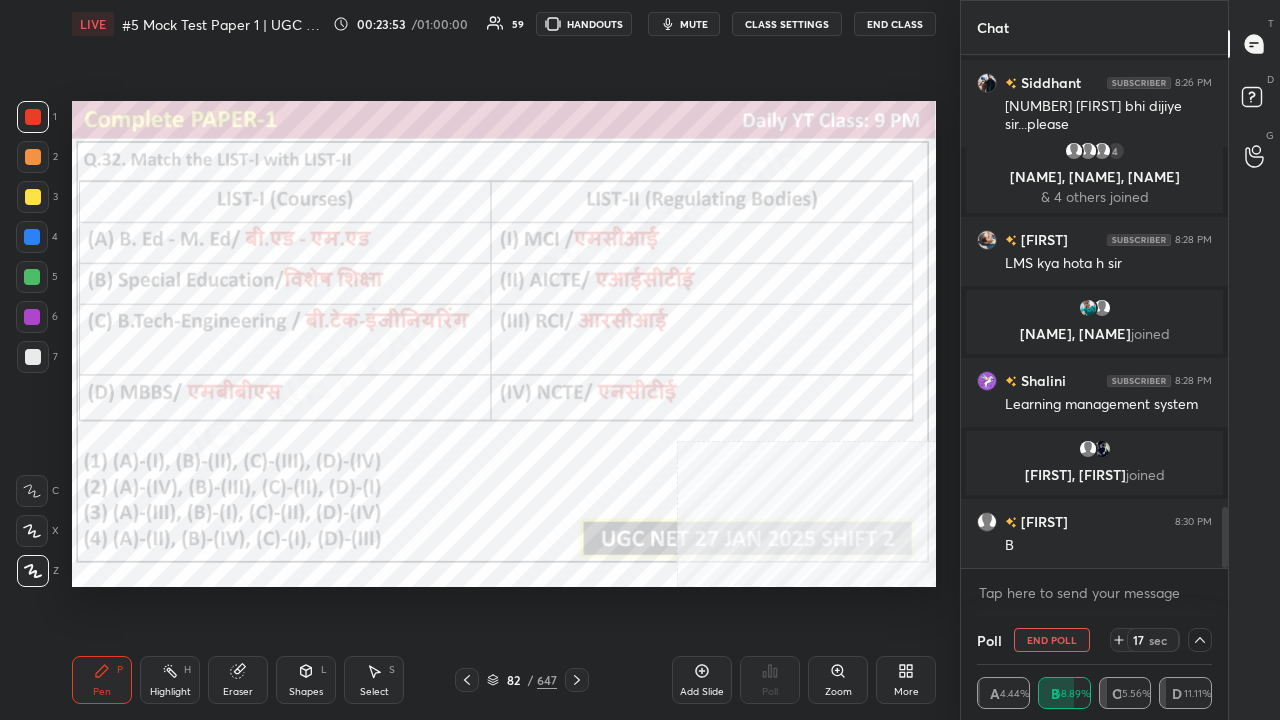 drag, startPoint x: 29, startPoint y: 322, endPoint x: 38, endPoint y: 306, distance: 18.35756 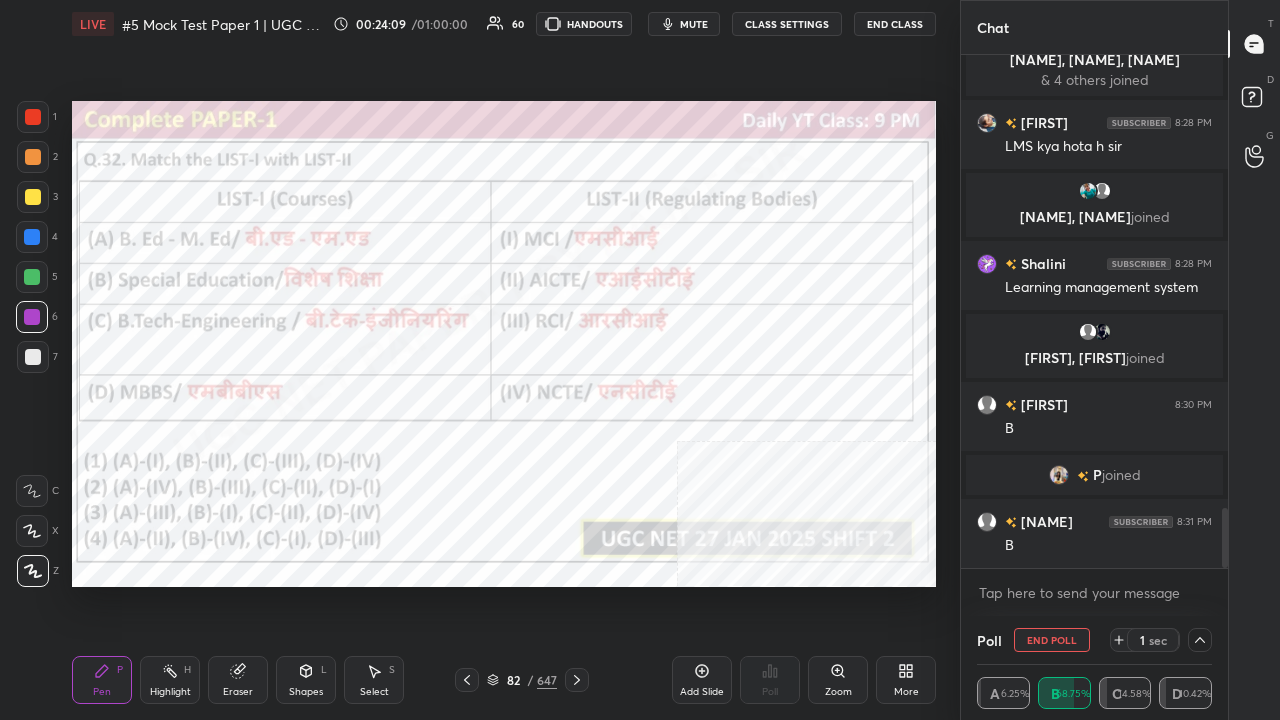 scroll, scrollTop: 3952, scrollLeft: 0, axis: vertical 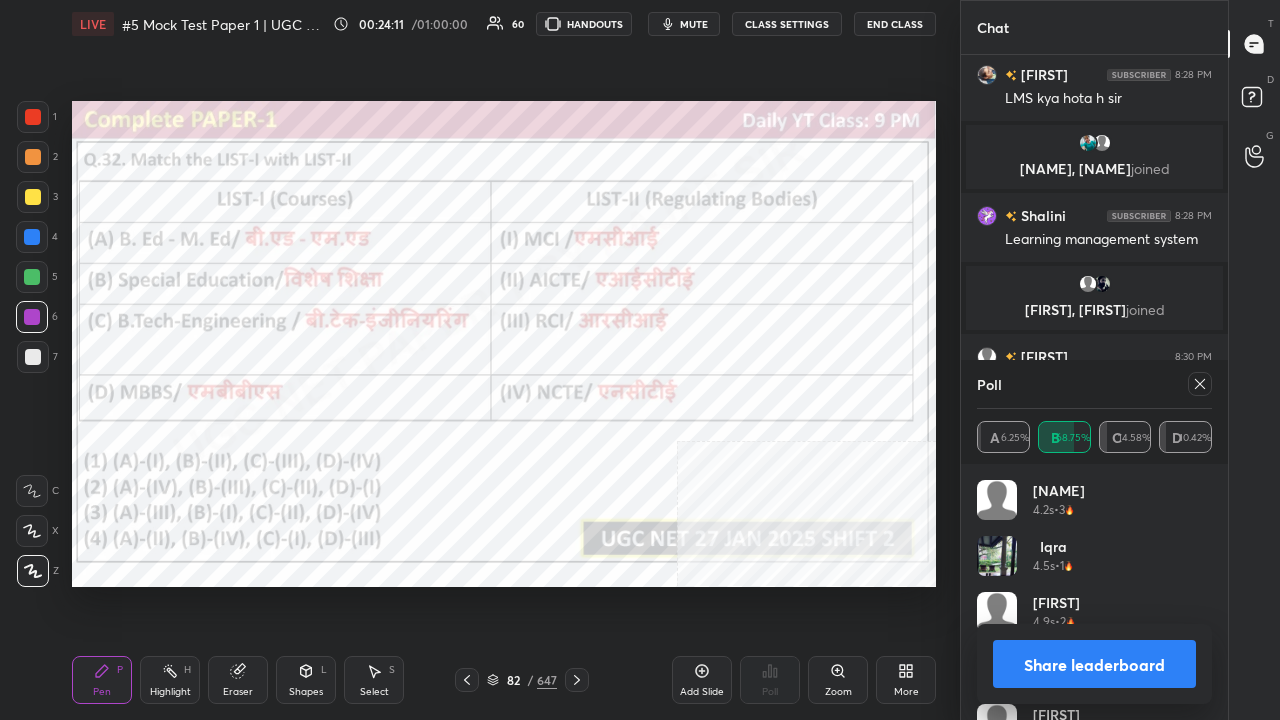 click at bounding box center (1200, 384) 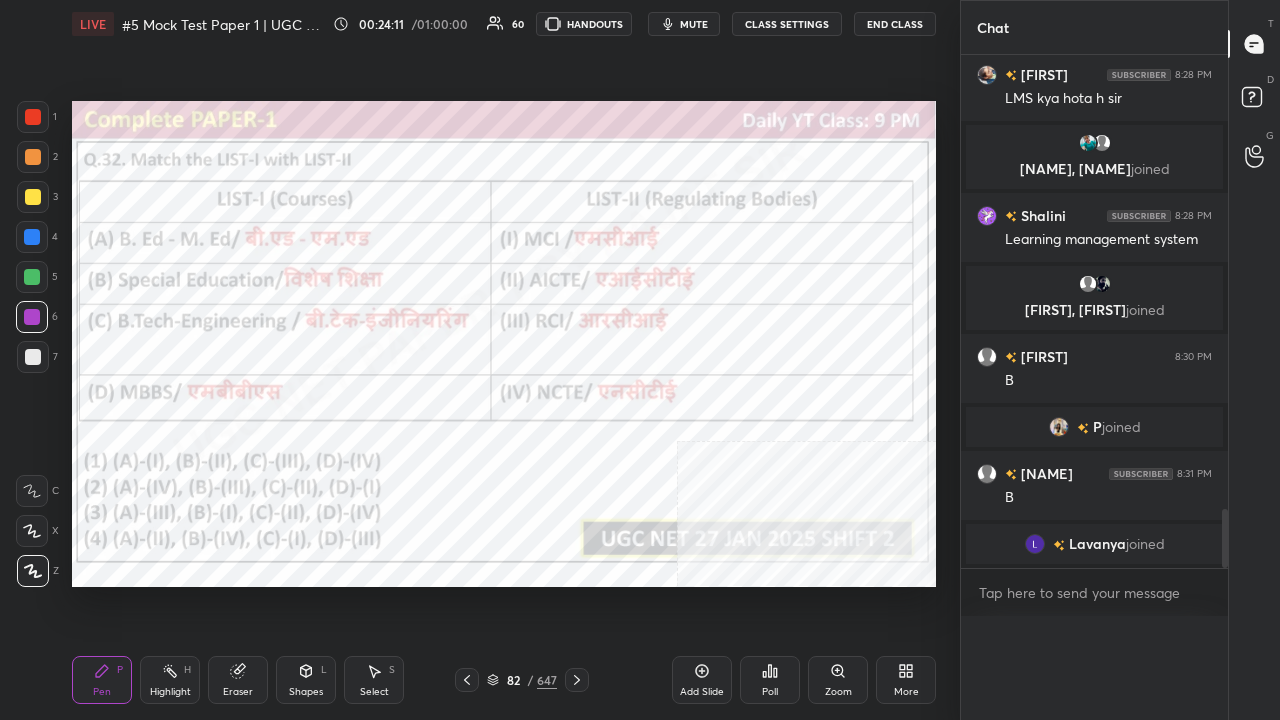 scroll, scrollTop: 0, scrollLeft: 0, axis: both 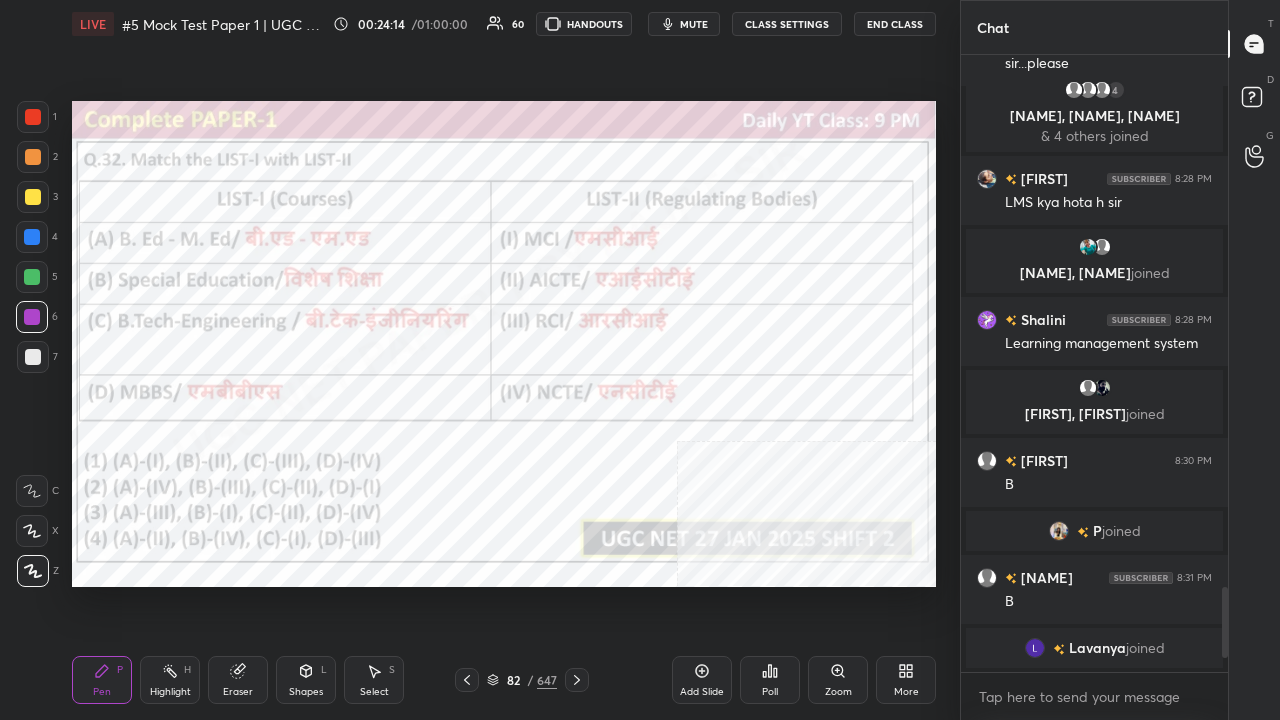 drag, startPoint x: 524, startPoint y: 684, endPoint x: 567, endPoint y: 604, distance: 90.824005 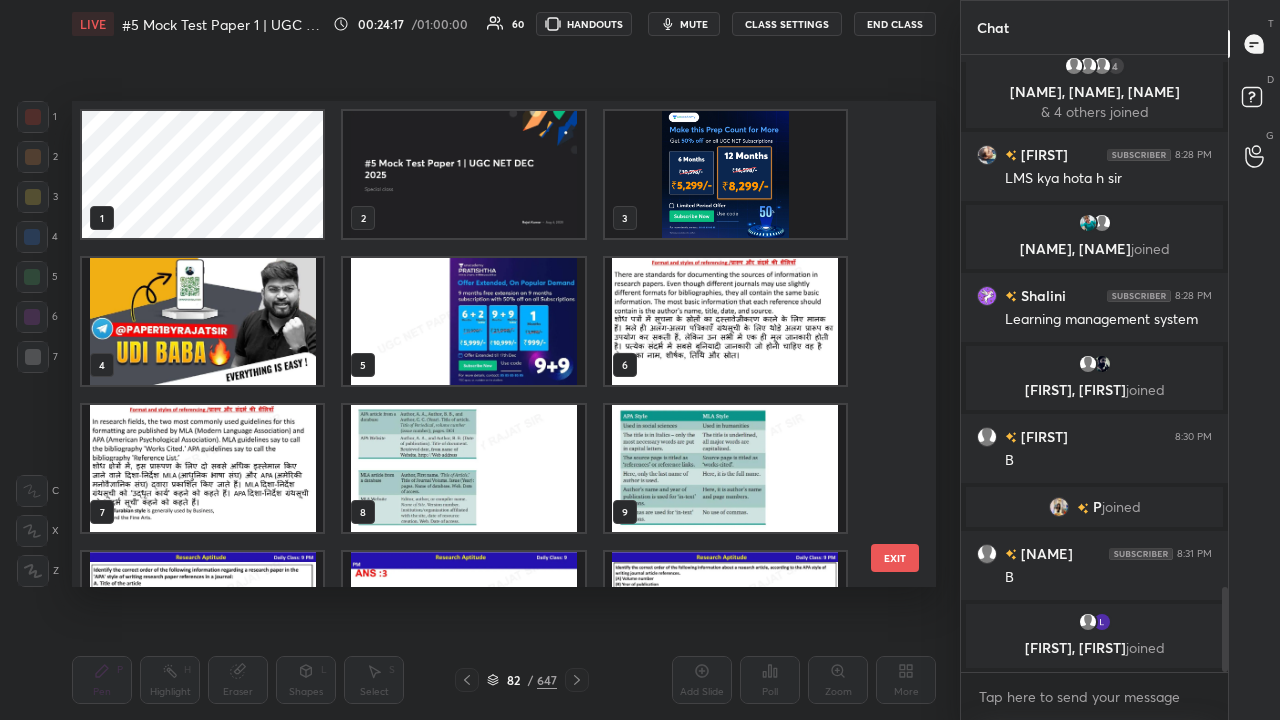 click at bounding box center (725, 174) 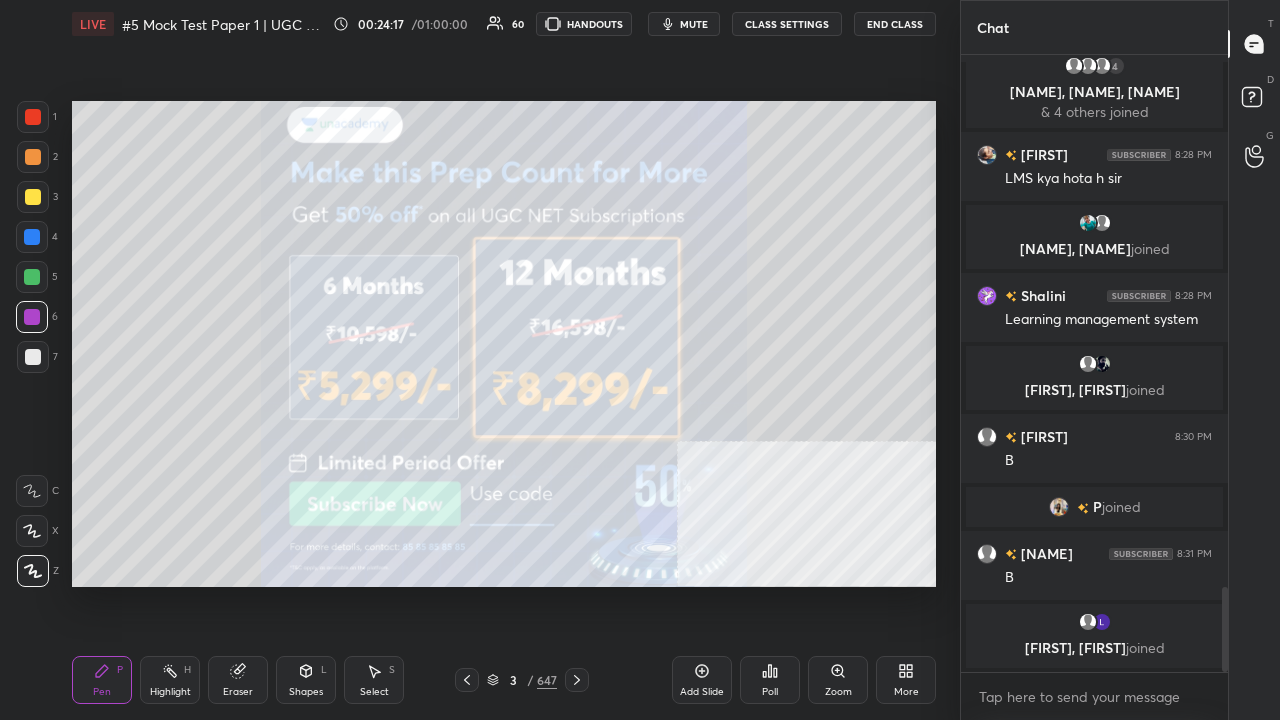 click at bounding box center [725, 174] 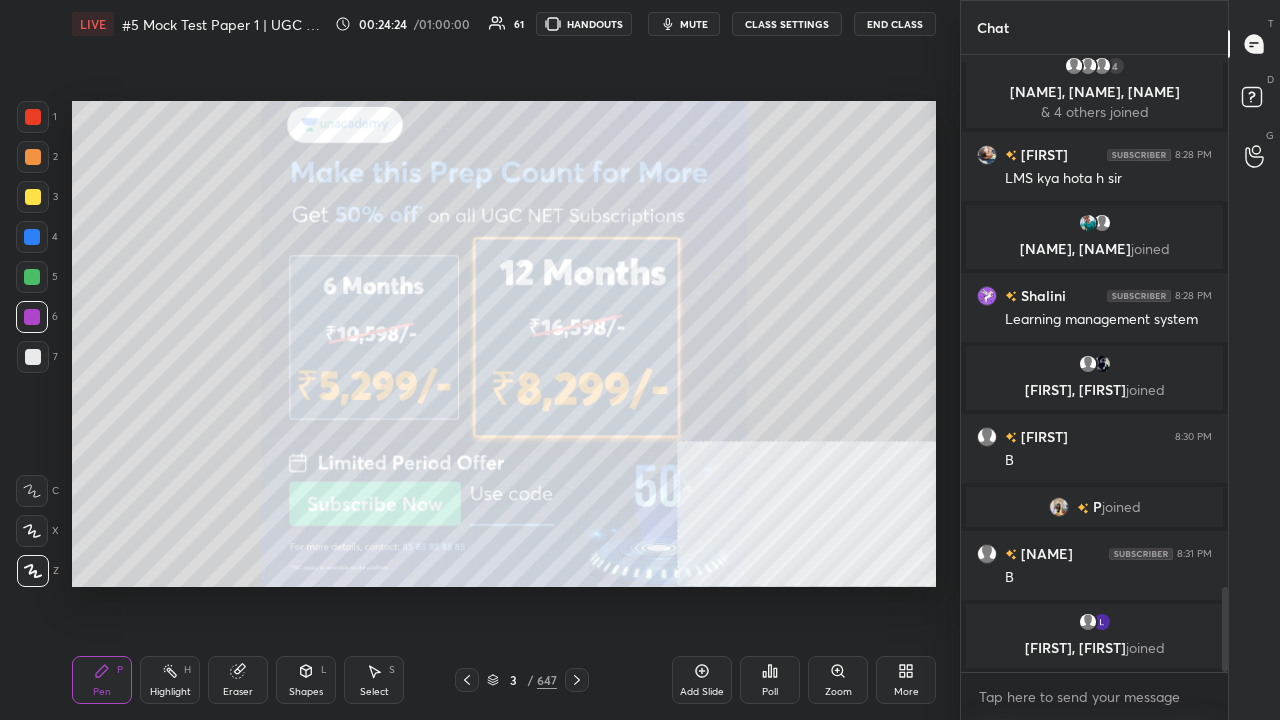 click at bounding box center [33, 197] 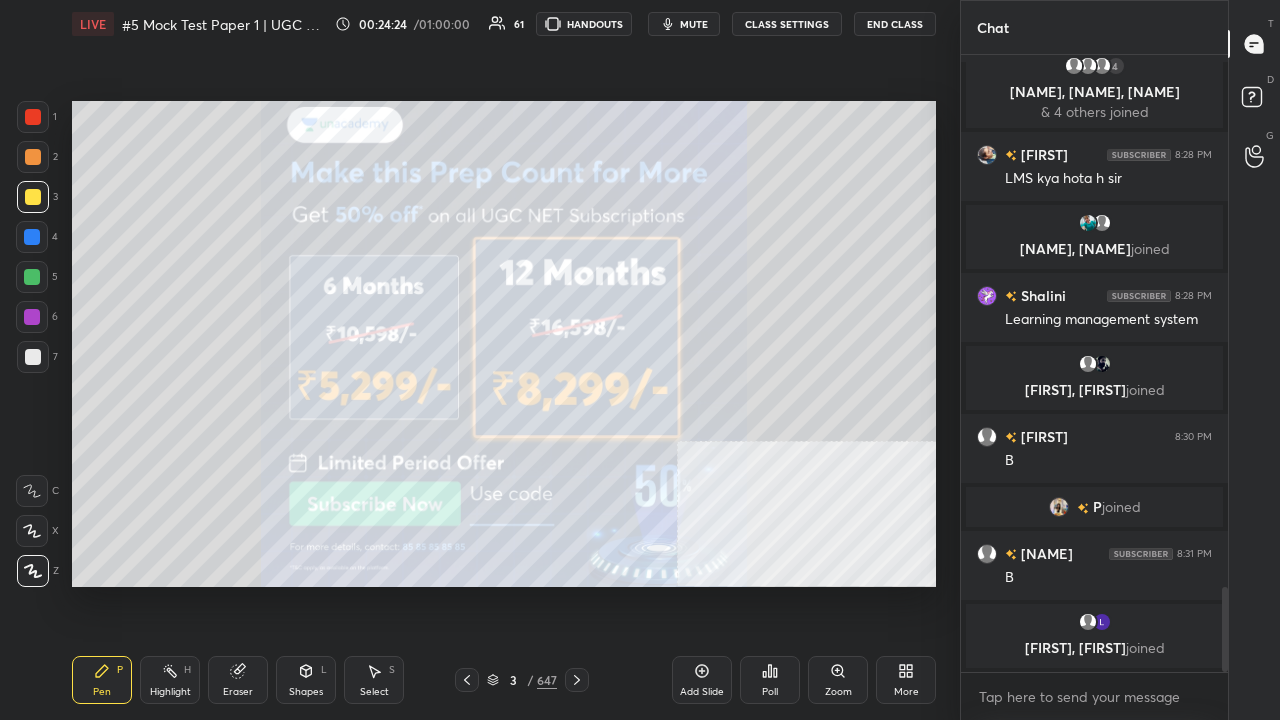 click at bounding box center (33, 197) 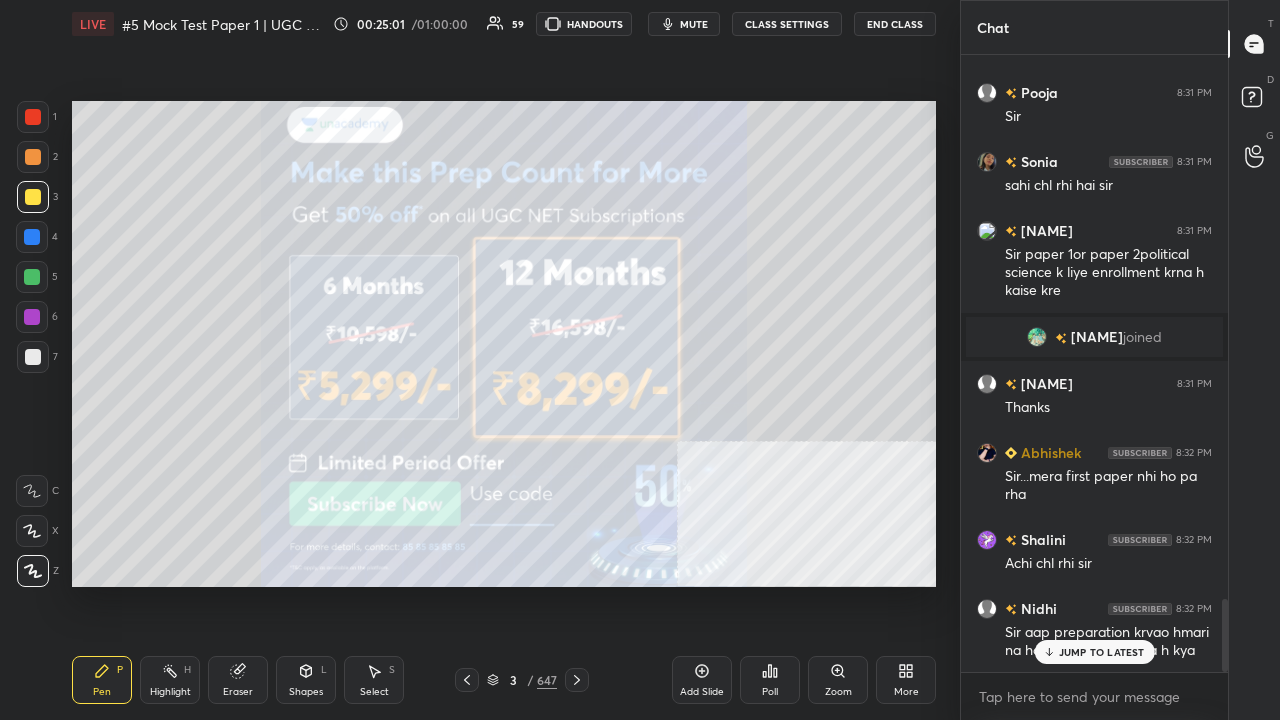 click on "JUMP TO LATEST" at bounding box center [1102, 652] 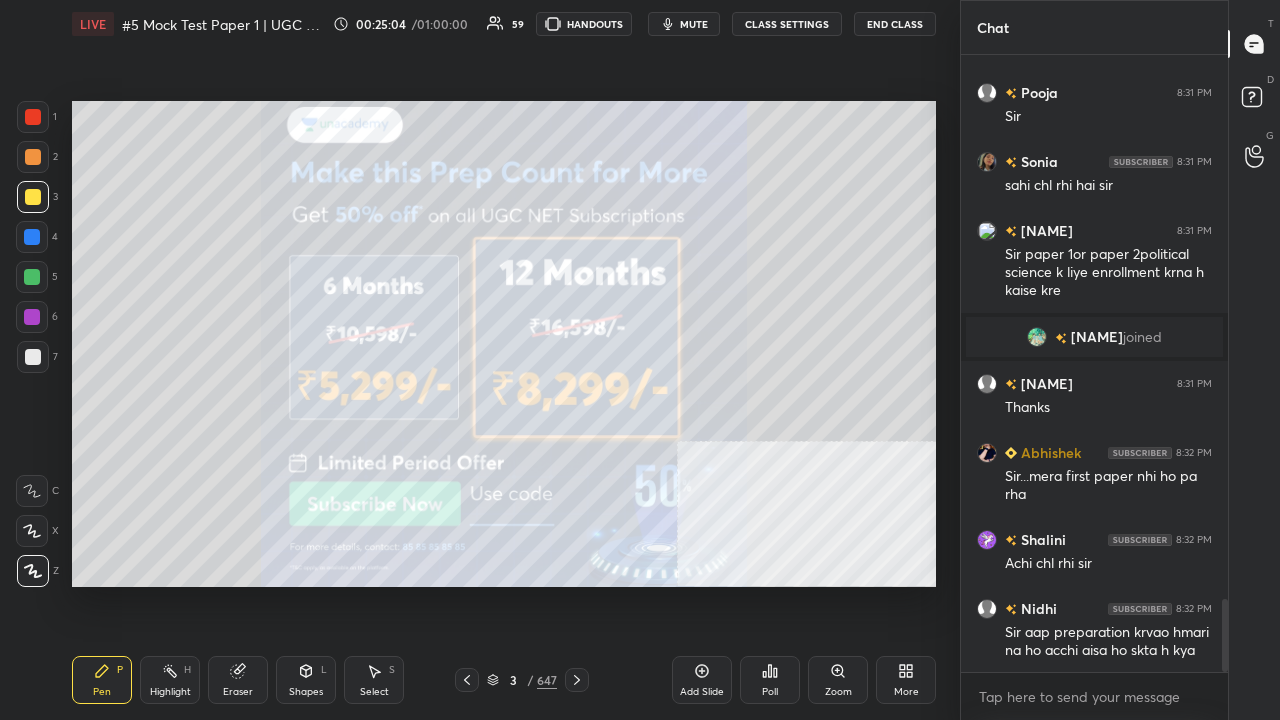 click at bounding box center (33, 197) 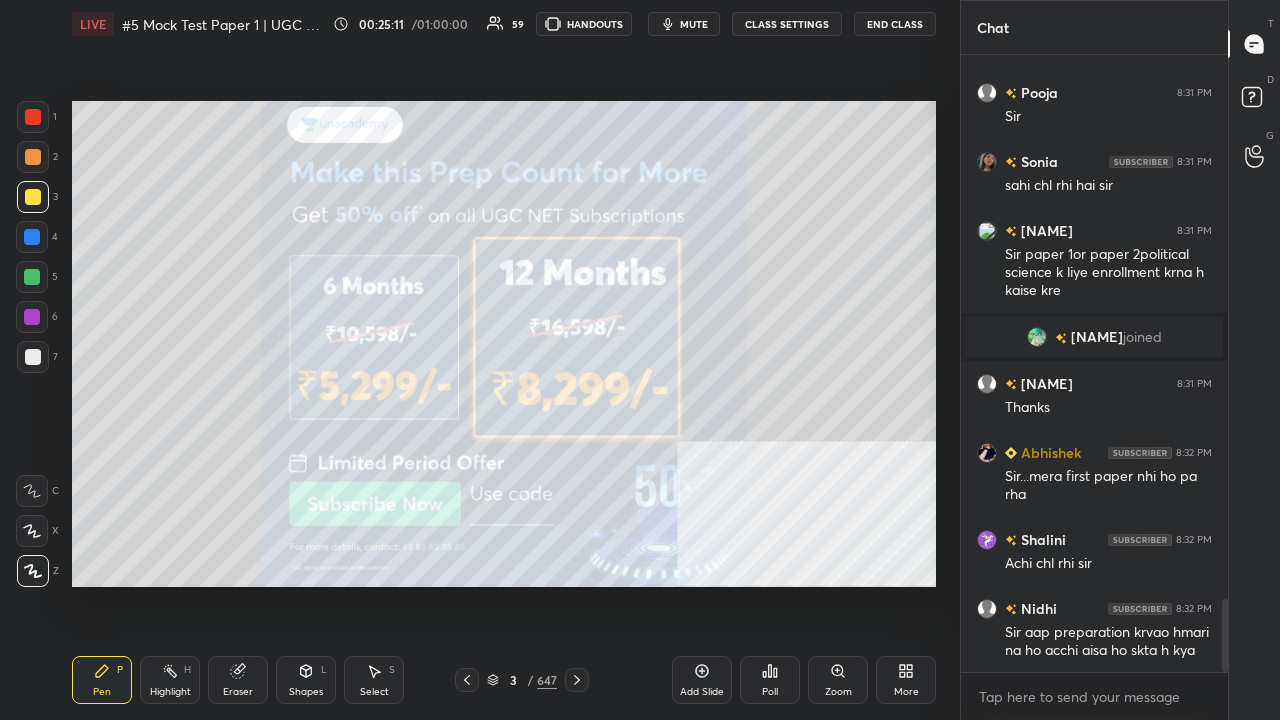 scroll, scrollTop: 570, scrollLeft: 261, axis: both 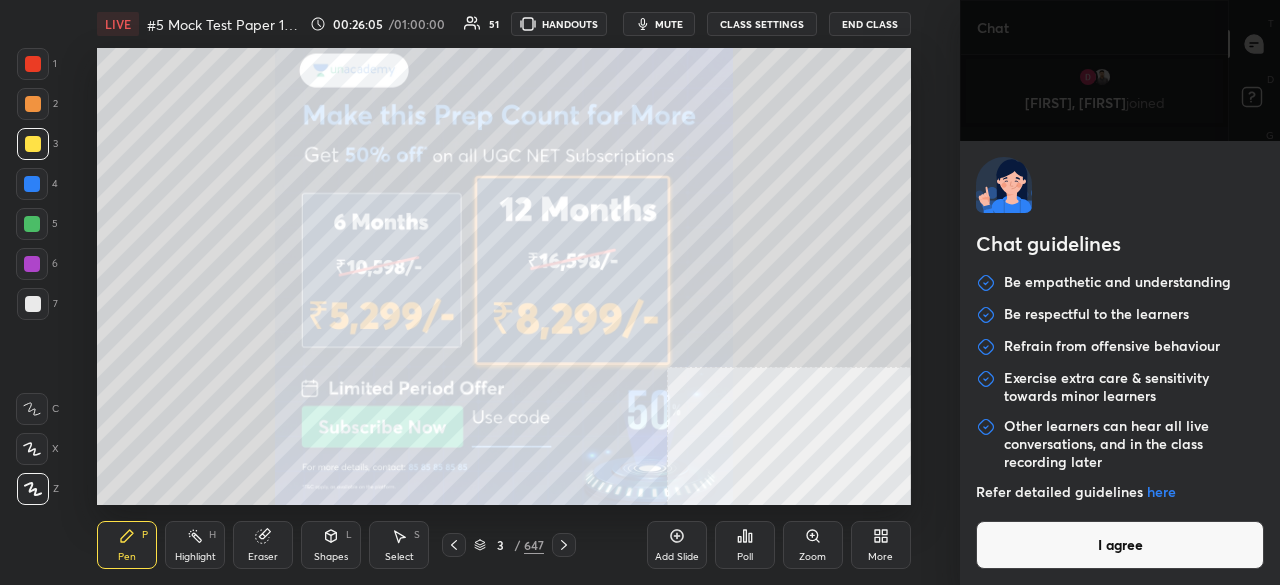click on "1 2 3 4 5 6 7 C X Z C X Z E E Erase all   H H LIVE #5 Mock Test Paper 1 | UGC NET DEC 2025 [TIME] /  01:00:00 [NUMBER] HANDOUTS mute CLASS SETTINGS End Class Setting up your live class Poll for   secs No correct answer Start poll Back #5 Mock Test Paper 1 | UGC NET DEC 2025 [FIRST] [FIRST] Pen P Highlight H Eraser Shapes L Select S [NUMBER] / [NUMBER] Add Slide Poll Zoom More Chat [FIRST] [TIME] Thanku [FIRST], [FIRST]  joined [FIRST] [TIME] Paper 1& 2political science [FIRST] [TIME] Sir lb [FIRST] [TIME] Sir leaderboard dikha dijiye ek baar [FIRST] [TIME] Ok sir [FIRST]  joined [FIRST] [TIME] Hello sir JUMP TO LATEST Enable hand raising Enable raise hand to speak to learners. Once enabled, chat will be turned off temporarily. Enable x   Doubts asked by learners will show up here NEW DOUBTS ASKED No one has raised a hand yet Can't raise hand Looks like educator just invited you to speak. Please wait before you can raise your hand again. Got it T Messages (T) D Doubts (D) G Raise Hand (G) Report an issue Reason for reporting ​" at bounding box center [640, 292] 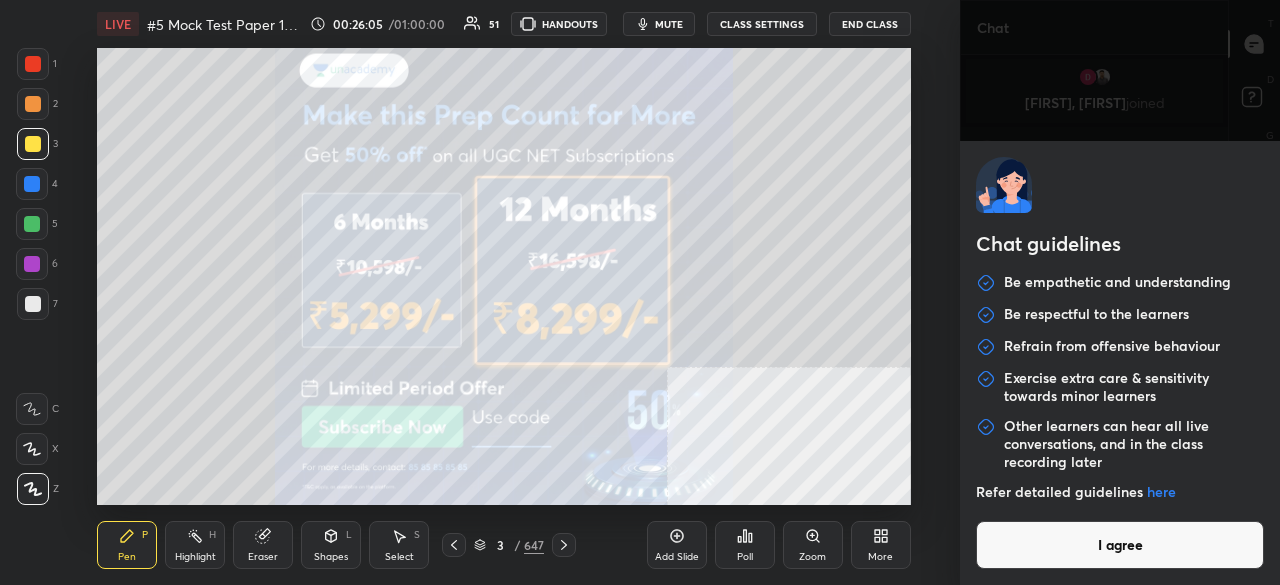 click on "I agree" at bounding box center (1120, 545) 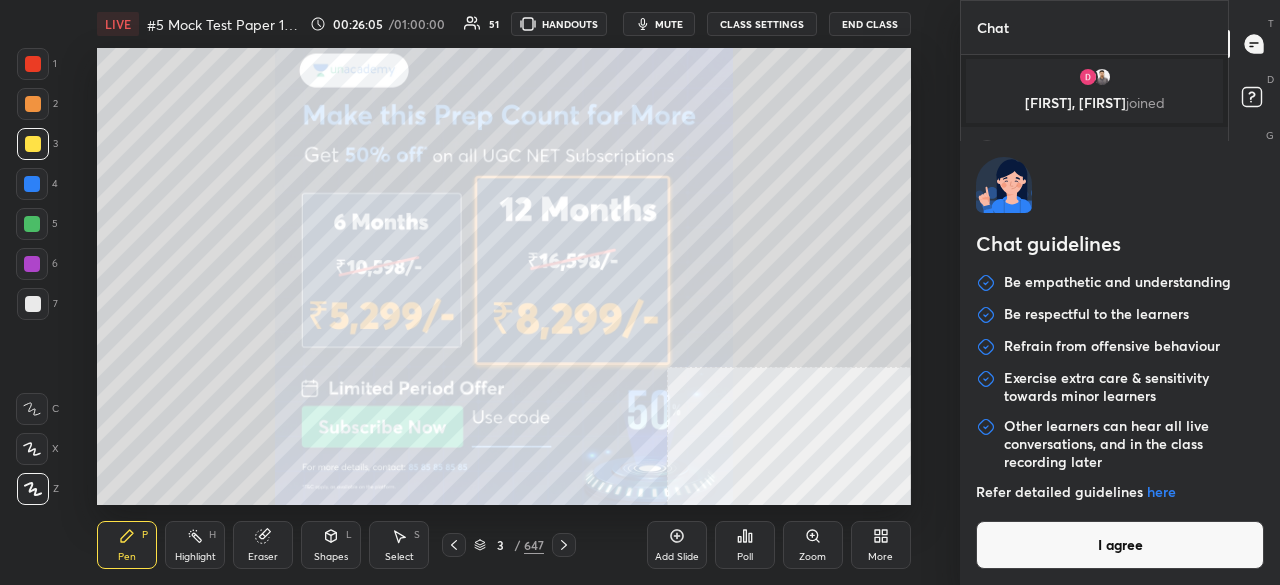 type on "x" 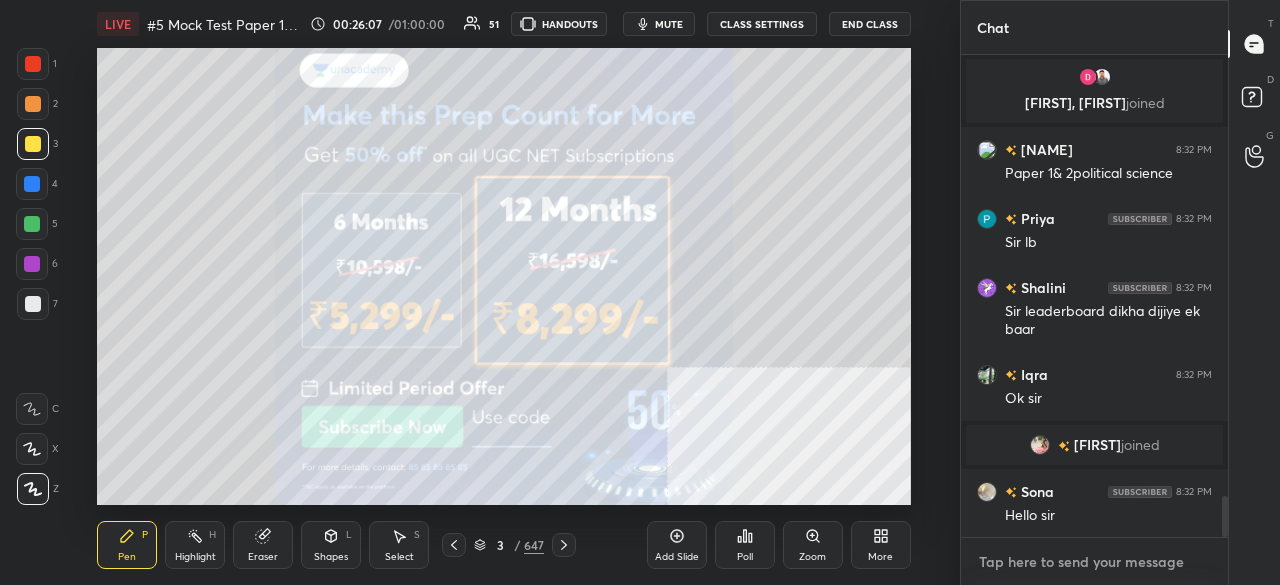 type on "https://unacademy.com/goal/nta-ugc-net-set-exams/TEWDQ/subscribe?plan_type=plus&referral_code=rajatjrf" 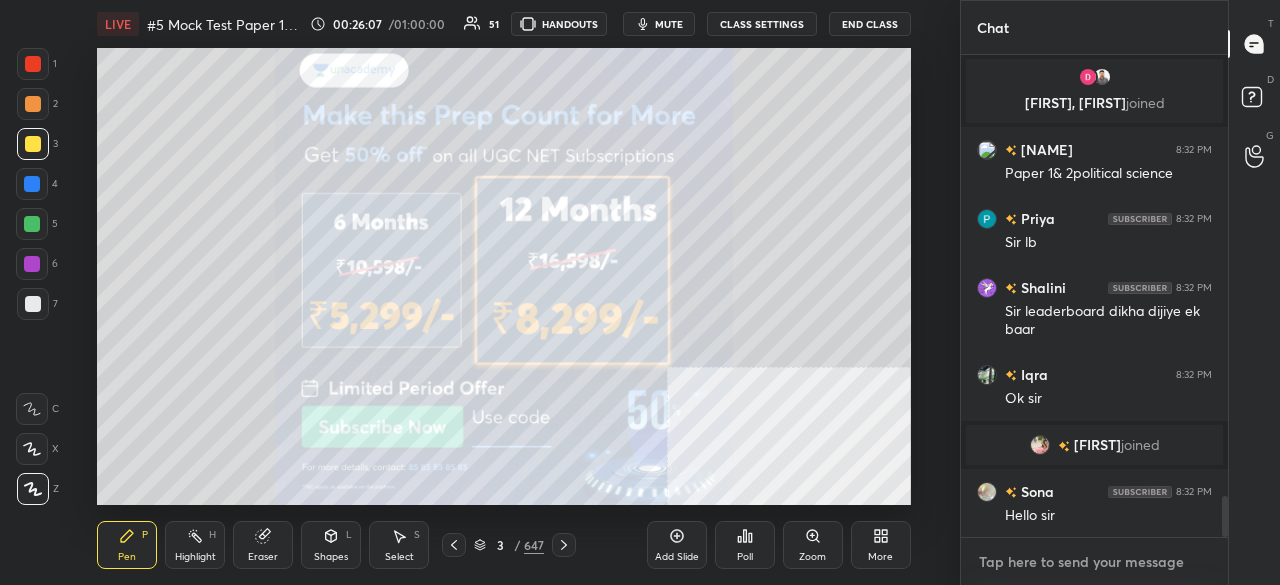 type on "x" 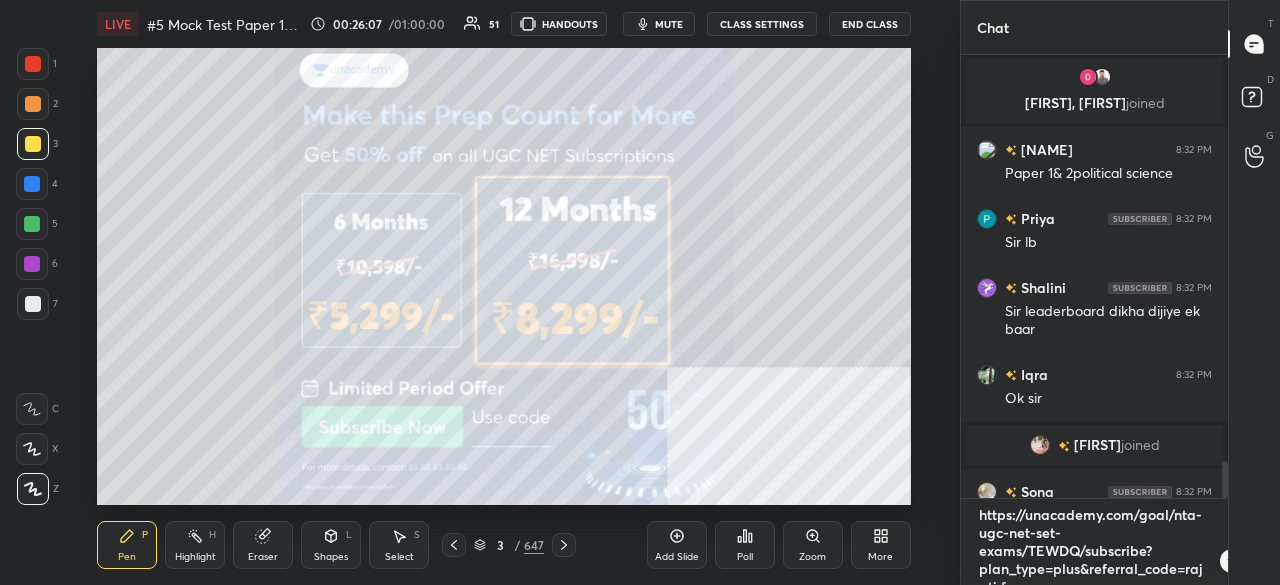 scroll, scrollTop: 18, scrollLeft: 0, axis: vertical 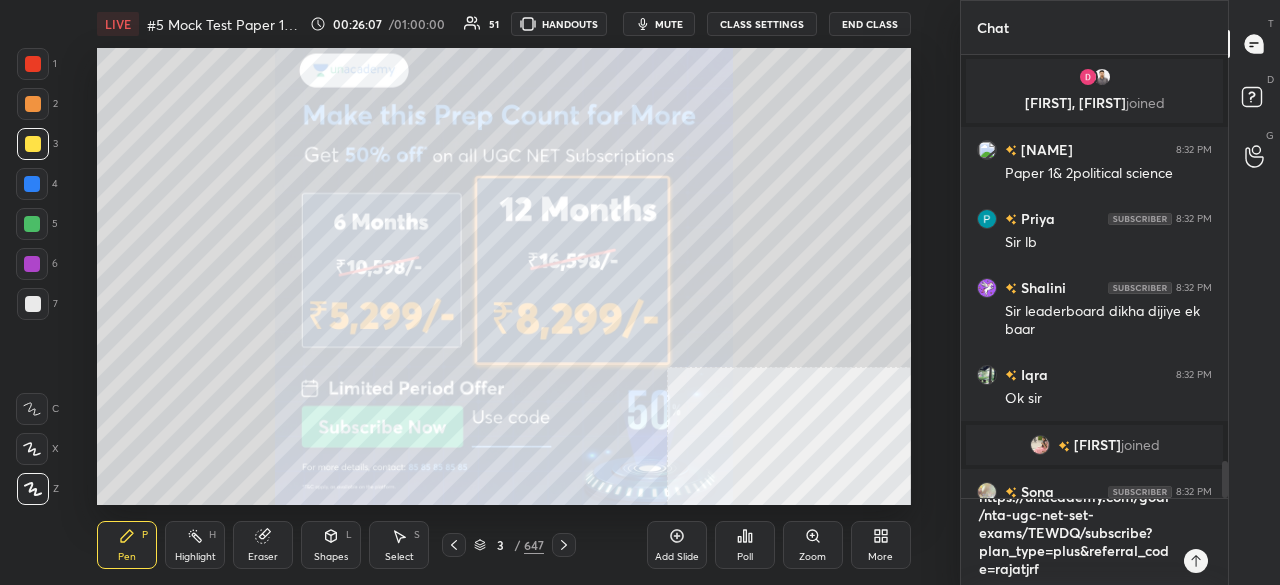 type on "https://unacademy.com/goal/nta-ugc-net-set-exams/TEWDQ/subscribe?plan_type=plus&referral_code=rajatjrf" 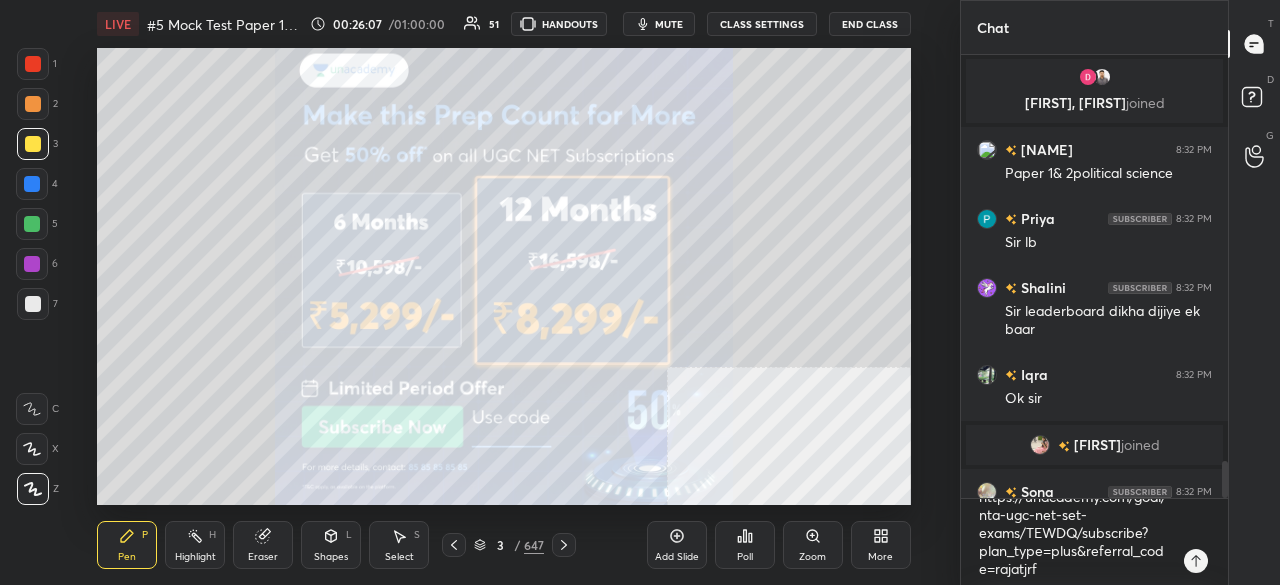 type on "x" 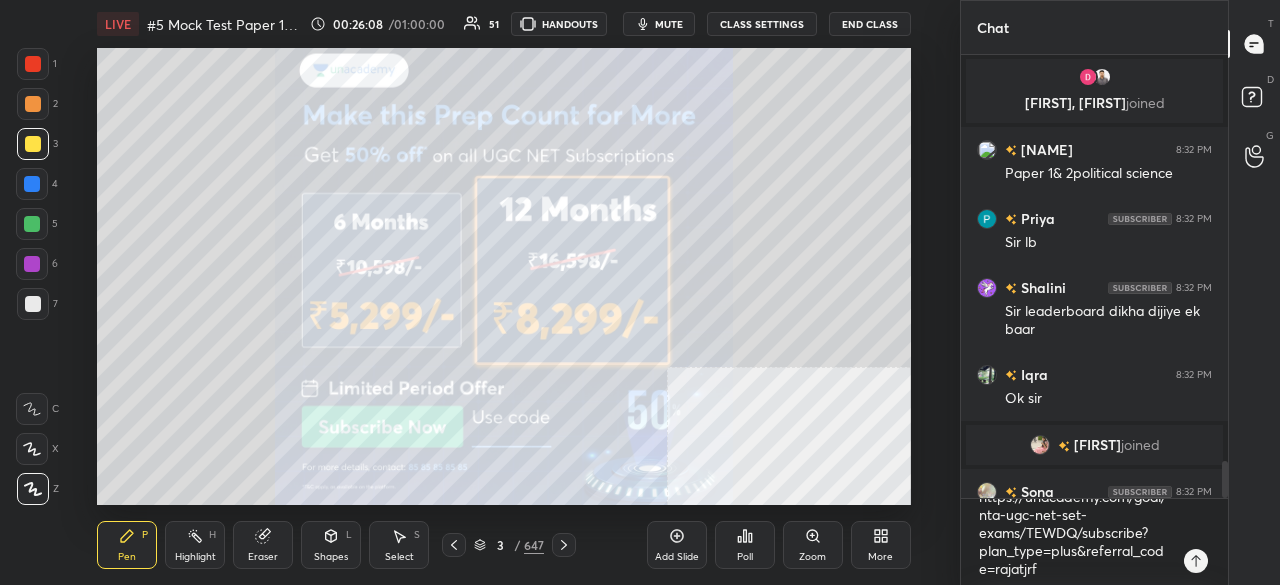 click 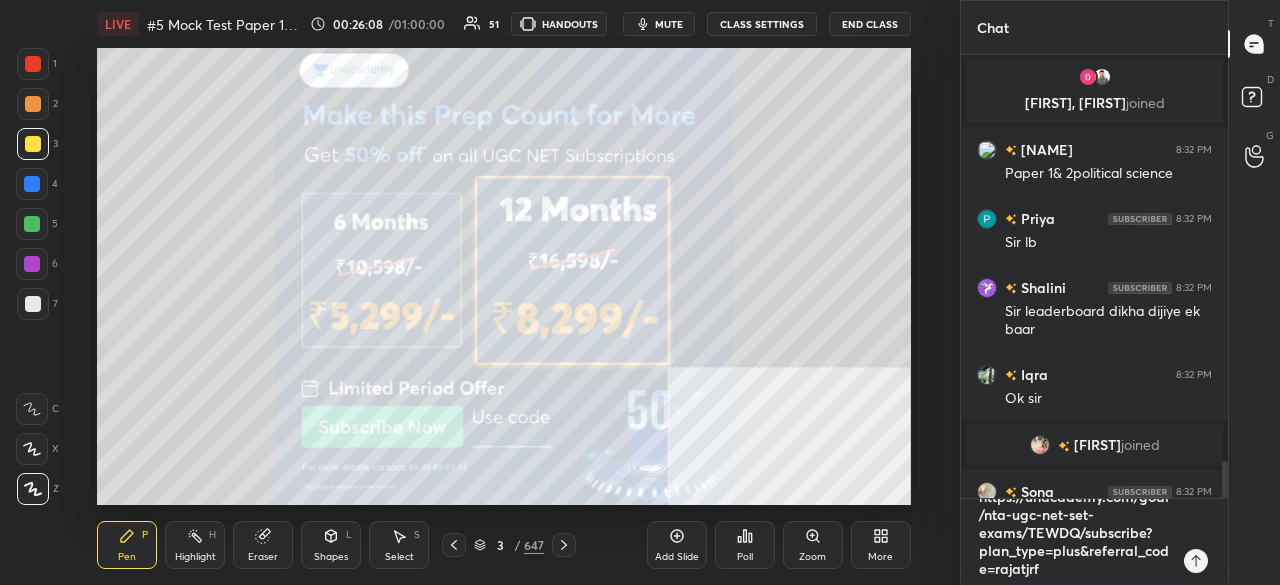 type 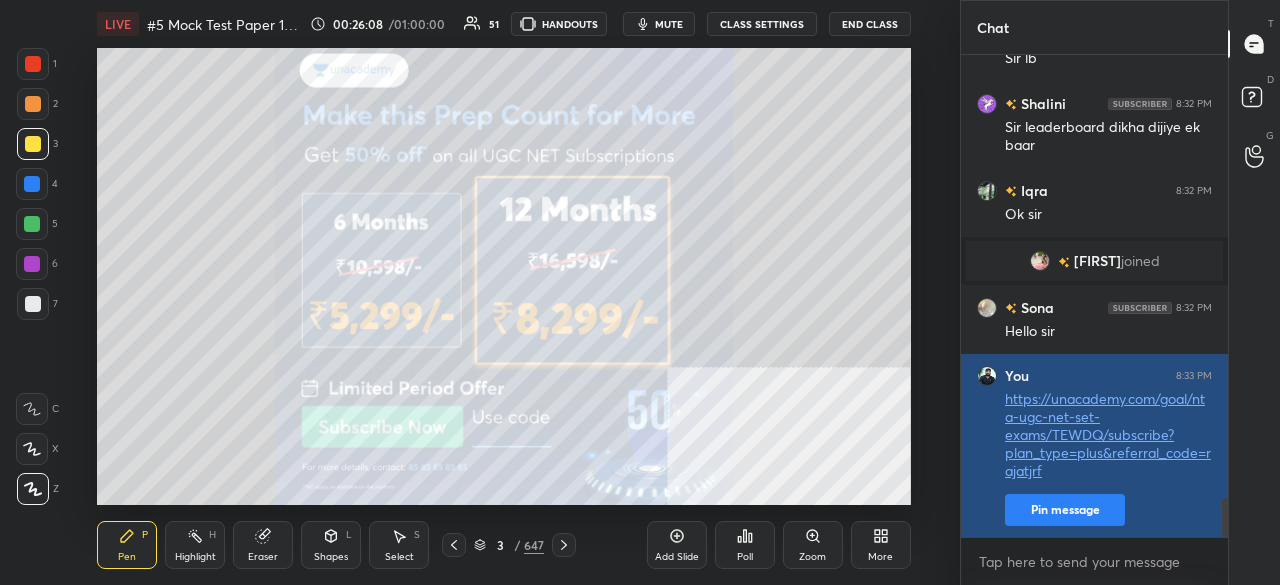 click on "Pin message" at bounding box center (1065, 510) 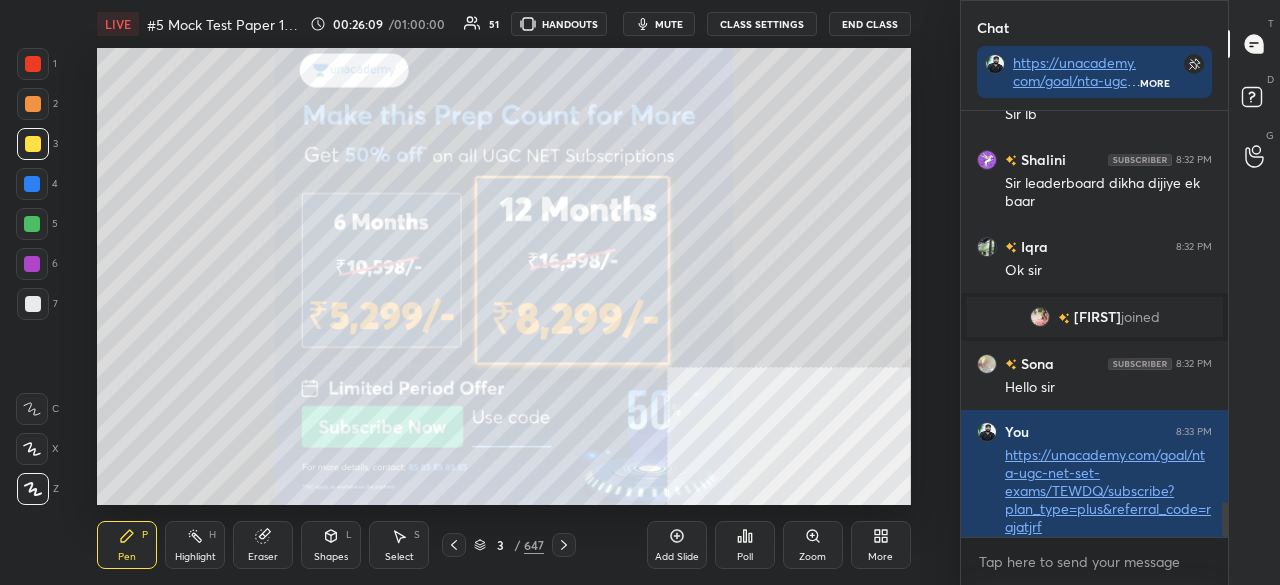 click on "Poll" at bounding box center (745, 557) 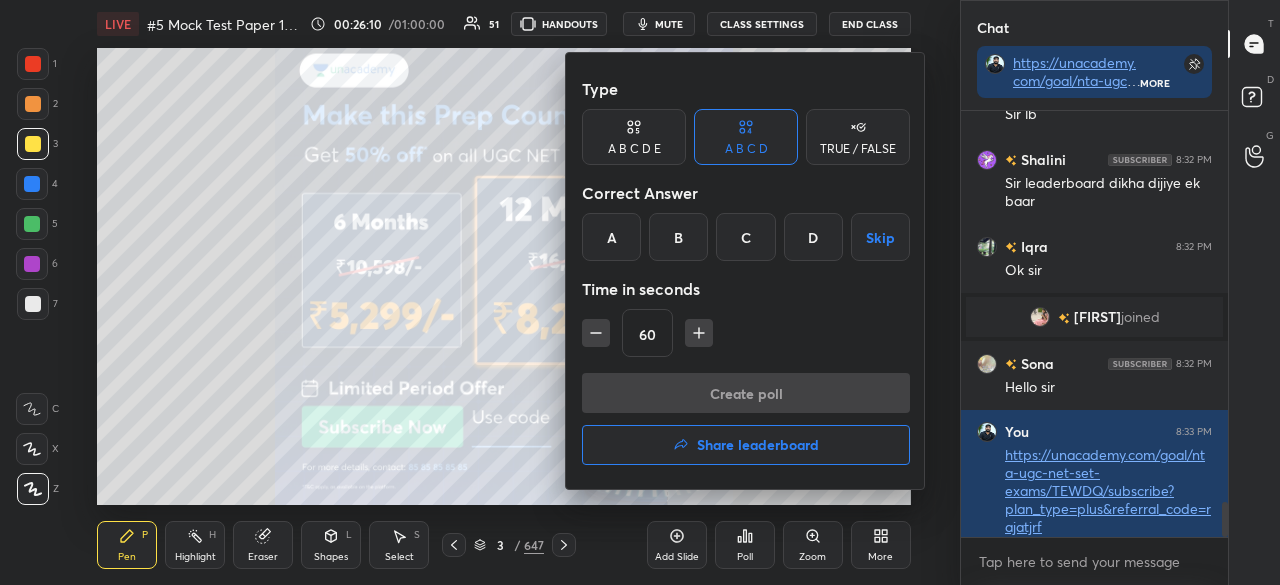click on "Share leaderboard" at bounding box center (758, 445) 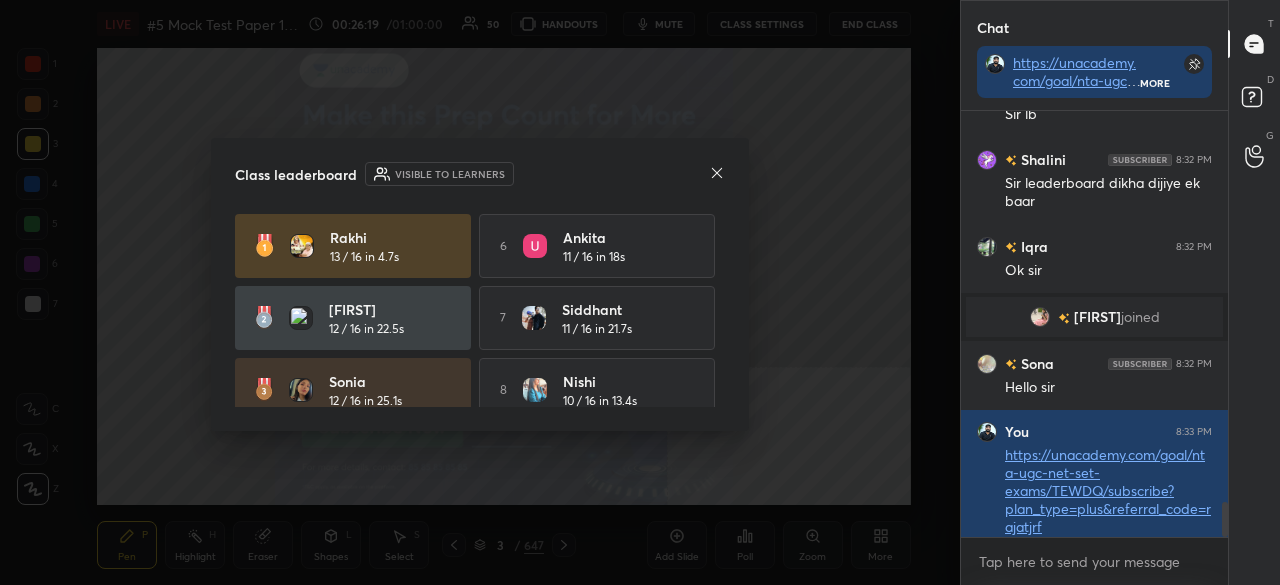 click 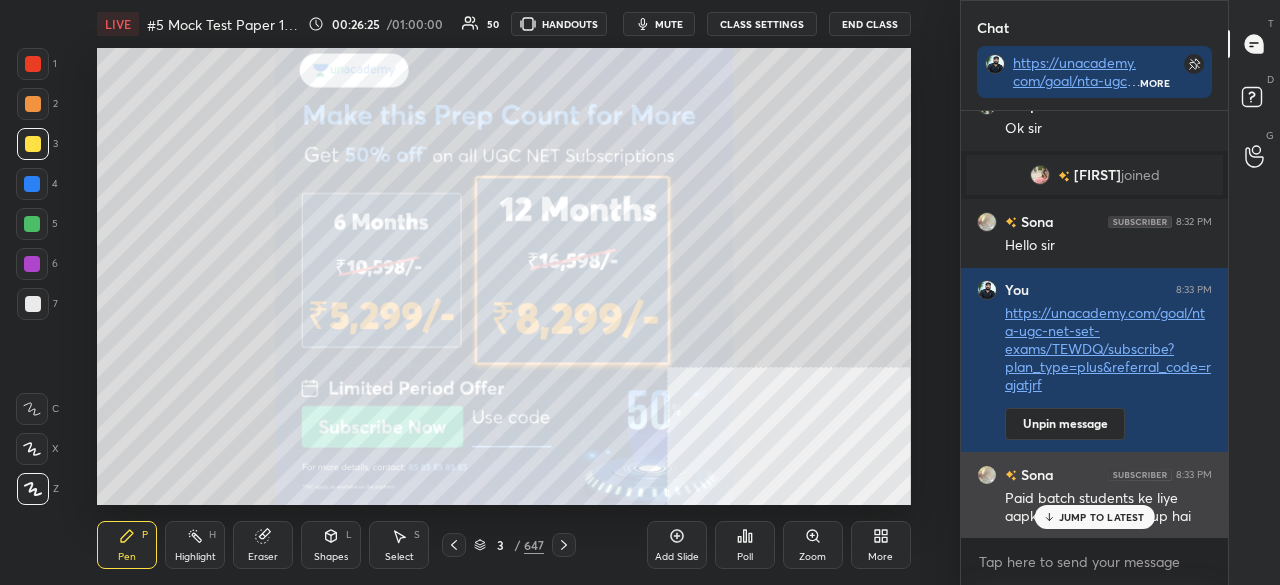click on "JUMP TO LATEST" at bounding box center [1094, 517] 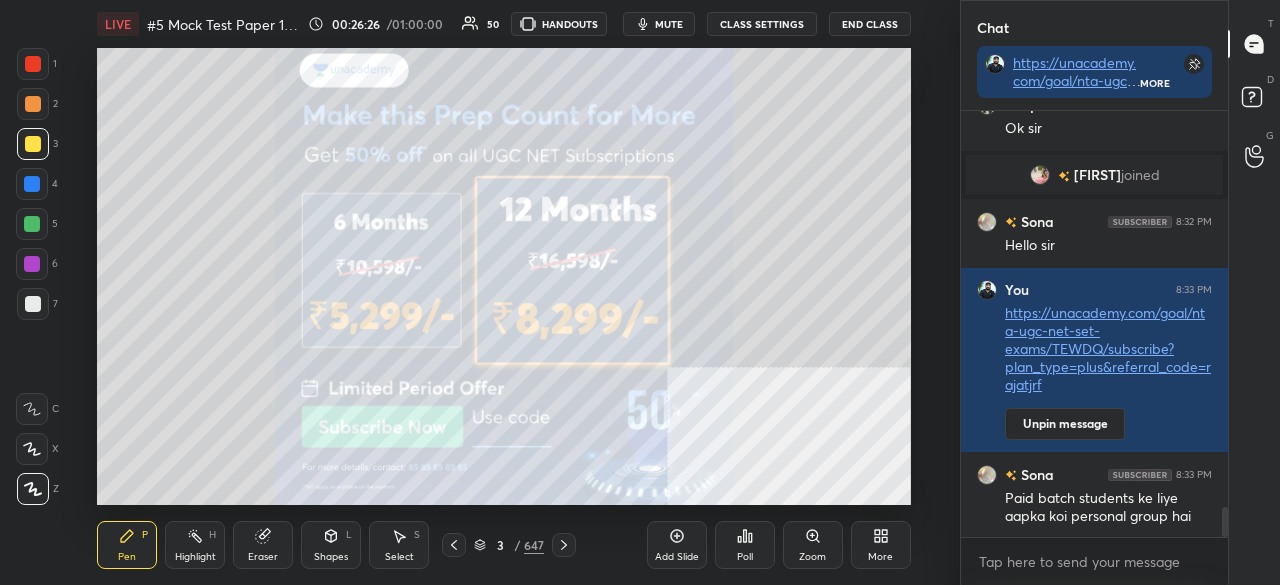 scroll, scrollTop: 5640, scrollLeft: 0, axis: vertical 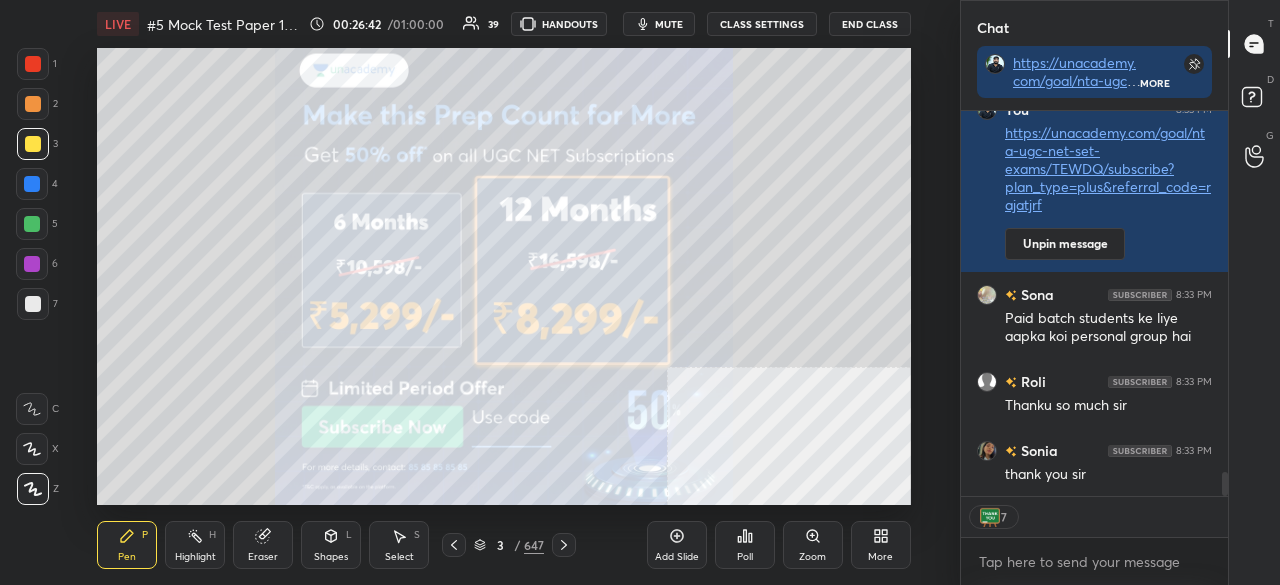 click on "LIVE #5 Mock Test Paper 1 | UGC NET DEC 2025 00:26:42 /  01:00:00 39 HANDOUTS mute CLASS SETTINGS End Class Setting up your live class Poll for   secs No correct answer Start poll Back #5 Mock Test Paper 1 | UGC NET DEC 2025 [FIRST] [LAST] Pen P Highlight H Eraser Shapes L Select S 3 / 647 Add Slide Poll Zoom More" at bounding box center [504, 292] 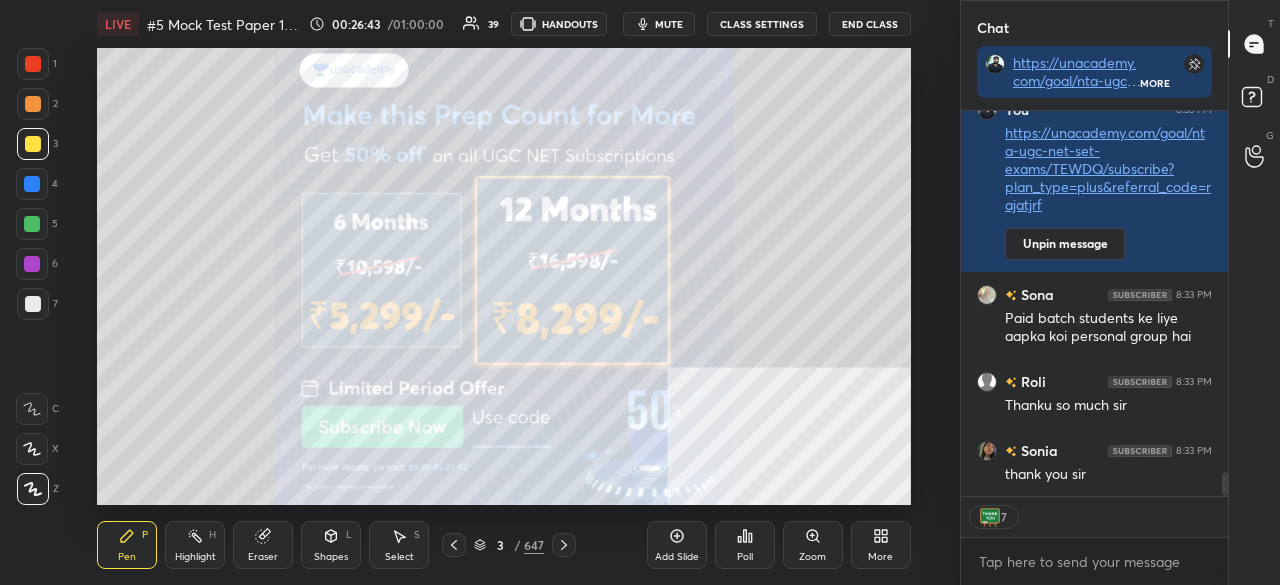 click on "Setting up your live class Poll for   secs No correct answer Start poll" at bounding box center (504, 276) 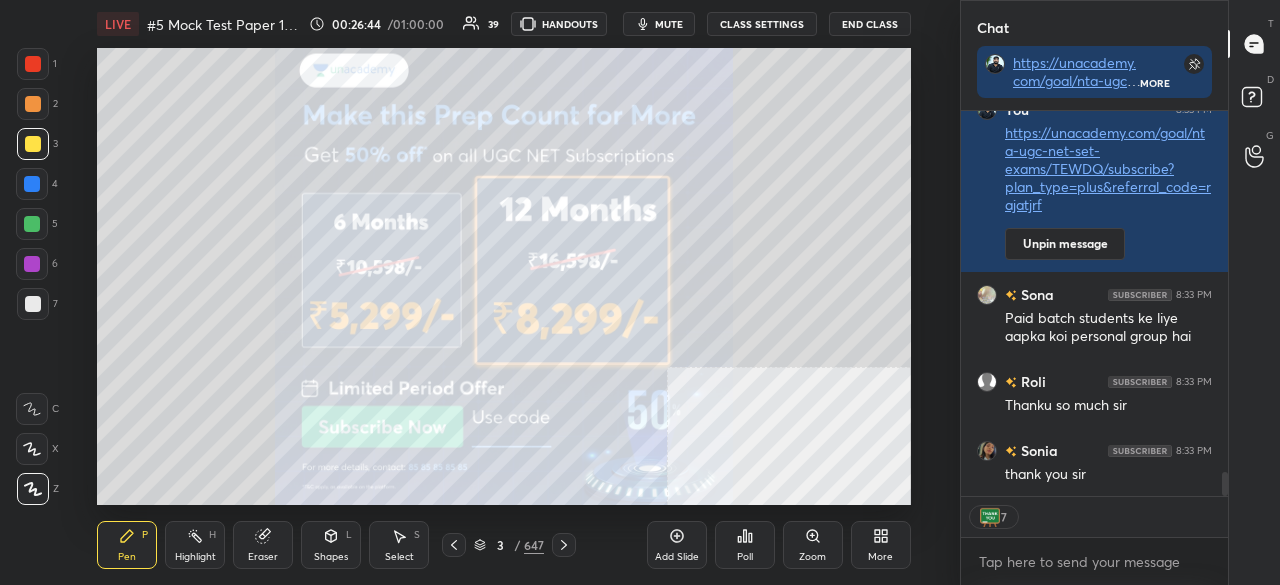 click on "End Class" at bounding box center (870, 24) 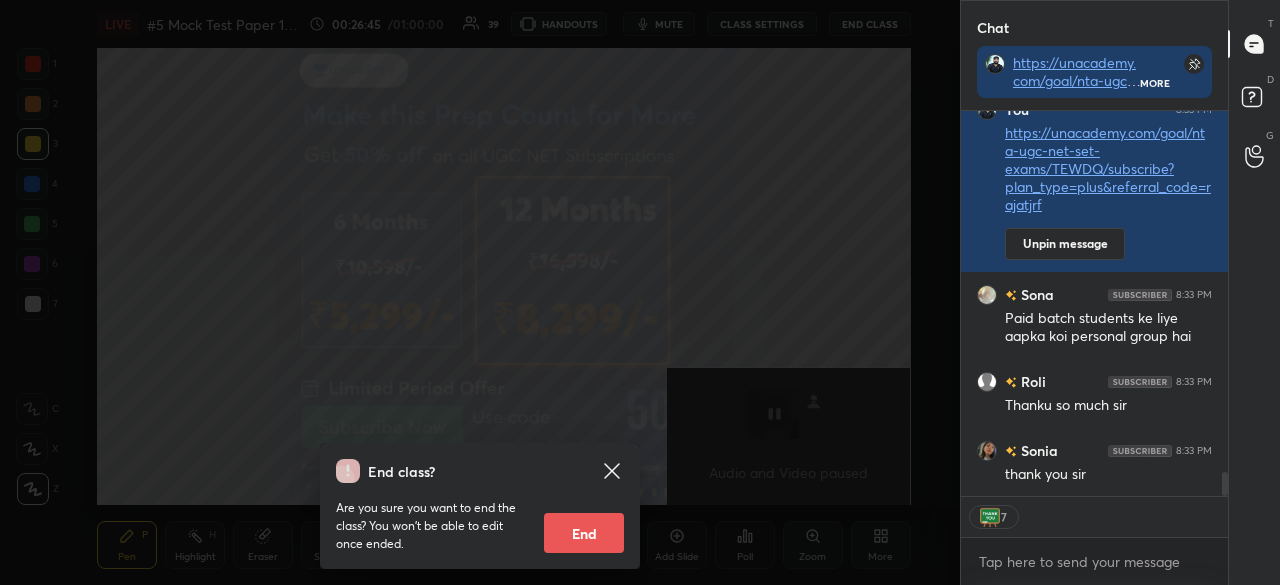 scroll, scrollTop: 5819, scrollLeft: 0, axis: vertical 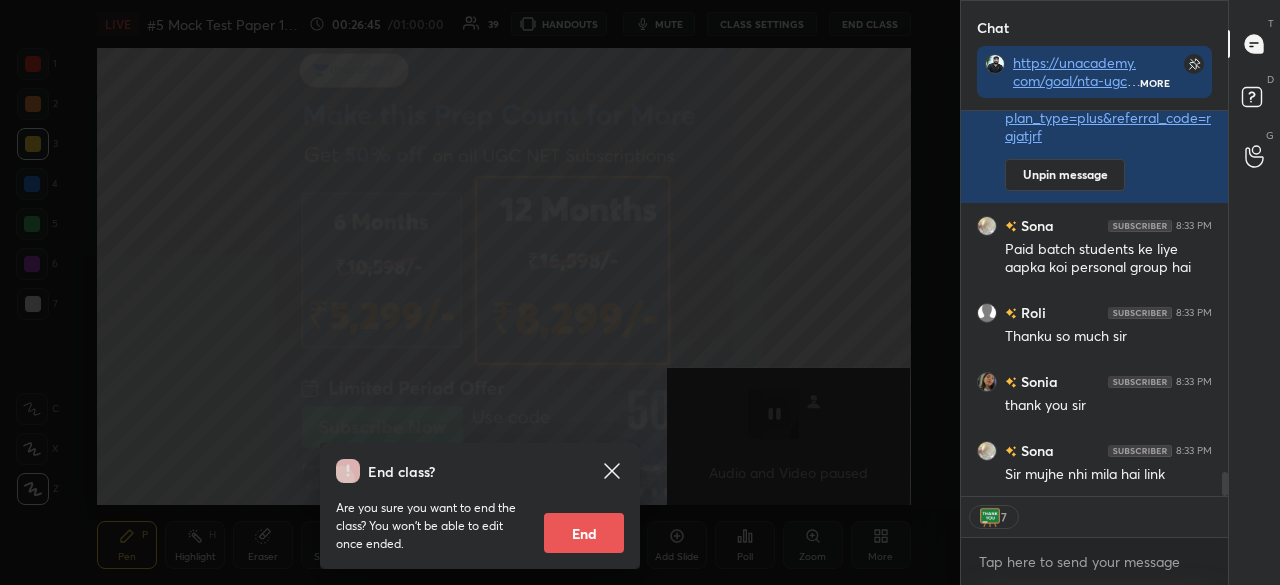 drag, startPoint x: 583, startPoint y: 536, endPoint x: 580, endPoint y: 526, distance: 10.440307 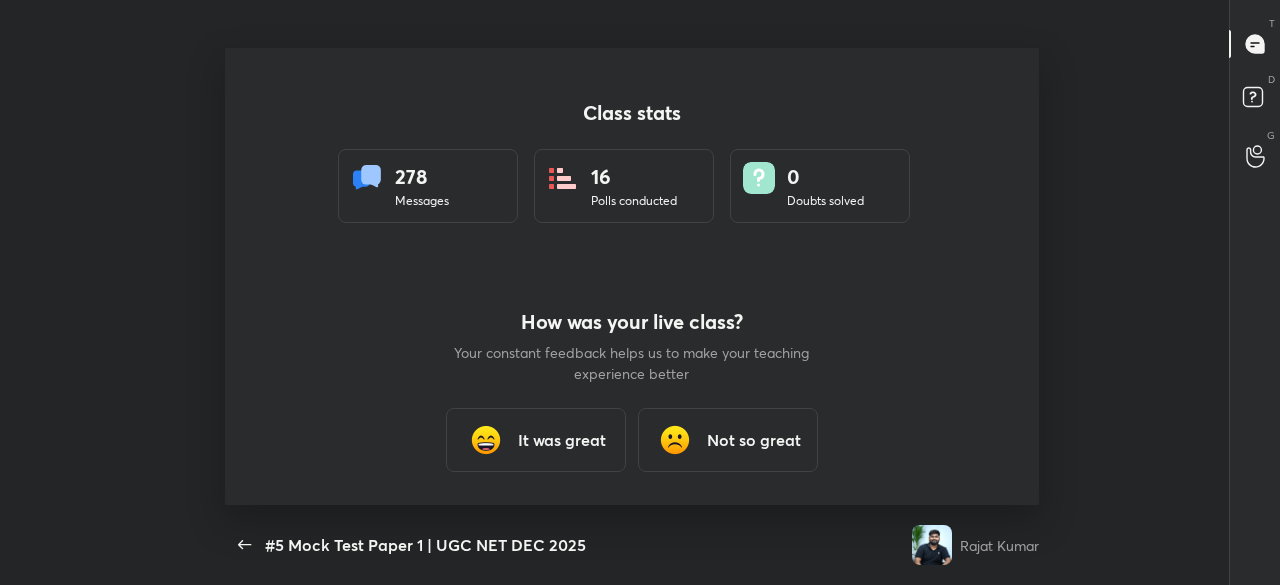 type on "x" 